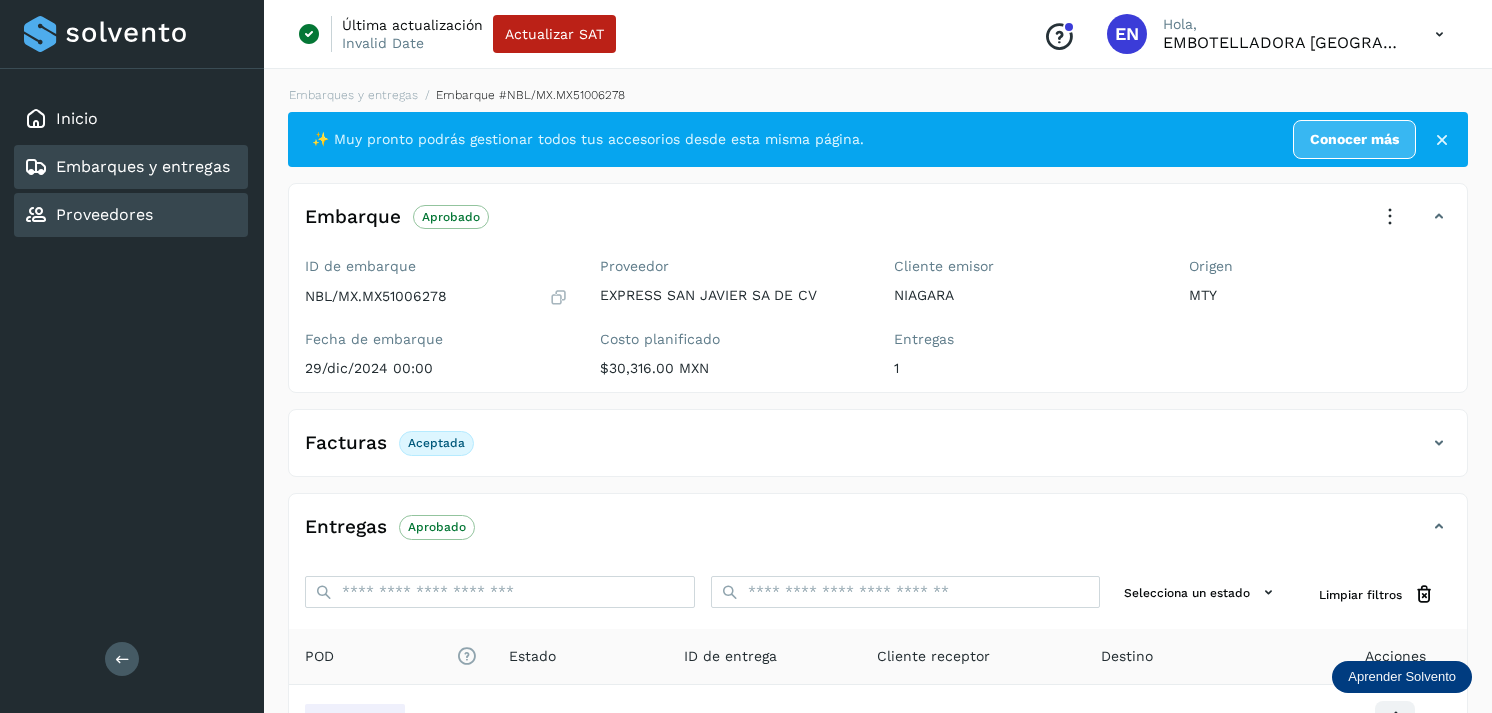 scroll, scrollTop: 241, scrollLeft: 0, axis: vertical 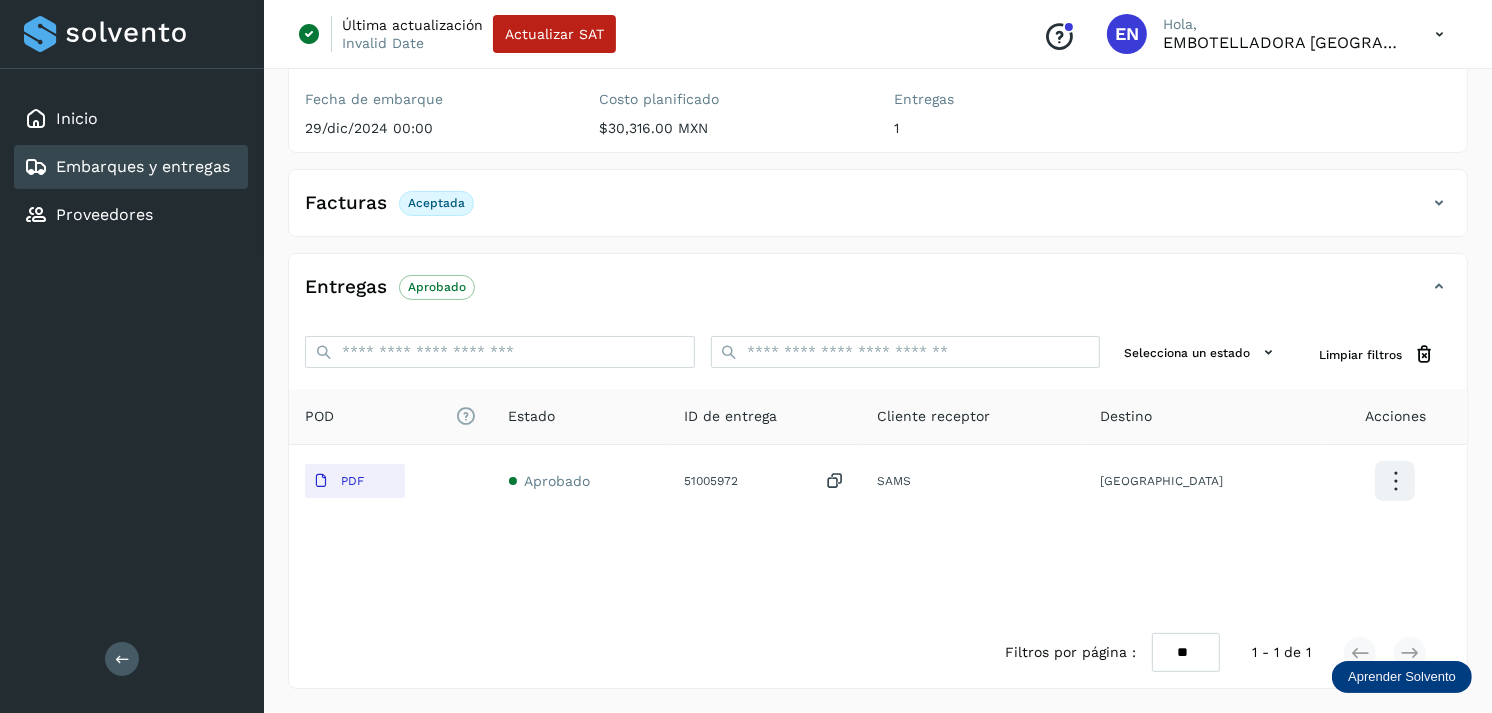 click on "Embarques y entregas" at bounding box center [143, 166] 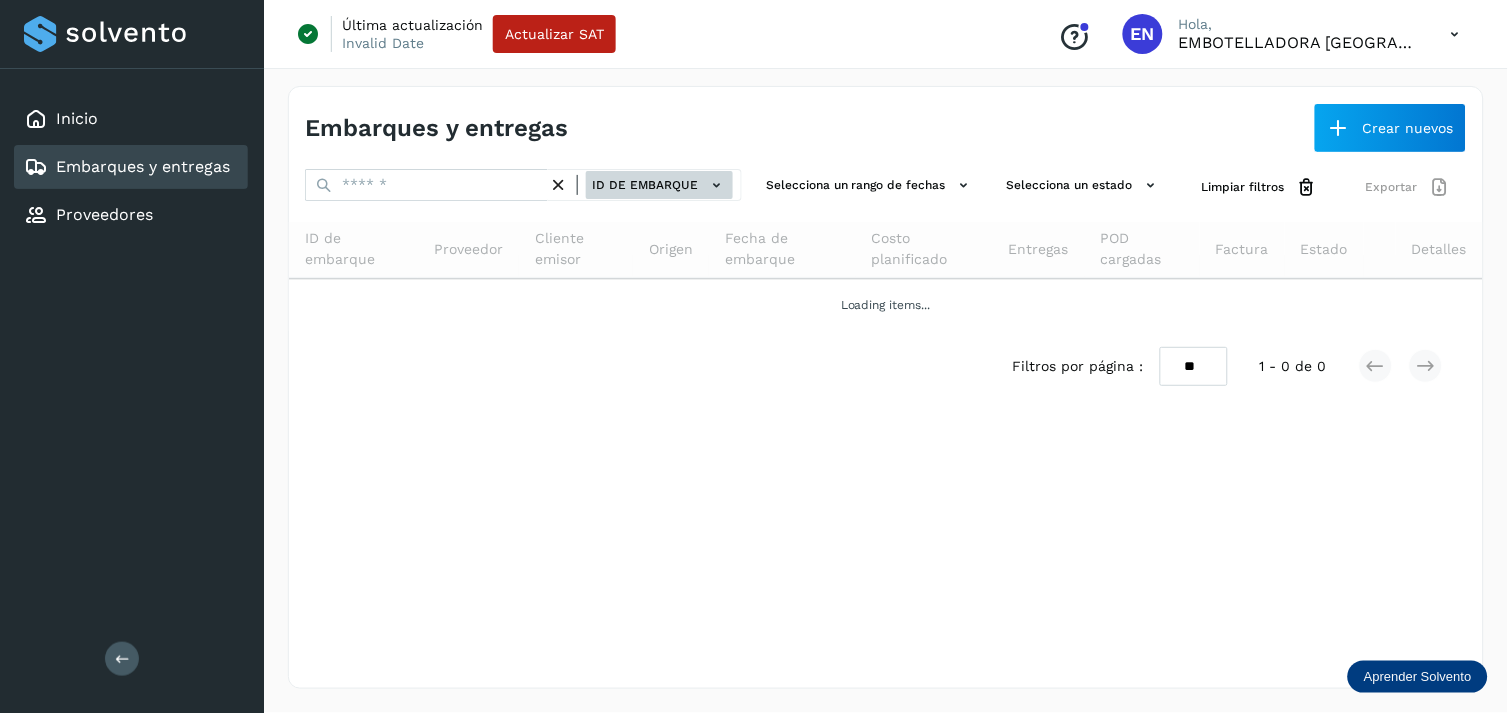 click on "ID de embarque" at bounding box center [659, 185] 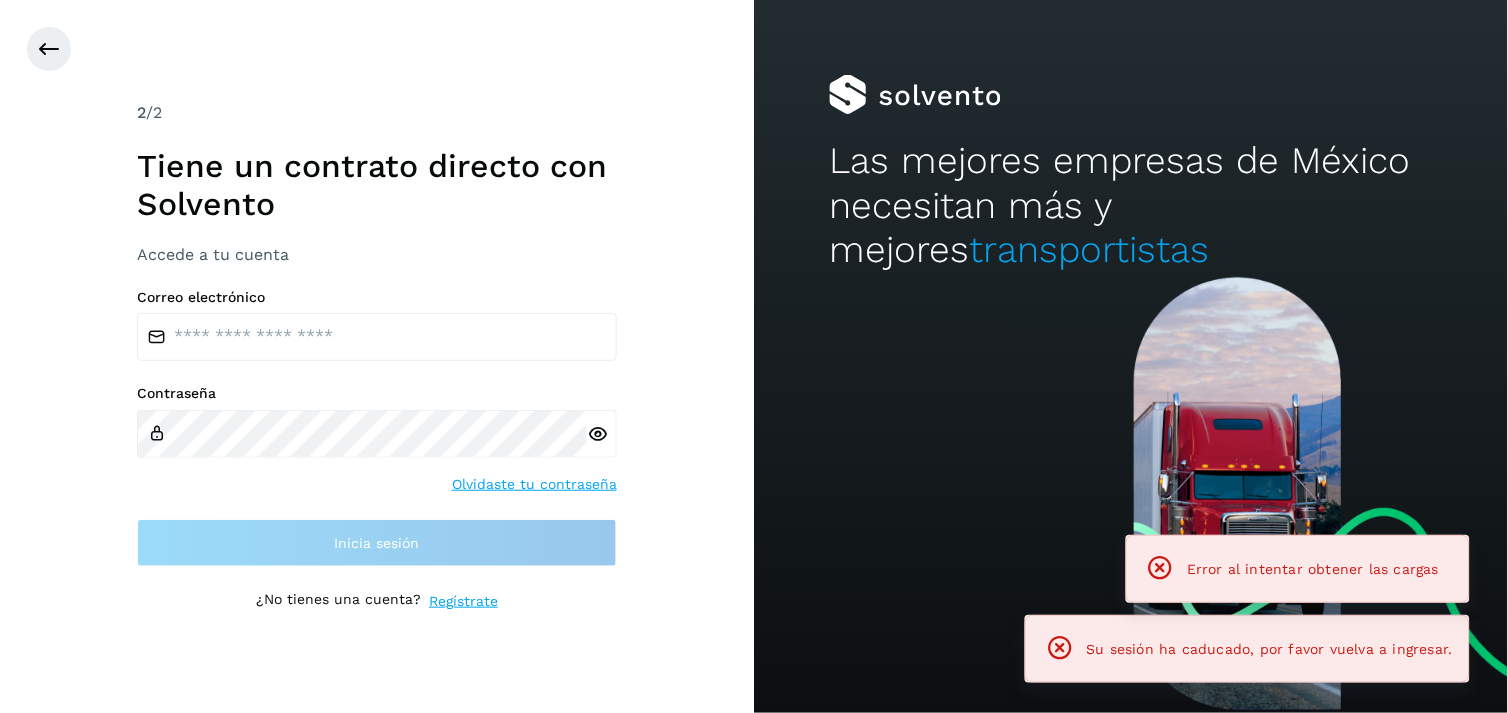 click on "2 /2 Tiene un contrato directo con [PERSON_NAME] Accede a tu cuenta Correo electrónico  Contraseña  Olvidaste tu contraseña Inicia sesión ¿No tienes una cuenta? Regístrate" at bounding box center (377, 356) 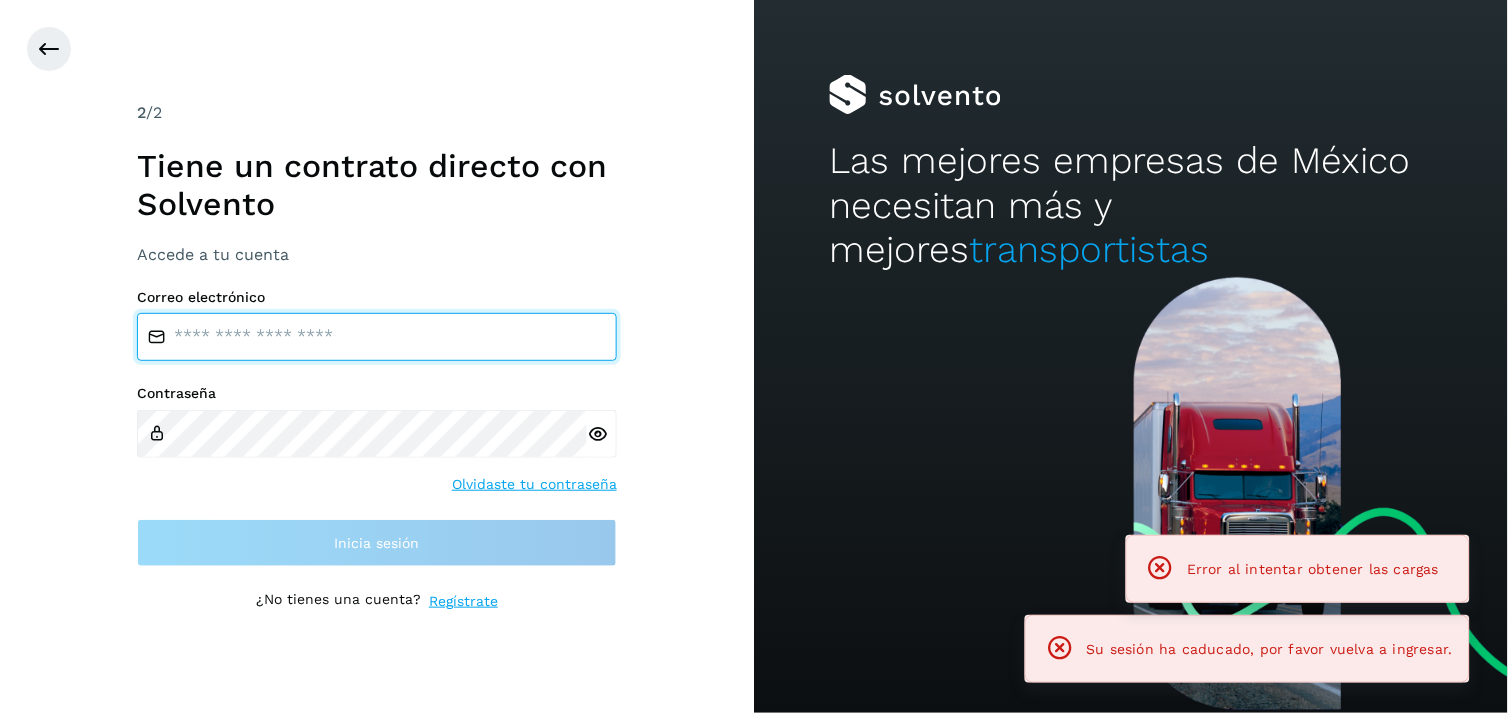 type on "**********" 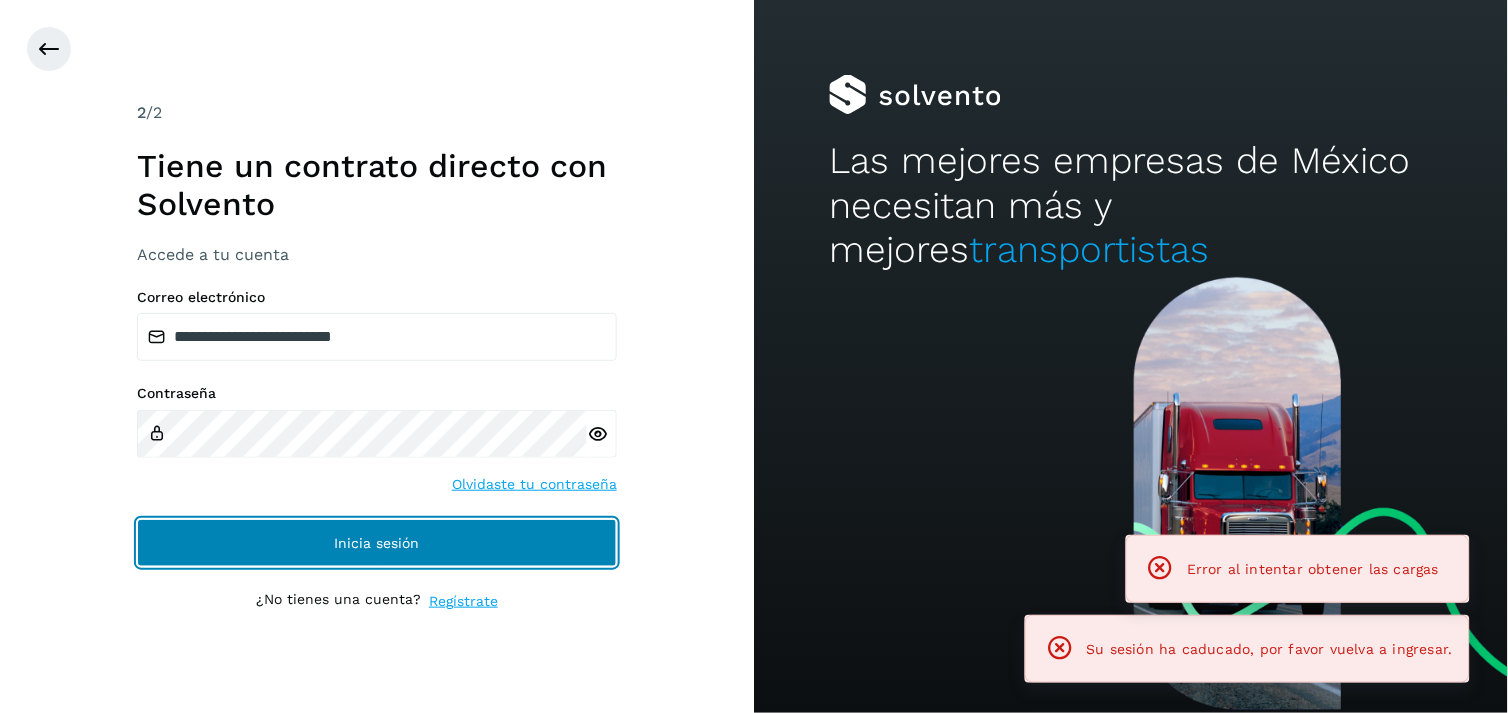 click on "Inicia sesión" at bounding box center [377, 543] 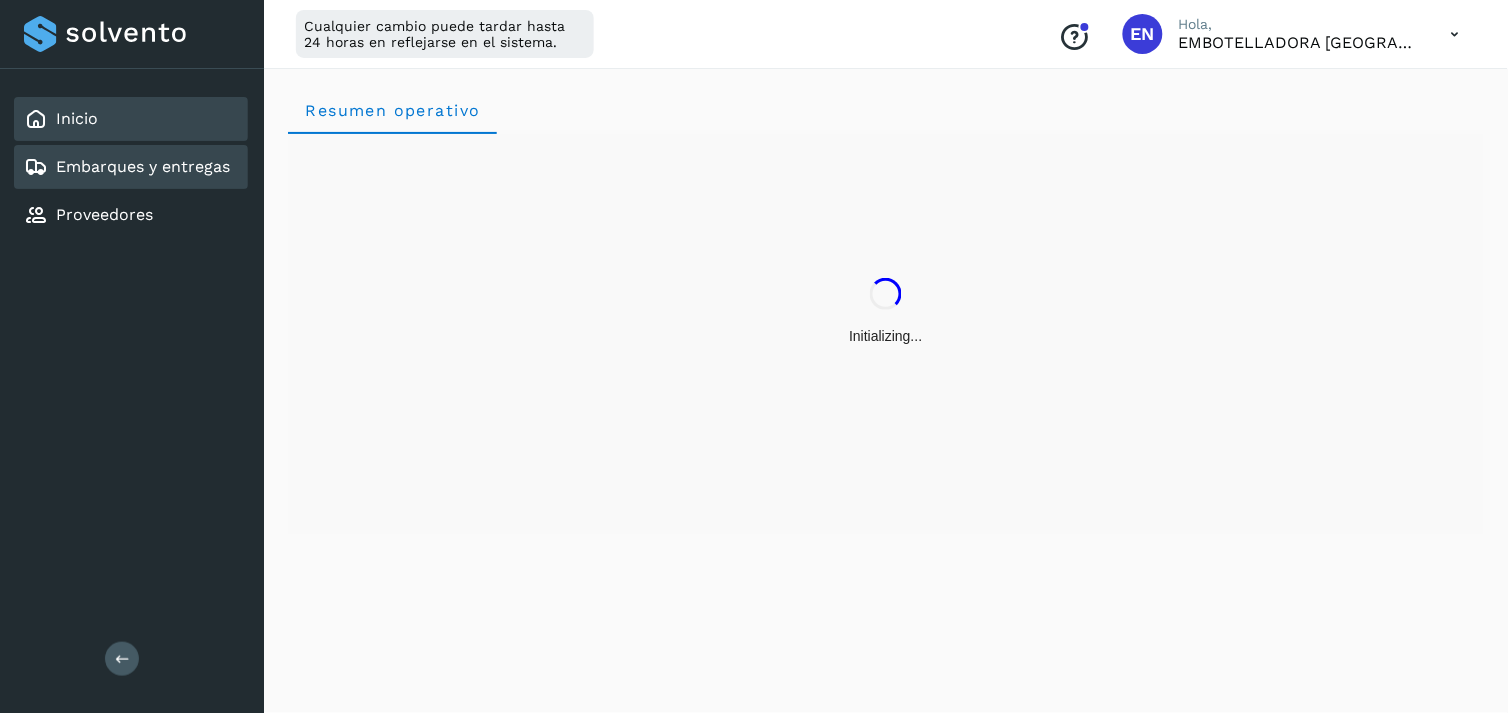 click on "Embarques y entregas" at bounding box center [143, 166] 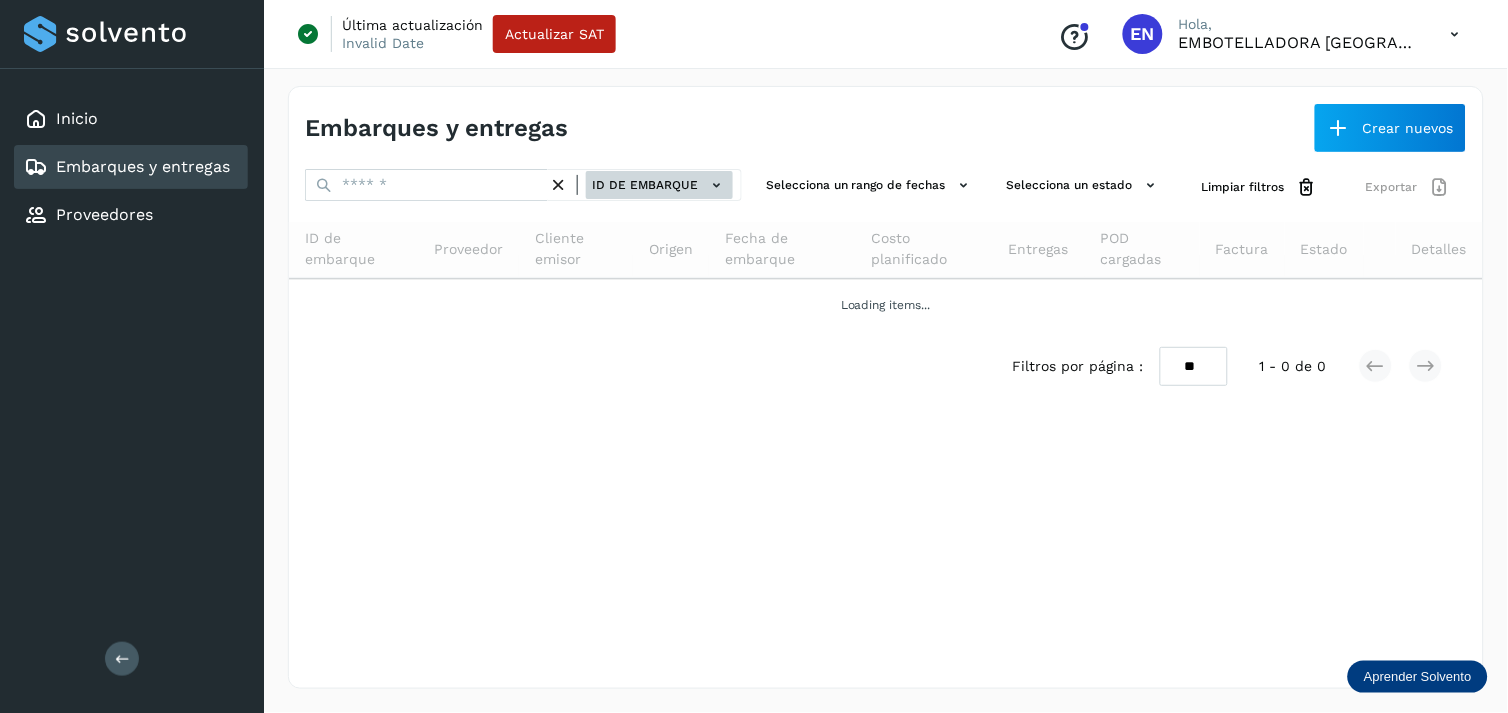 click on "ID de embarque" 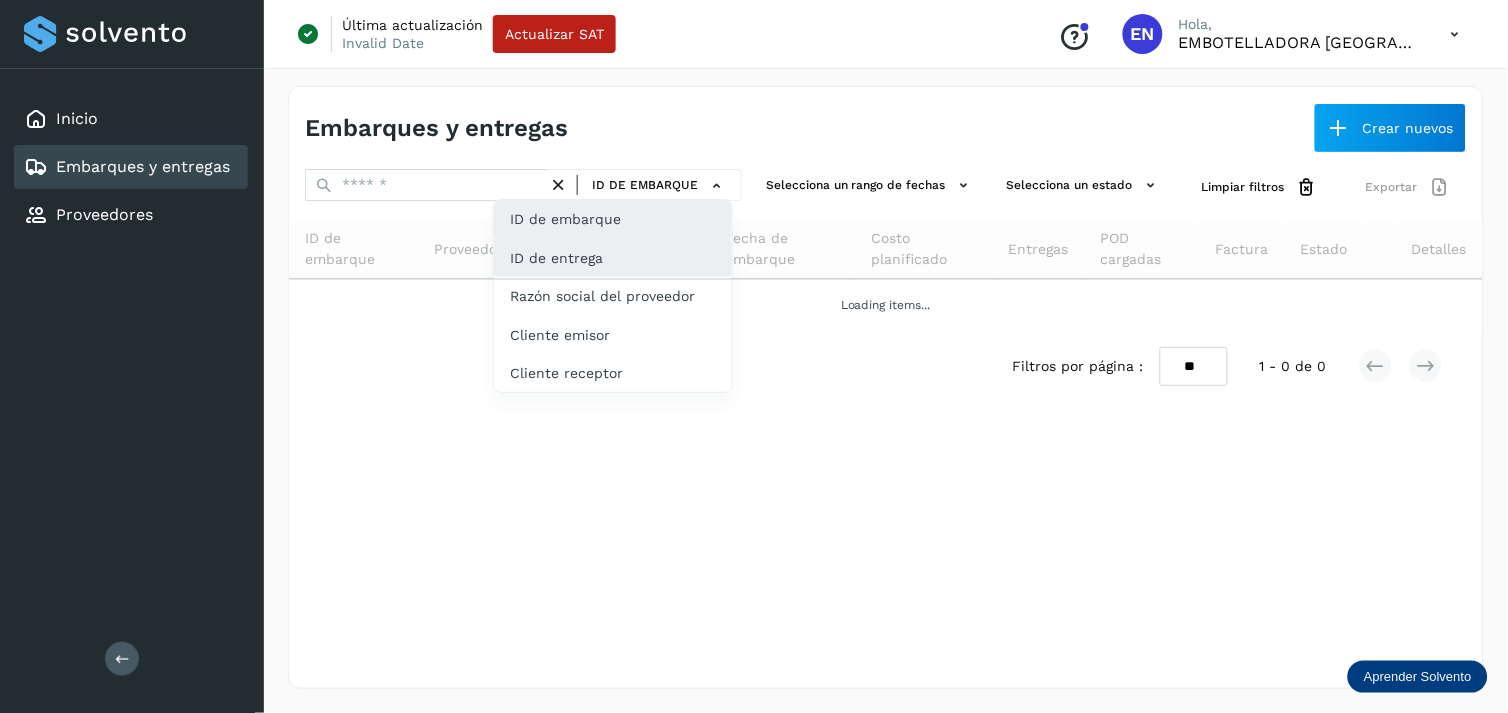 click on "ID de entrega" 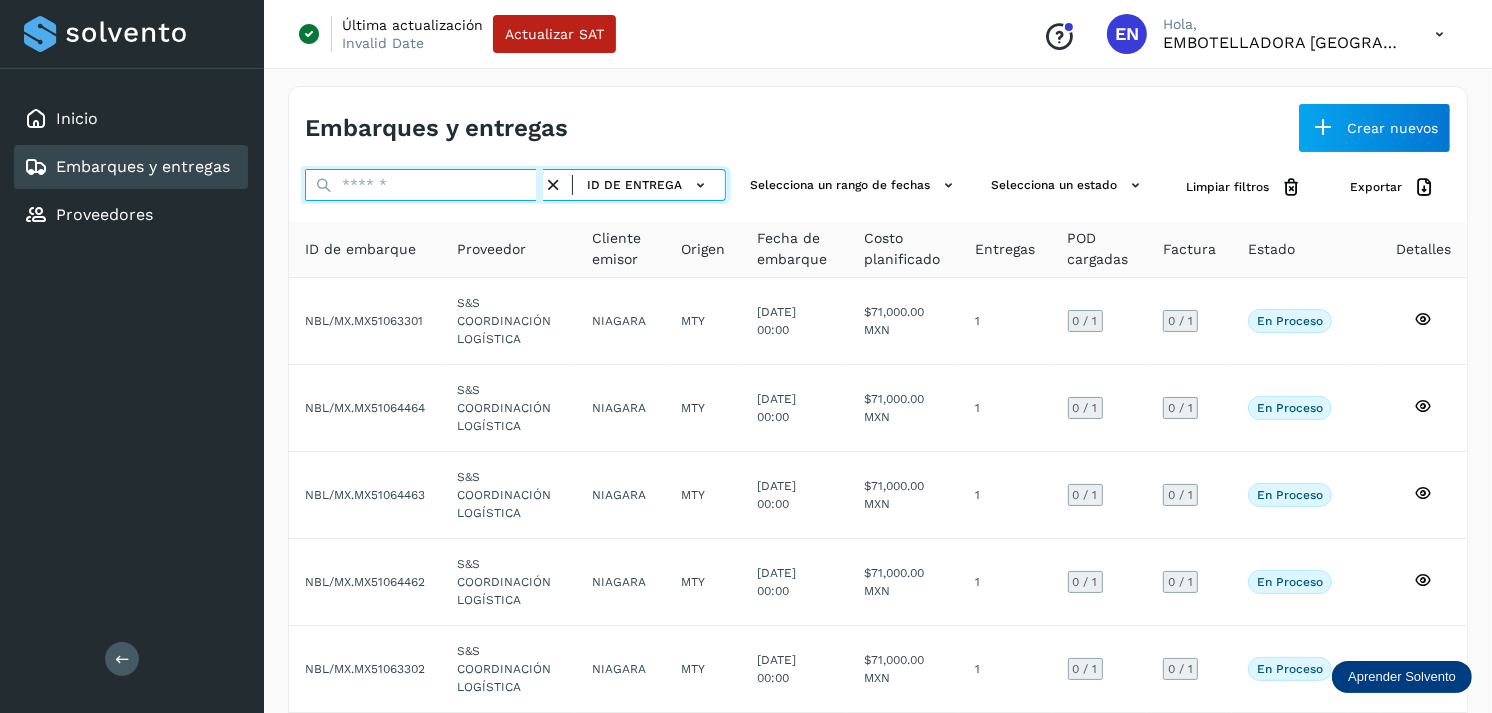 click at bounding box center (424, 185) 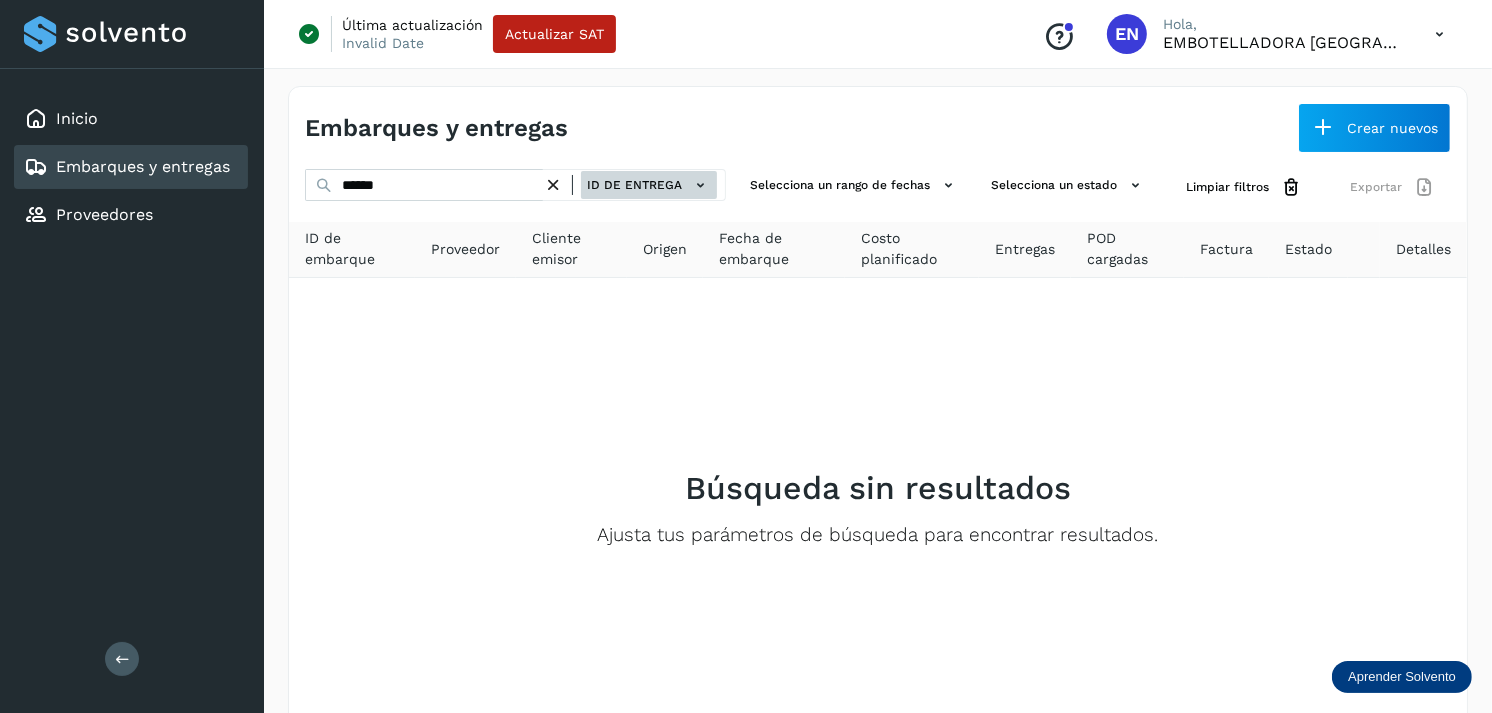 click 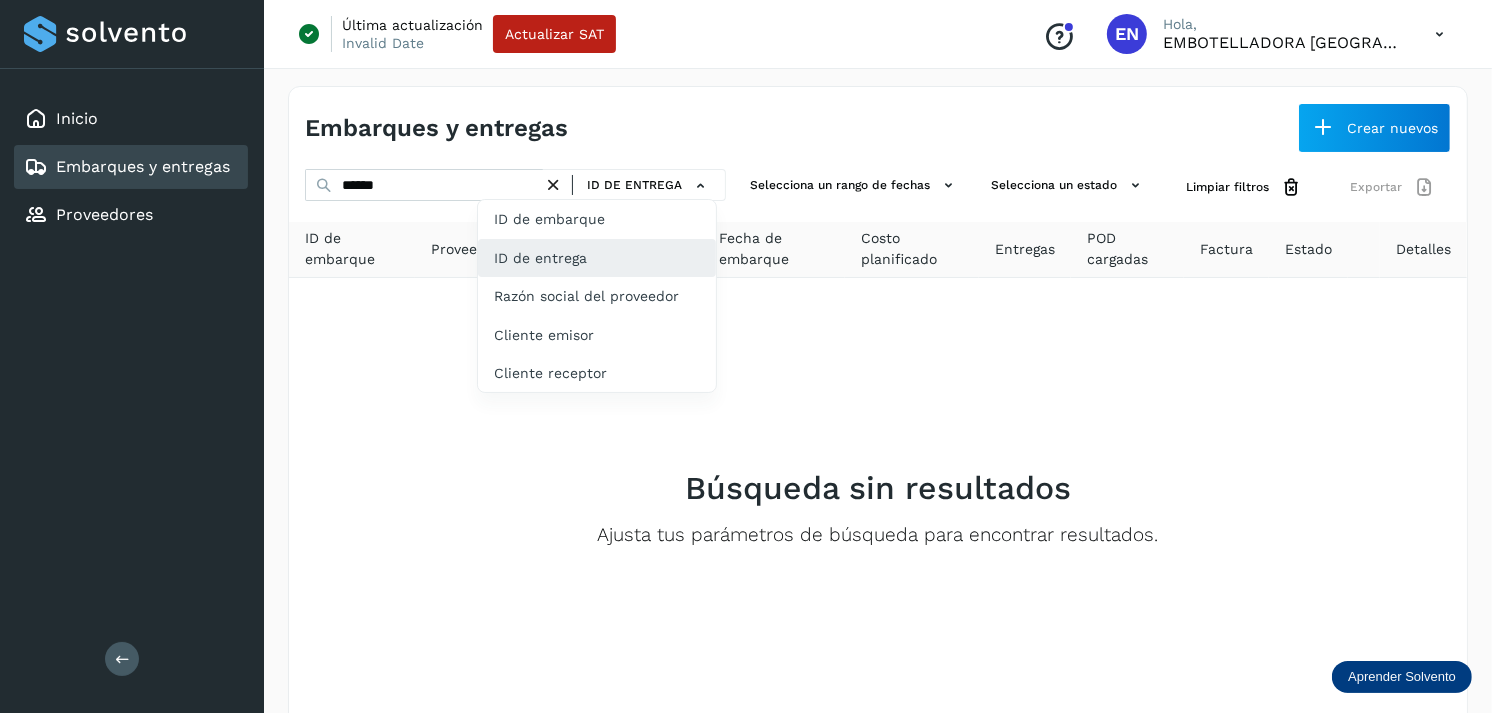 click on "ID de entrega" 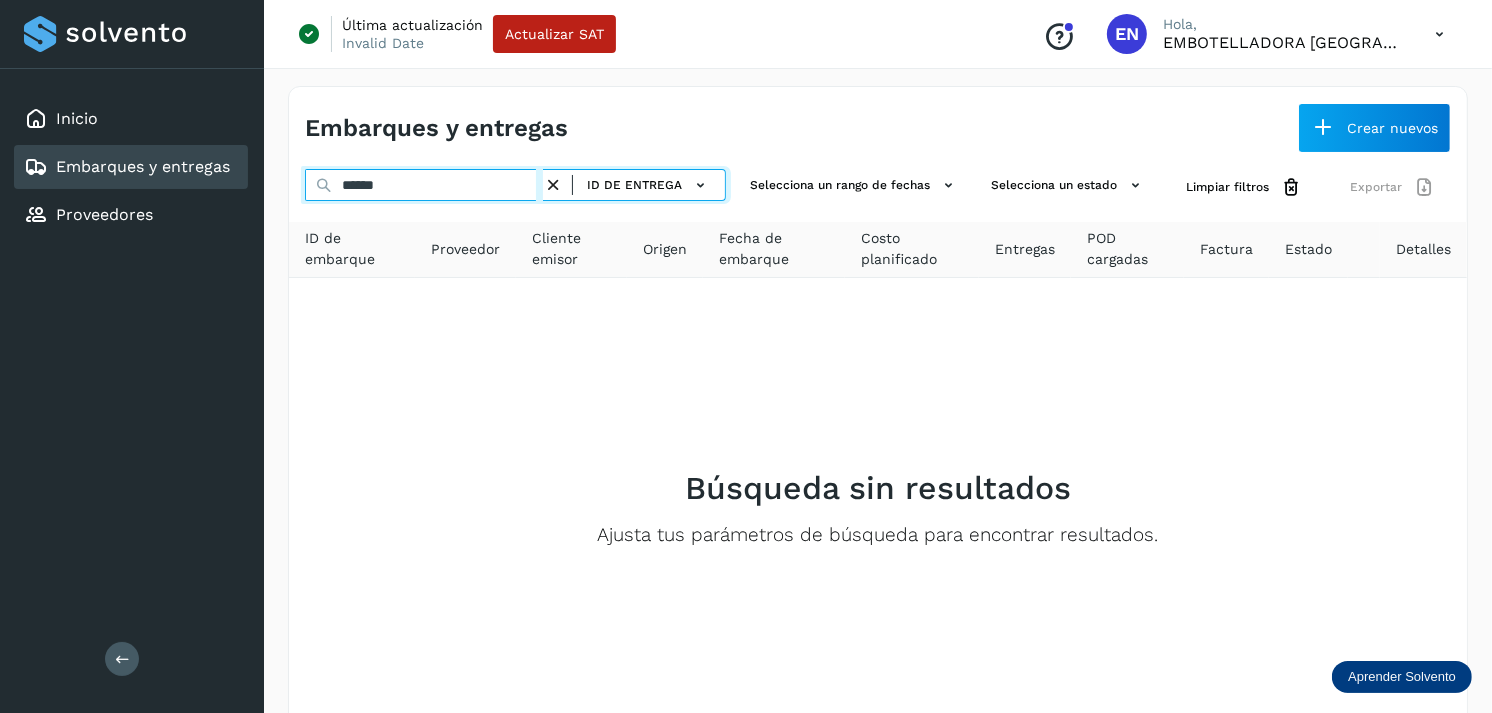 click on "******" at bounding box center [424, 185] 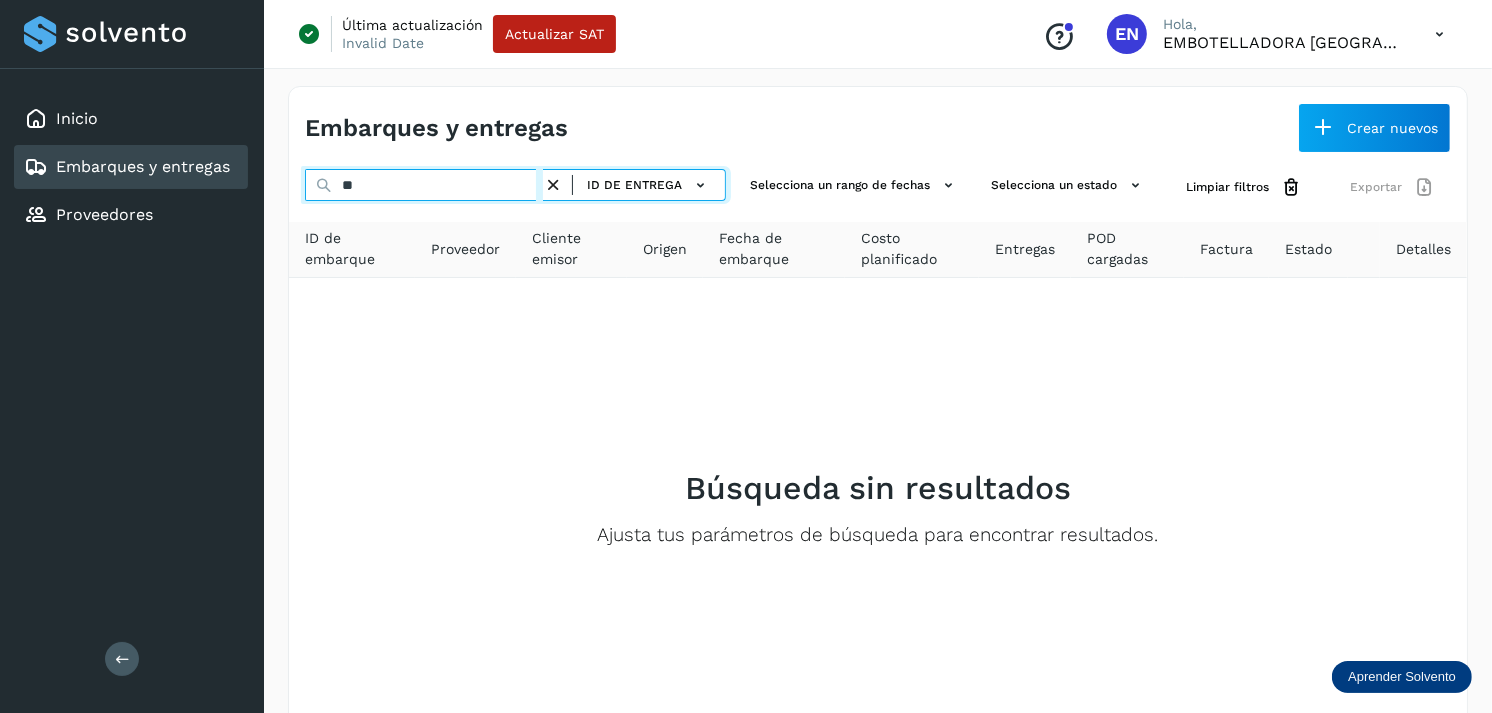 type on "*" 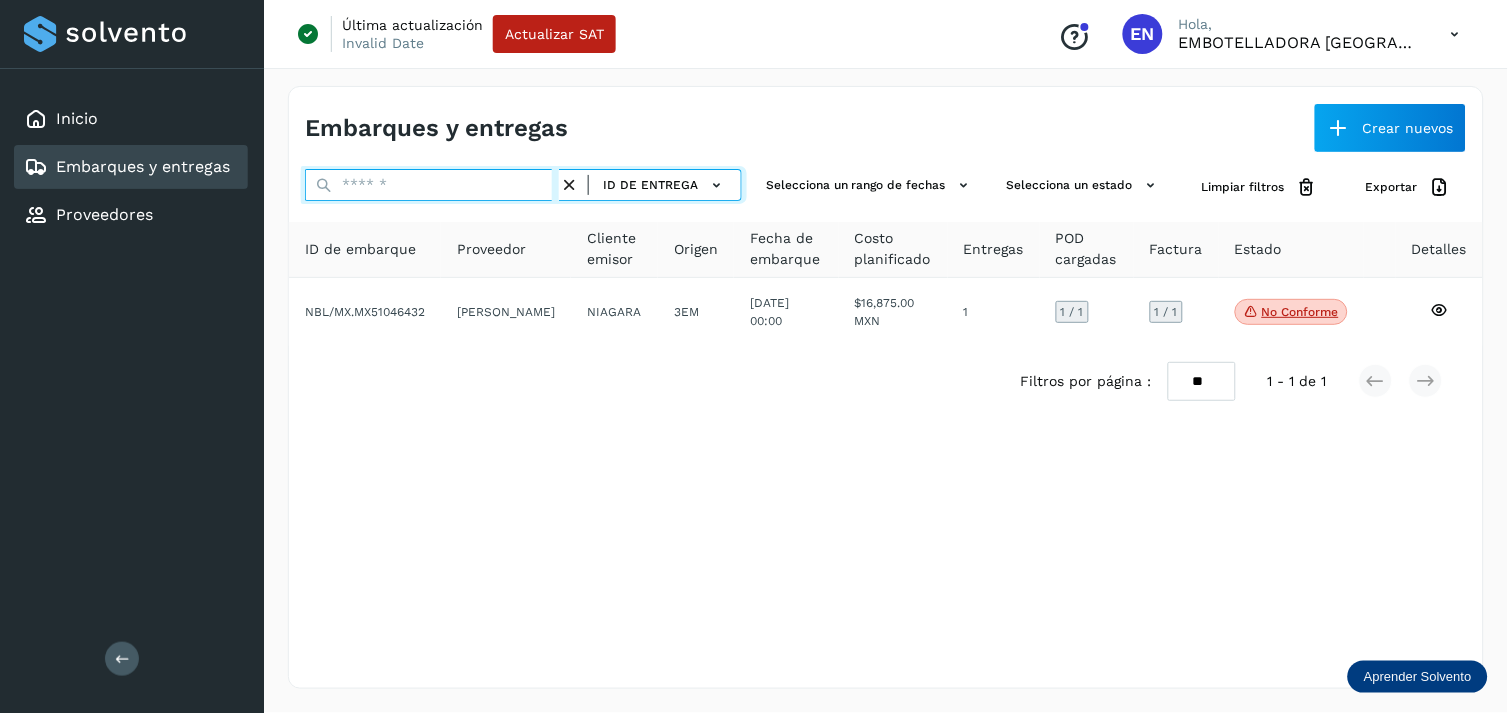 type 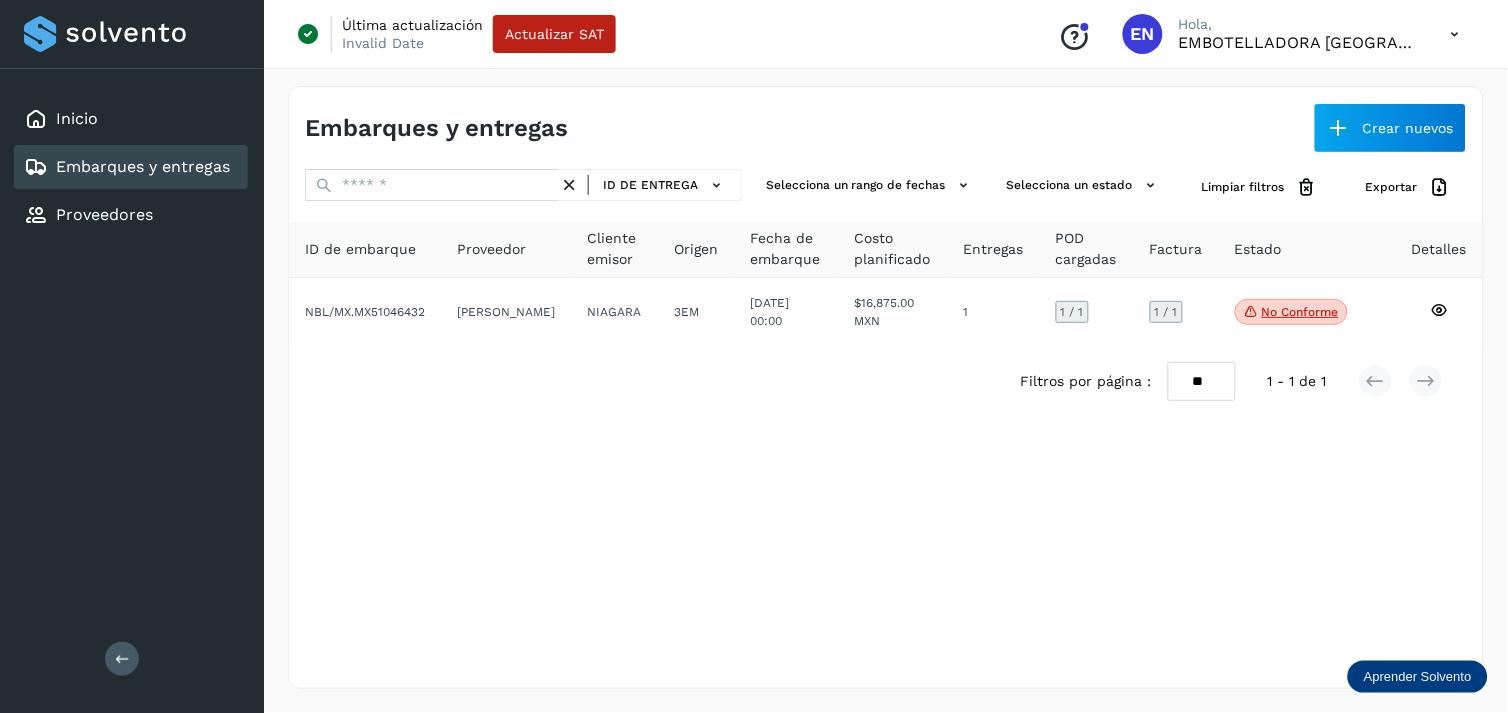 click on "Embarques y entregas Crear nuevos" at bounding box center (886, 120) 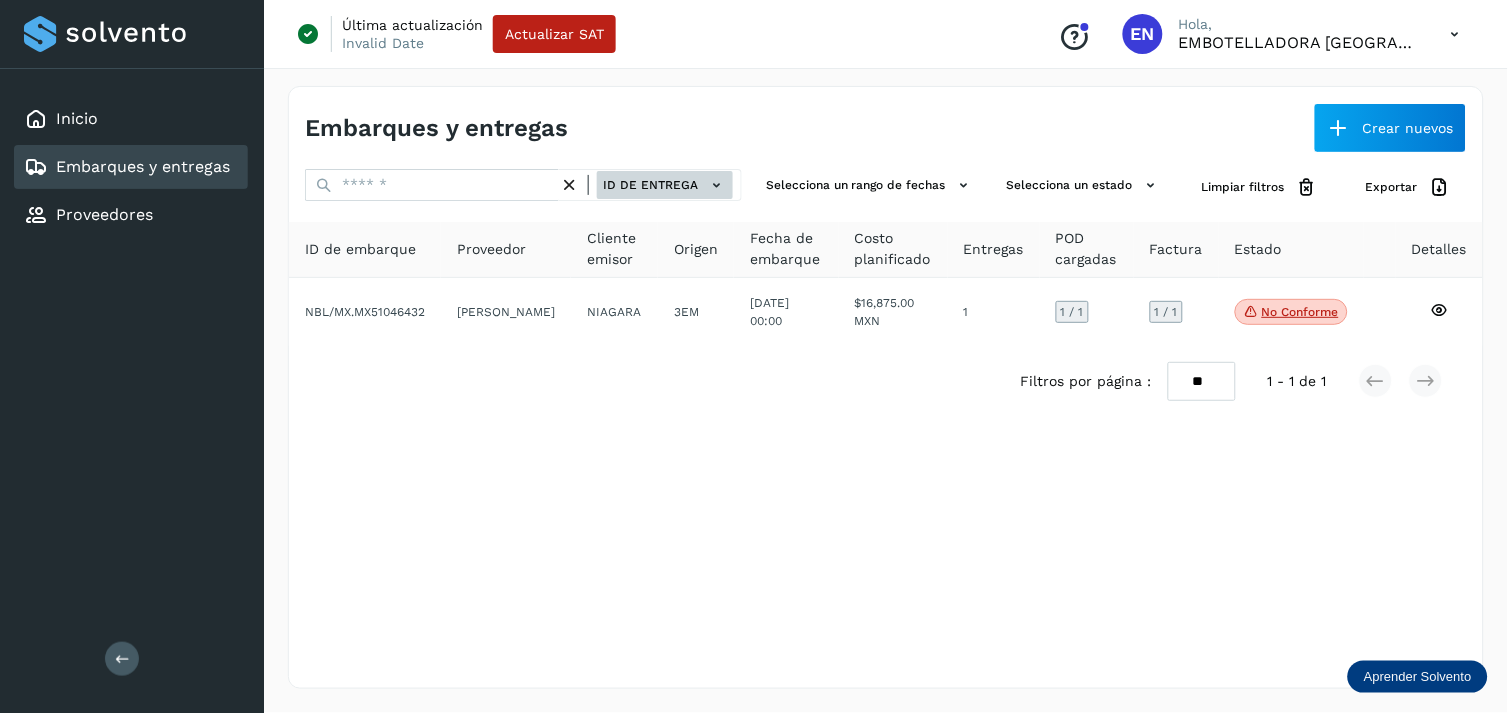 click on "ID de entrega" 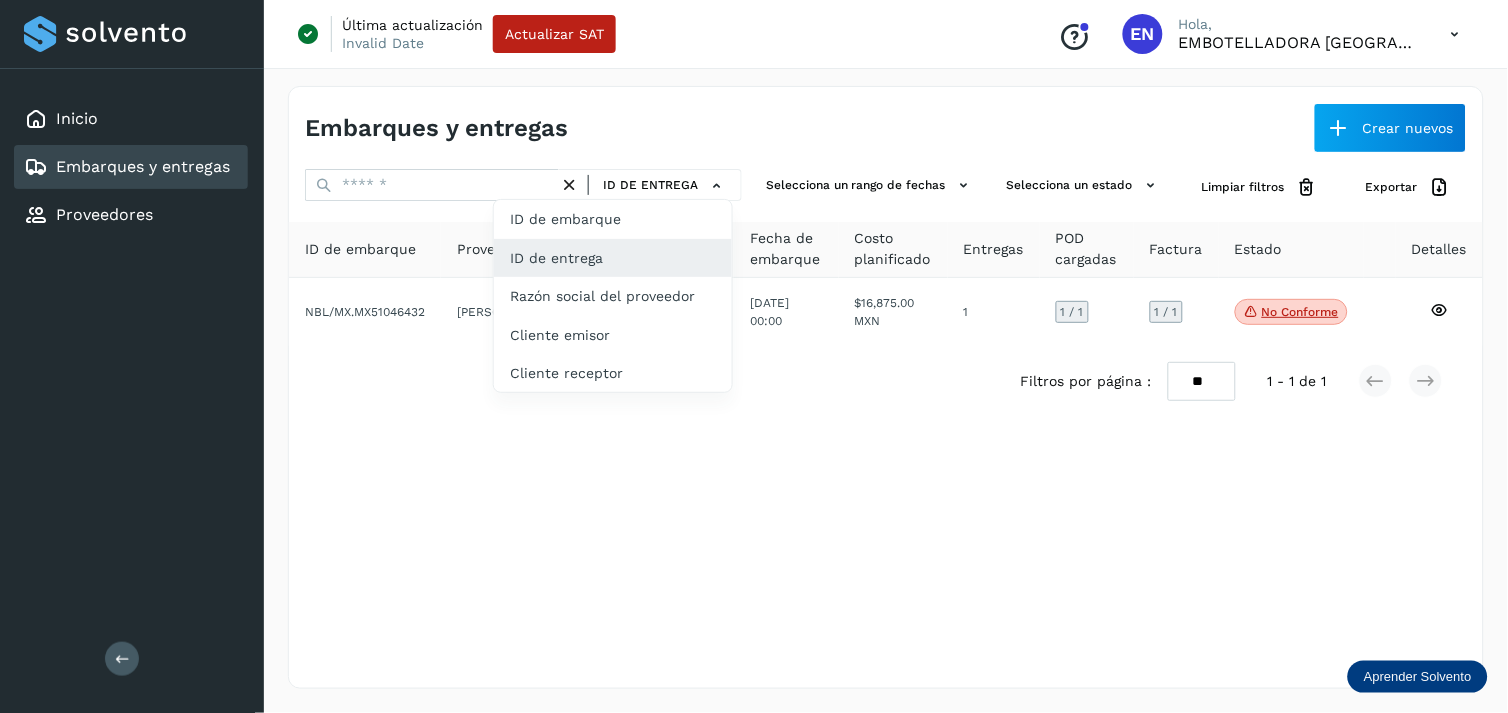 click at bounding box center [754, 356] 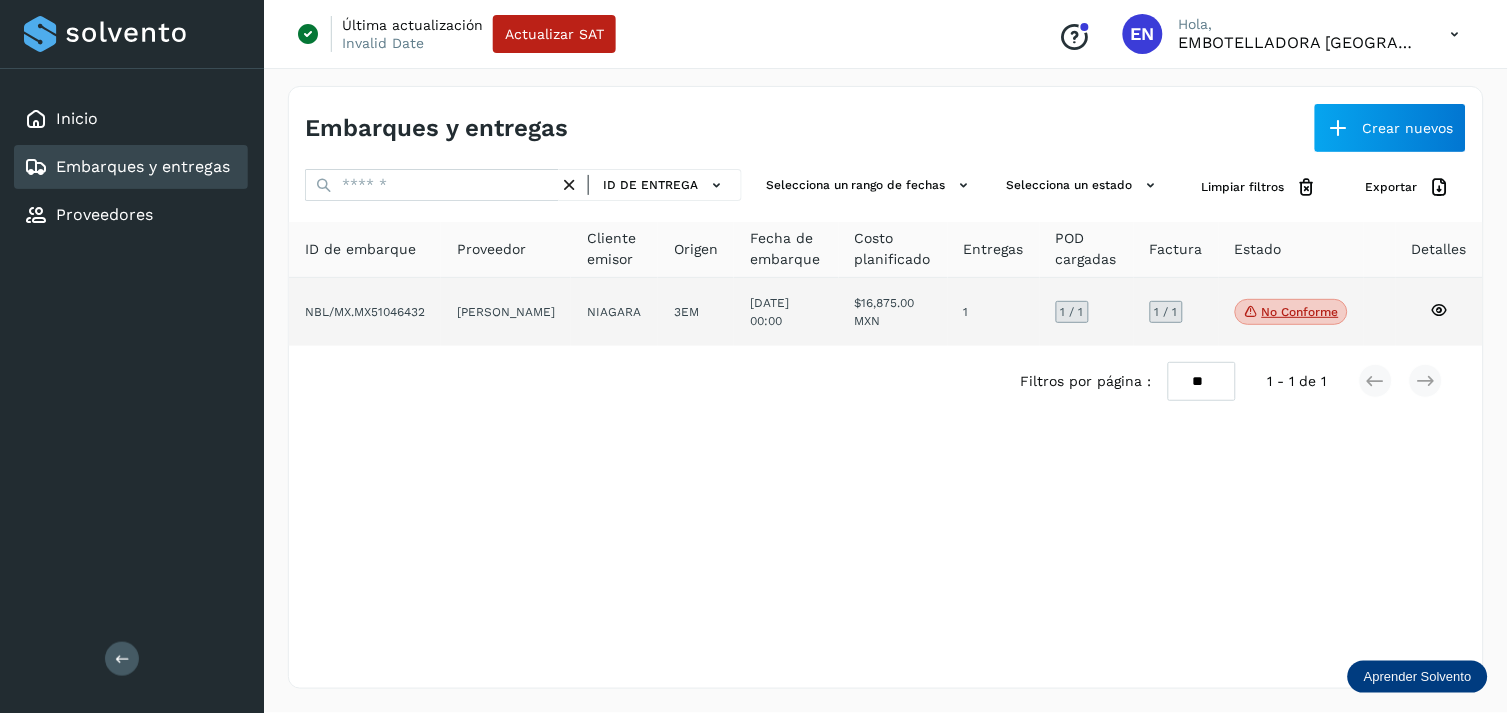 click on "NIAGARA" 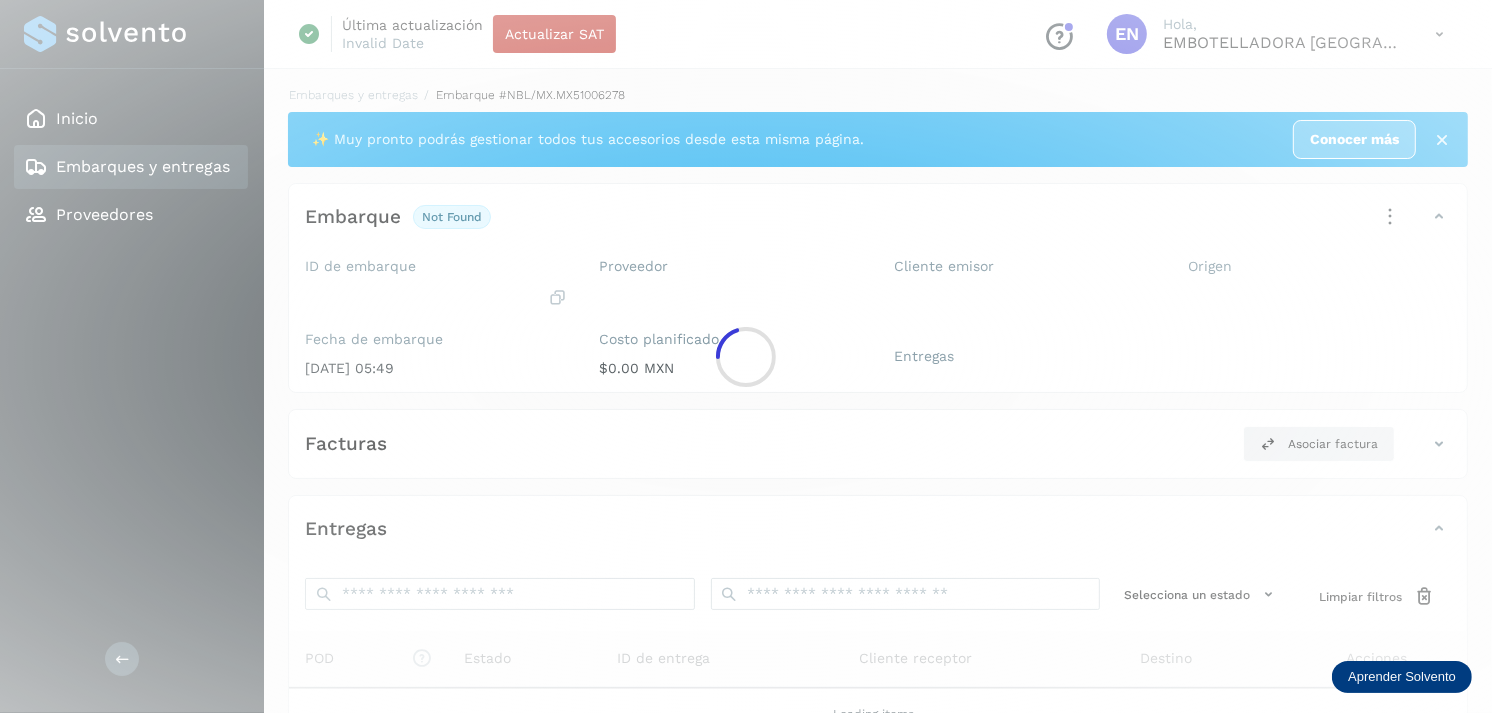 click 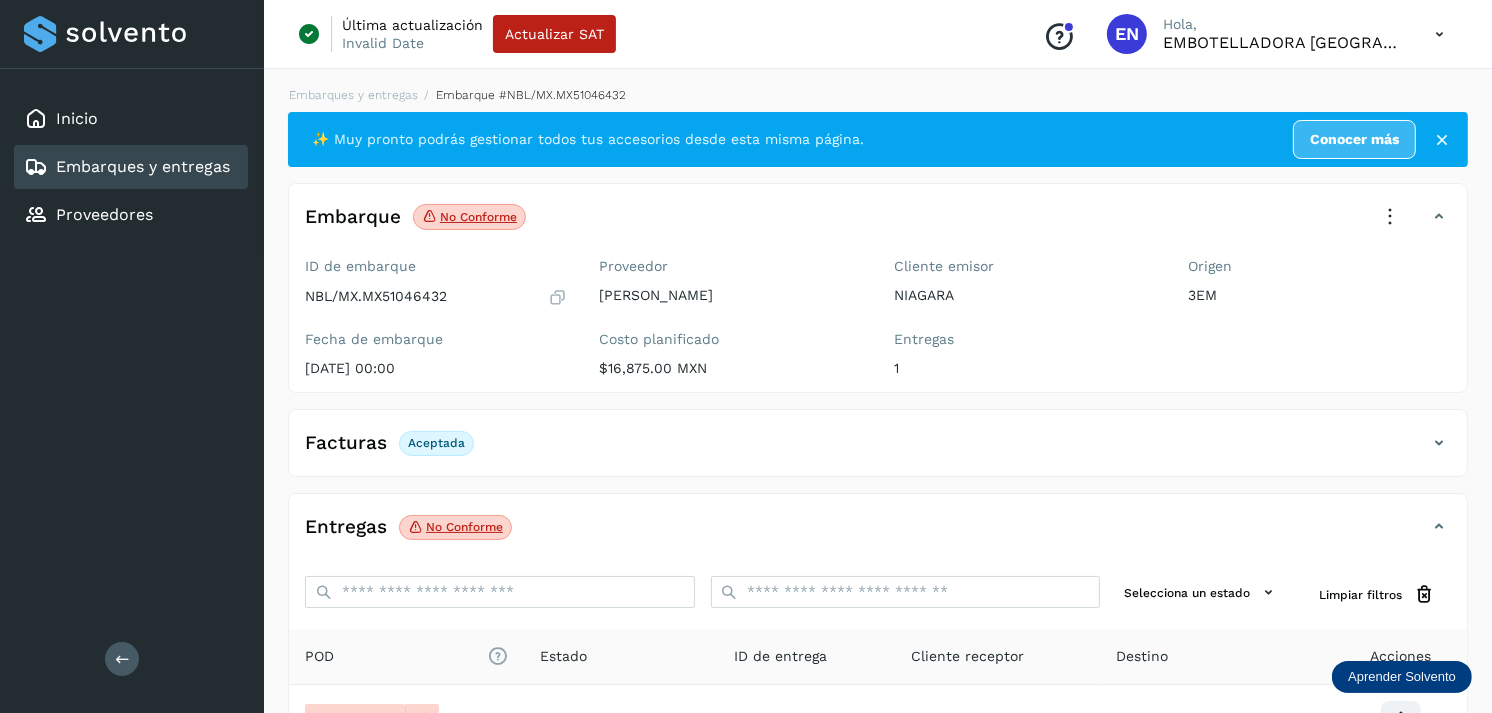scroll, scrollTop: 241, scrollLeft: 0, axis: vertical 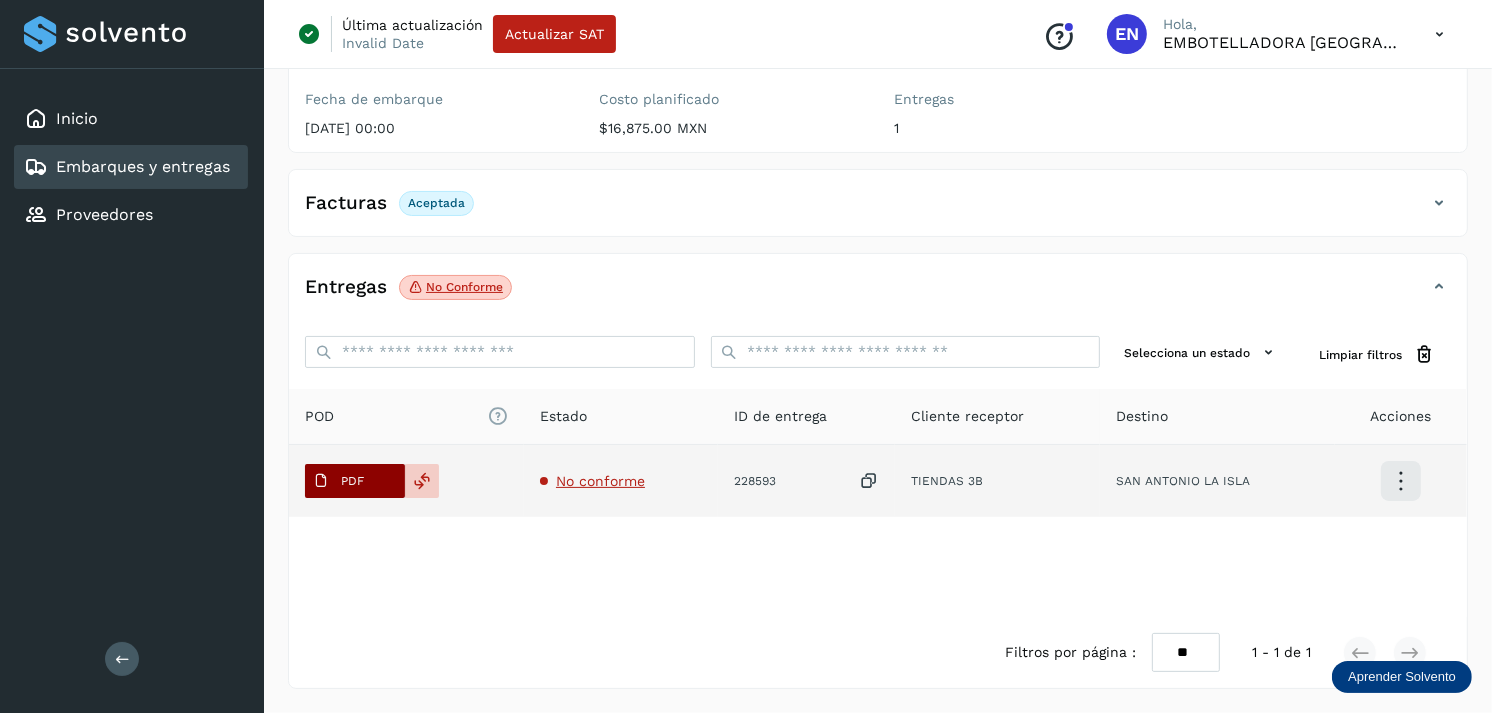 click on "PDF" at bounding box center [338, 481] 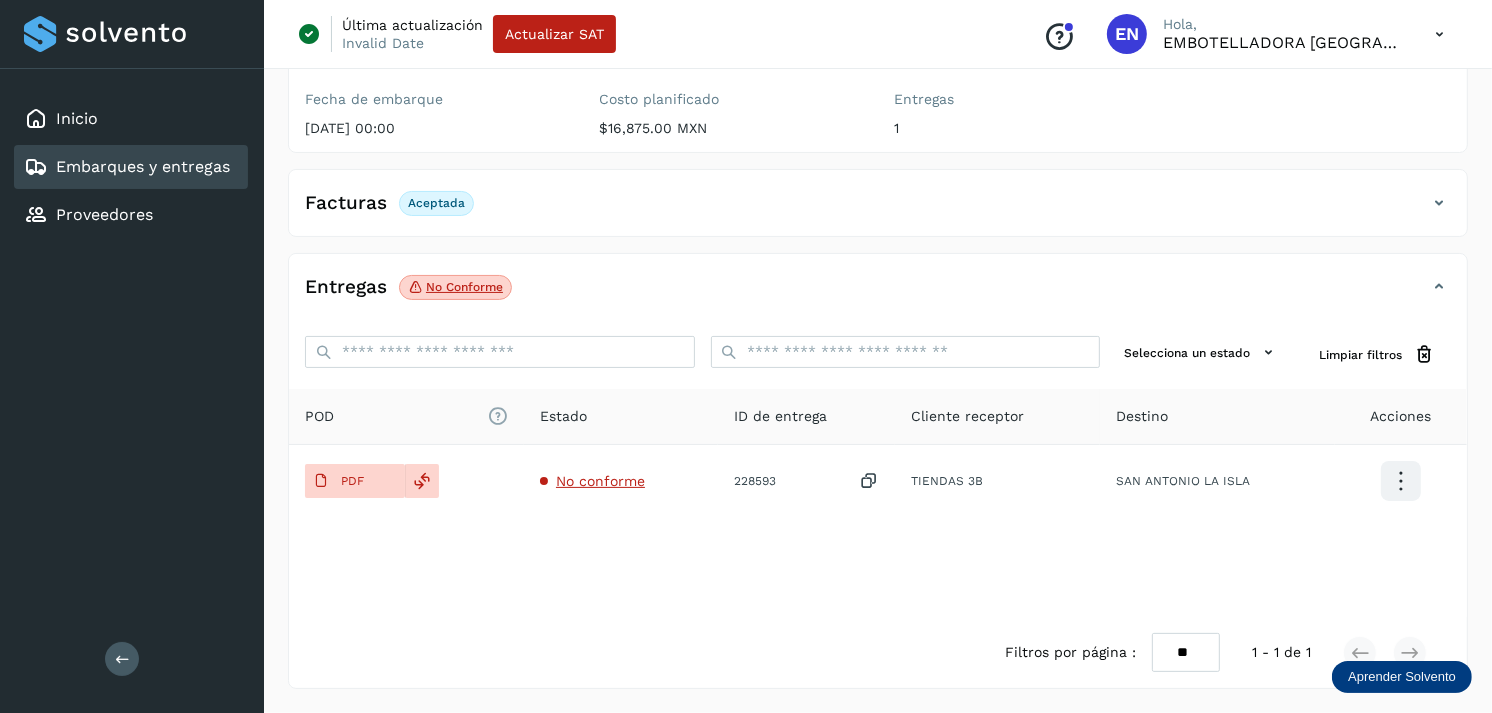 type 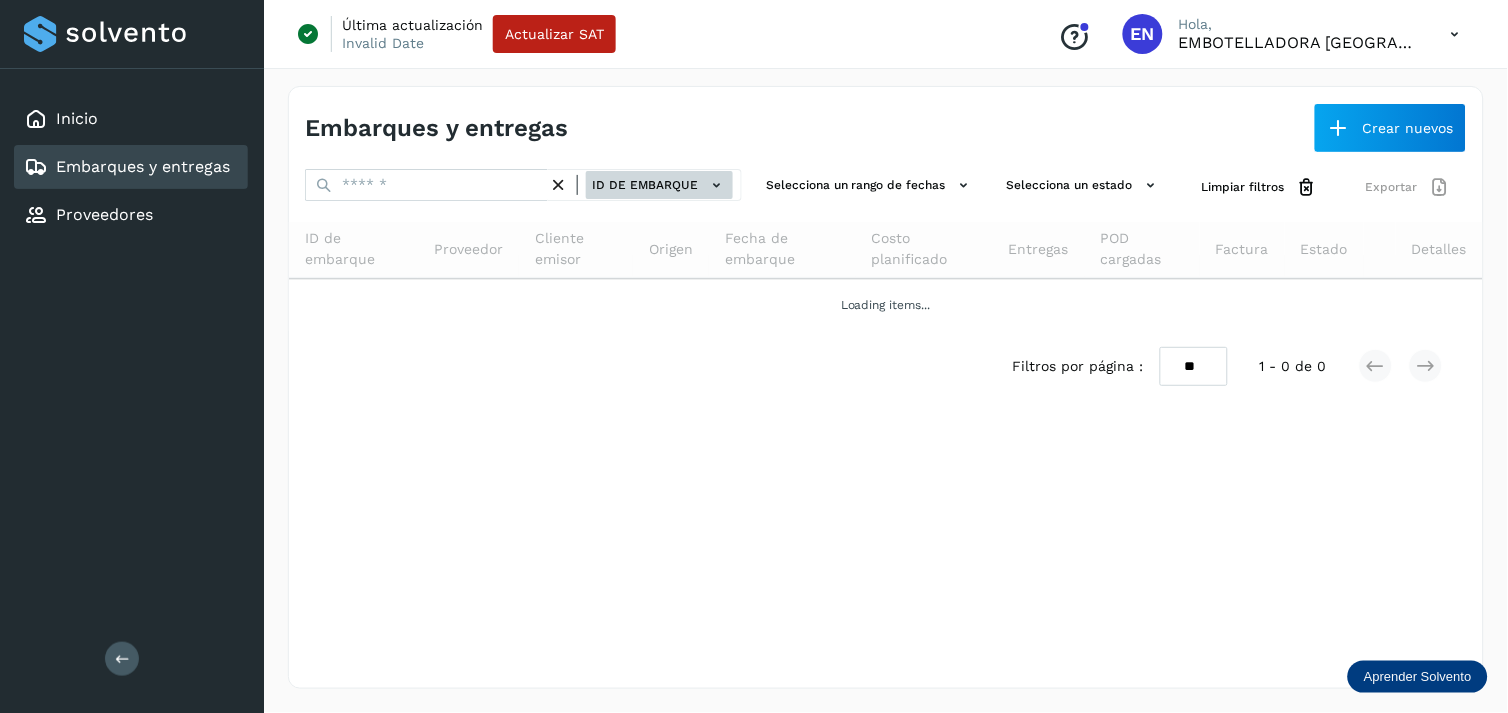 click on "ID de embarque" at bounding box center [659, 185] 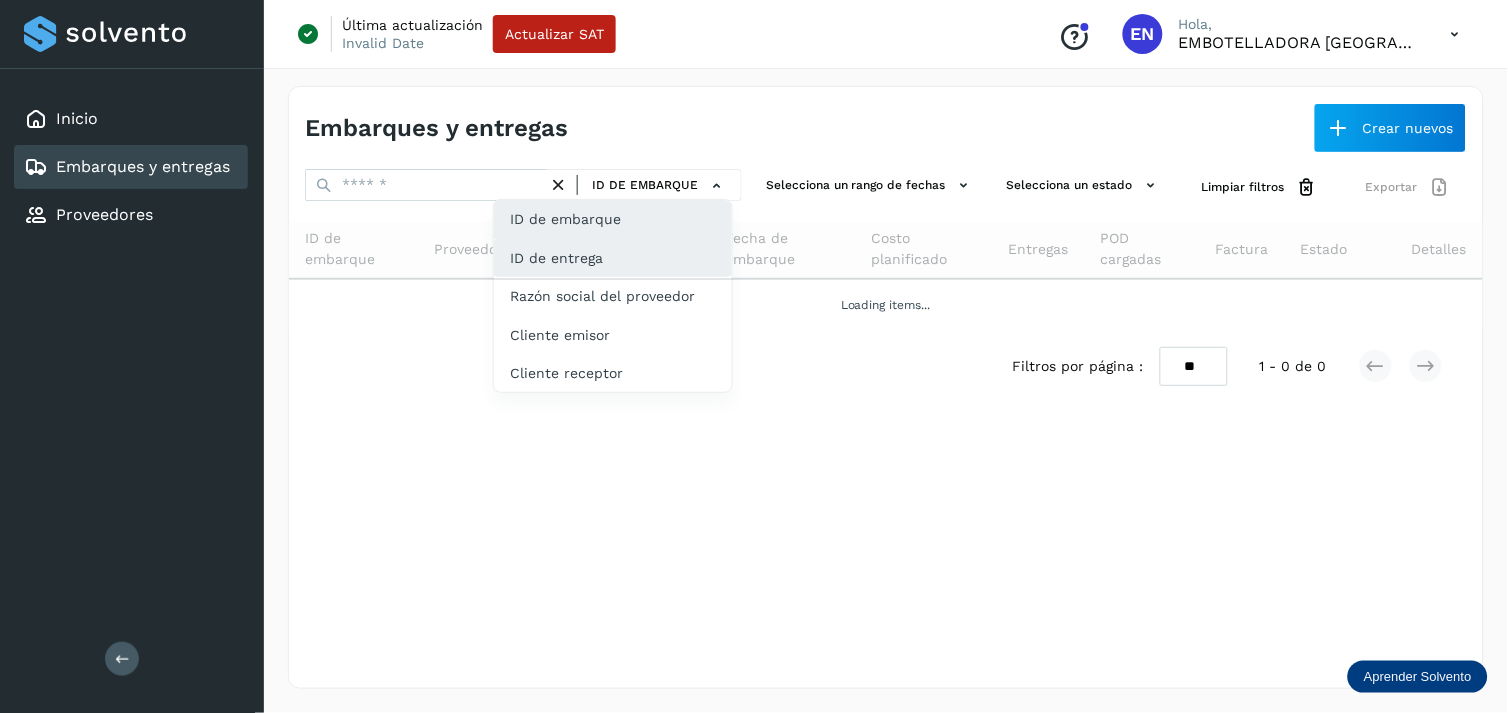 click on "ID de entrega" 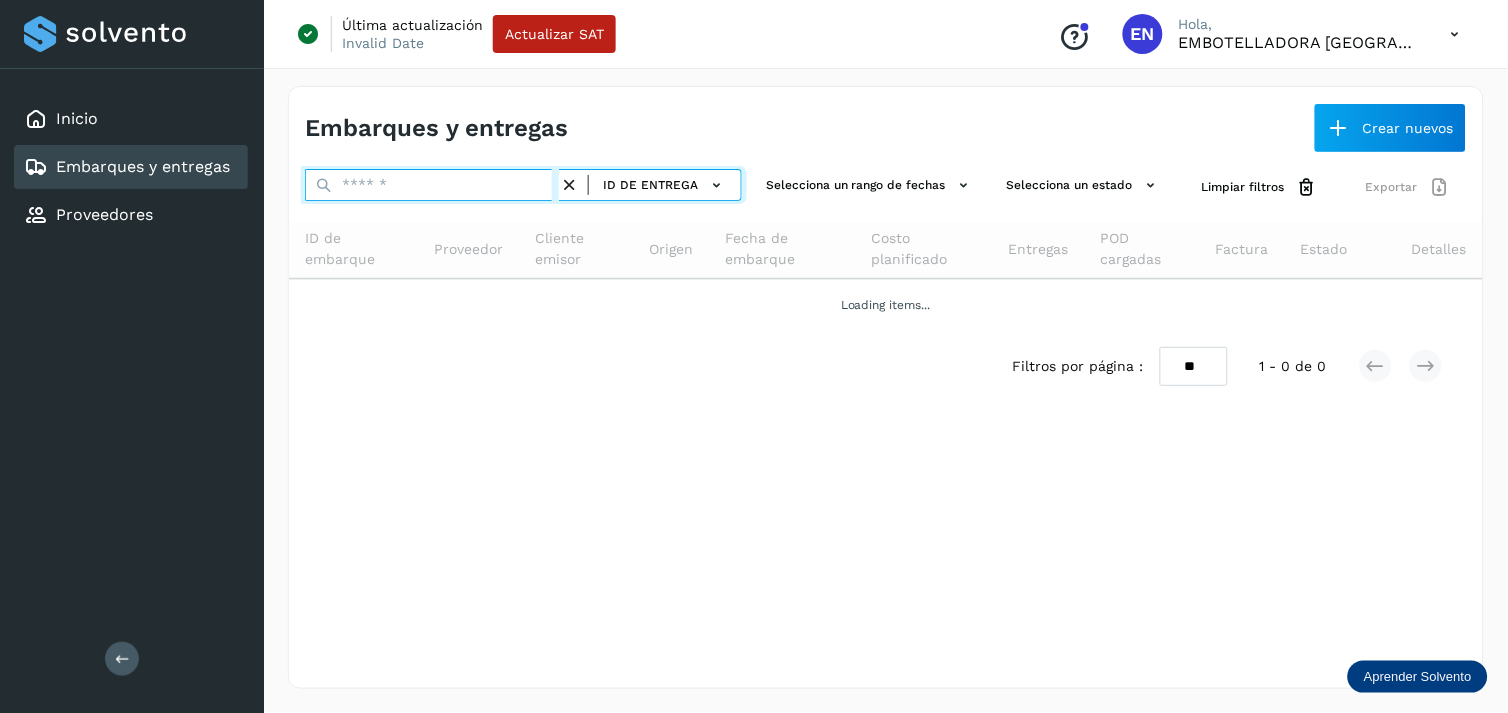 click at bounding box center (432, 185) 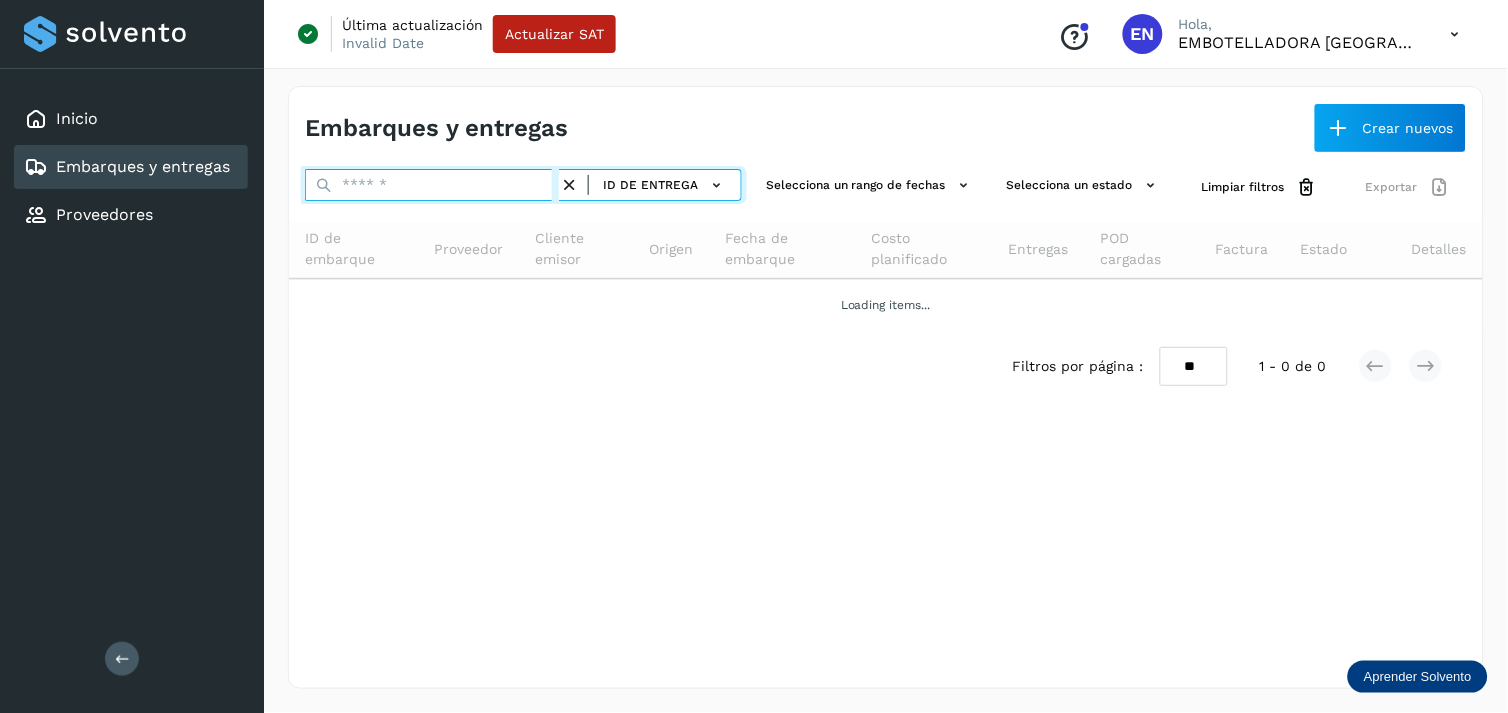 click at bounding box center (432, 185) 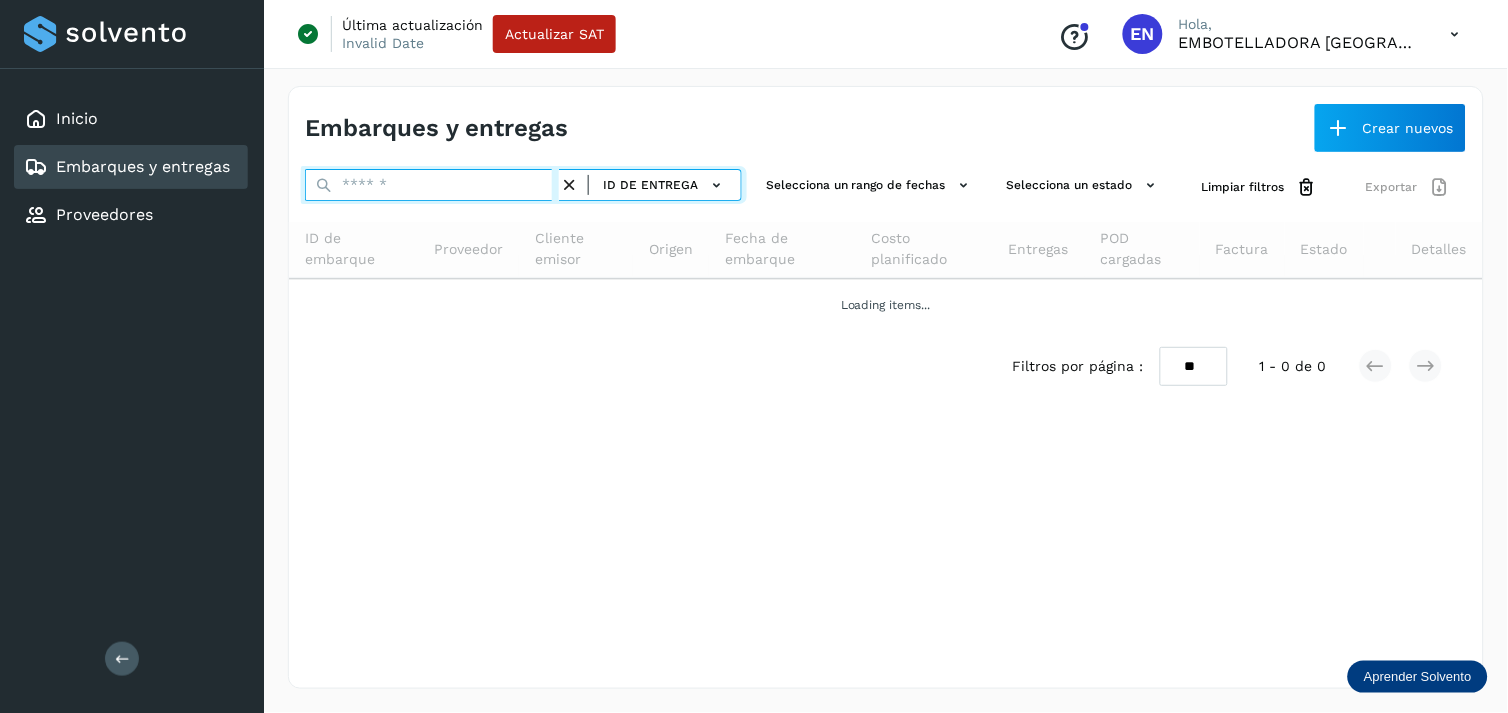 paste on "**********" 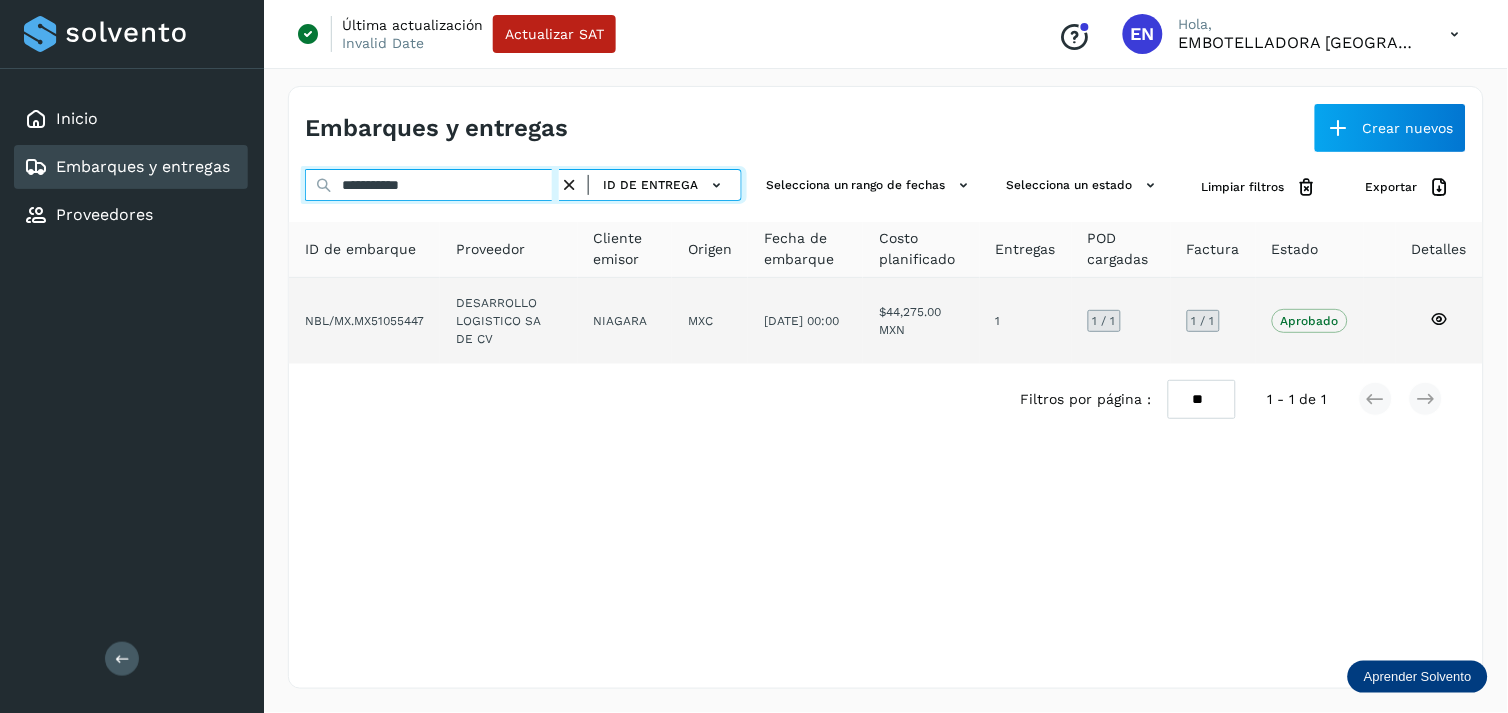 type on "**********" 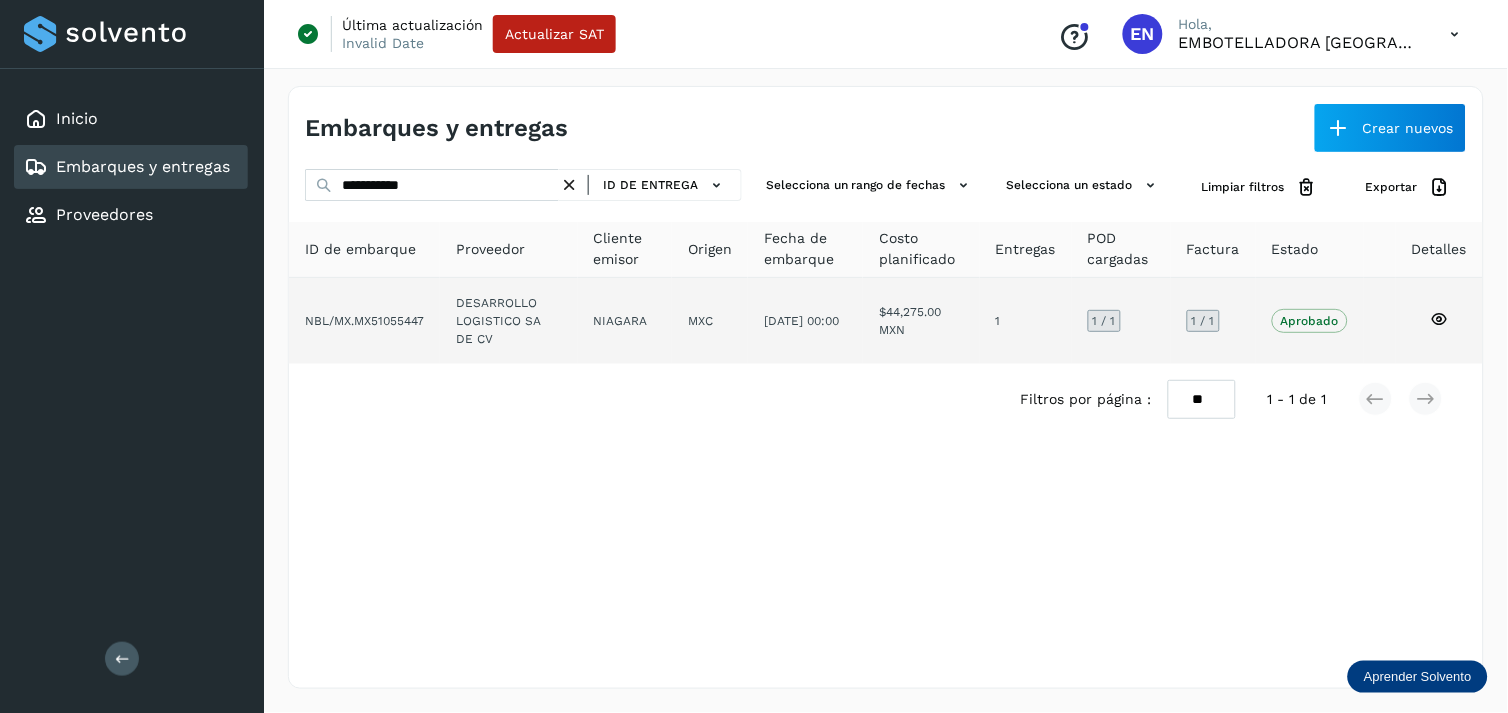click on "NIAGARA" 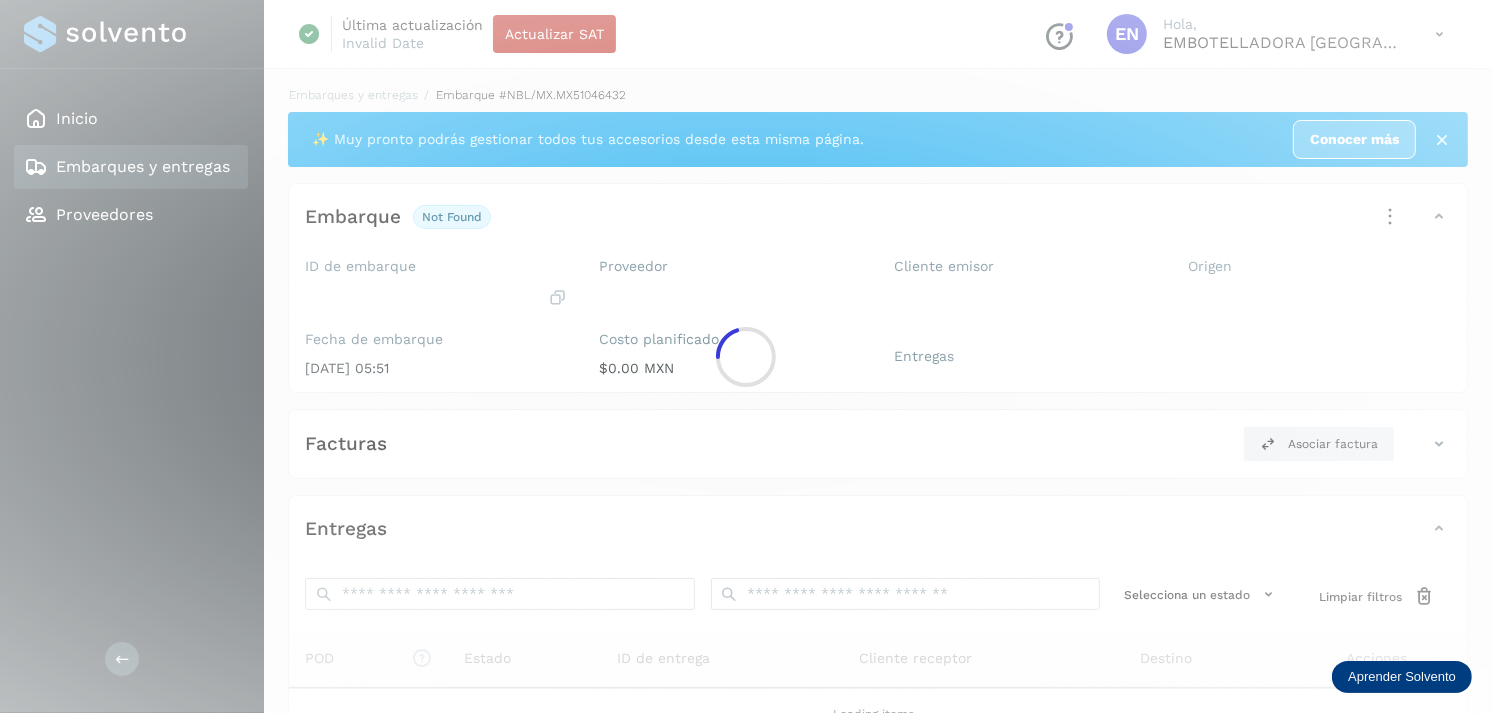 click 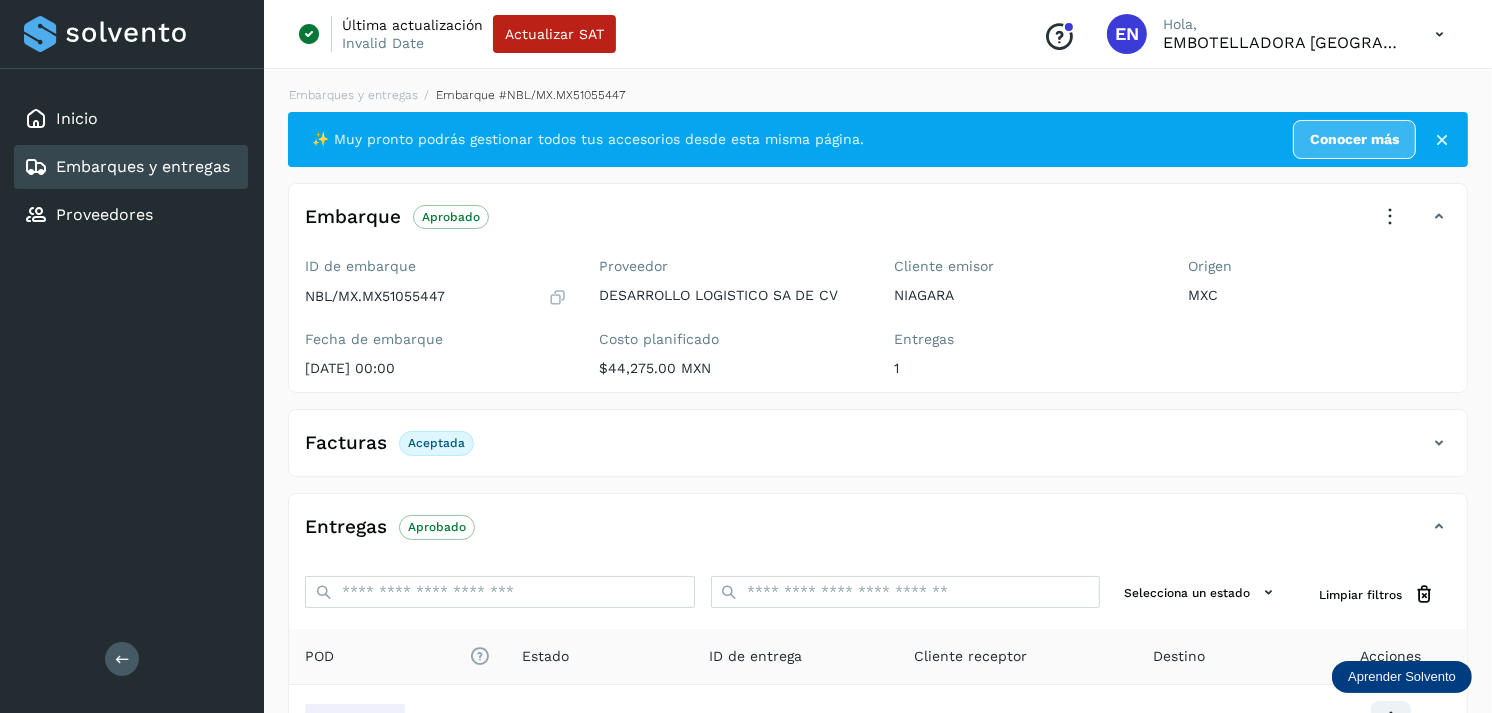 scroll, scrollTop: 241, scrollLeft: 0, axis: vertical 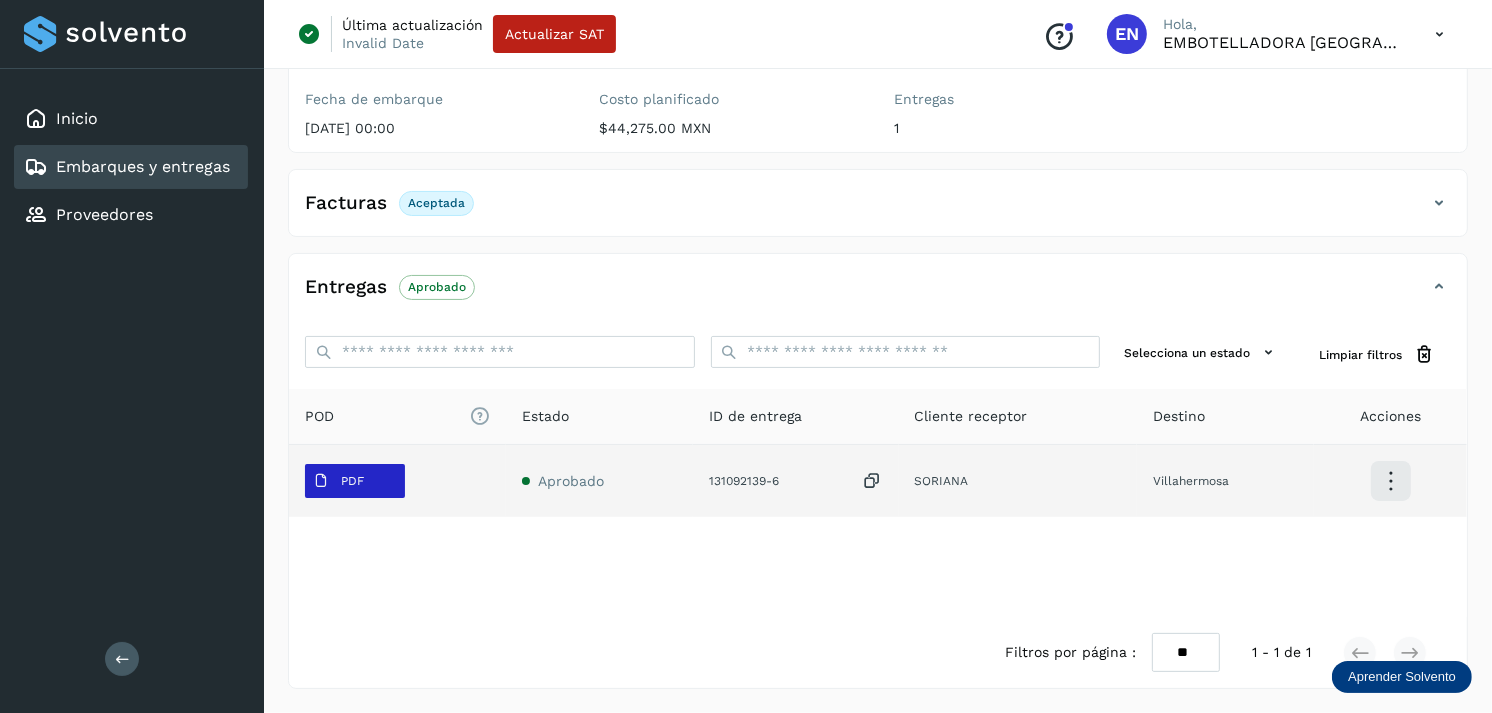 click on "PDF" at bounding box center (338, 481) 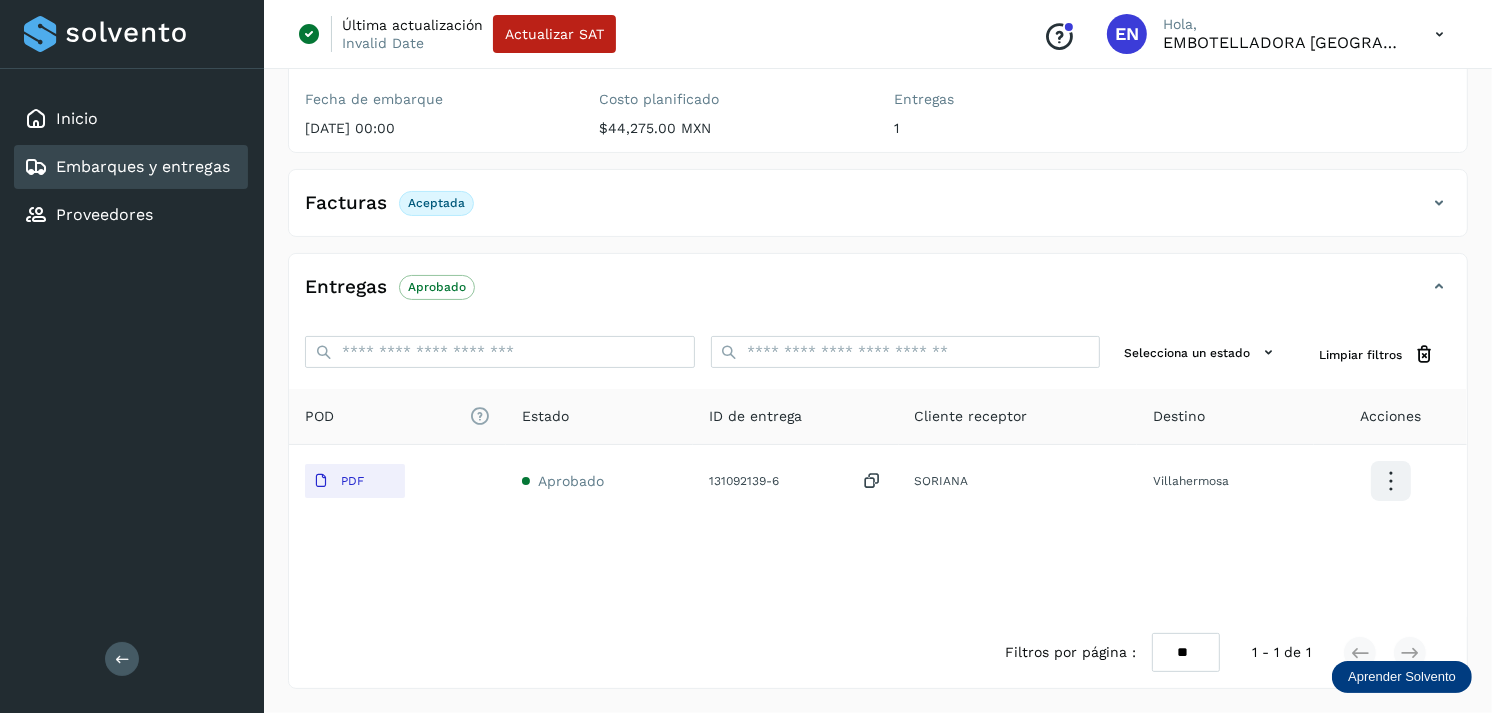 click on "Embarques y entregas" at bounding box center (143, 166) 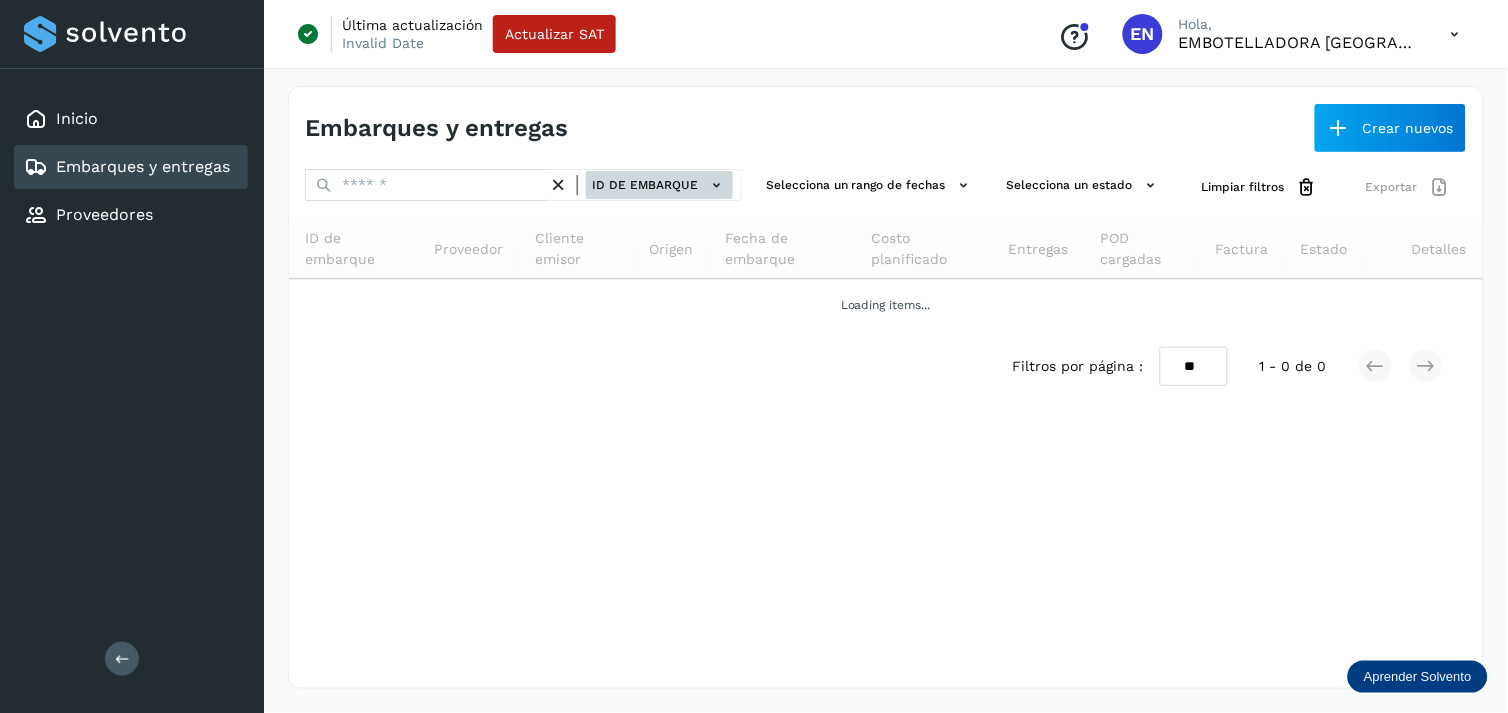 click on "ID de embarque" 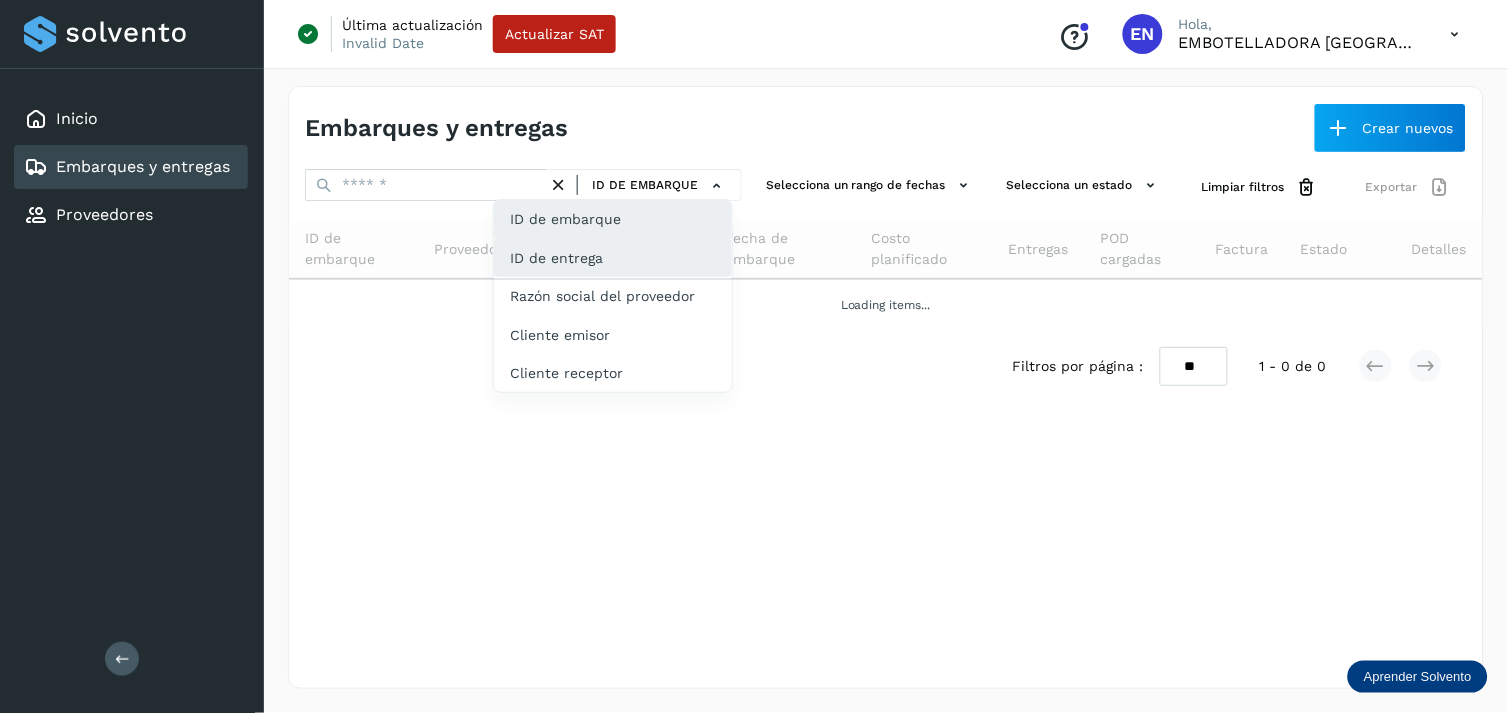 click on "ID de entrega" 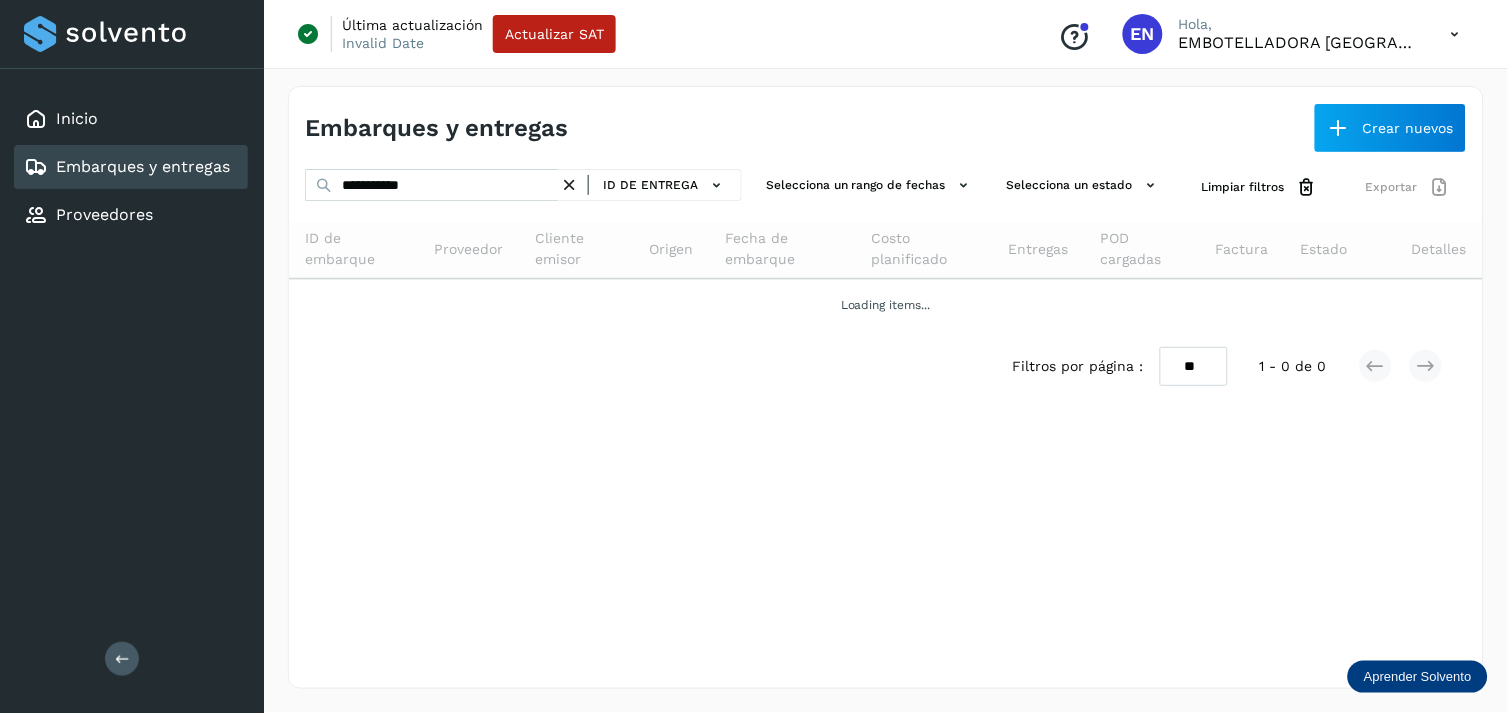 click at bounding box center [569, 185] 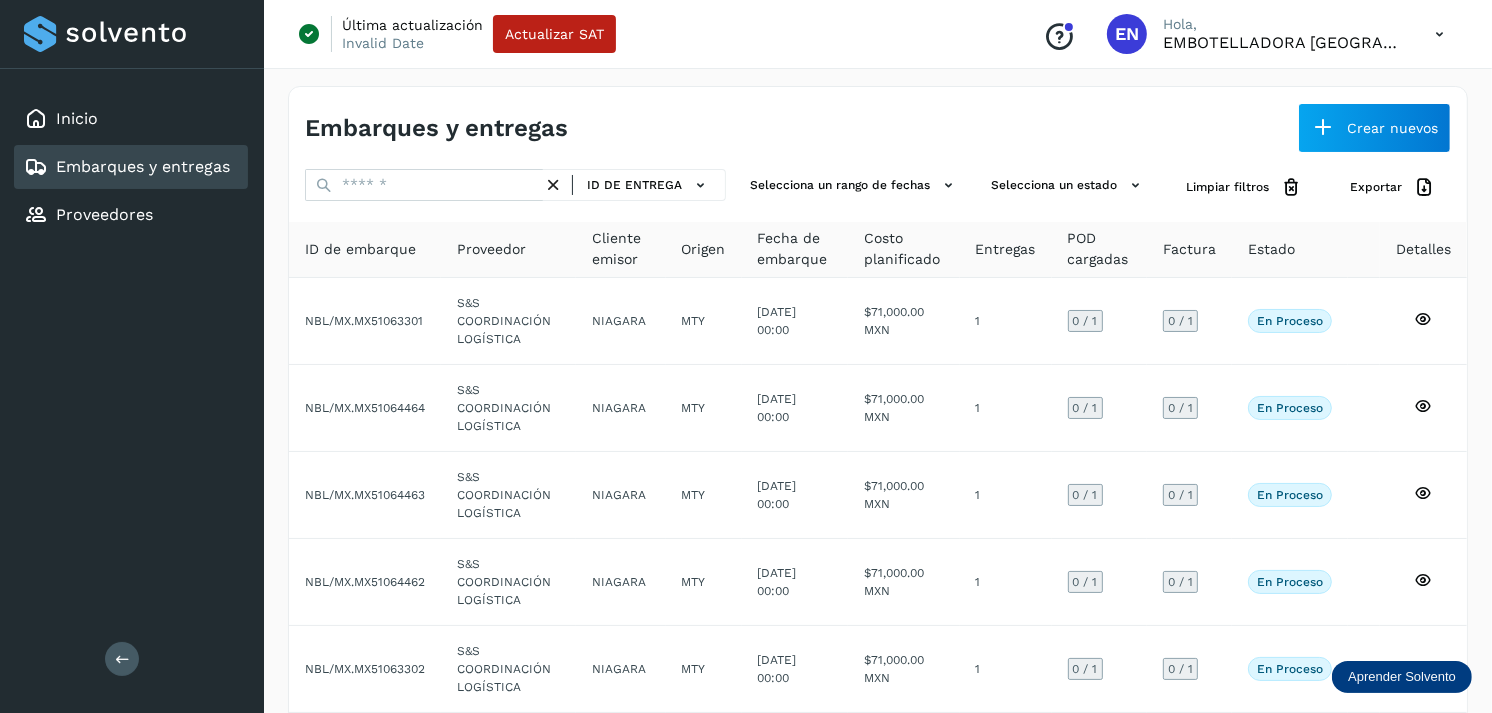 click on "Embarques y entregas Crear nuevos ID de entrega Selecciona un rango de fechas  Selecciona un estado Limpiar filtros Exportar ID de embarque Proveedor Cliente emisor Origen Fecha de embarque Costo planificado Entregas POD cargadas Factura Estado Detalles NBL/MX.MX51063301 S&S COORDINACIÓN LOGÍSTICA NIAGARA MTY [DATE] 00:00  $71,000.00 MXN  1 0  / 1 0 / 1 En proceso
Verifica el estado de la factura o entregas asociadas a este embarque
NBL/MX.MX51064464 S&S COORDINACIÓN LOGÍSTICA NIAGARA MTY [DATE] 00:00  $71,000.00 MXN  1 0  / 1 0 / 1 En proceso
Verifica el estado de la factura o entregas asociadas a este embarque
NBL/MX.MX51064463 S&S COORDINACIÓN LOGÍSTICA NIAGARA MTY [DATE] 00:00  $71,000.00 MXN  1 0  / 1 0 / 1 En proceso
Verifica el estado de la factura o entregas asociadas a este embarque
NBL/MX.MX51064462 NIAGARA MTY 1 0  / 1 0 / 1" at bounding box center [878, 643] 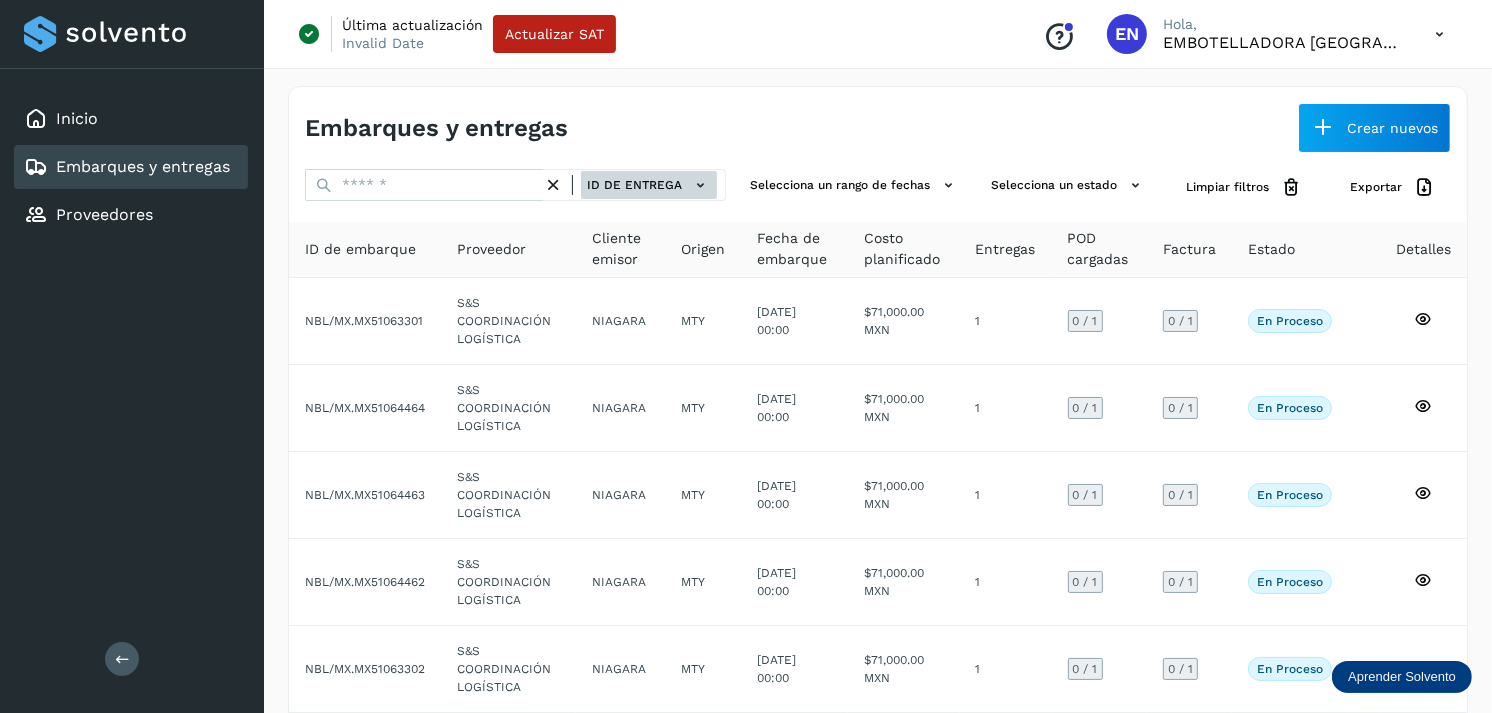 click on "ID de entrega" at bounding box center (649, 185) 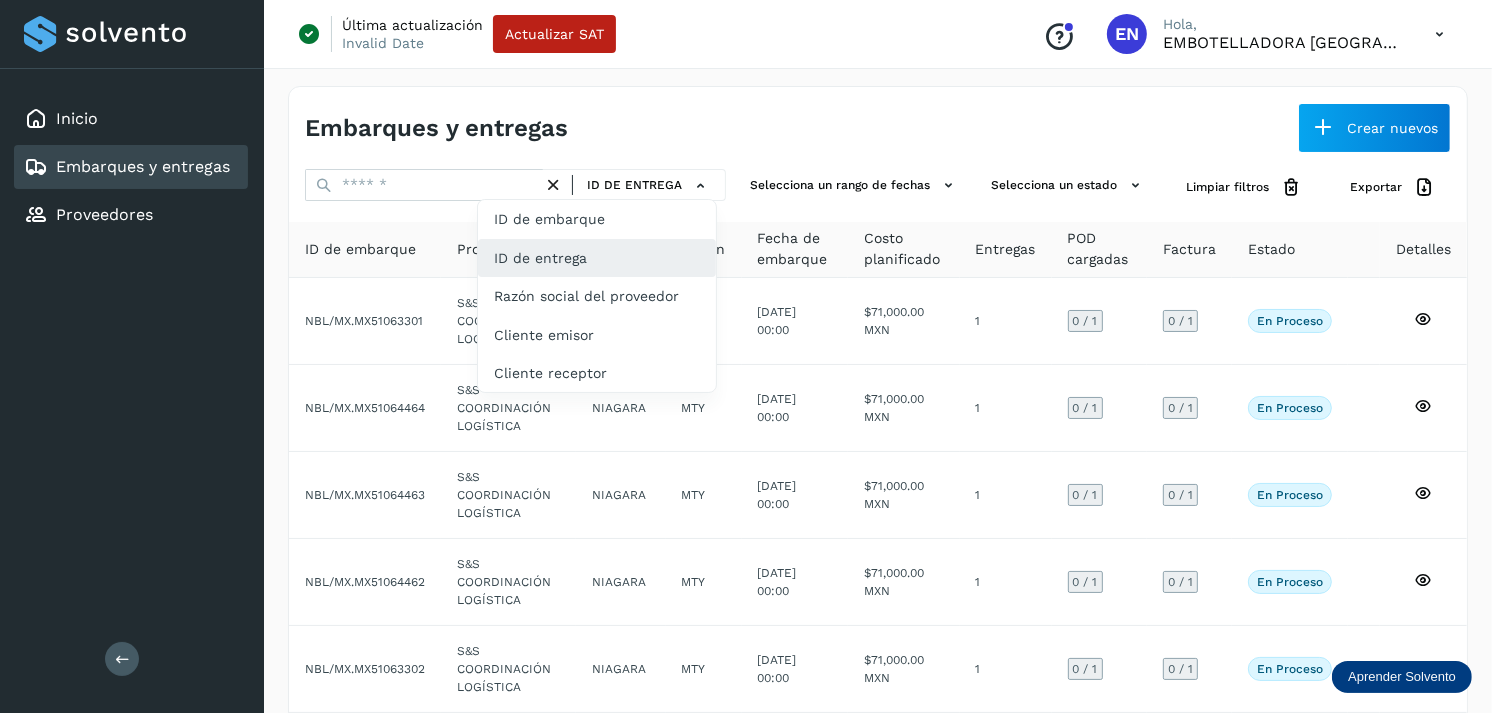 click on "ID de entrega" 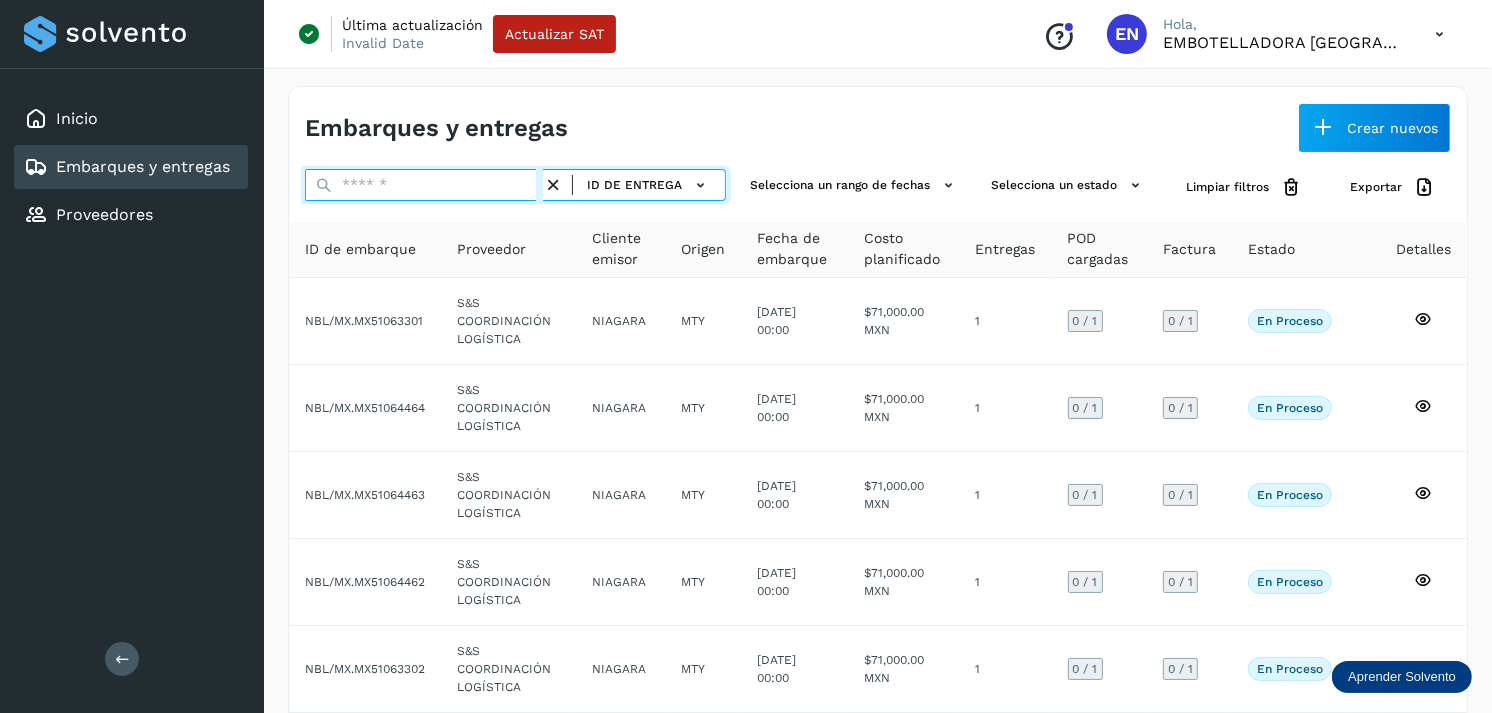 click at bounding box center (424, 185) 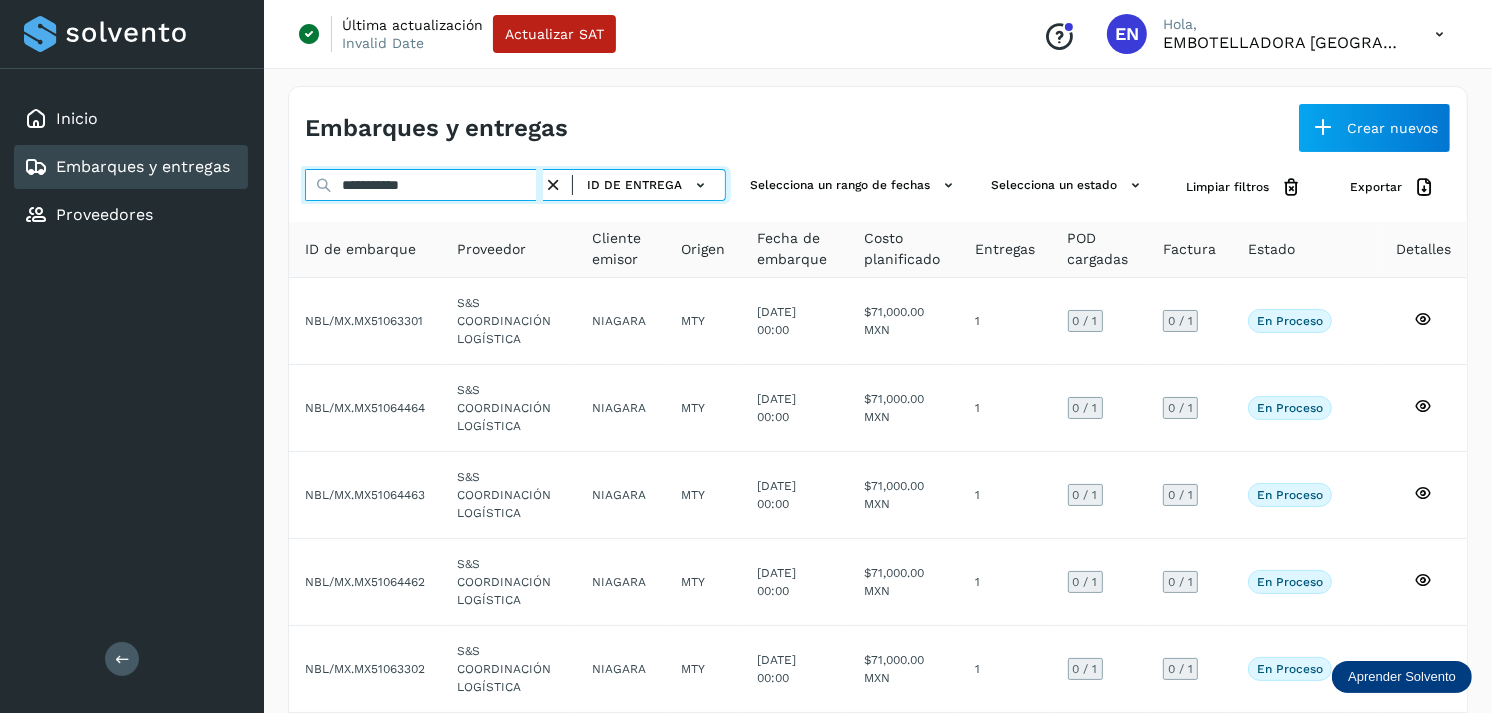 type on "**********" 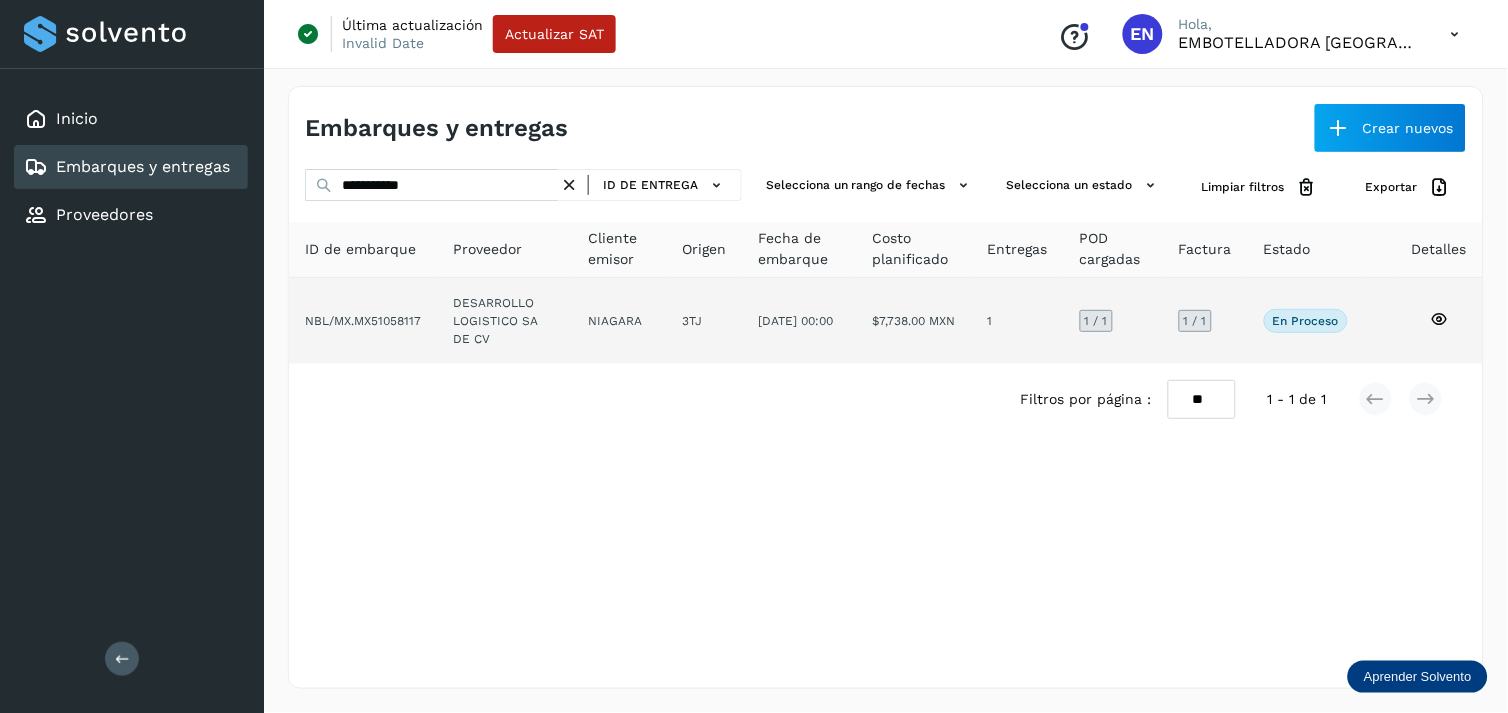 click on "3TJ" 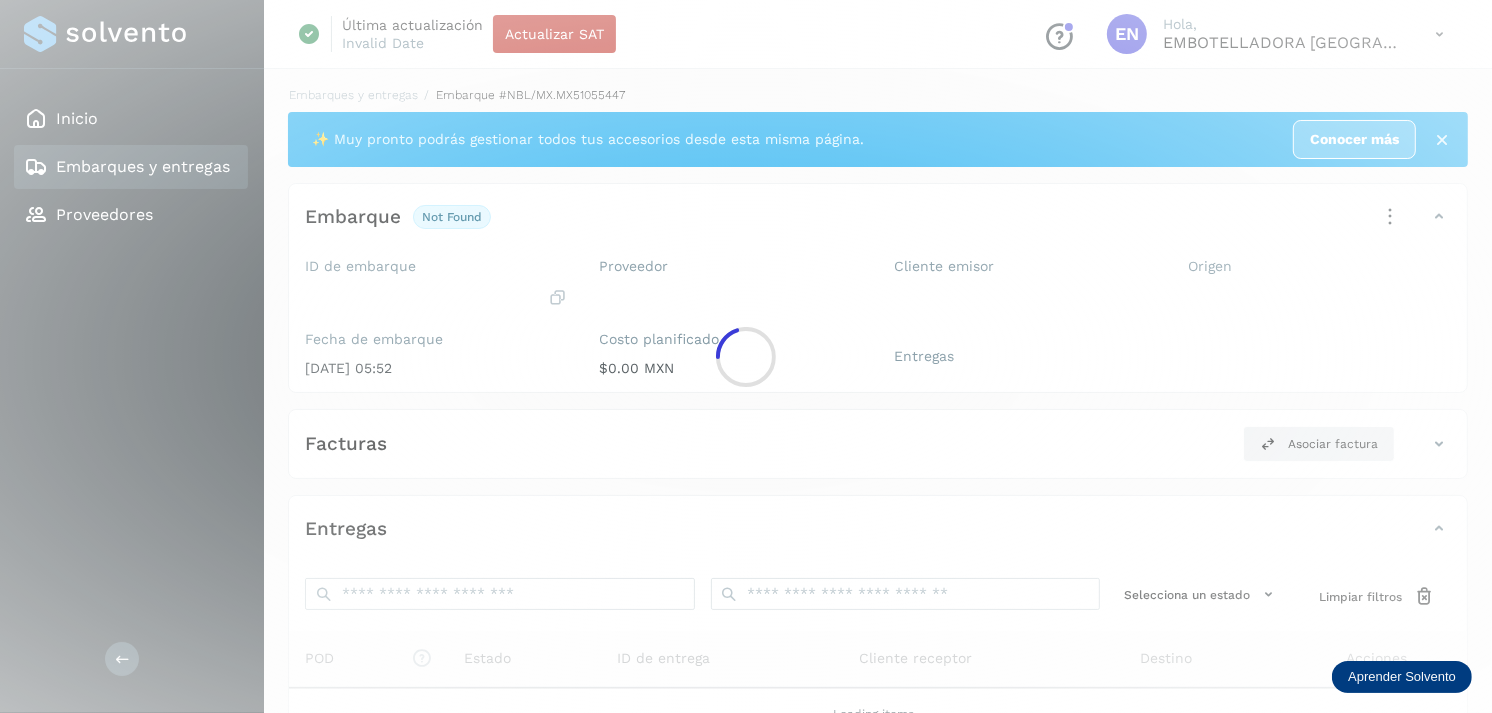 click 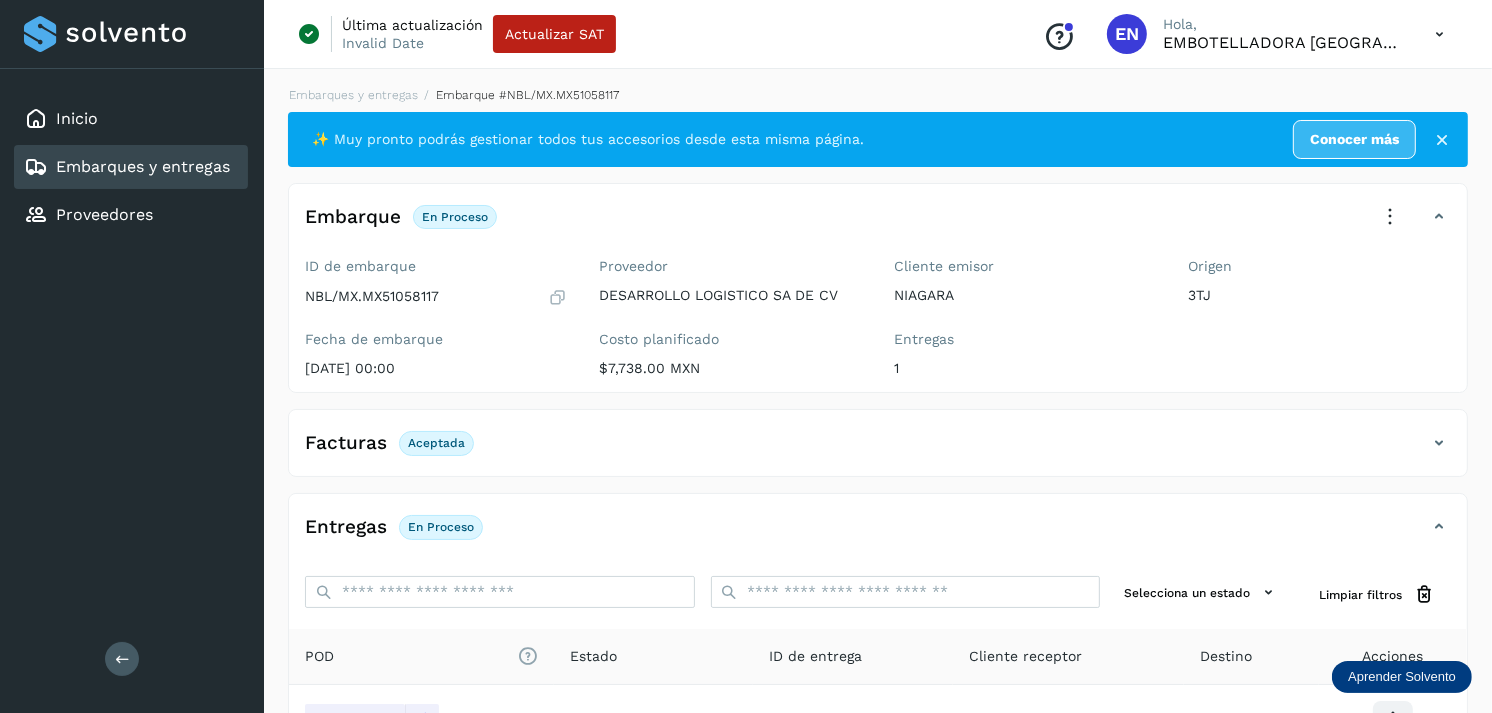 scroll, scrollTop: 241, scrollLeft: 0, axis: vertical 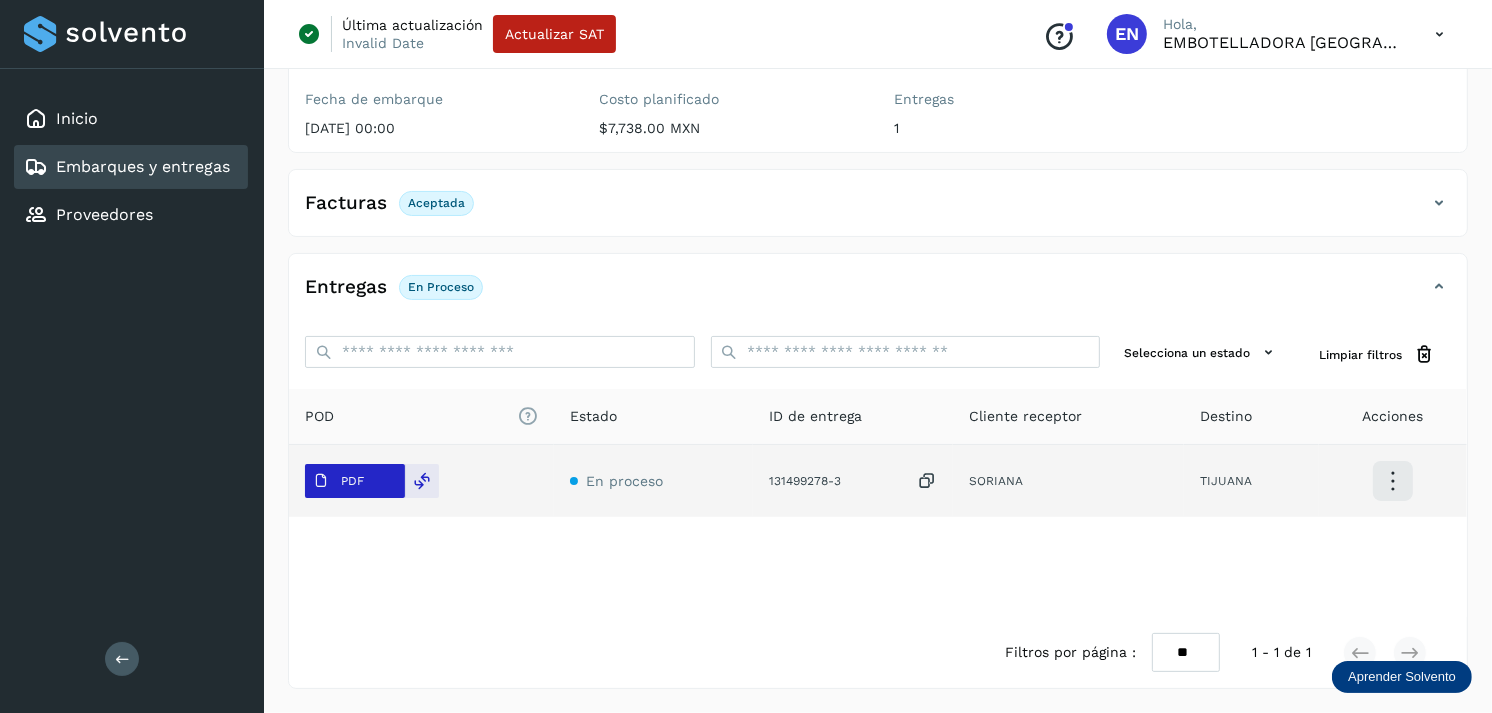 click on "PDF" at bounding box center (352, 481) 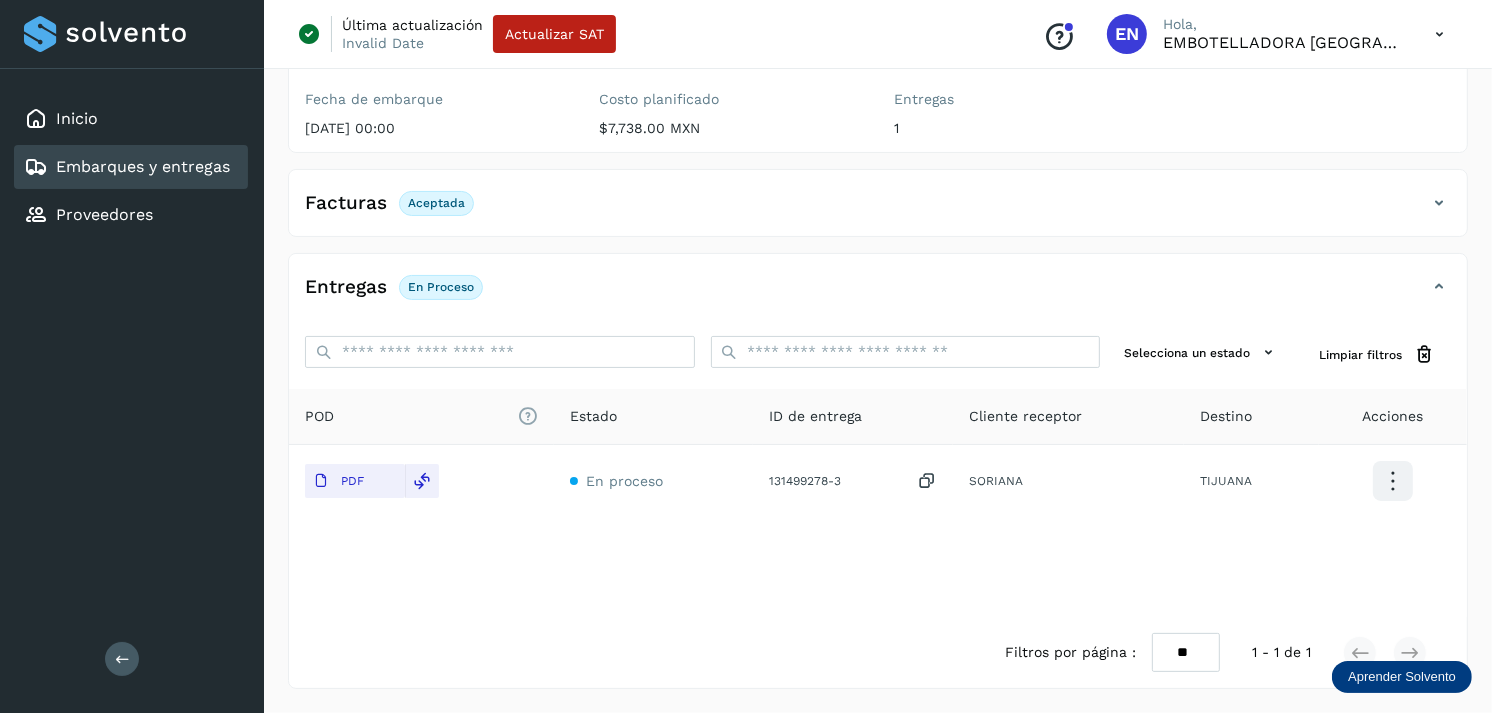 click on "Embarques y entregas" at bounding box center (143, 166) 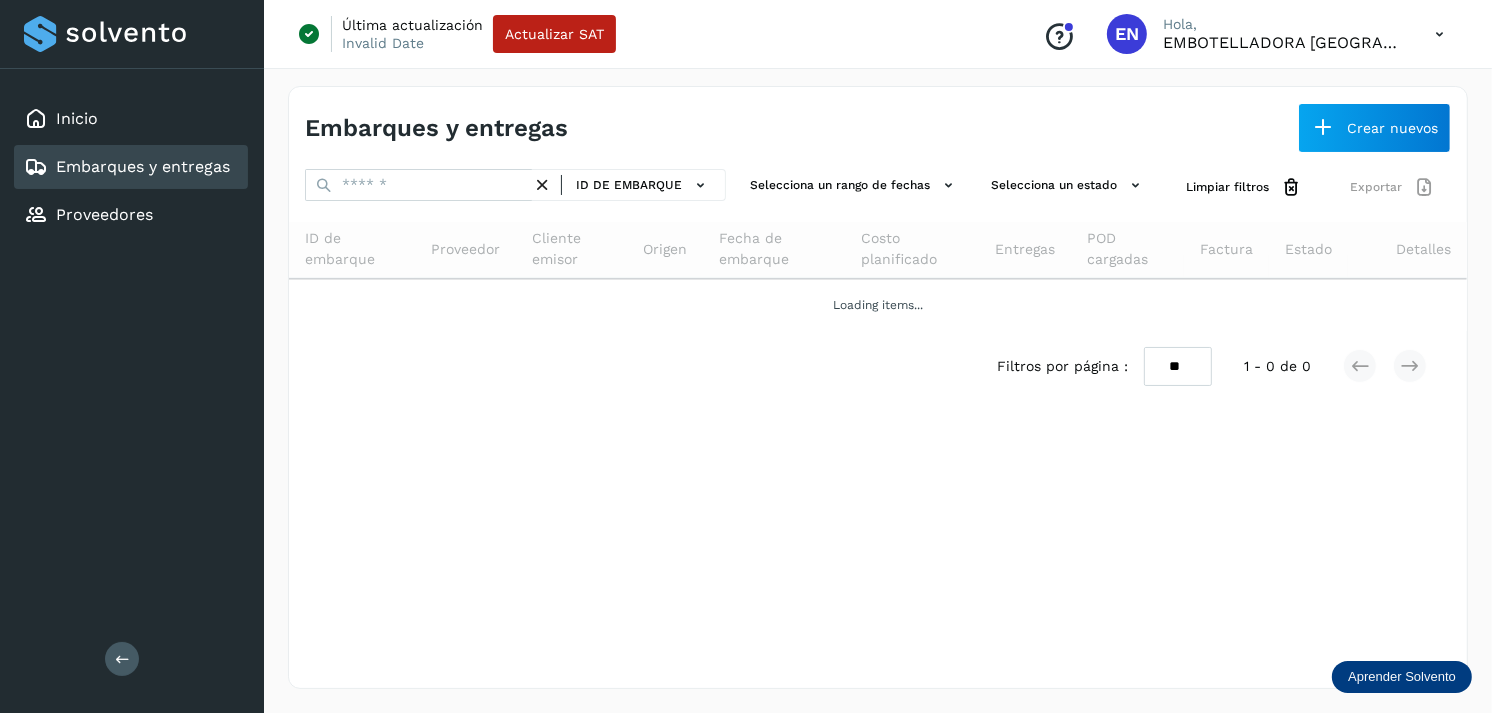 scroll, scrollTop: 0, scrollLeft: 0, axis: both 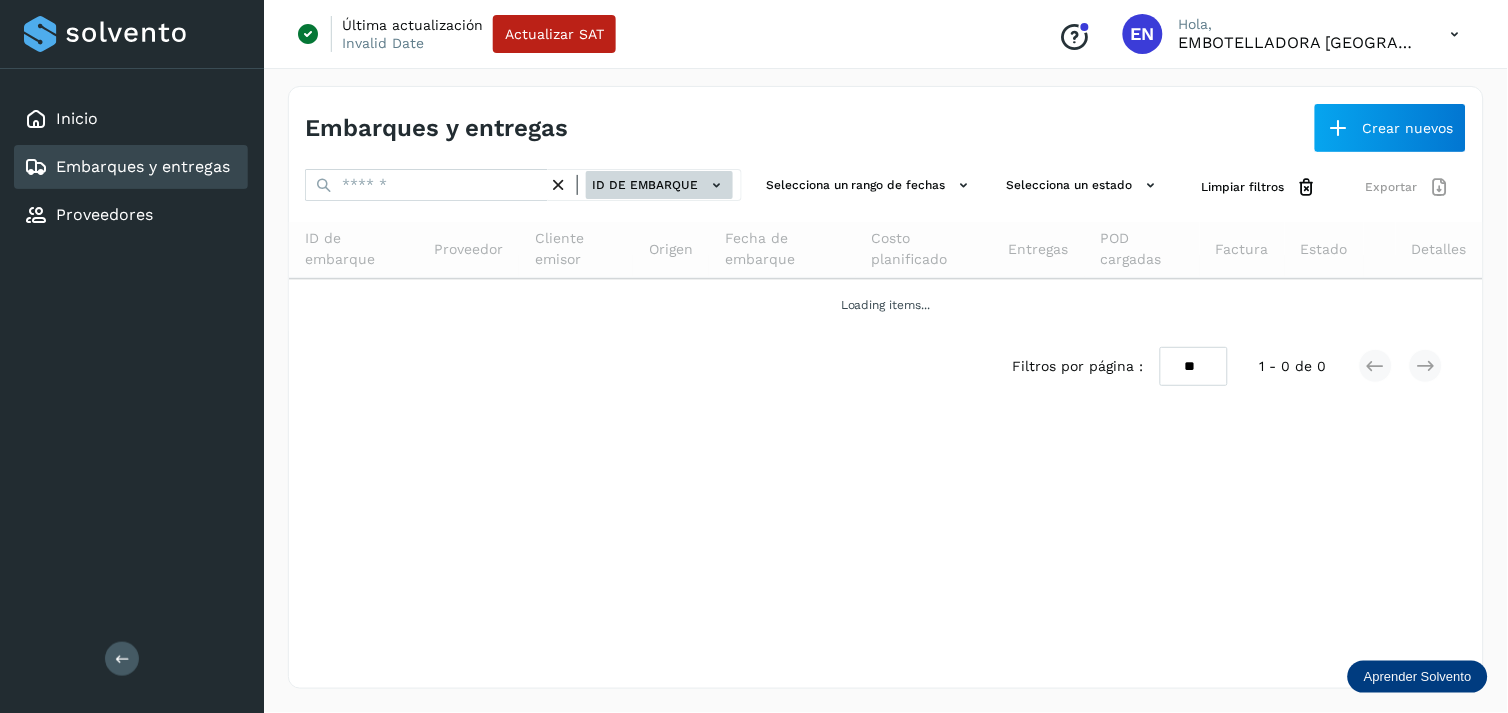 click on "ID de embarque" at bounding box center [659, 185] 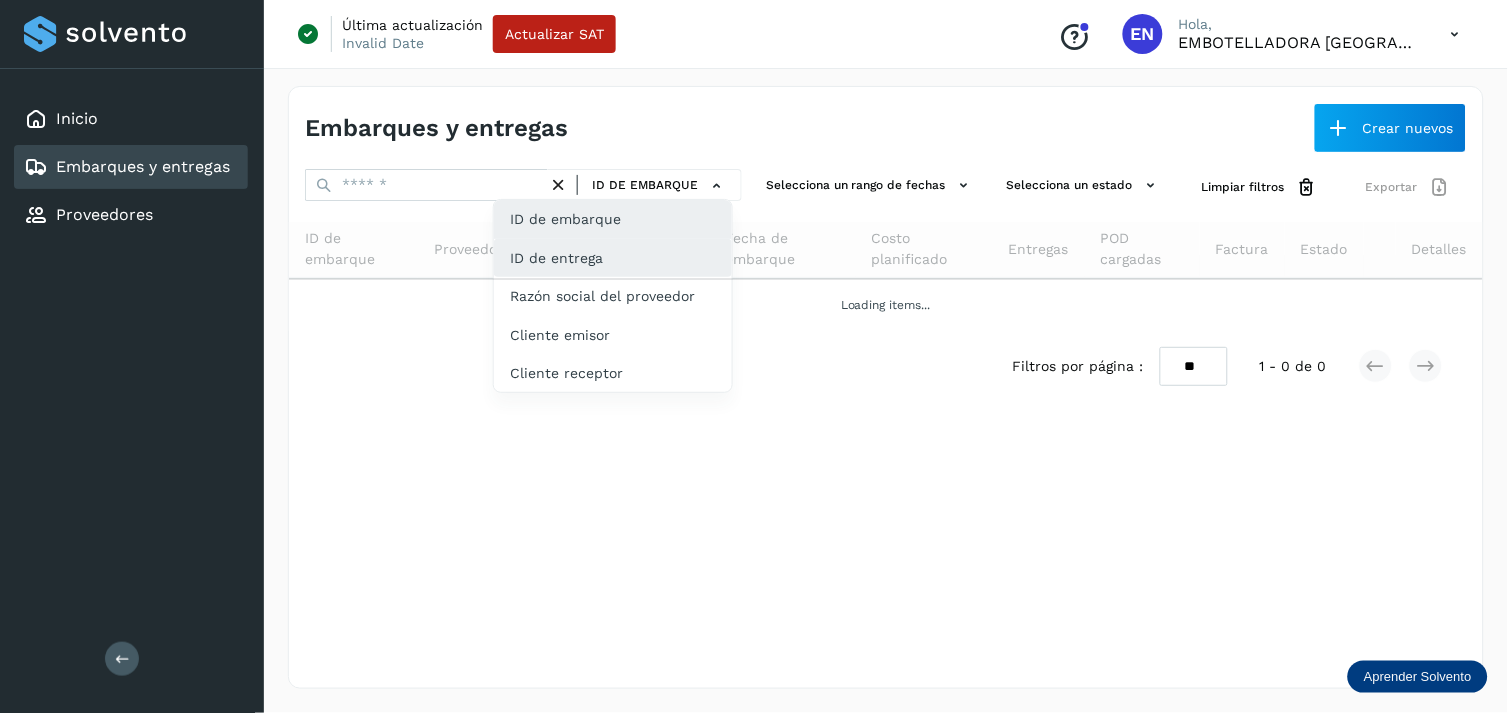 click on "ID de entrega" 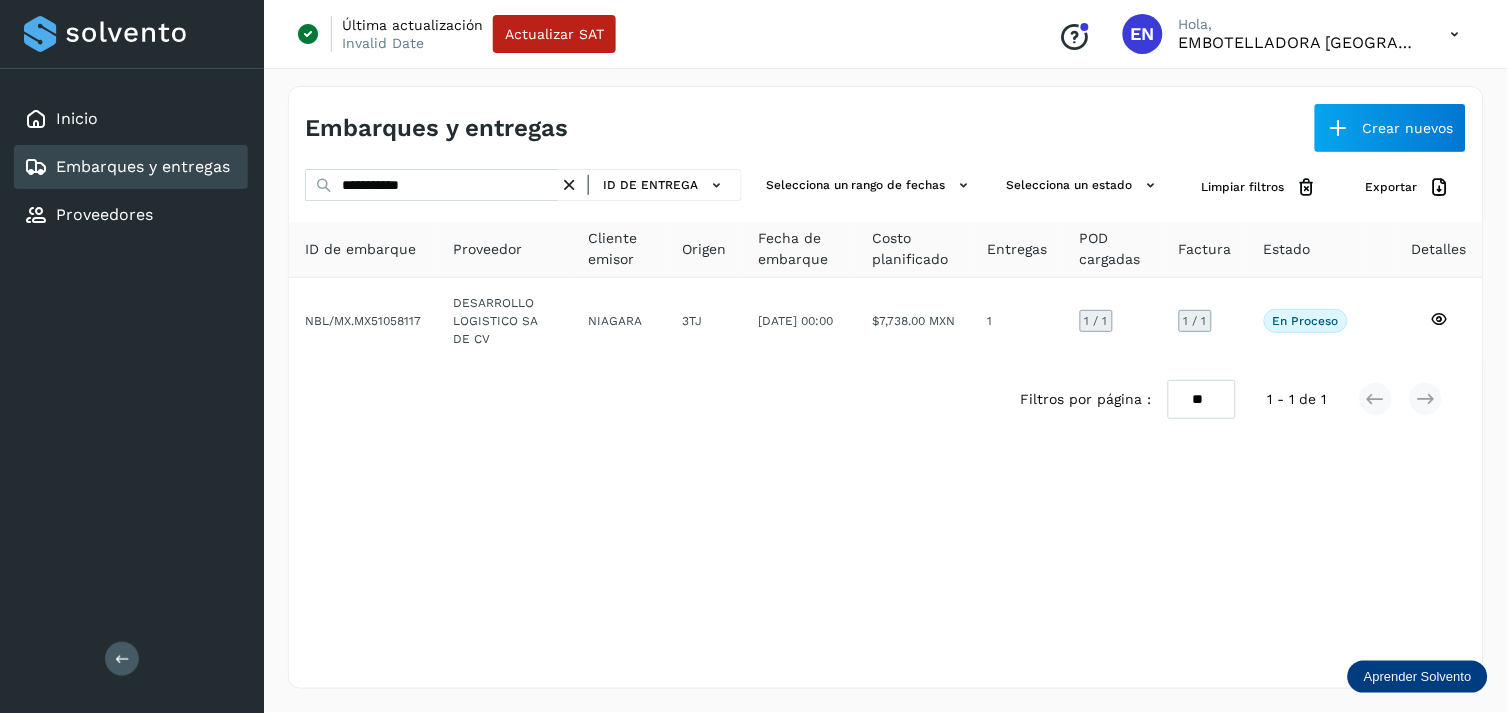 click at bounding box center [569, 185] 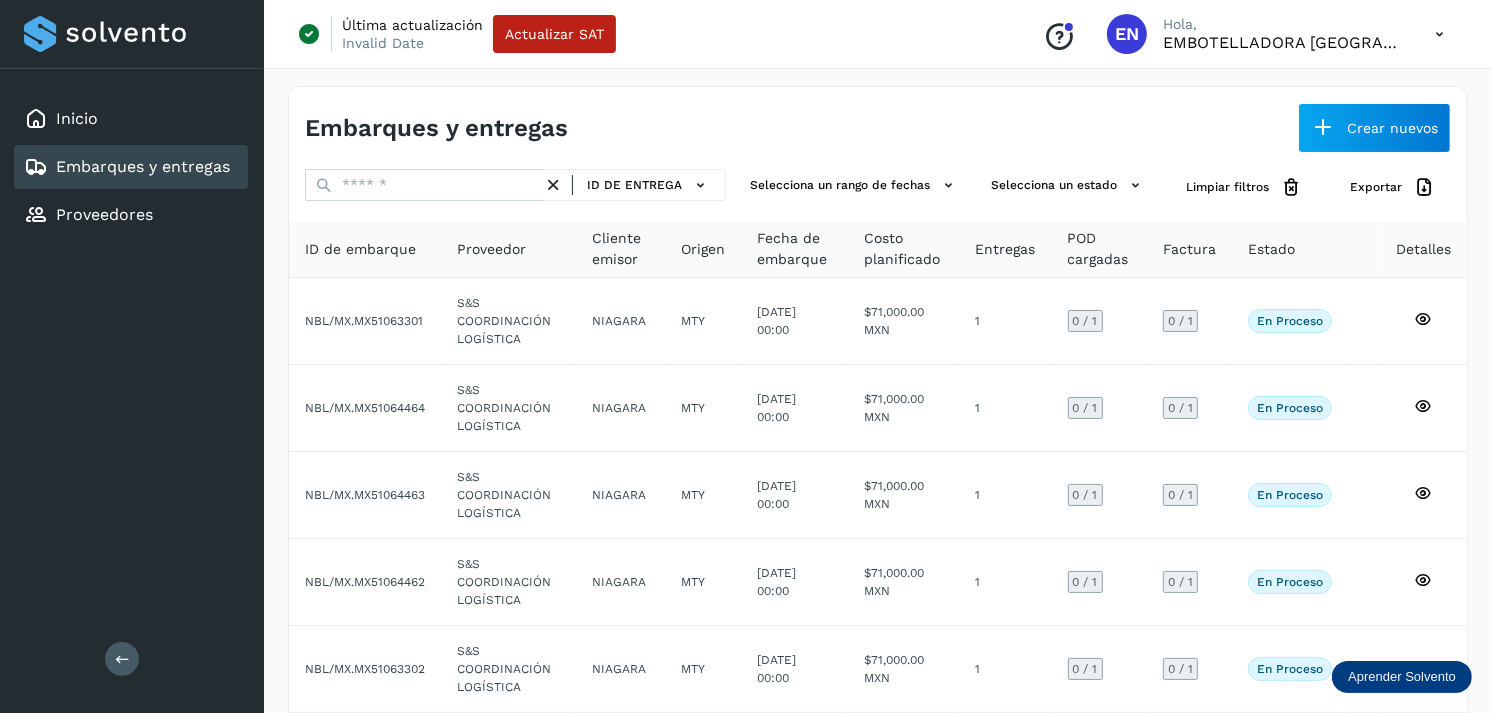 click on "Embarques y entregas" 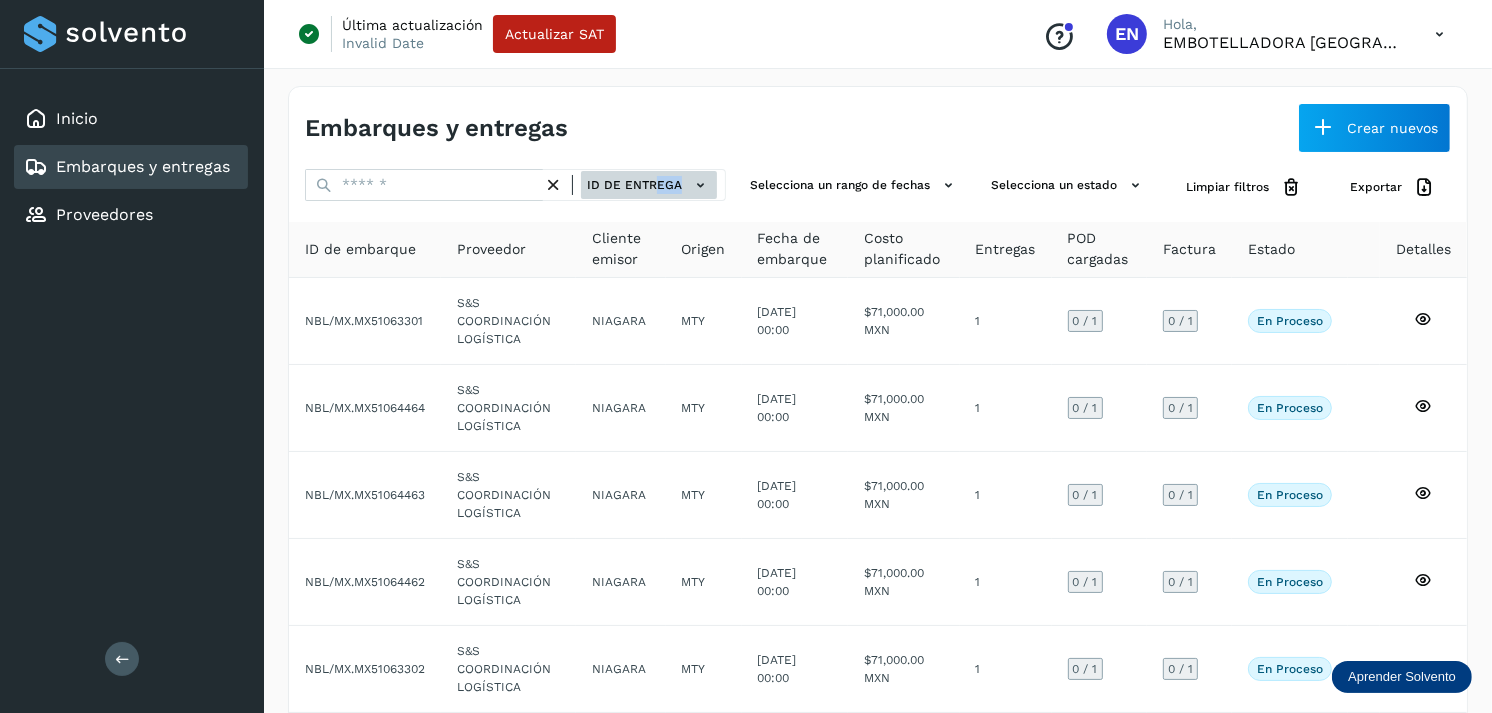 drag, startPoint x: 684, startPoint y: 201, endPoint x: 657, endPoint y: 192, distance: 28.460499 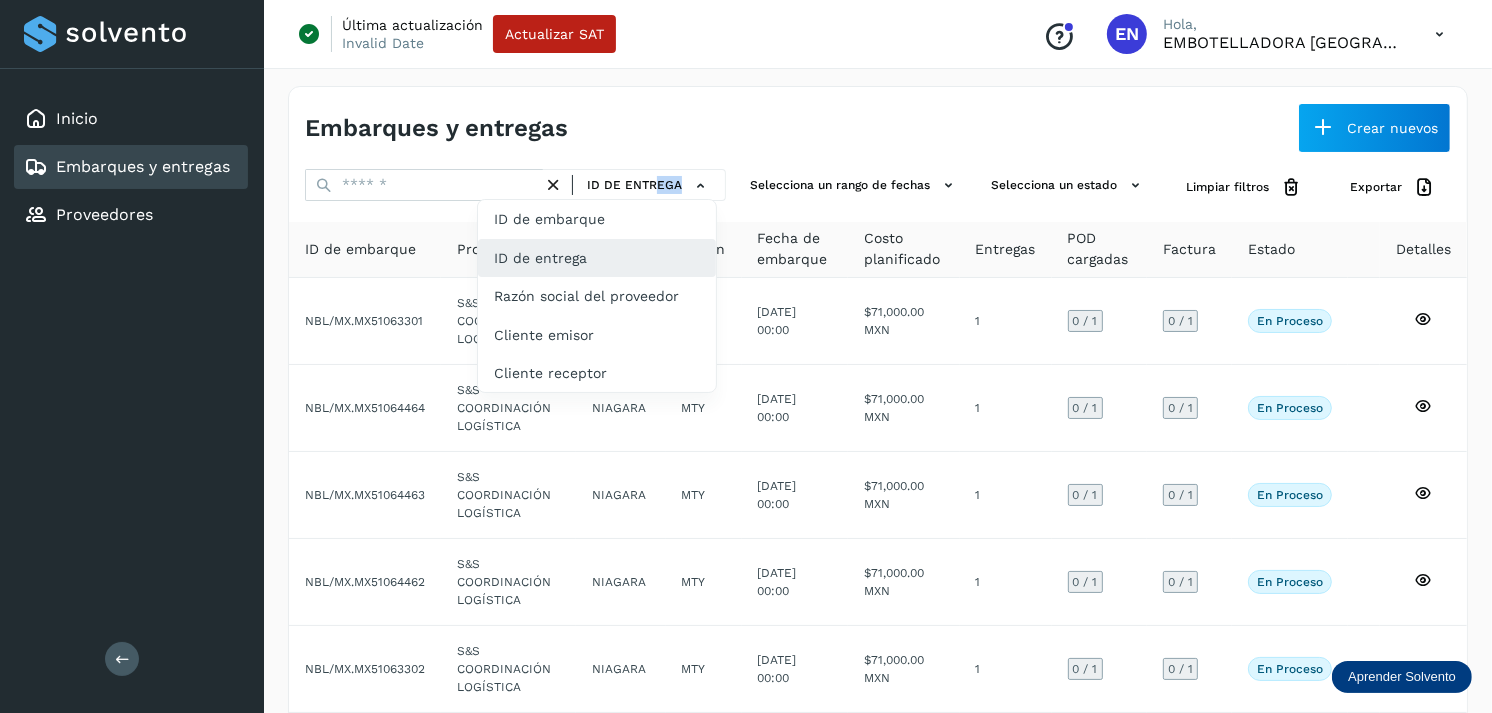 click on "ID de entrega" 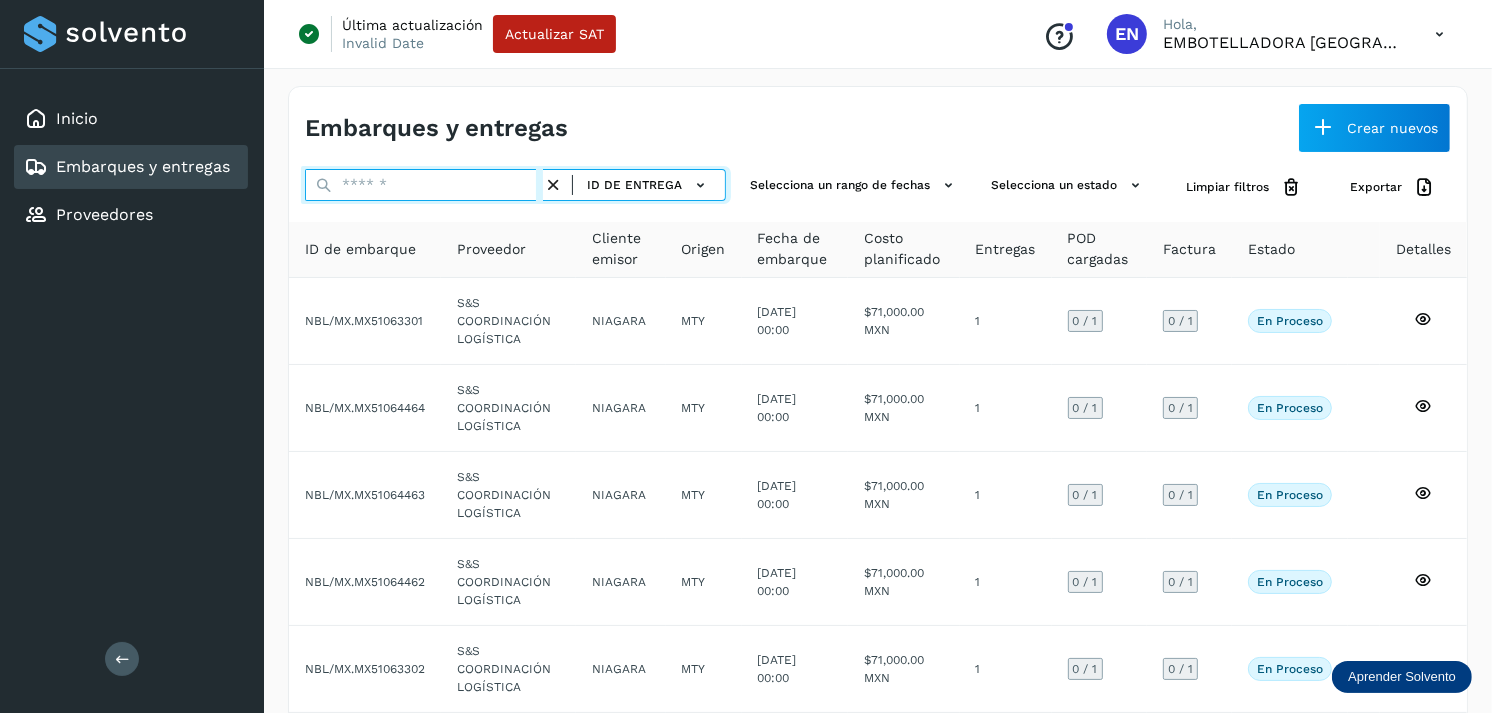 click at bounding box center (424, 185) 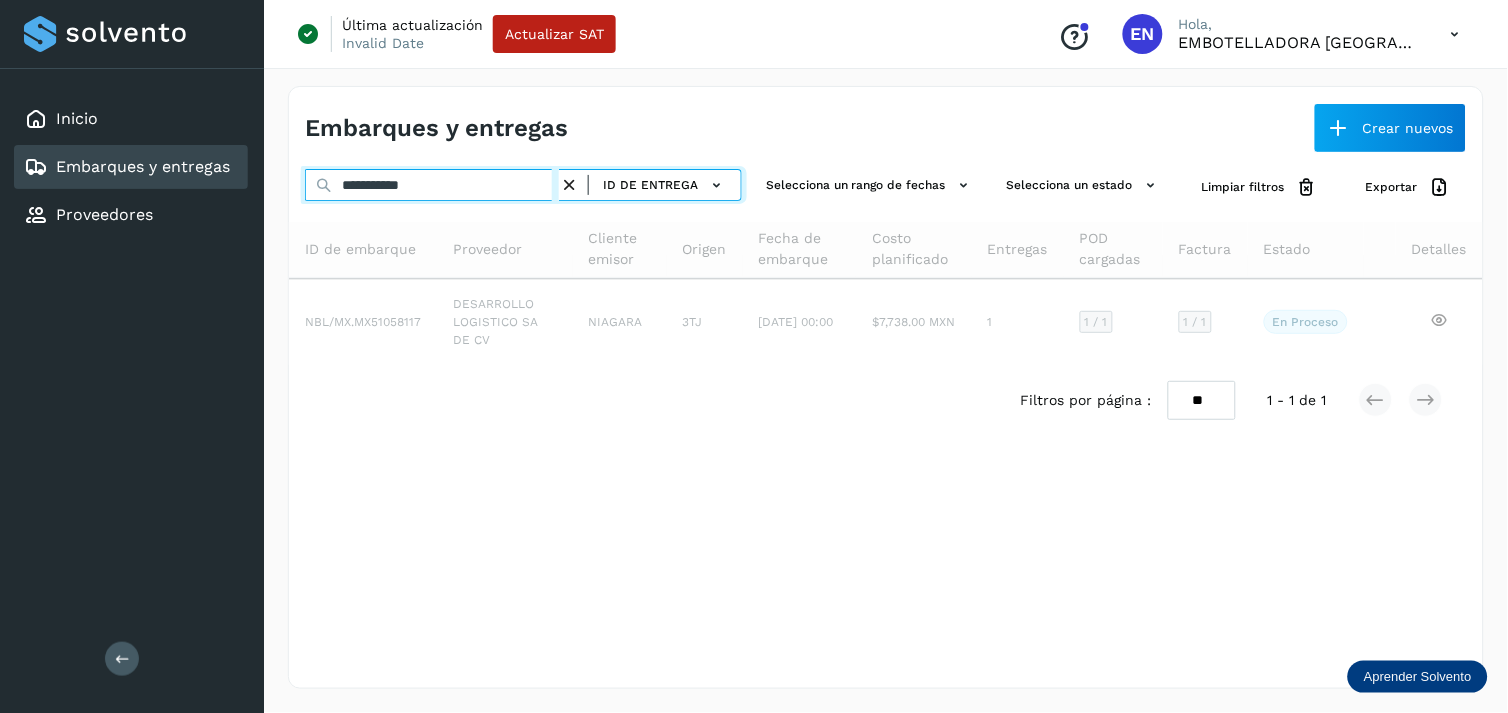 type on "**********" 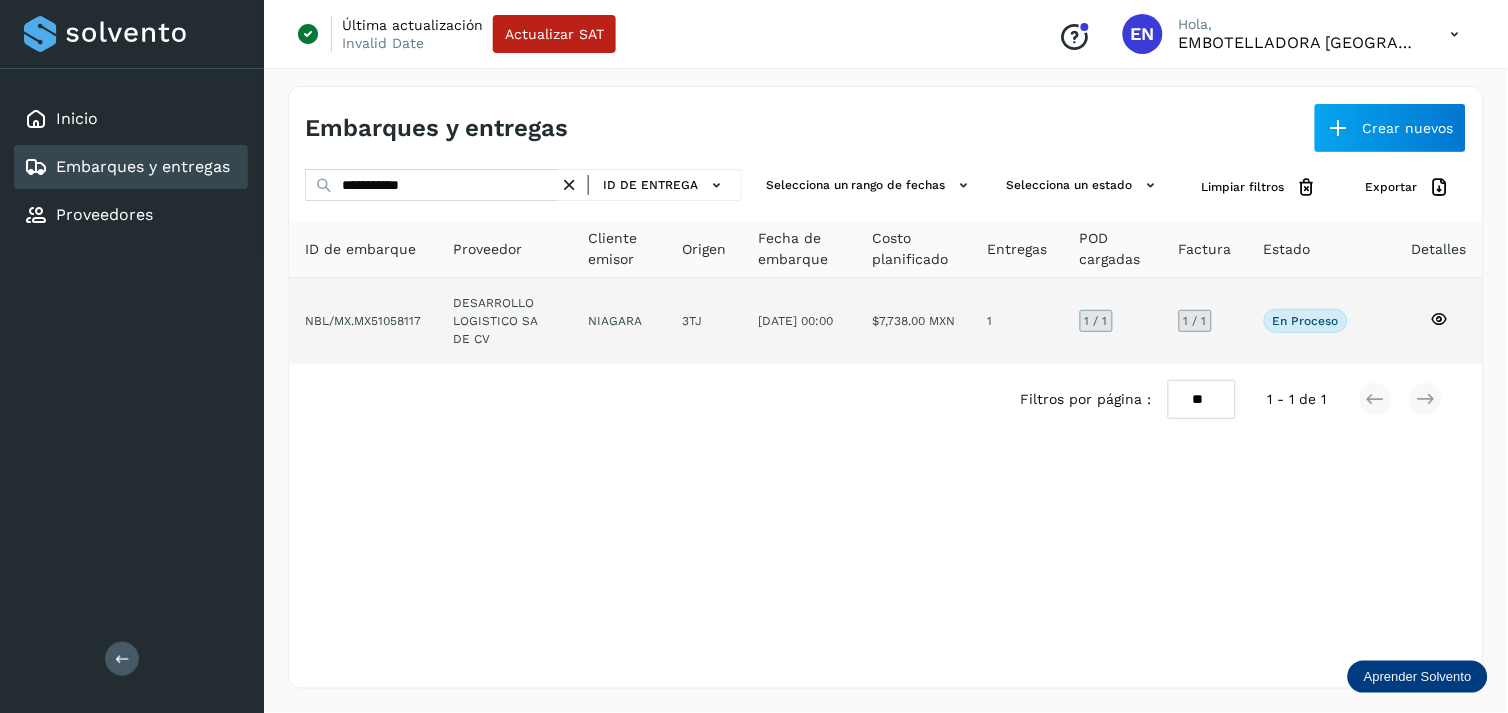 click on "NIAGARA" 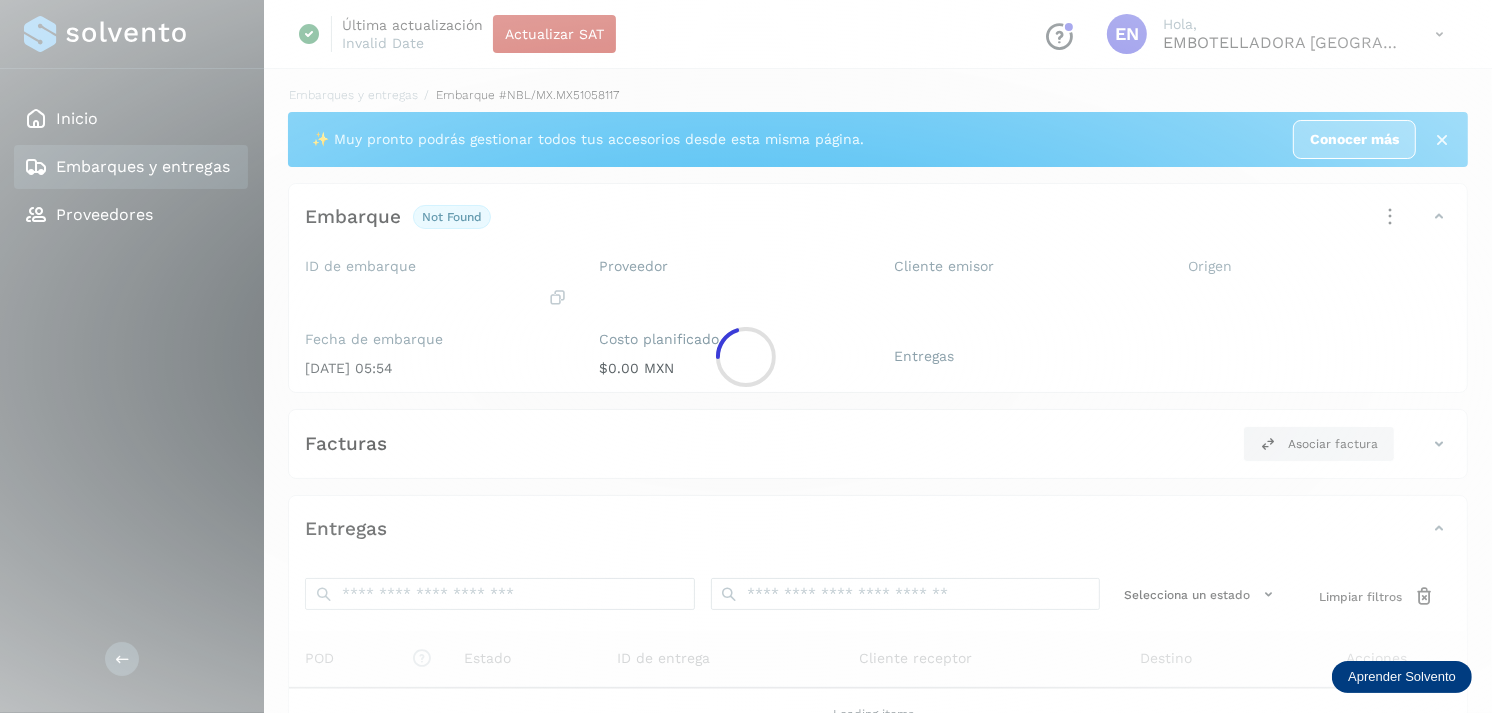 click 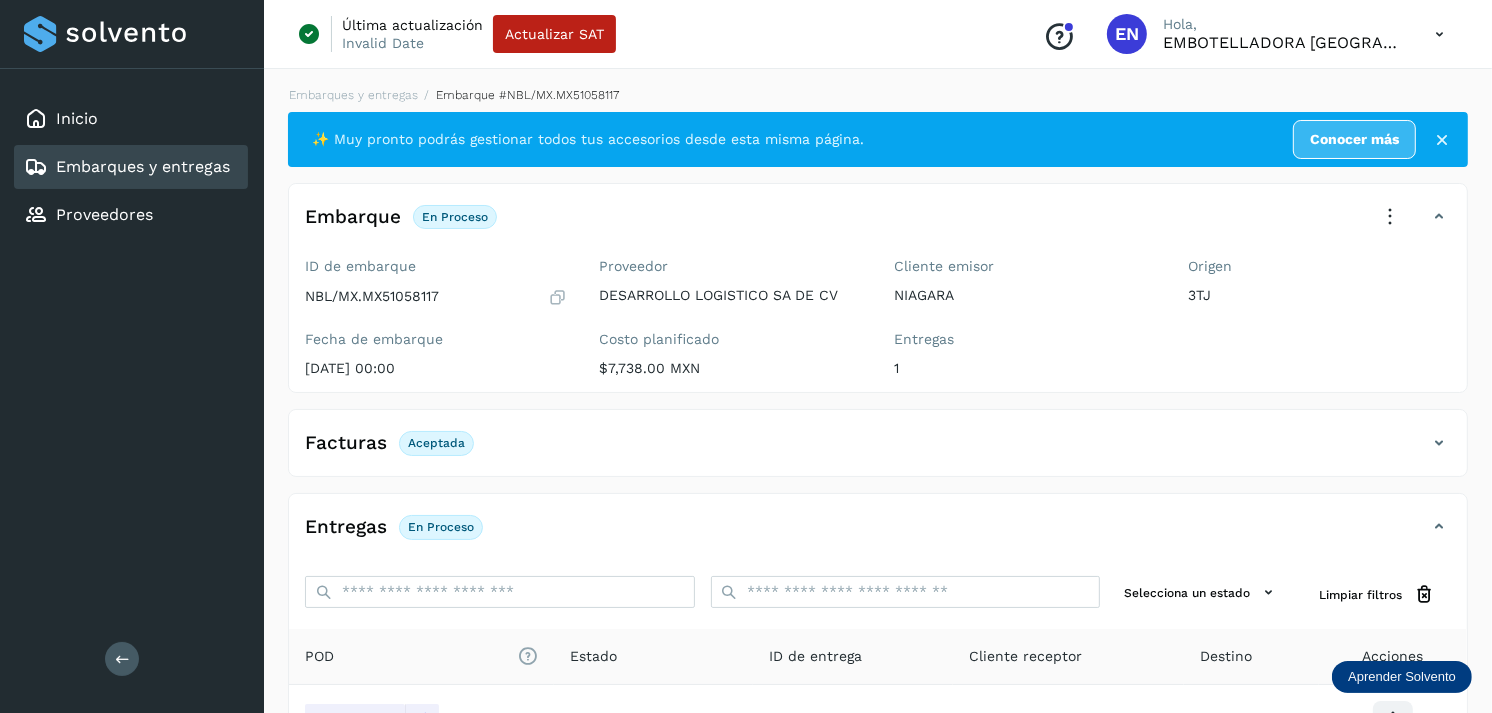 scroll, scrollTop: 241, scrollLeft: 0, axis: vertical 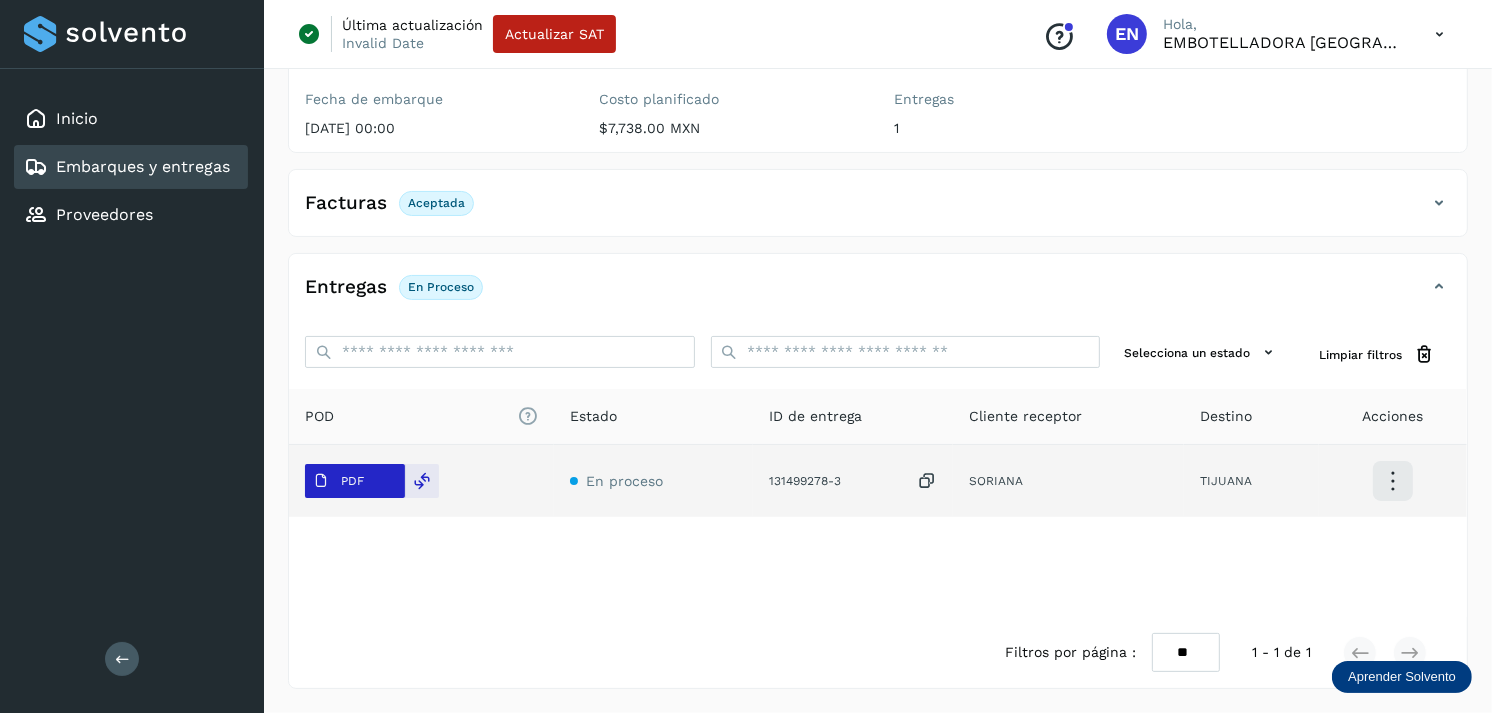 click on "PDF" at bounding box center (338, 481) 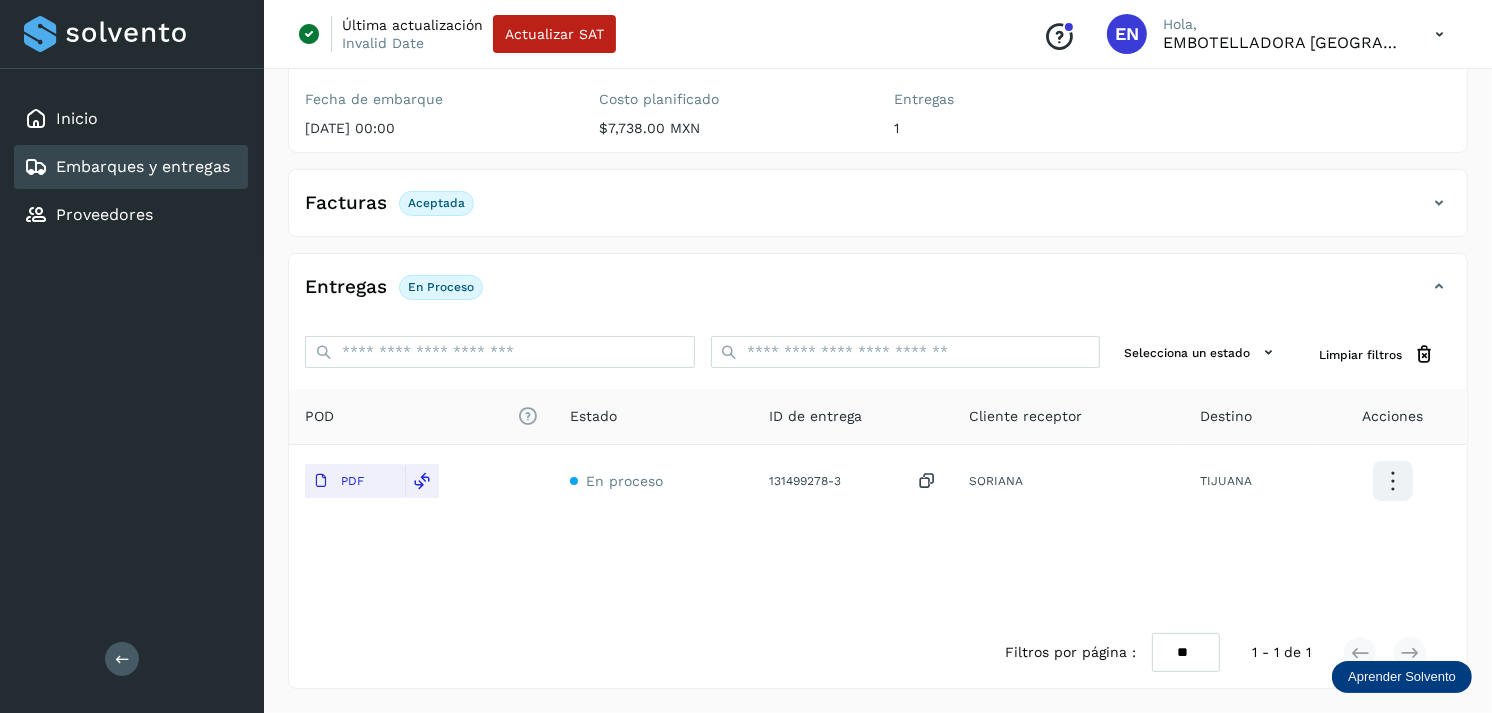 click on "Embarques y entregas" at bounding box center (127, 167) 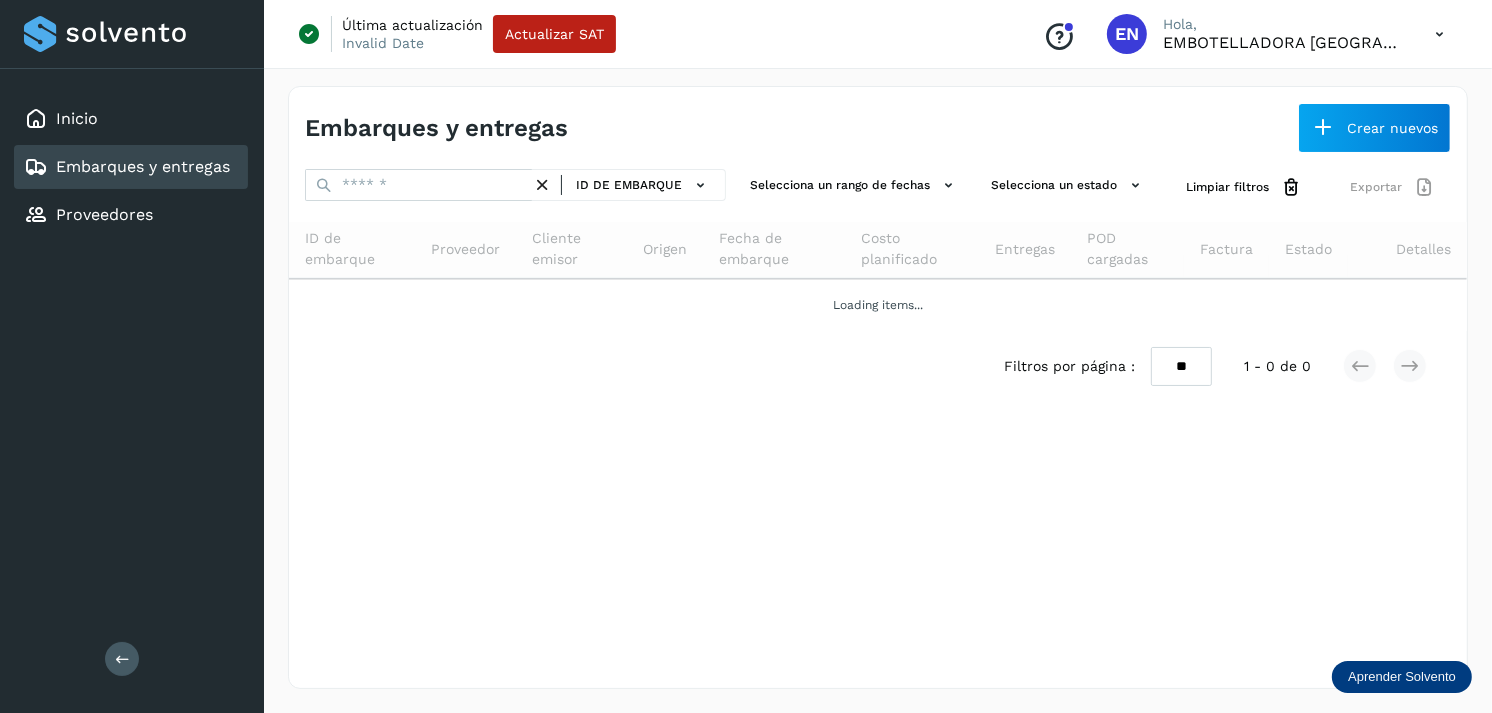 scroll, scrollTop: 0, scrollLeft: 0, axis: both 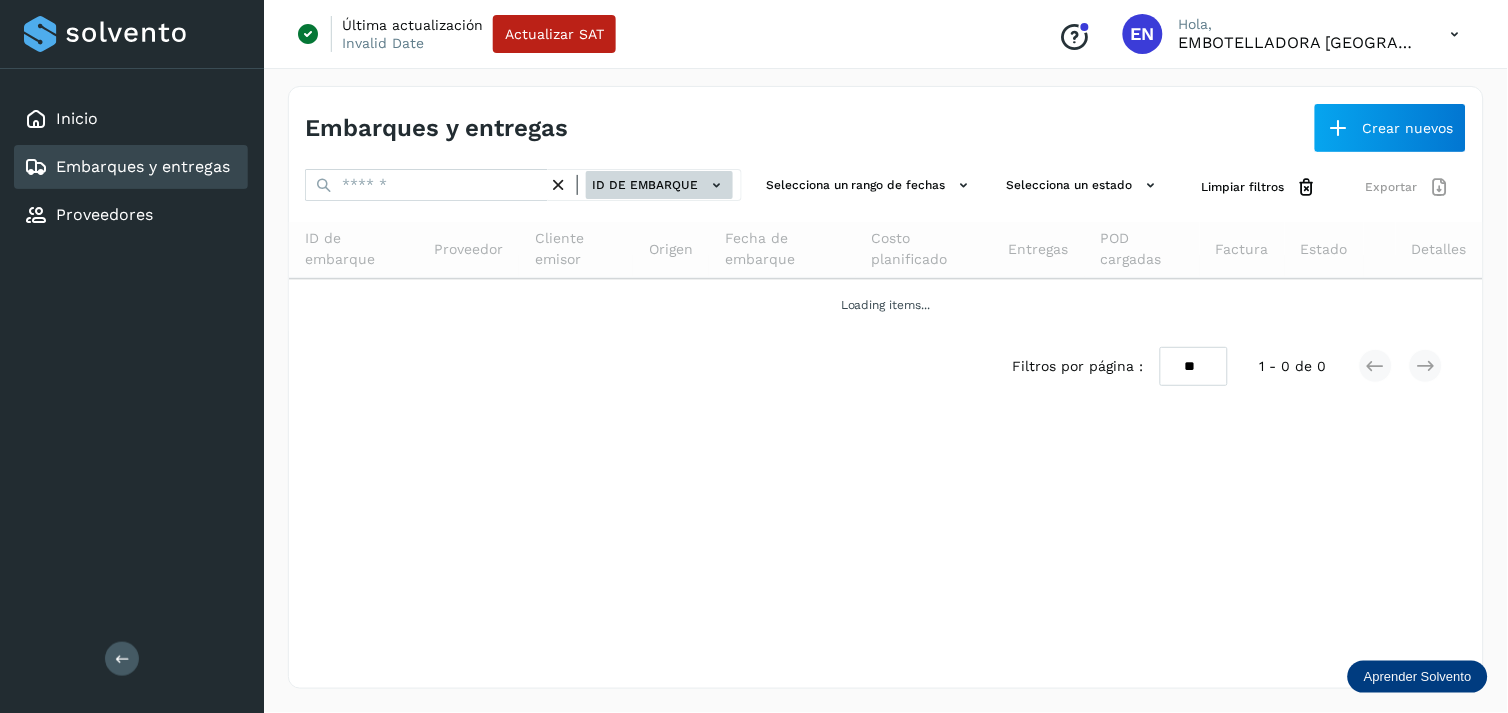 click on "ID de embarque" 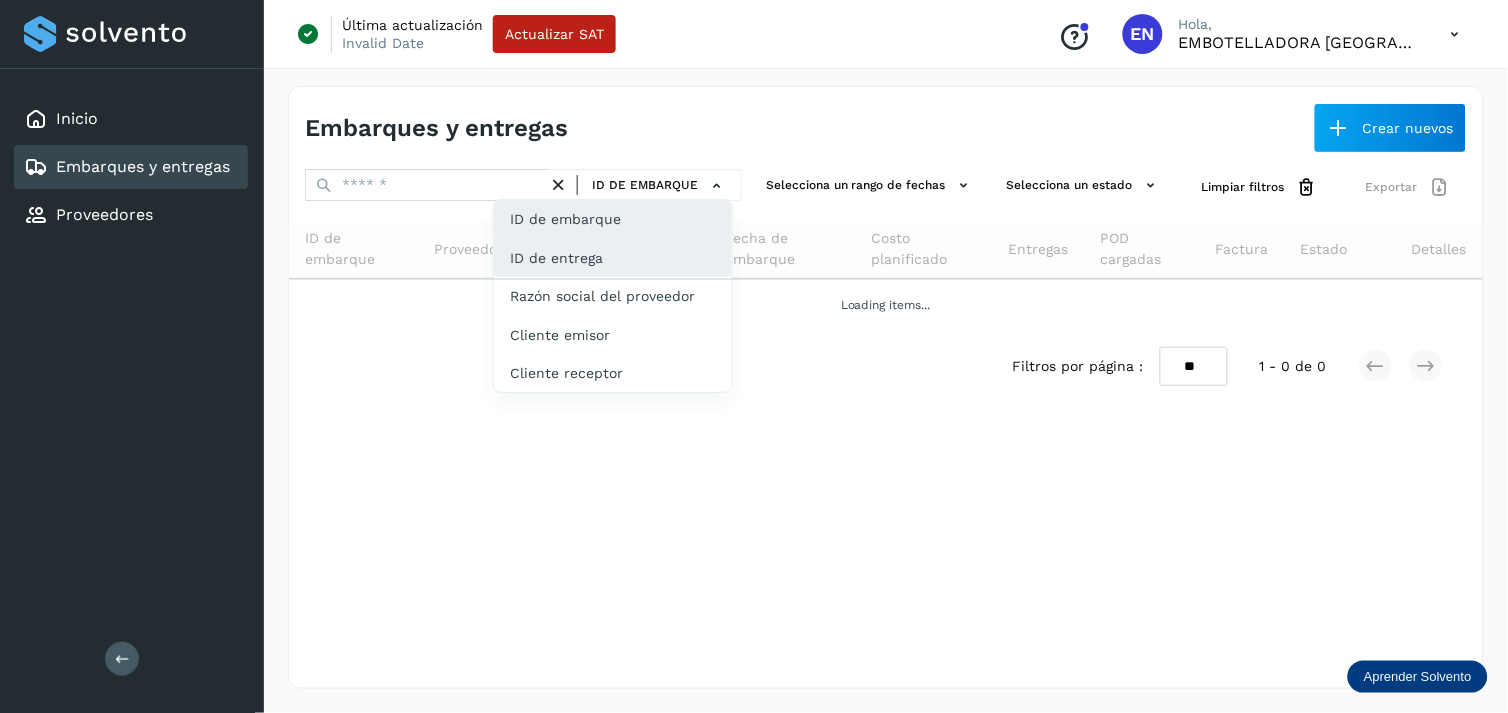 click on "ID de entrega" 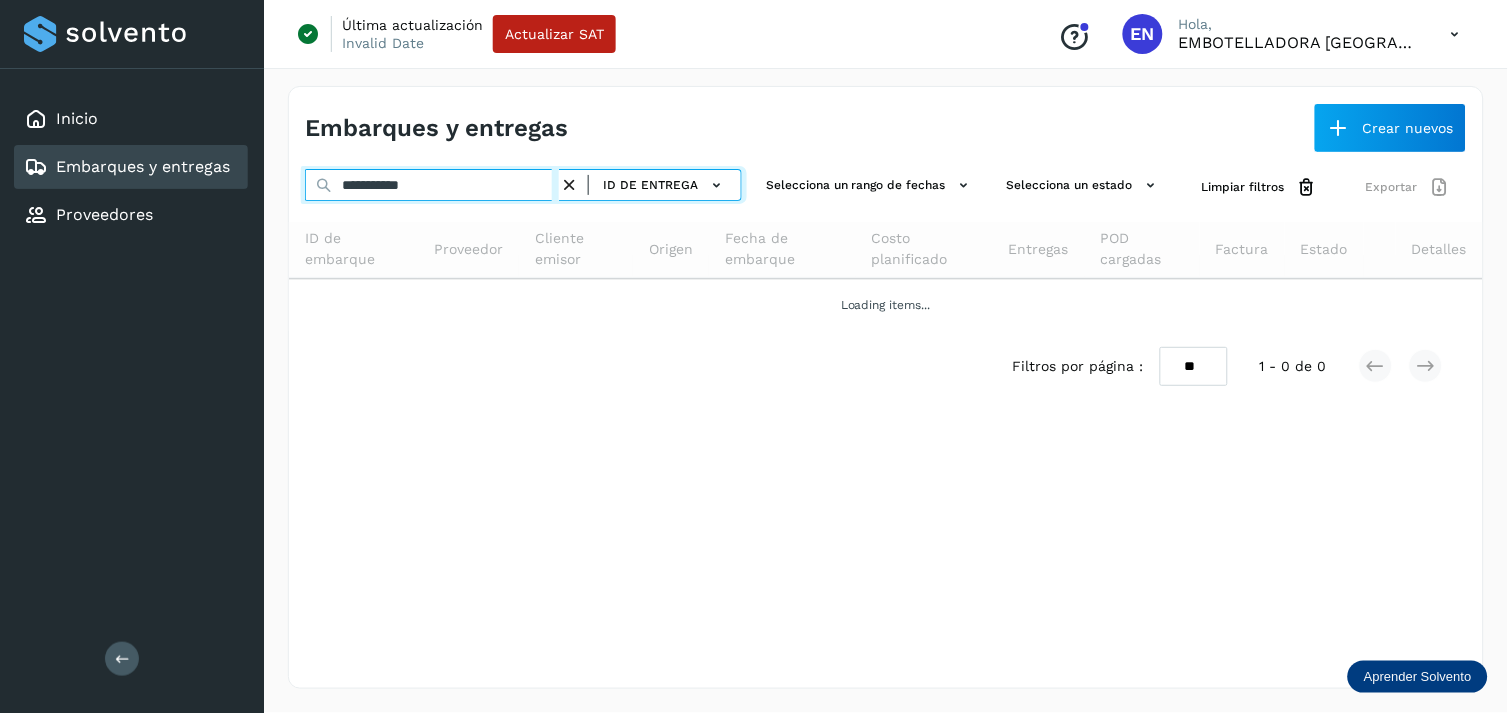 click on "**********" at bounding box center (432, 185) 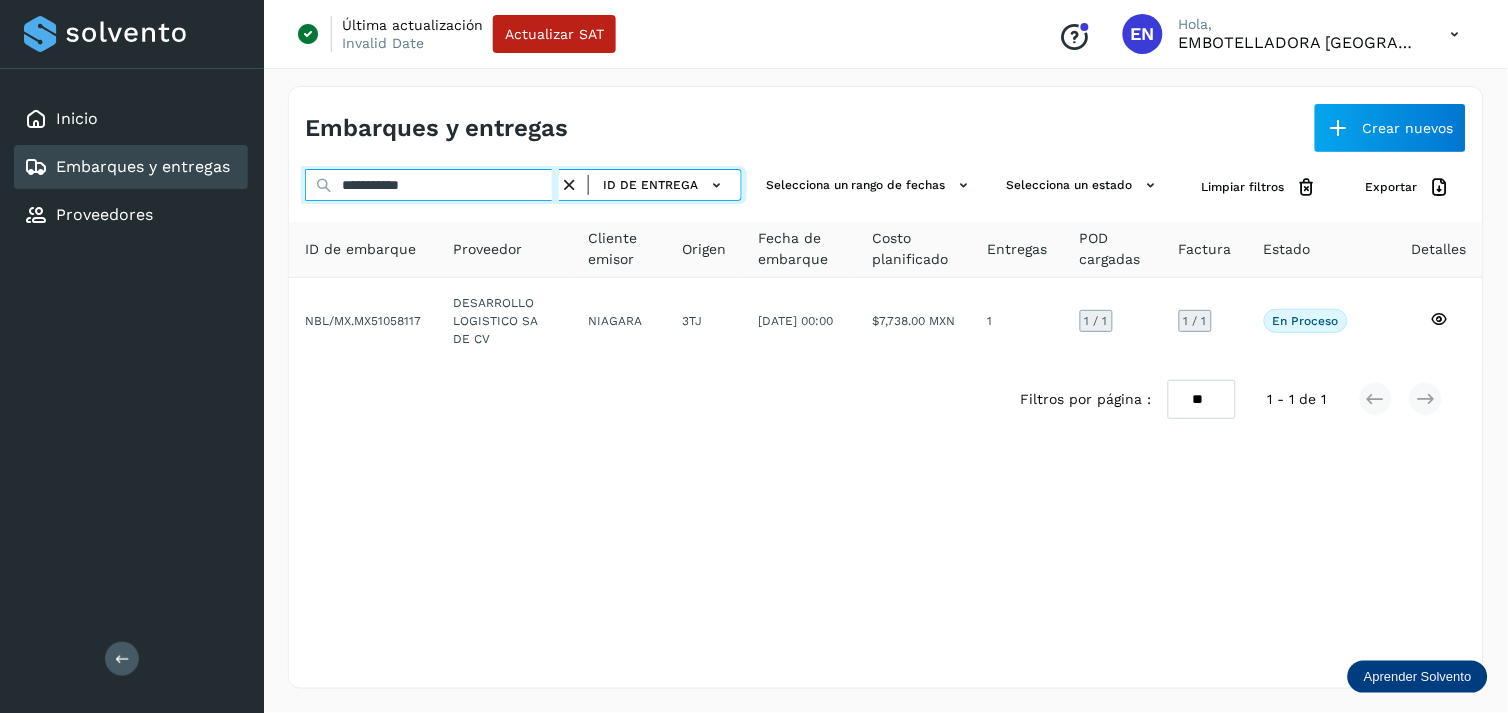 paste 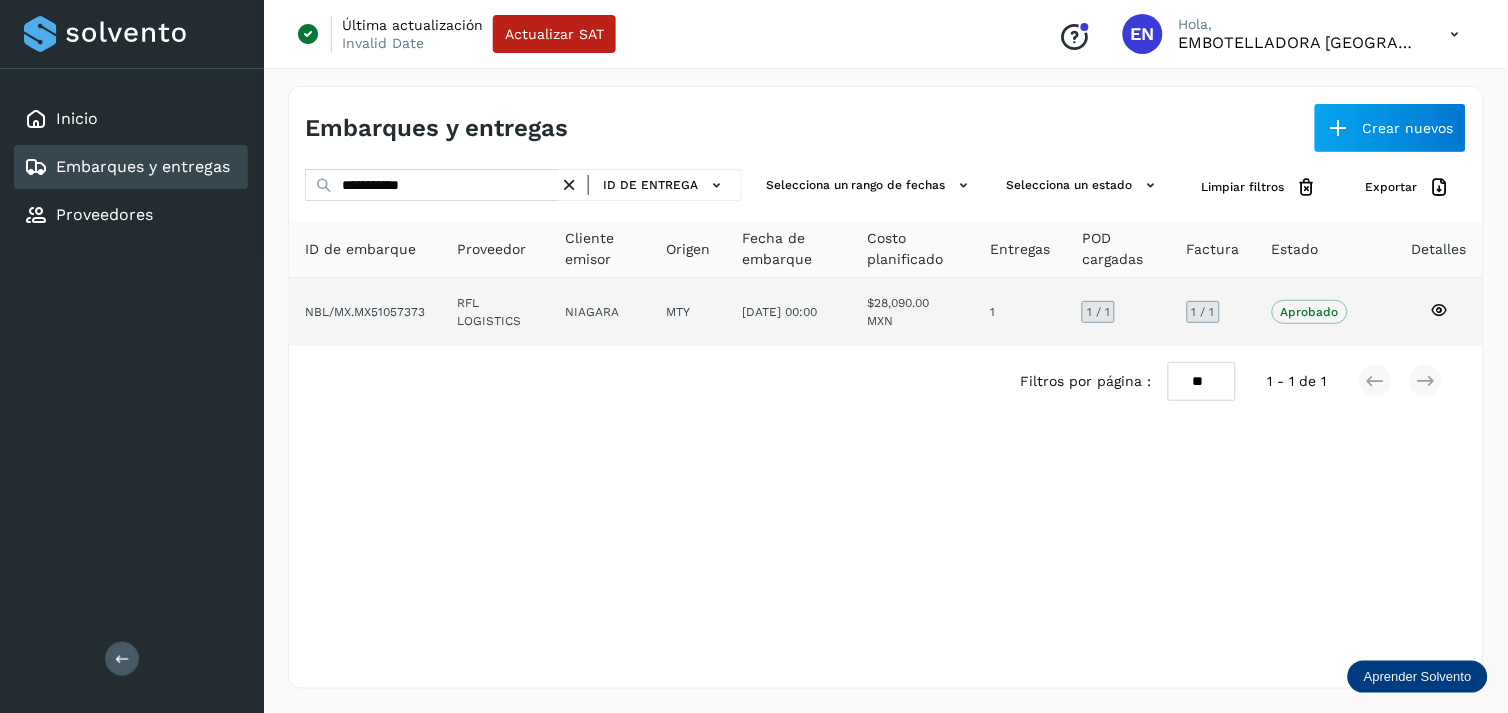 click on "NIAGARA" 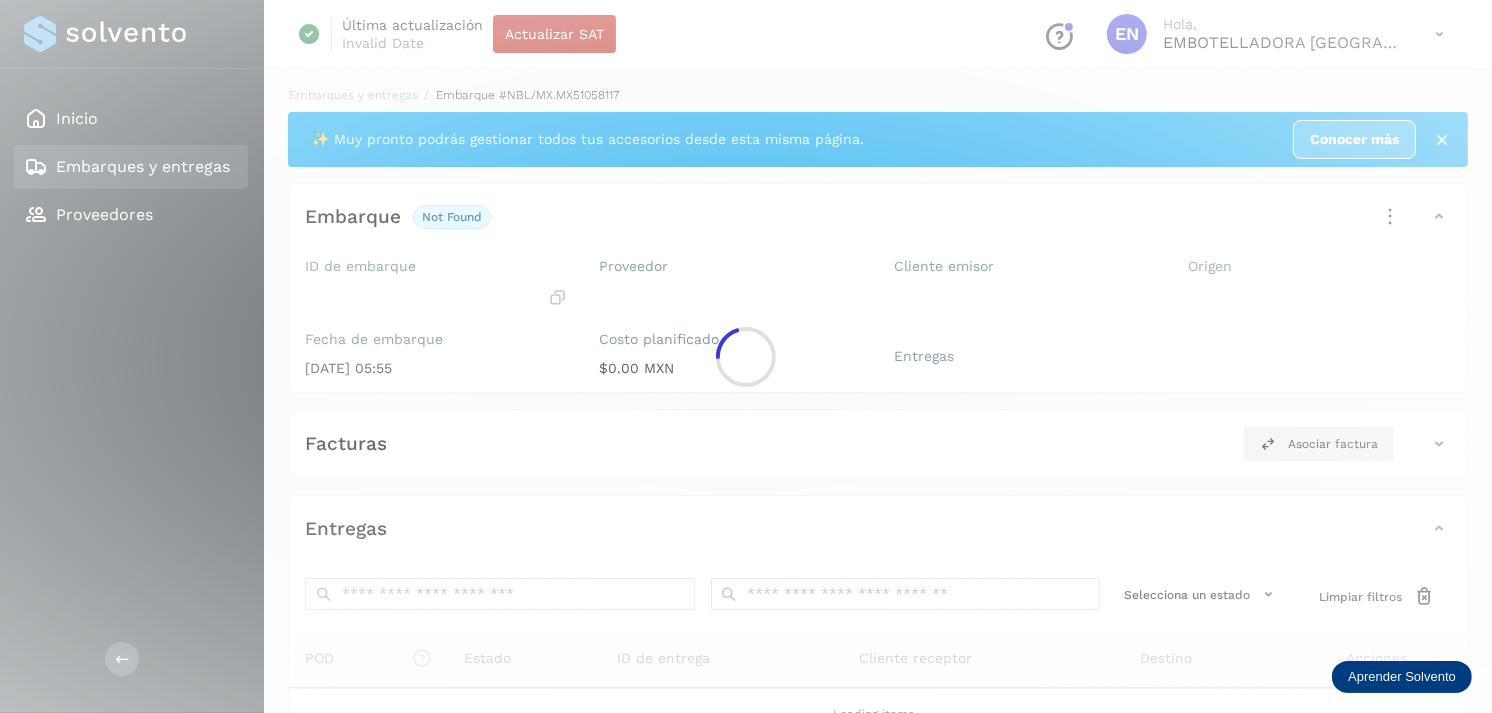 click 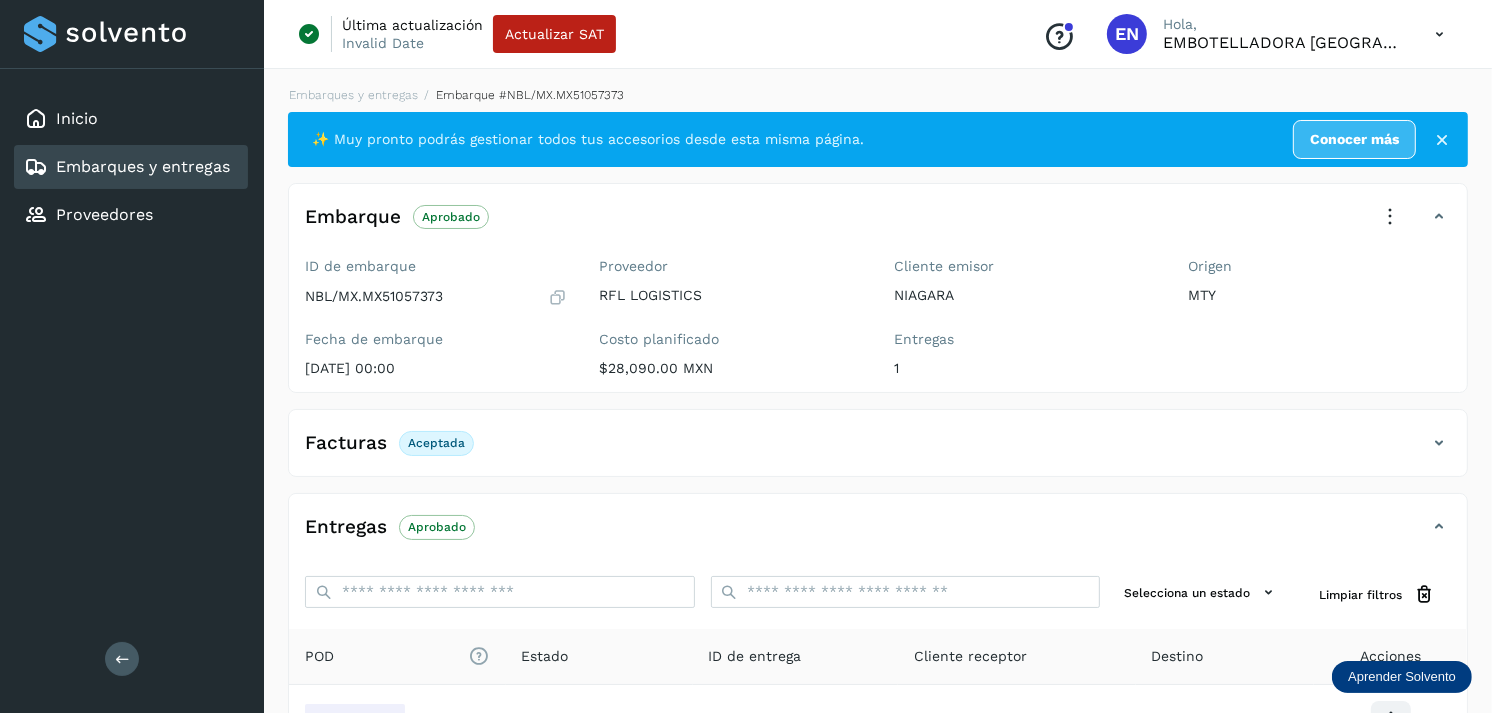 scroll, scrollTop: 241, scrollLeft: 0, axis: vertical 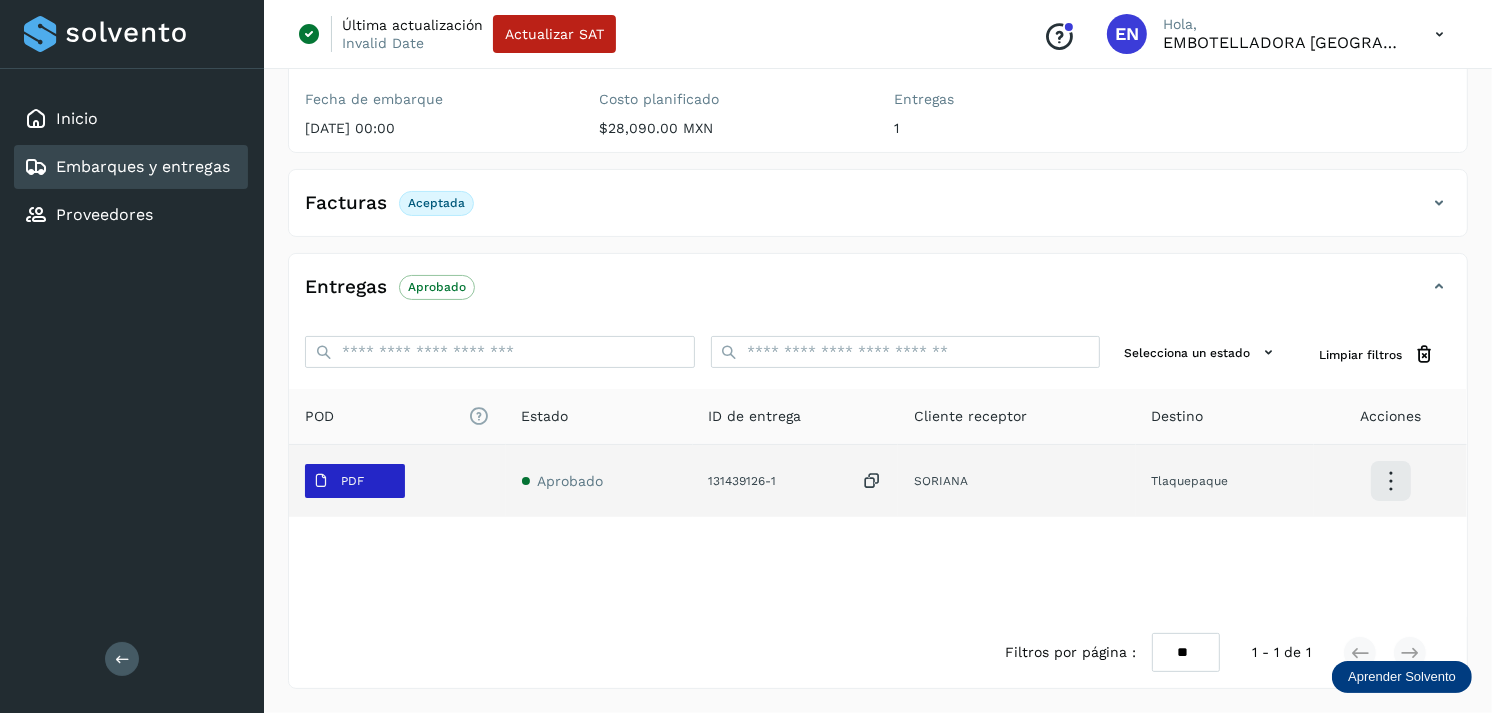 click on "PDF" at bounding box center (355, 481) 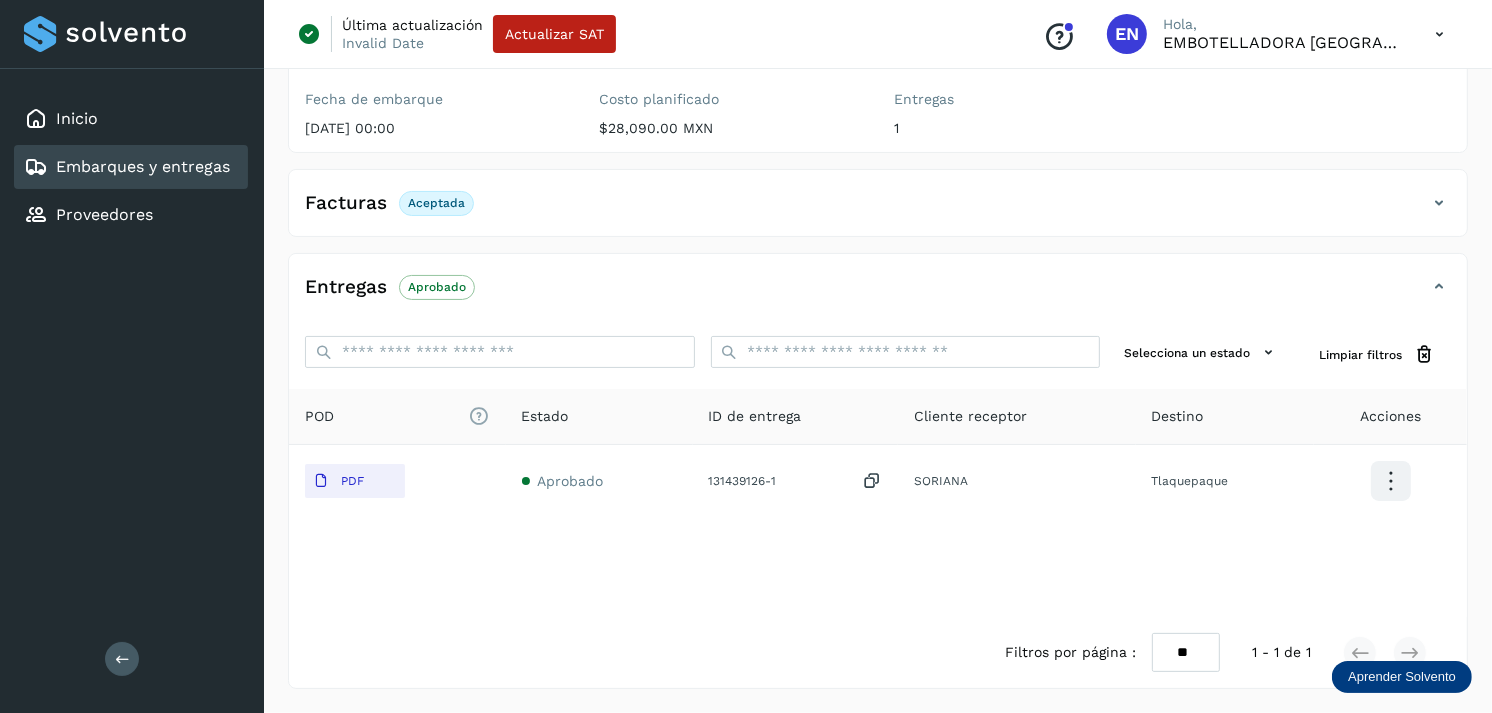 type 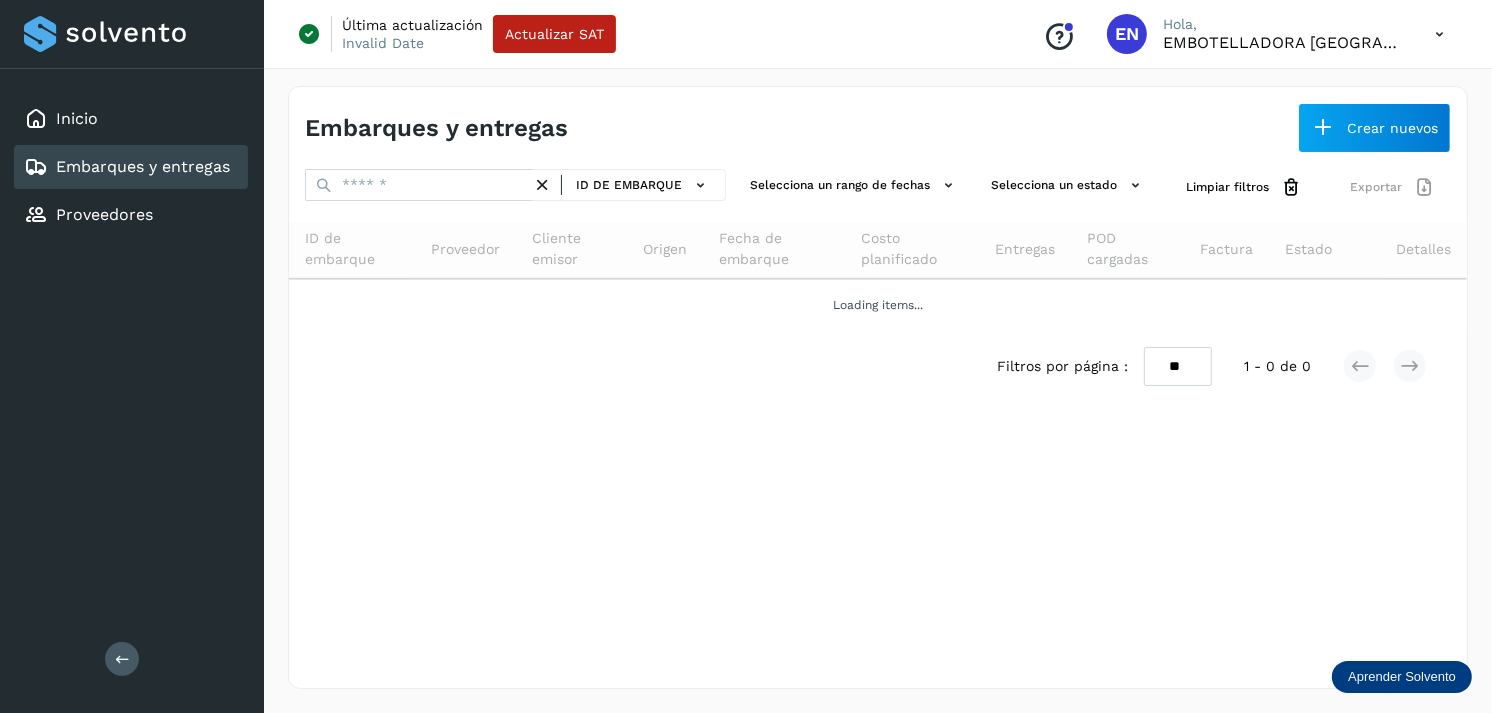 scroll, scrollTop: 0, scrollLeft: 0, axis: both 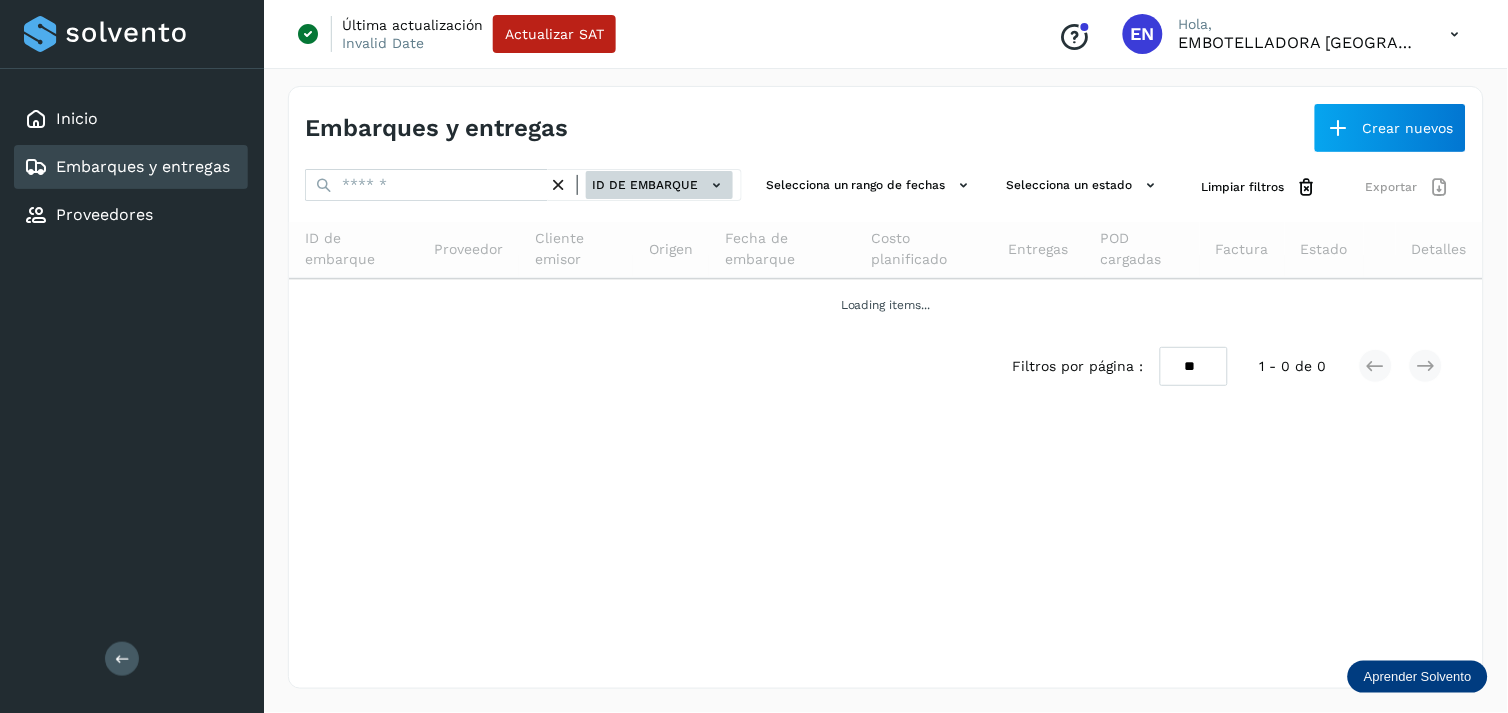 click on "ID de embarque" 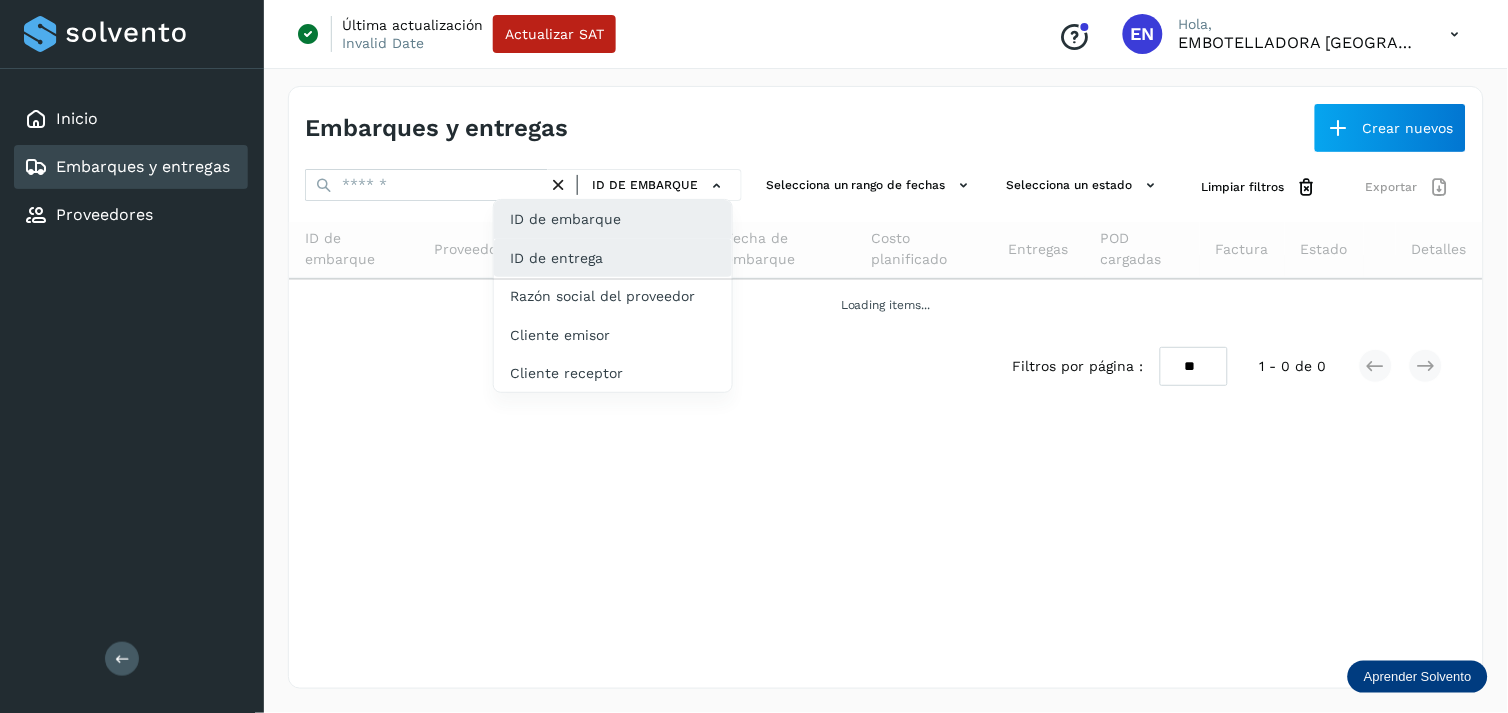 click on "ID de entrega" 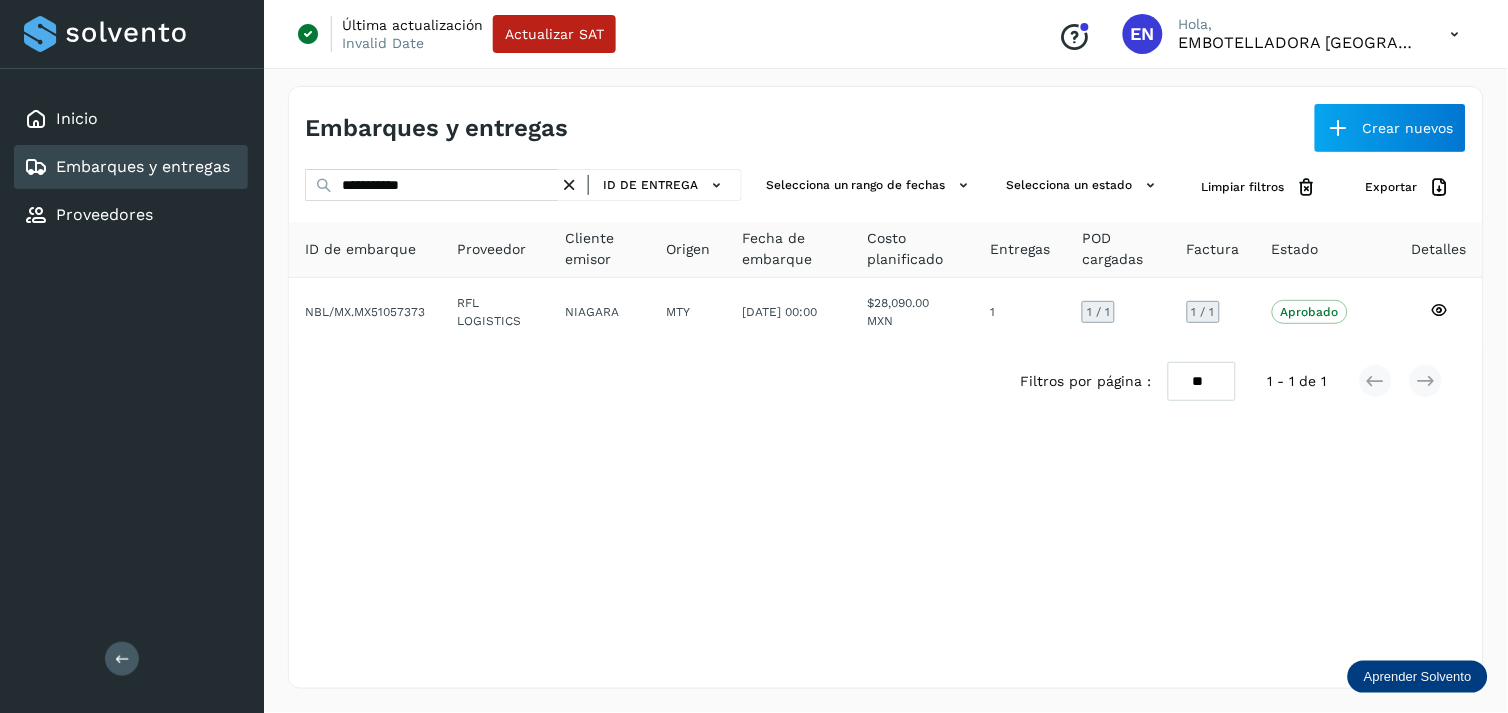 click on "**********" at bounding box center [523, 187] 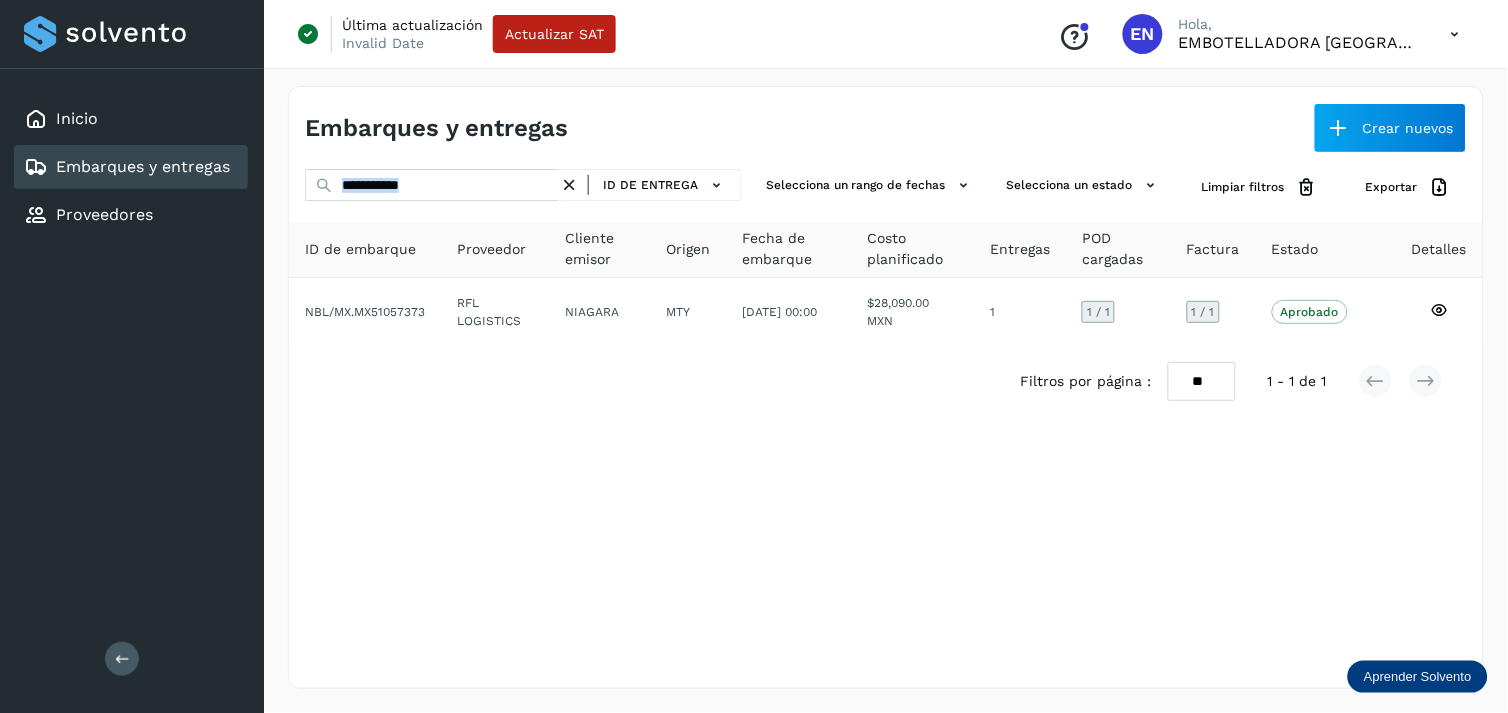 click on "**********" at bounding box center [523, 187] 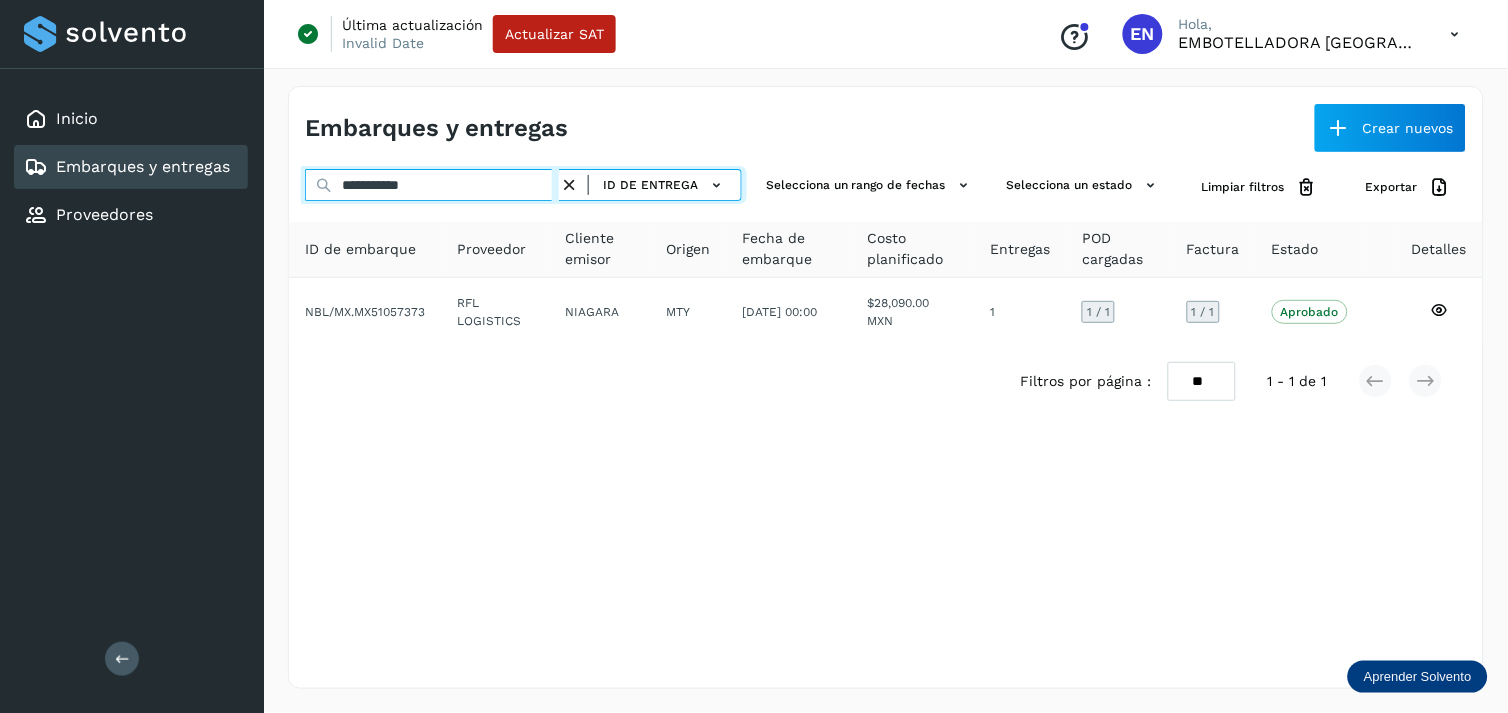 click on "**********" at bounding box center [432, 185] 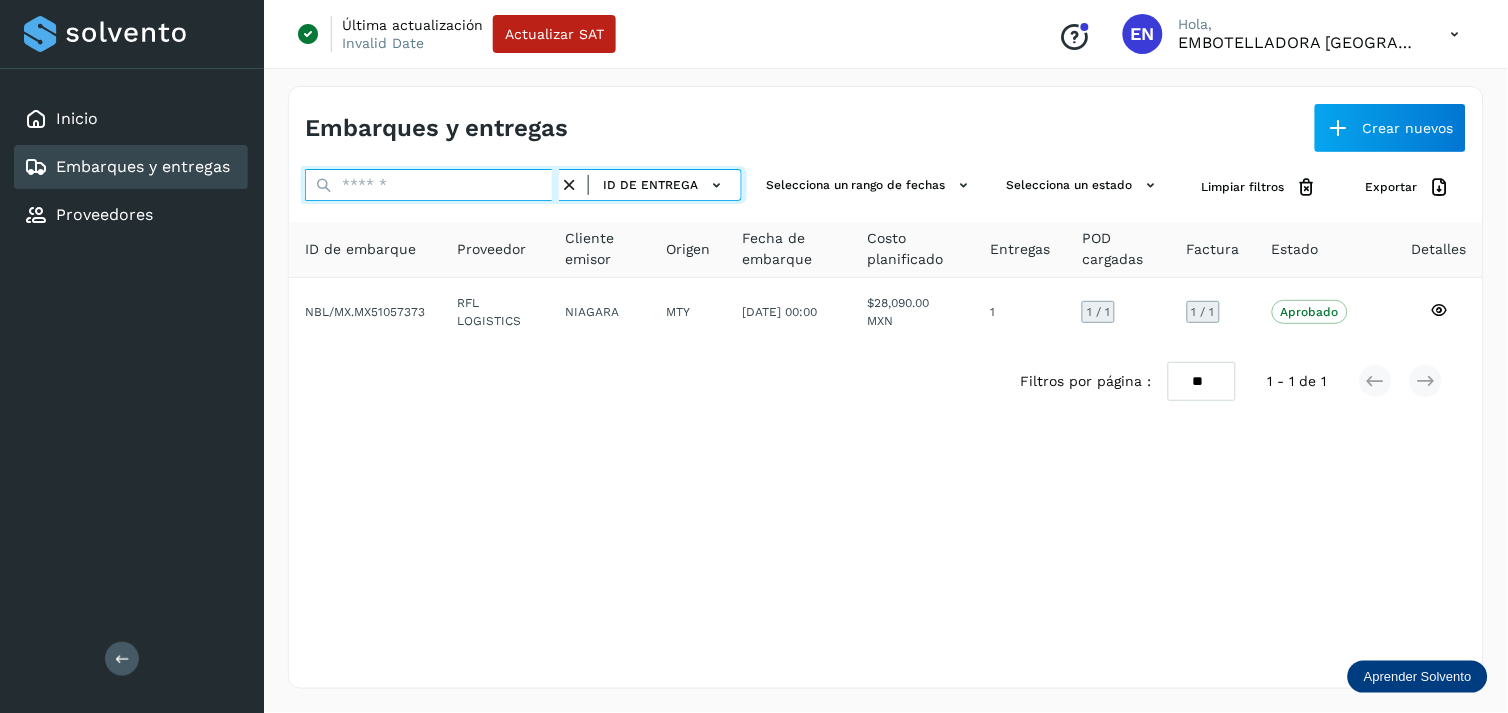 click at bounding box center [432, 185] 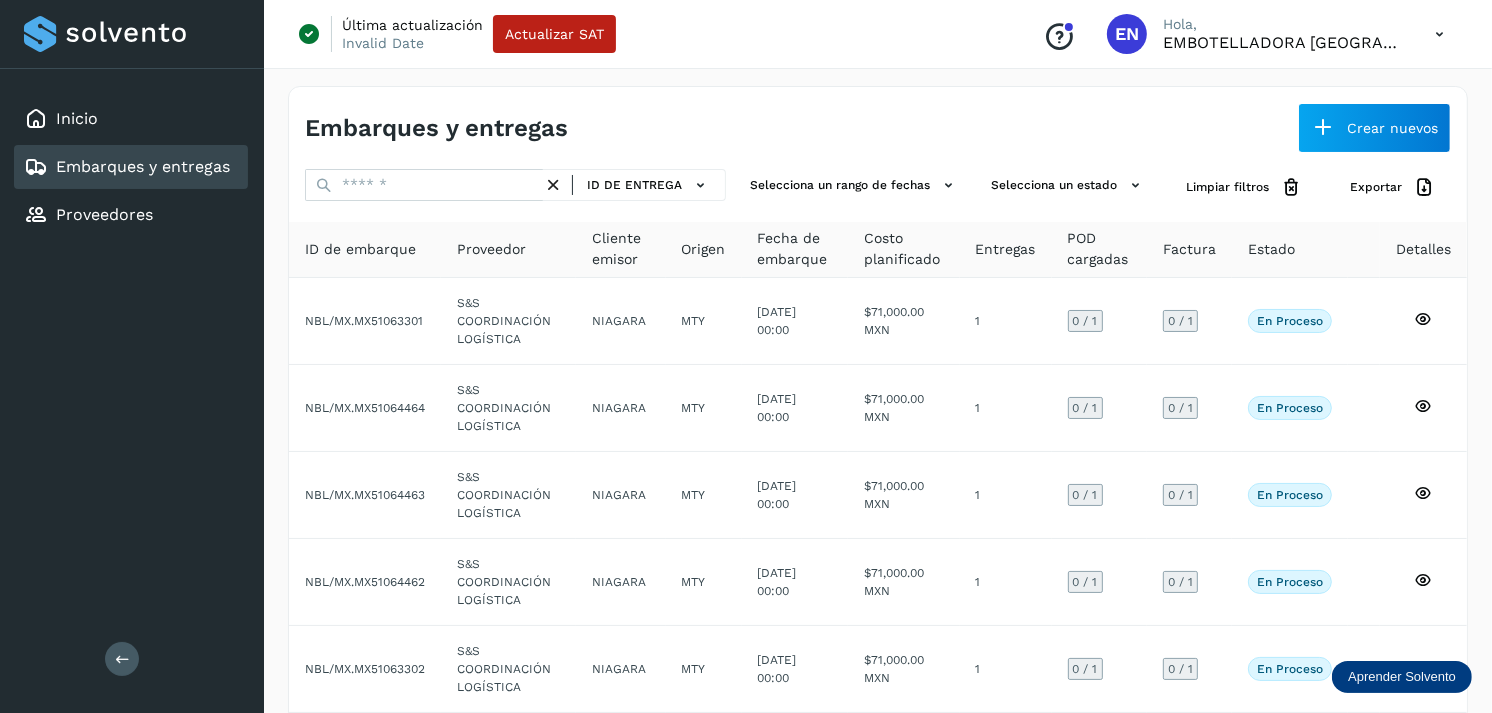 click on "Embarques y entregas Crear nuevos ID de entrega Selecciona un rango de fechas  Selecciona un estado Limpiar filtros Exportar ID de embarque Proveedor Cliente emisor Origen Fecha de embarque Costo planificado Entregas POD cargadas Factura Estado Detalles NBL/MX.MX51063301 S&S COORDINACIÓN LOGÍSTICA NIAGARA MTY [DATE] 00:00  $71,000.00 MXN  1 0  / 1 0 / 1 En proceso
Verifica el estado de la factura o entregas asociadas a este embarque
NBL/MX.MX51064464 S&S COORDINACIÓN LOGÍSTICA NIAGARA MTY [DATE] 00:00  $71,000.00 MXN  1 0  / 1 0 / 1 En proceso
Verifica el estado de la factura o entregas asociadas a este embarque
NBL/MX.MX51064463 S&S COORDINACIÓN LOGÍSTICA NIAGARA MTY [DATE] 00:00  $71,000.00 MXN  1 0  / 1 0 / 1 En proceso
Verifica el estado de la factura o entregas asociadas a este embarque
NBL/MX.MX51064462 NIAGARA MTY 1 0  / 1 0 / 1" at bounding box center [878, 643] 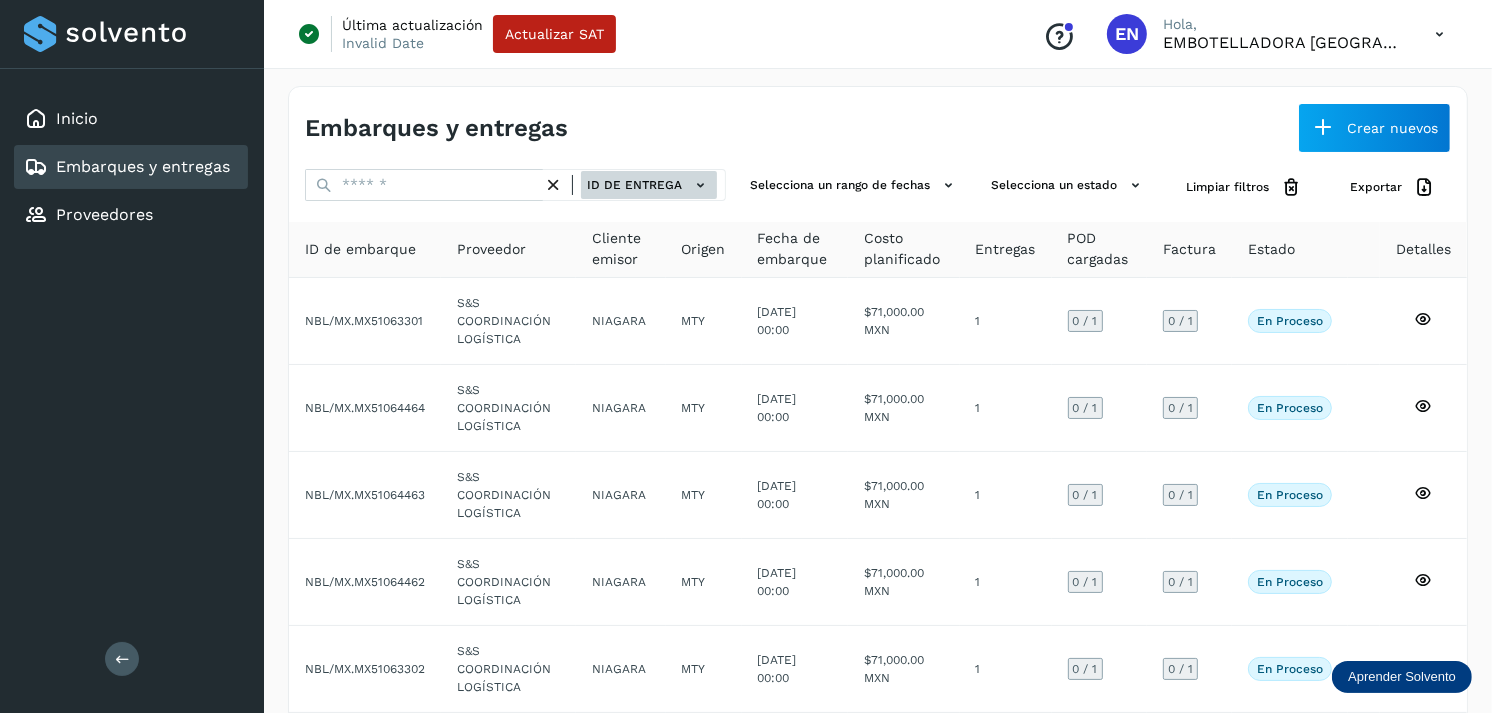 click on "ID de entrega" 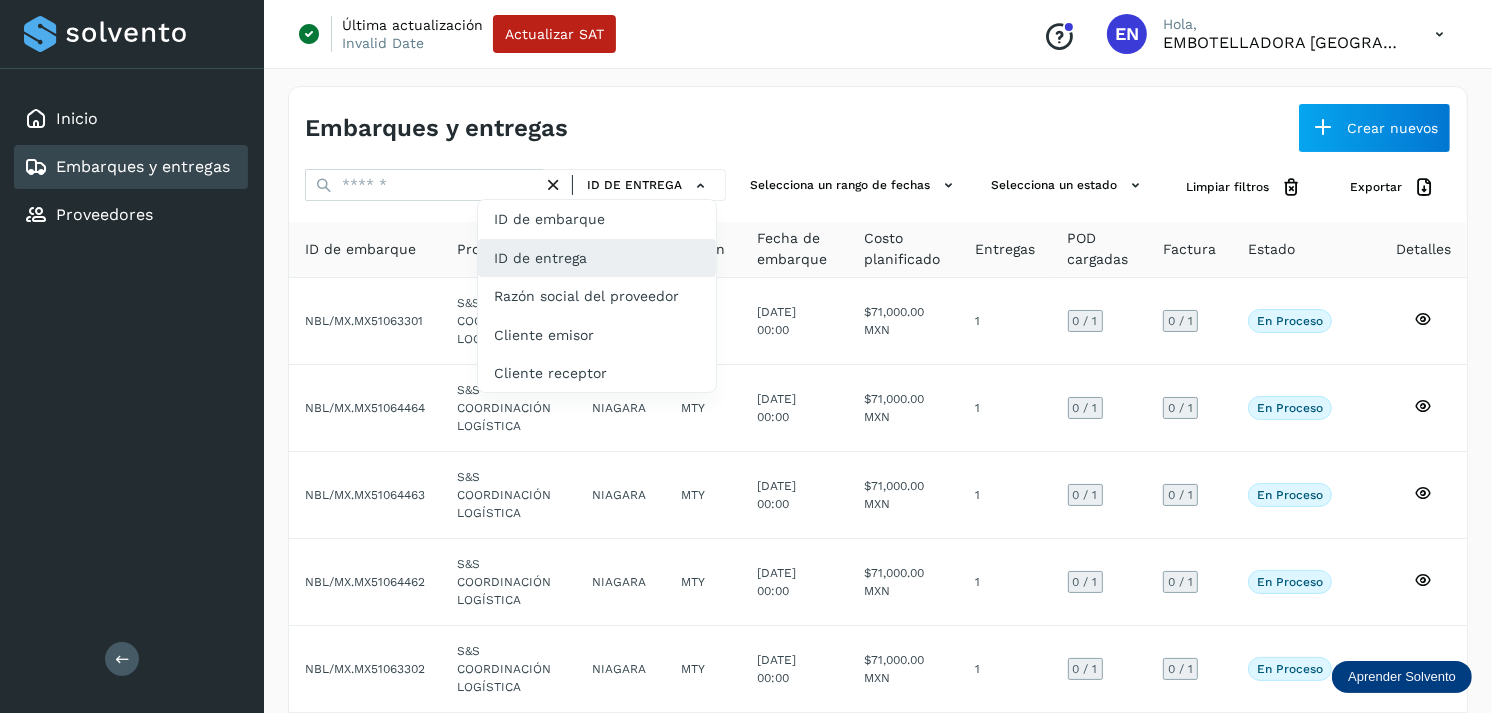 drag, startPoint x: 608, startPoint y: 276, endPoint x: 577, endPoint y: 270, distance: 31.575306 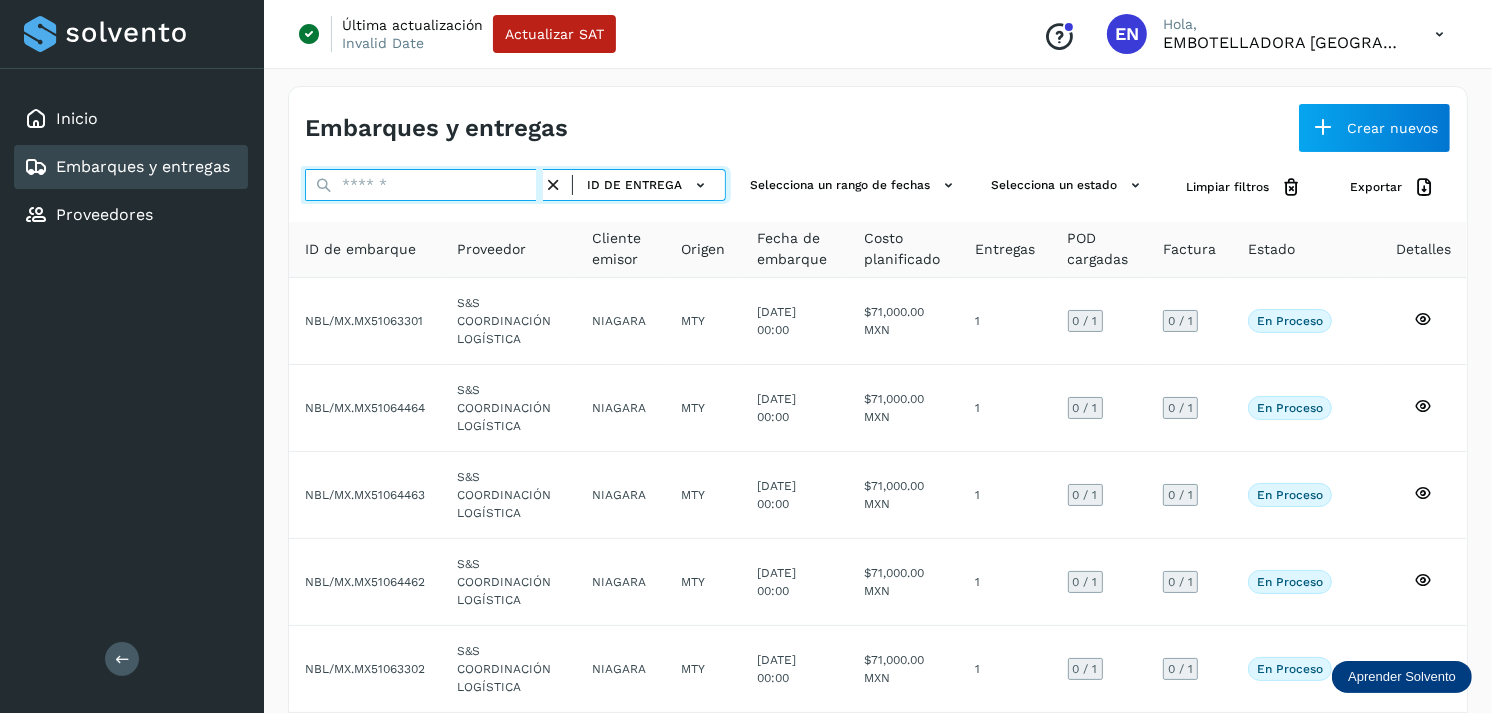 click at bounding box center [424, 185] 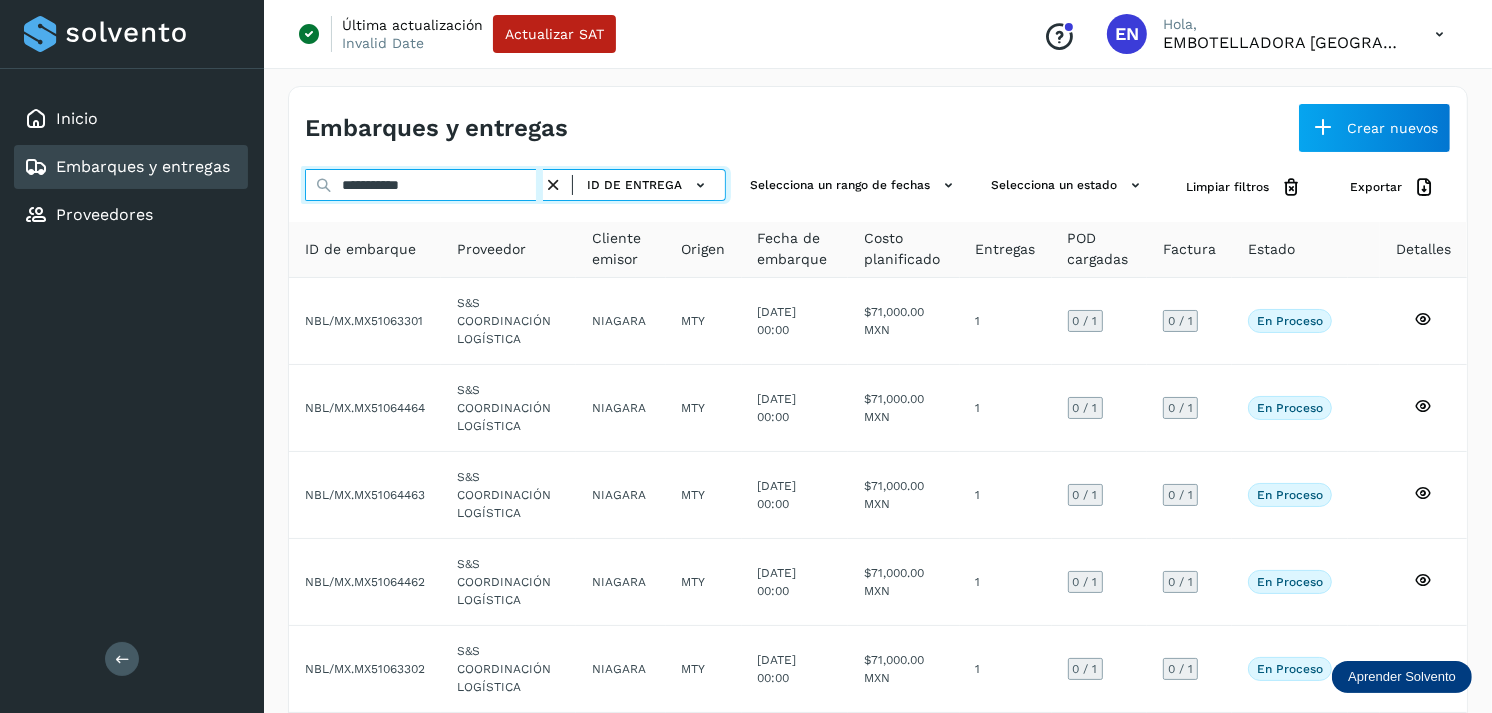 type on "**********" 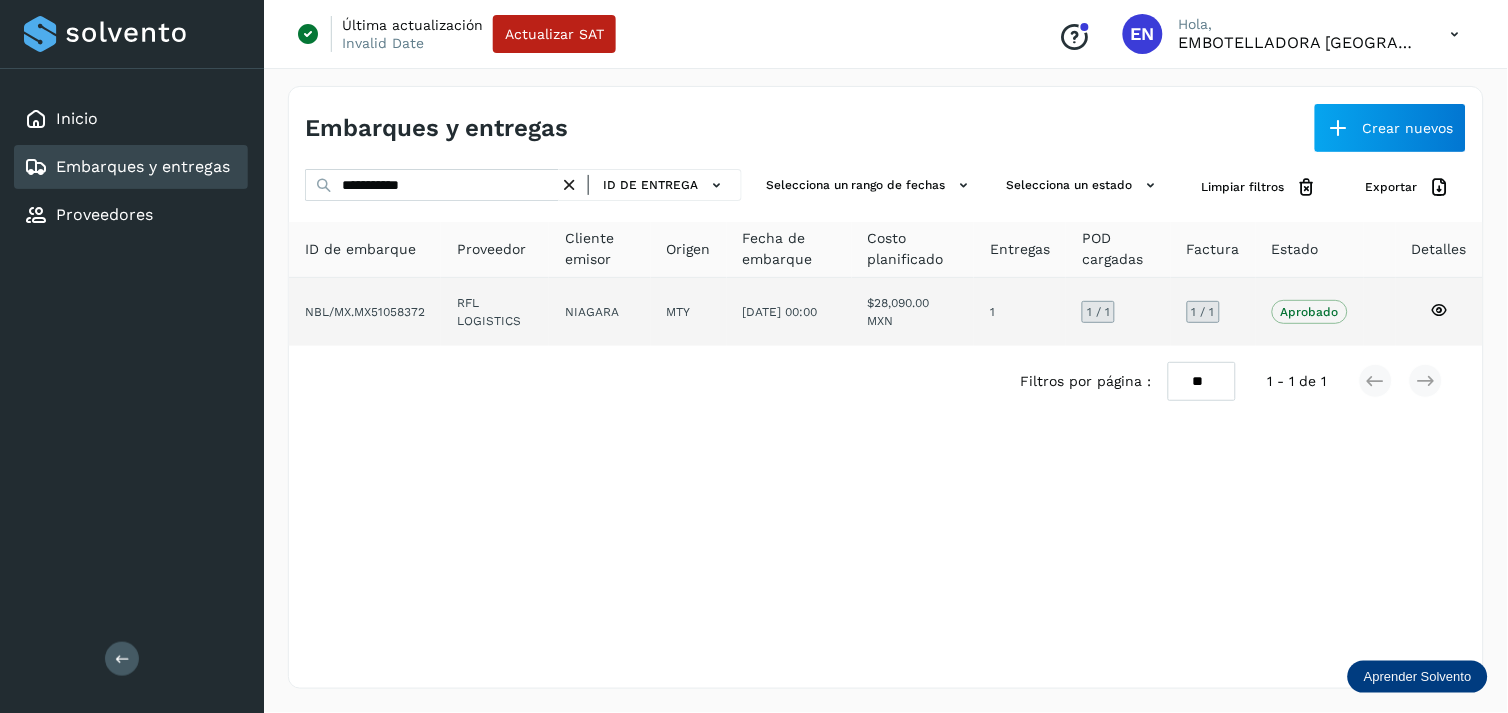 drag, startPoint x: 586, startPoint y: 266, endPoint x: 623, endPoint y: 306, distance: 54.48853 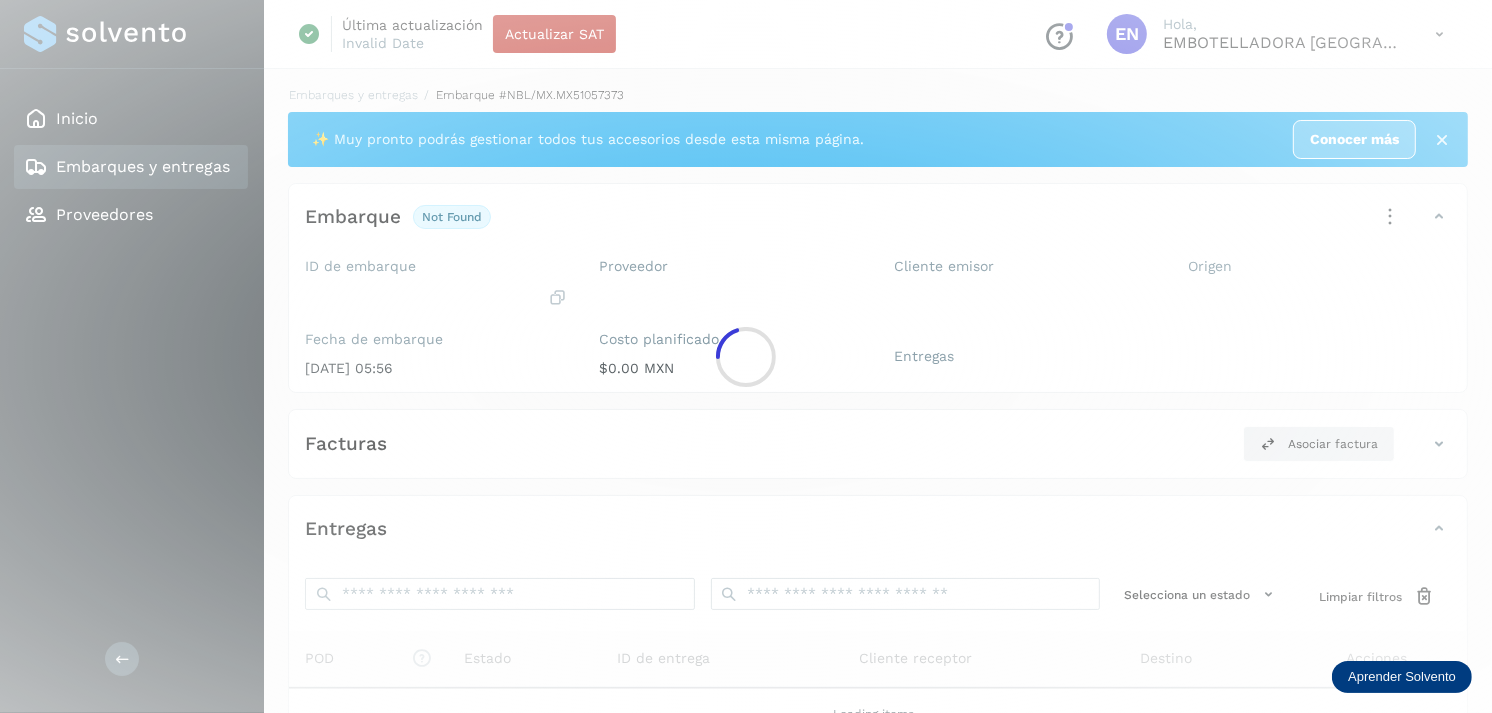 click 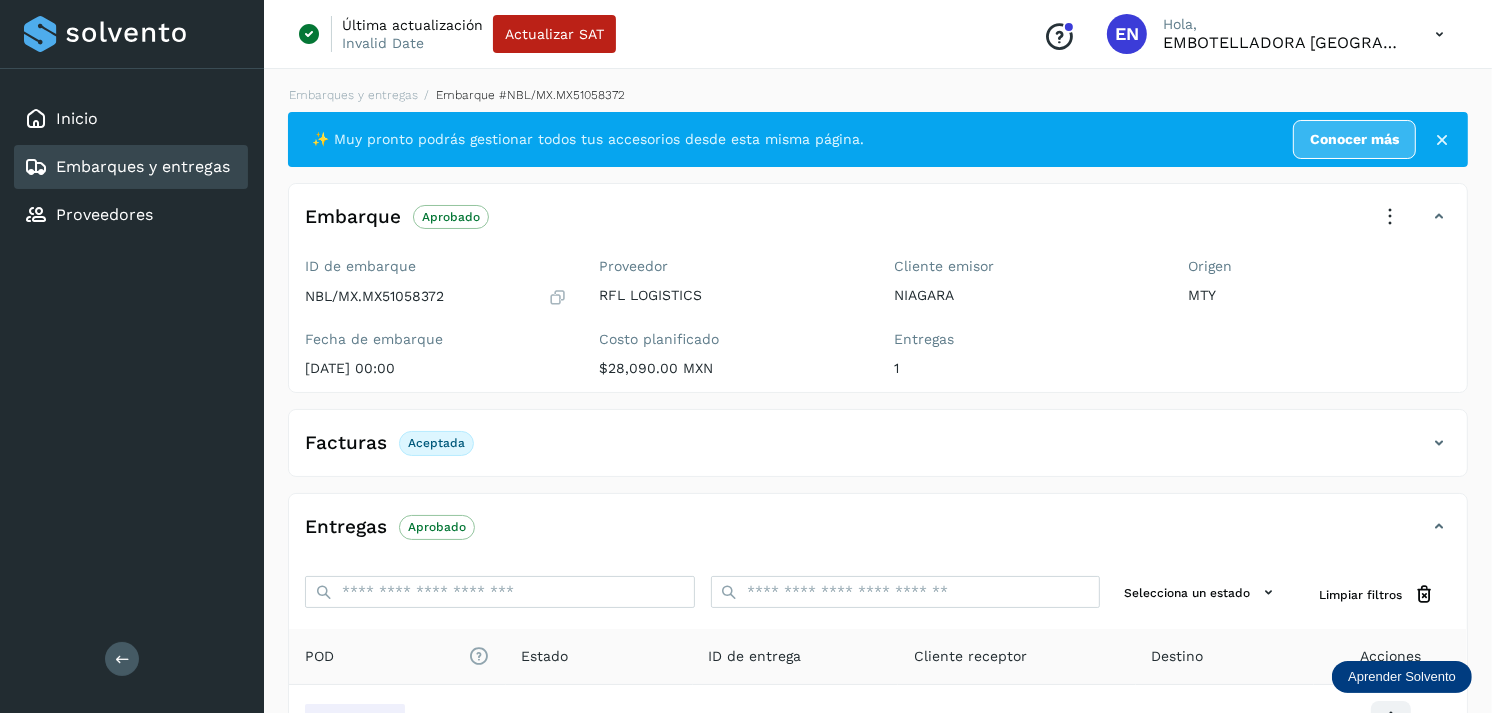scroll, scrollTop: 241, scrollLeft: 0, axis: vertical 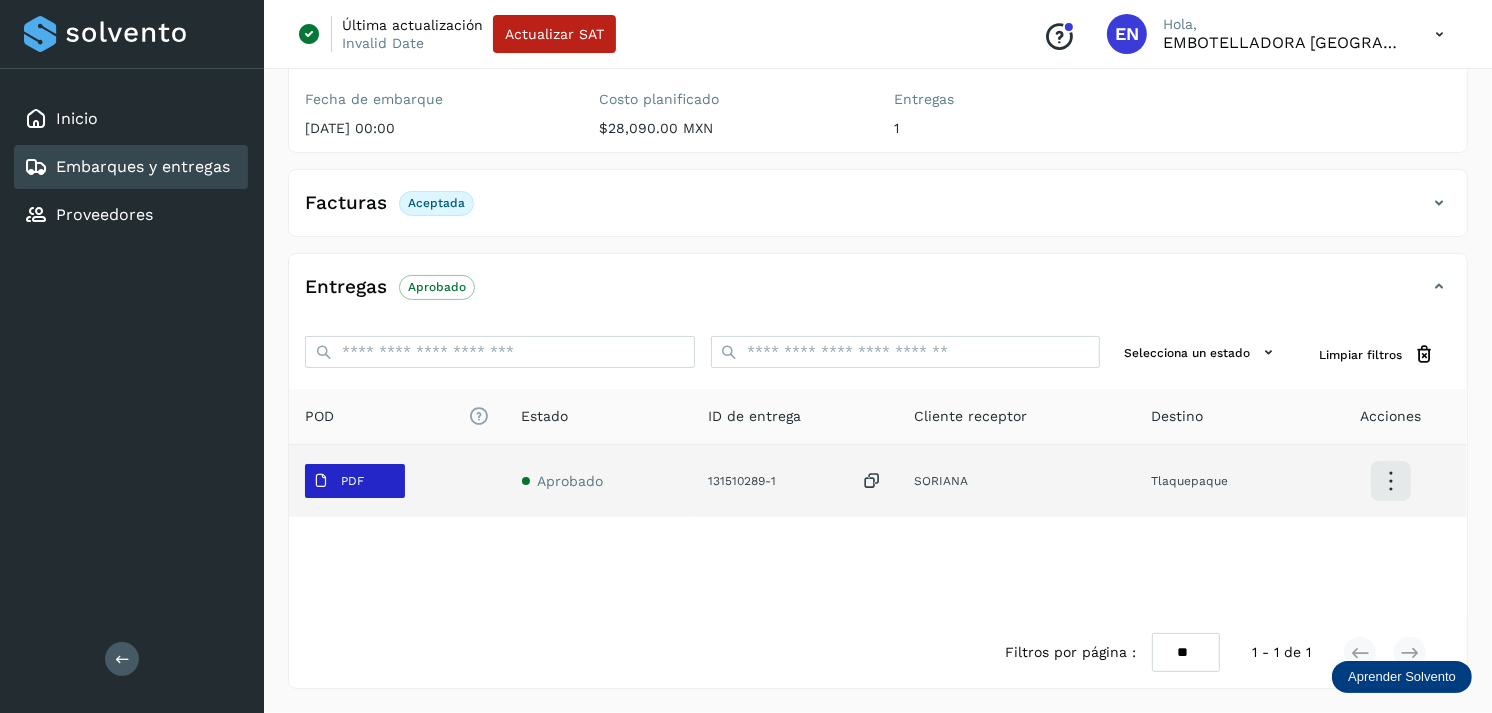 click on "PDF" at bounding box center (338, 481) 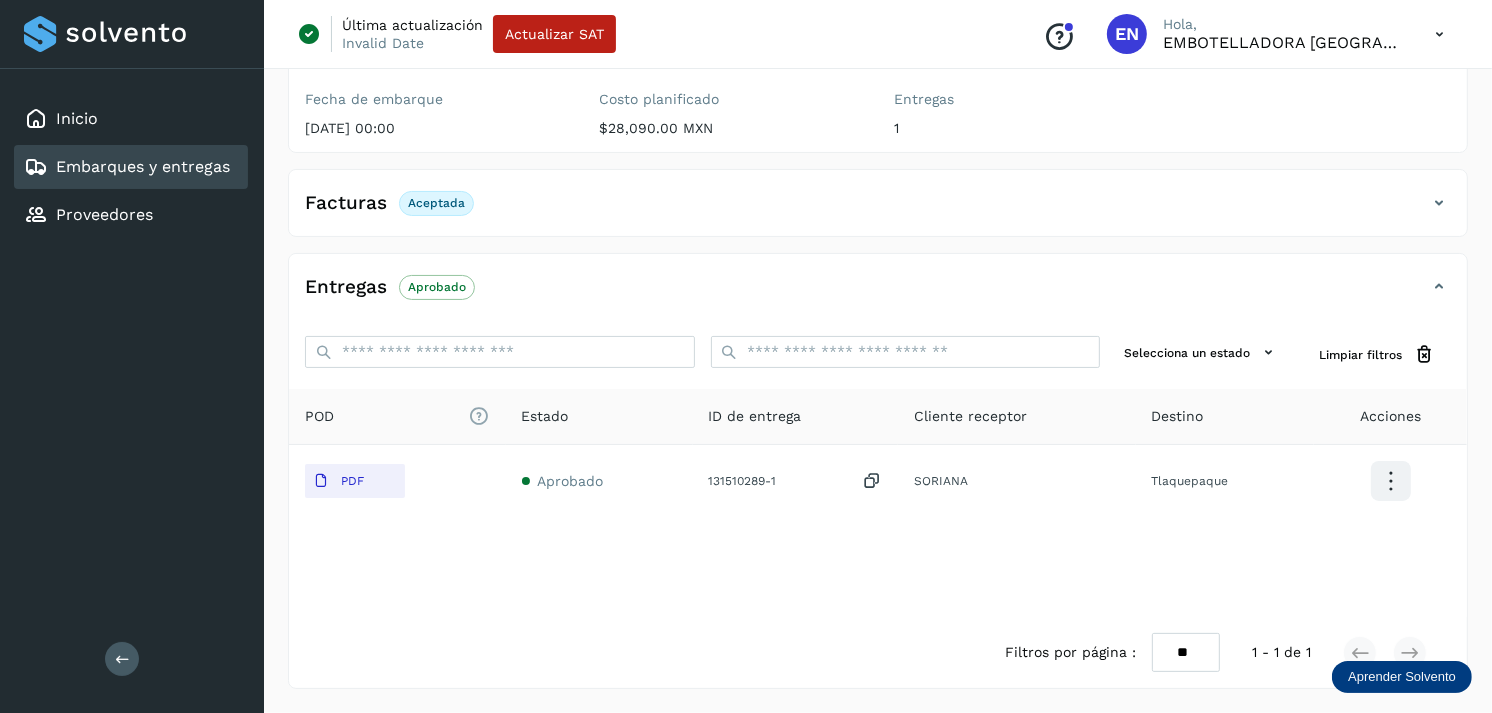 type 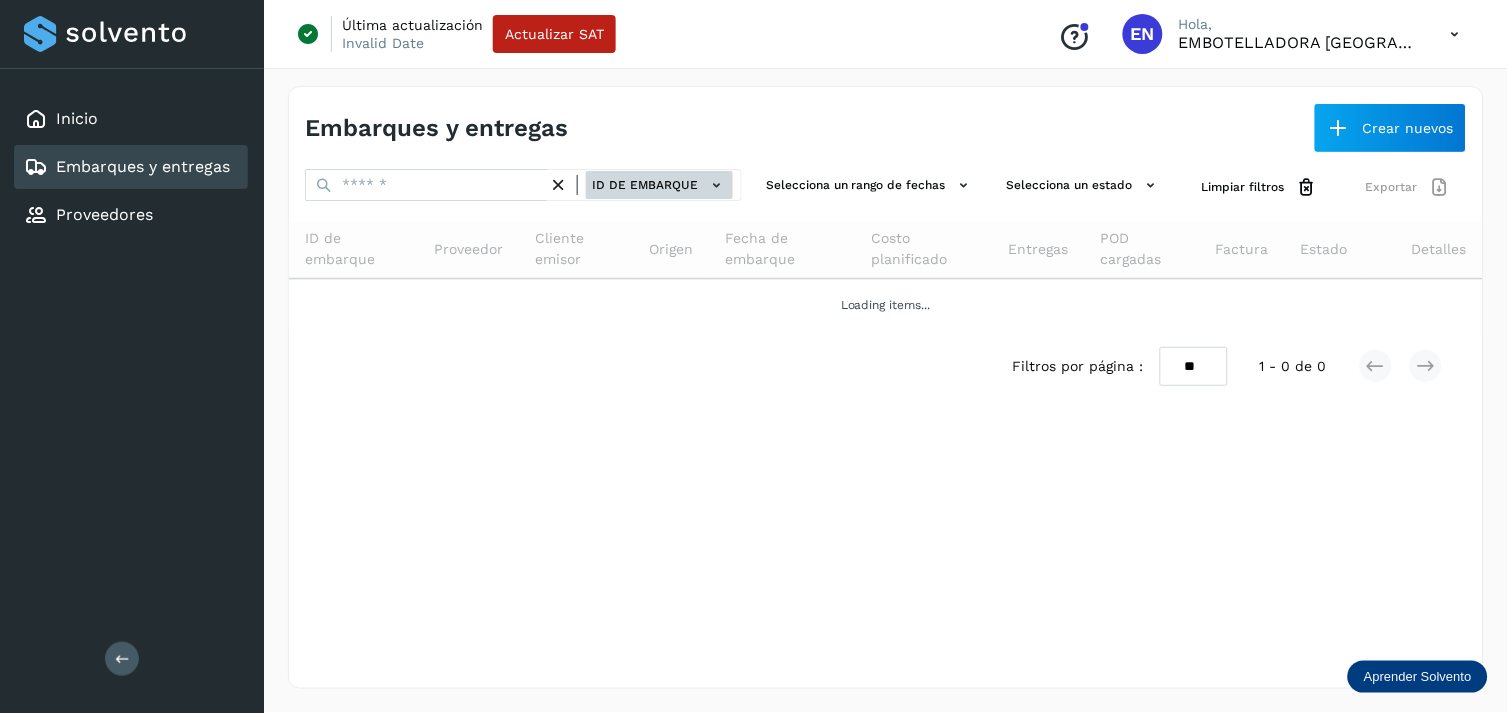 click on "ID de embarque" 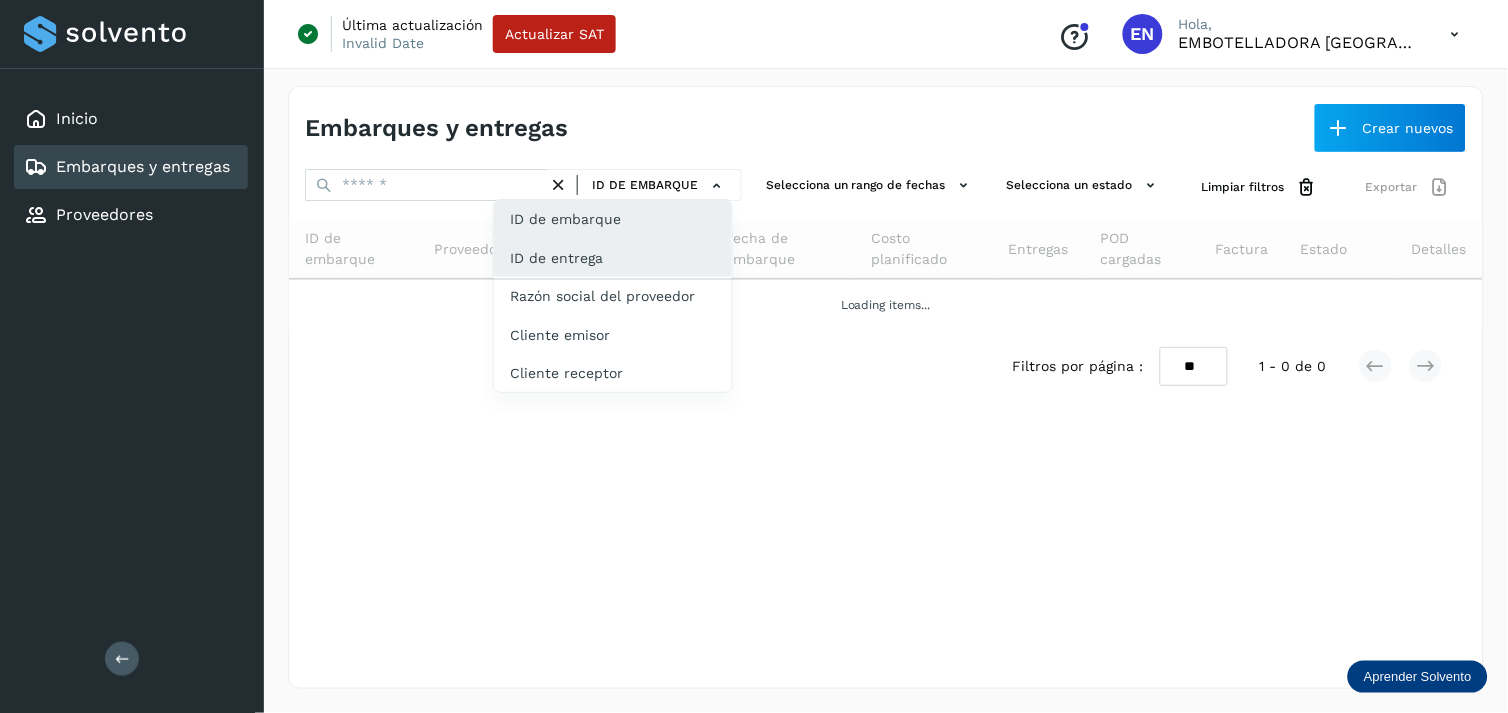 click on "ID de entrega" 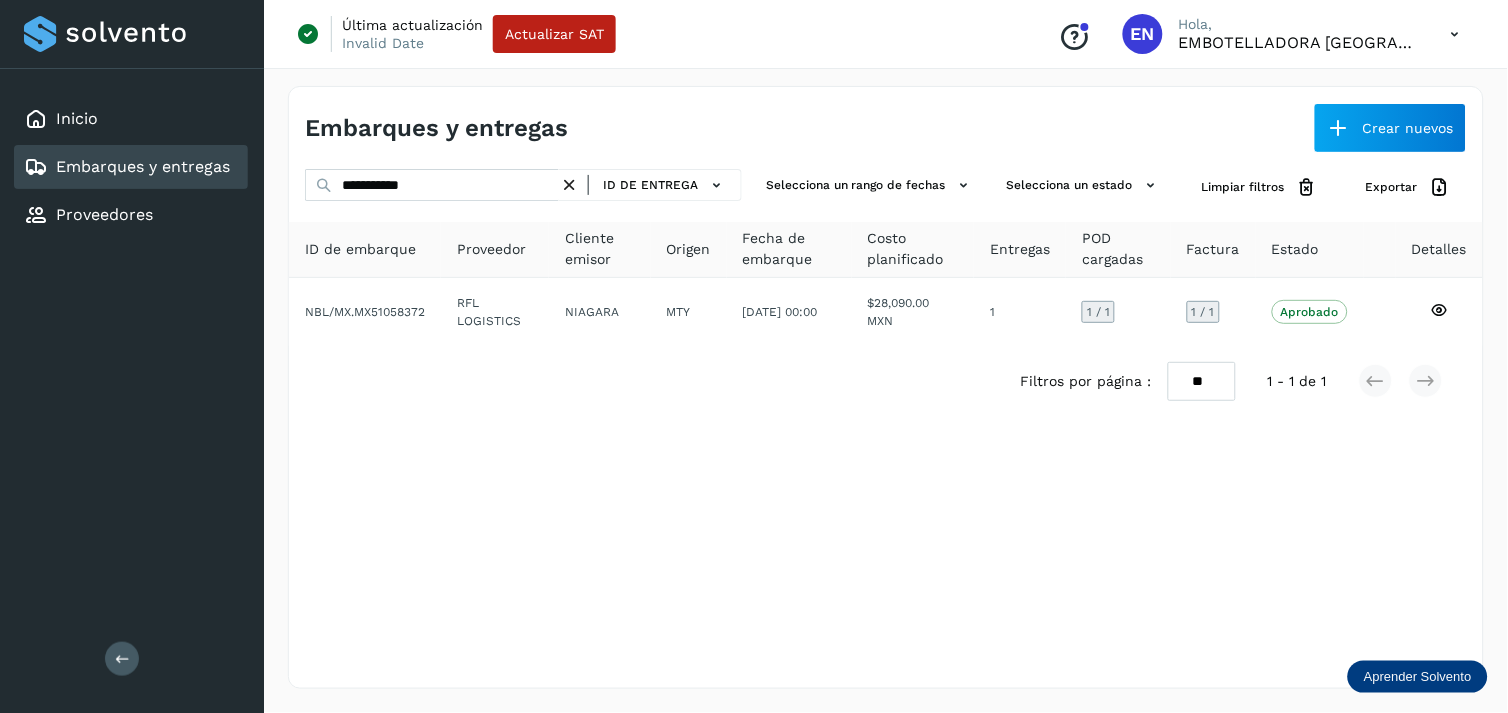 click at bounding box center [569, 185] 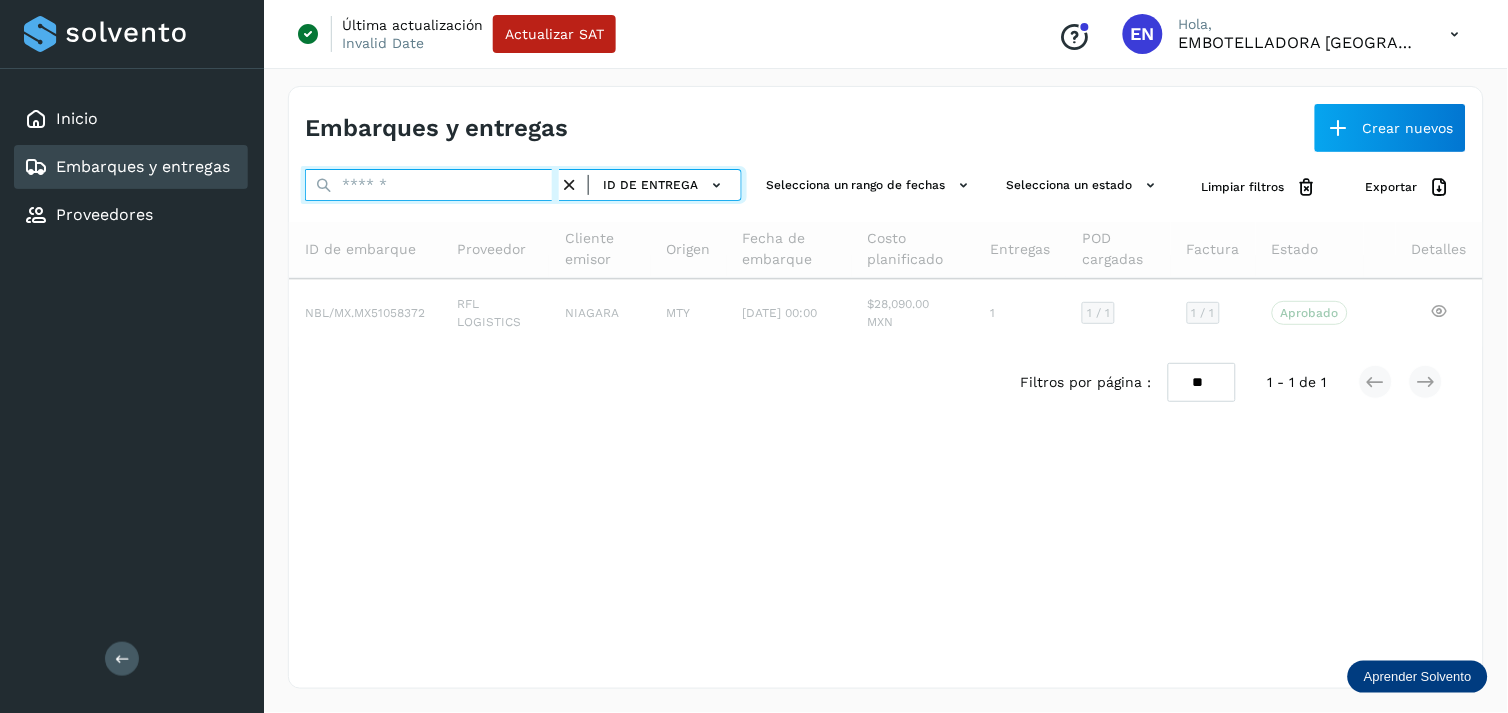 click at bounding box center (432, 185) 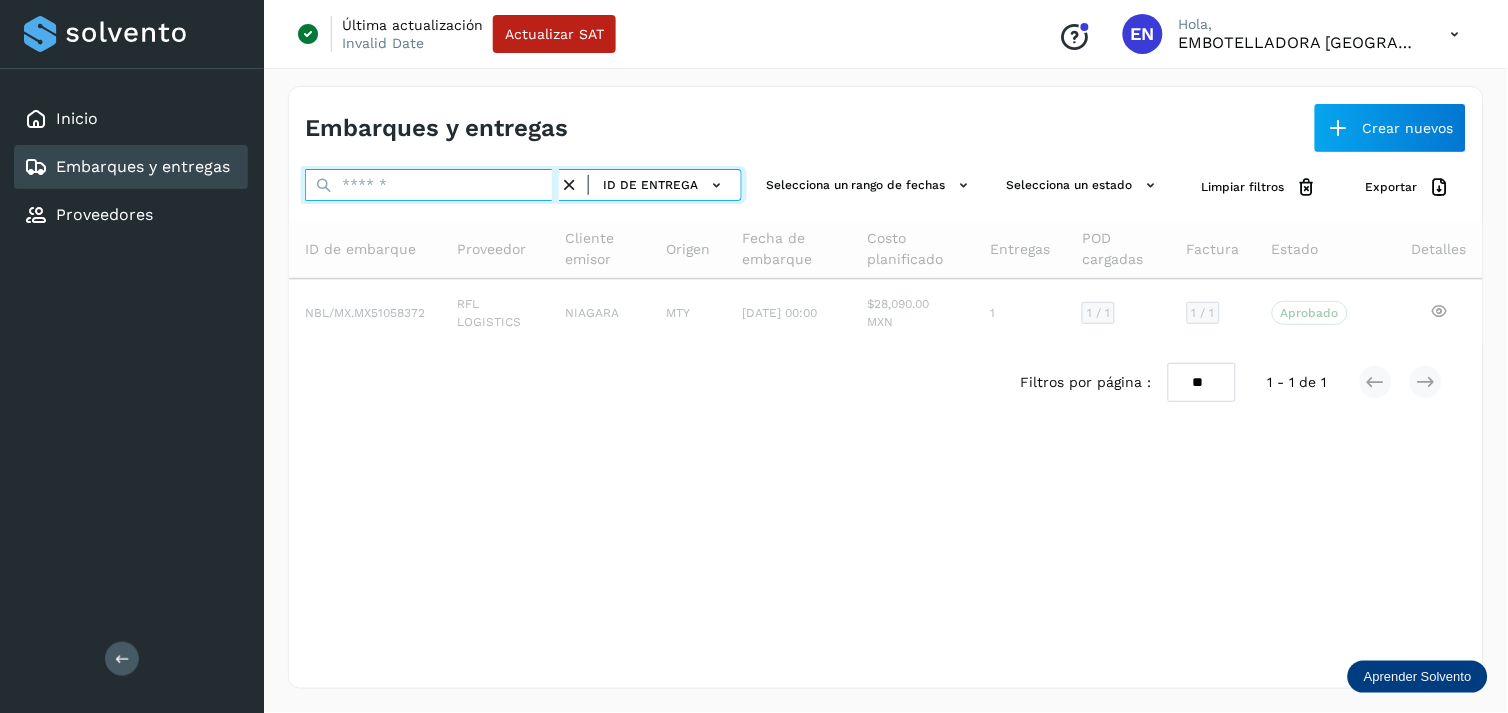 paste on "**********" 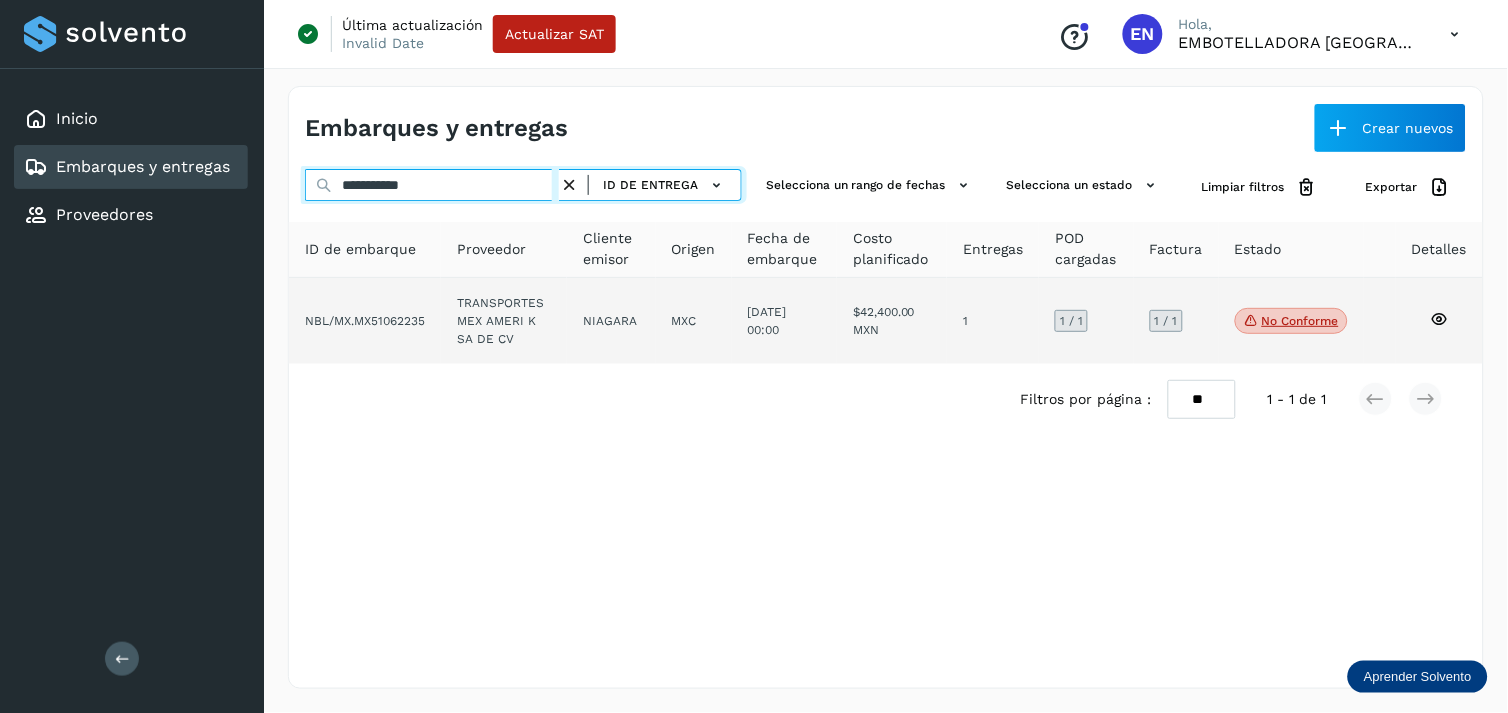 type on "**********" 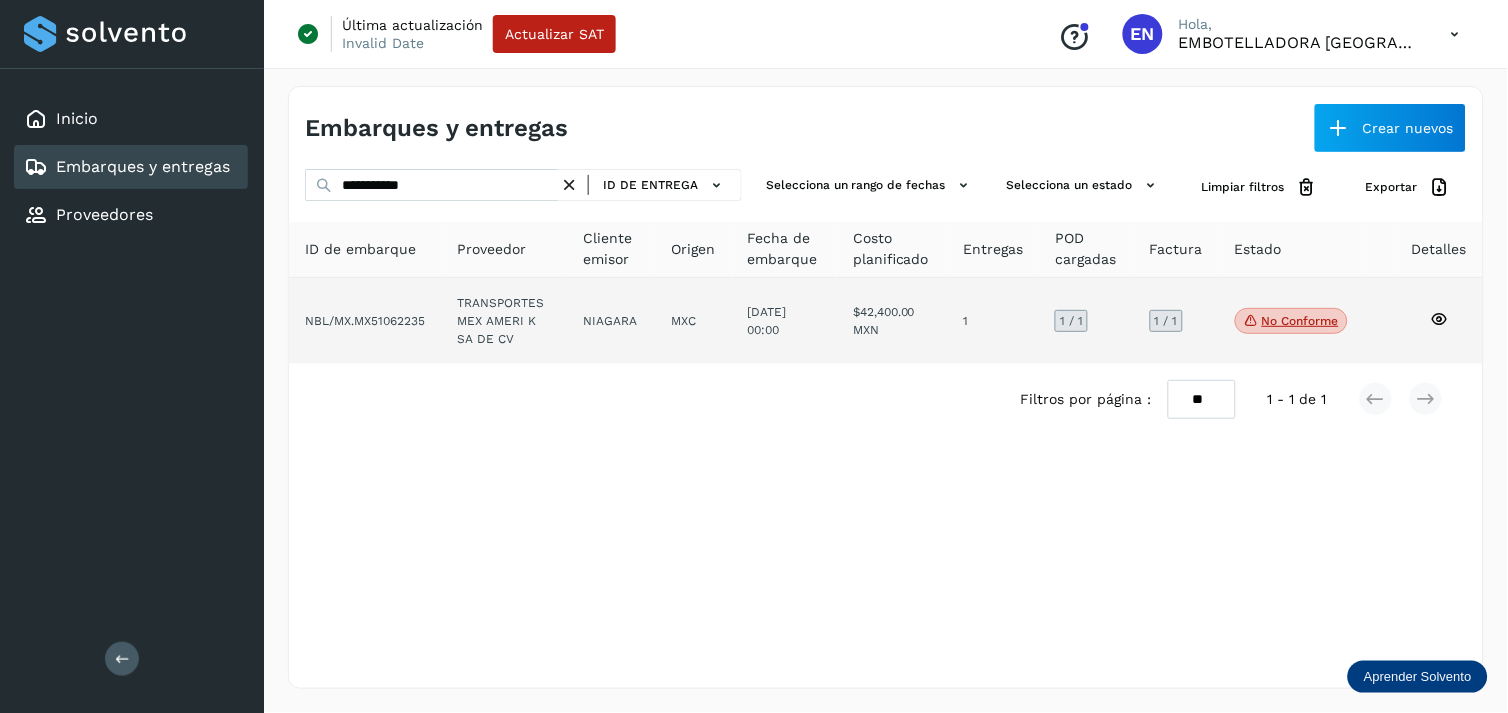 click on "TRANSPORTES MEX AMERI K SA DE CV" 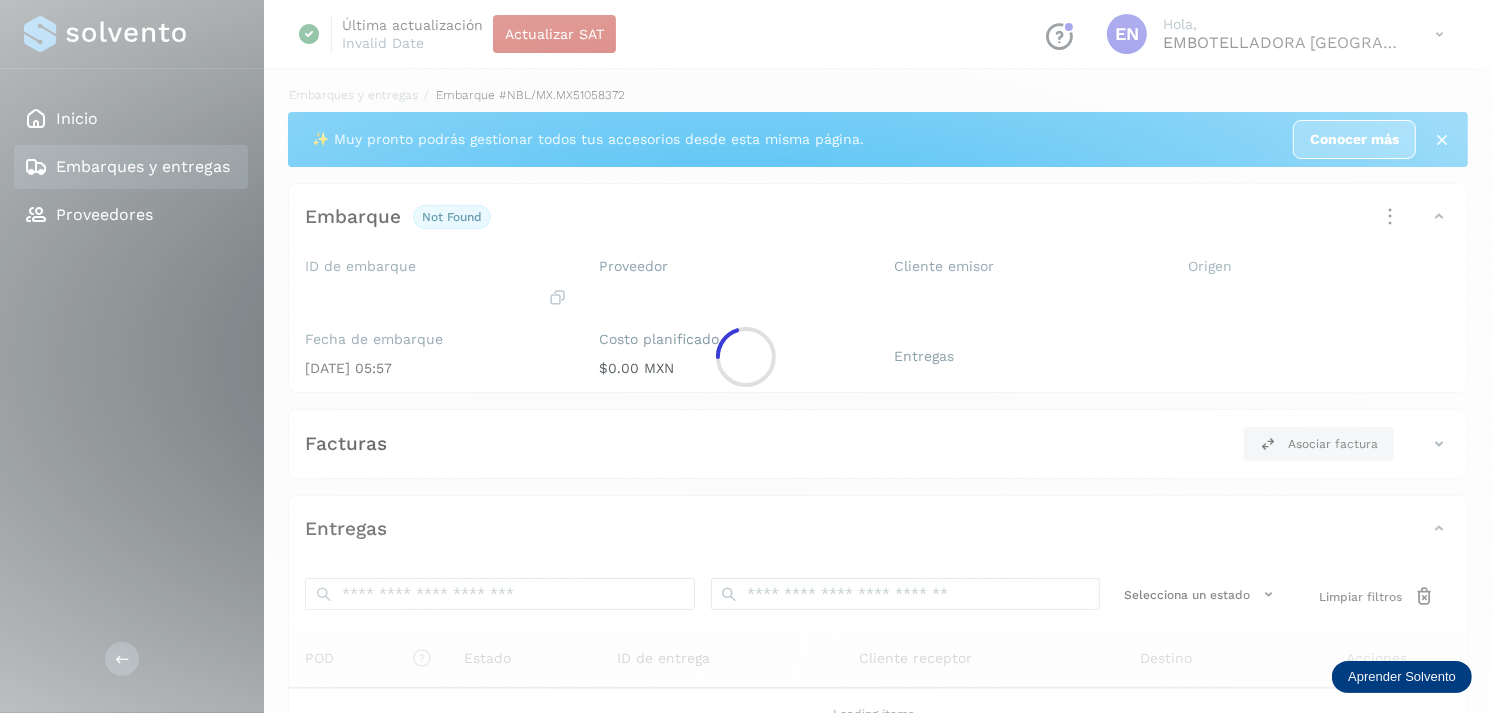 click 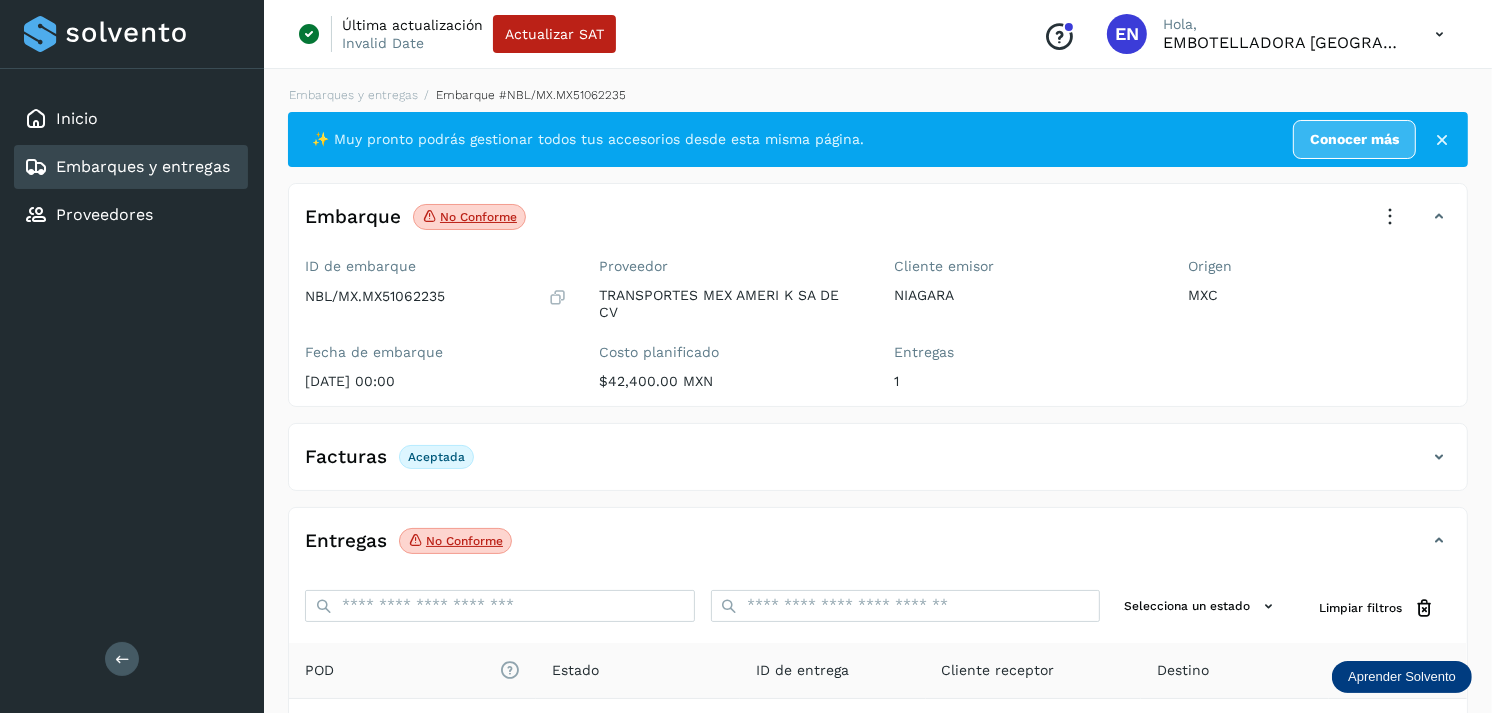 scroll, scrollTop: 254, scrollLeft: 0, axis: vertical 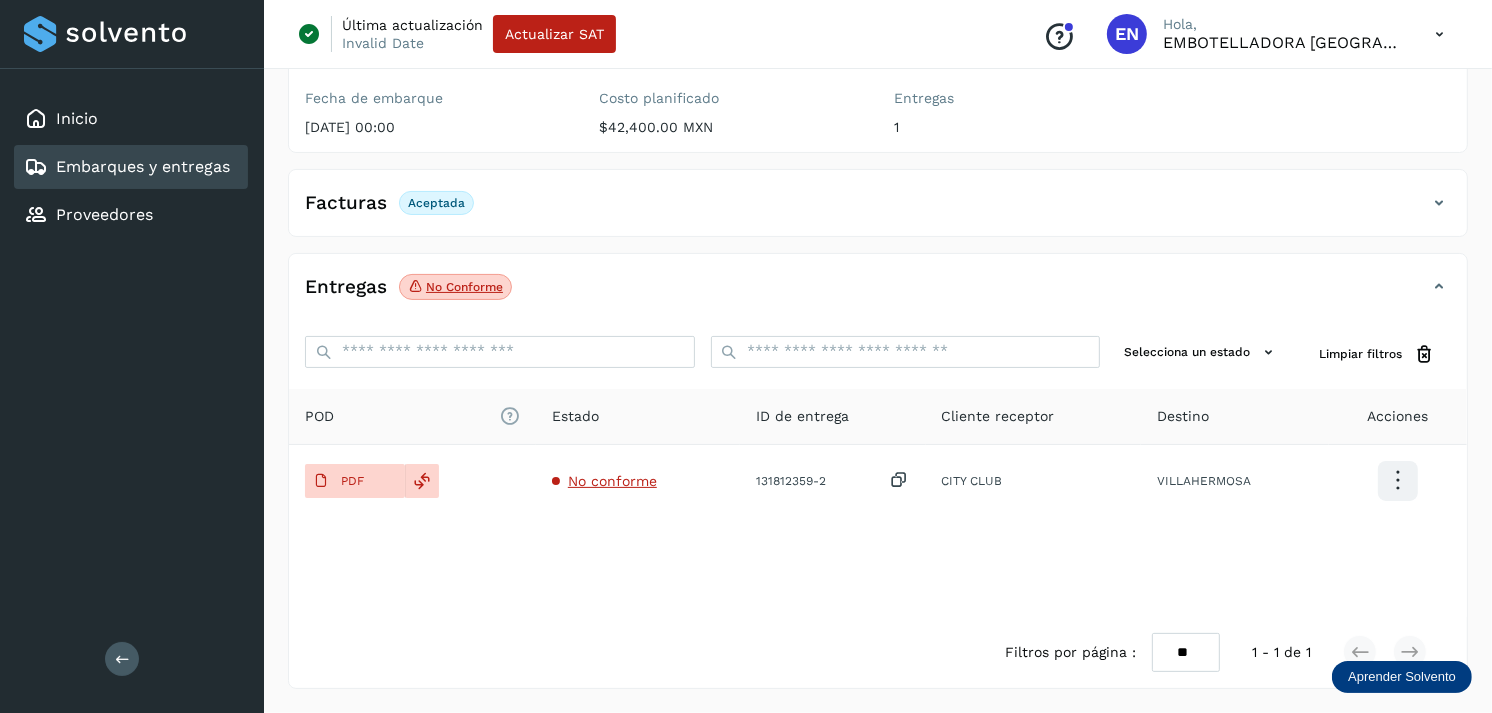 click on "Entregas No conforme" 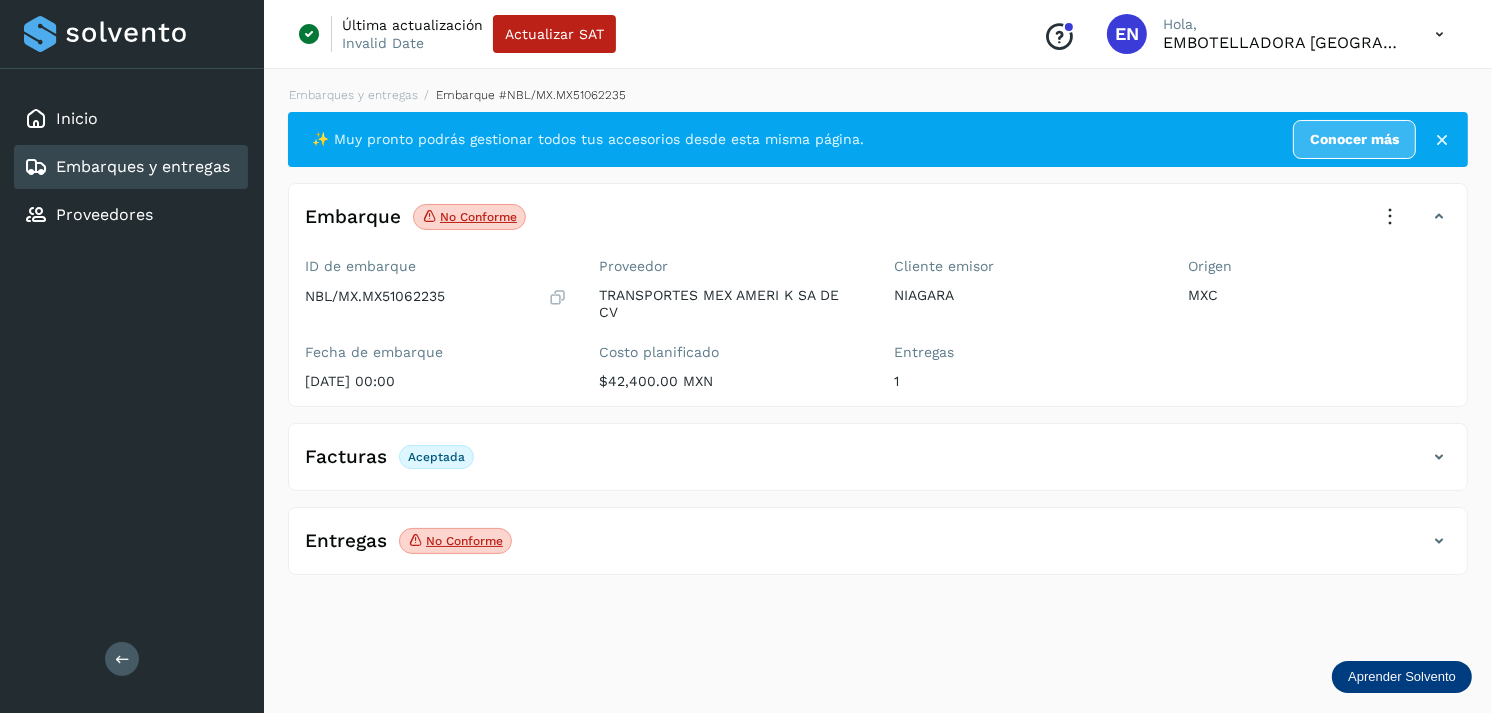 scroll, scrollTop: 0, scrollLeft: 0, axis: both 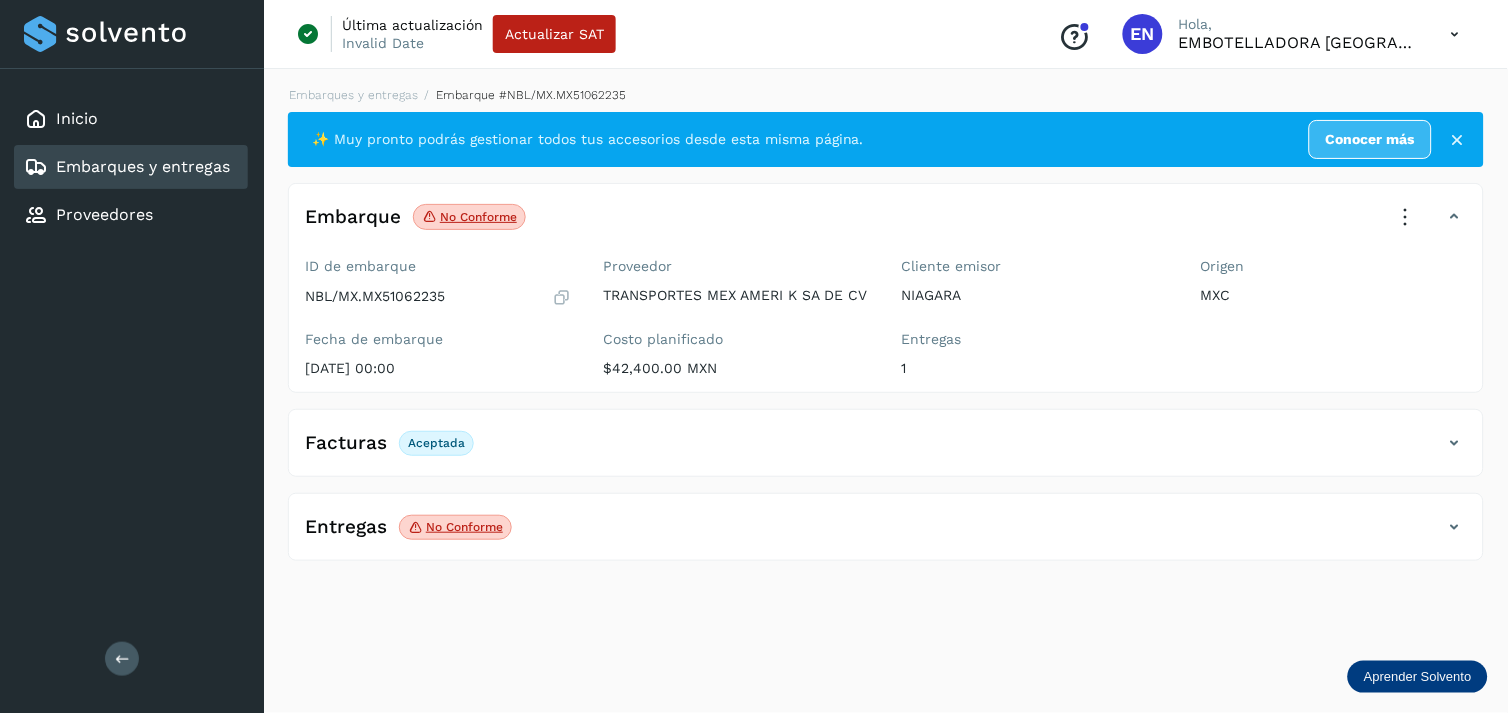 click on "Entregas No conforme" 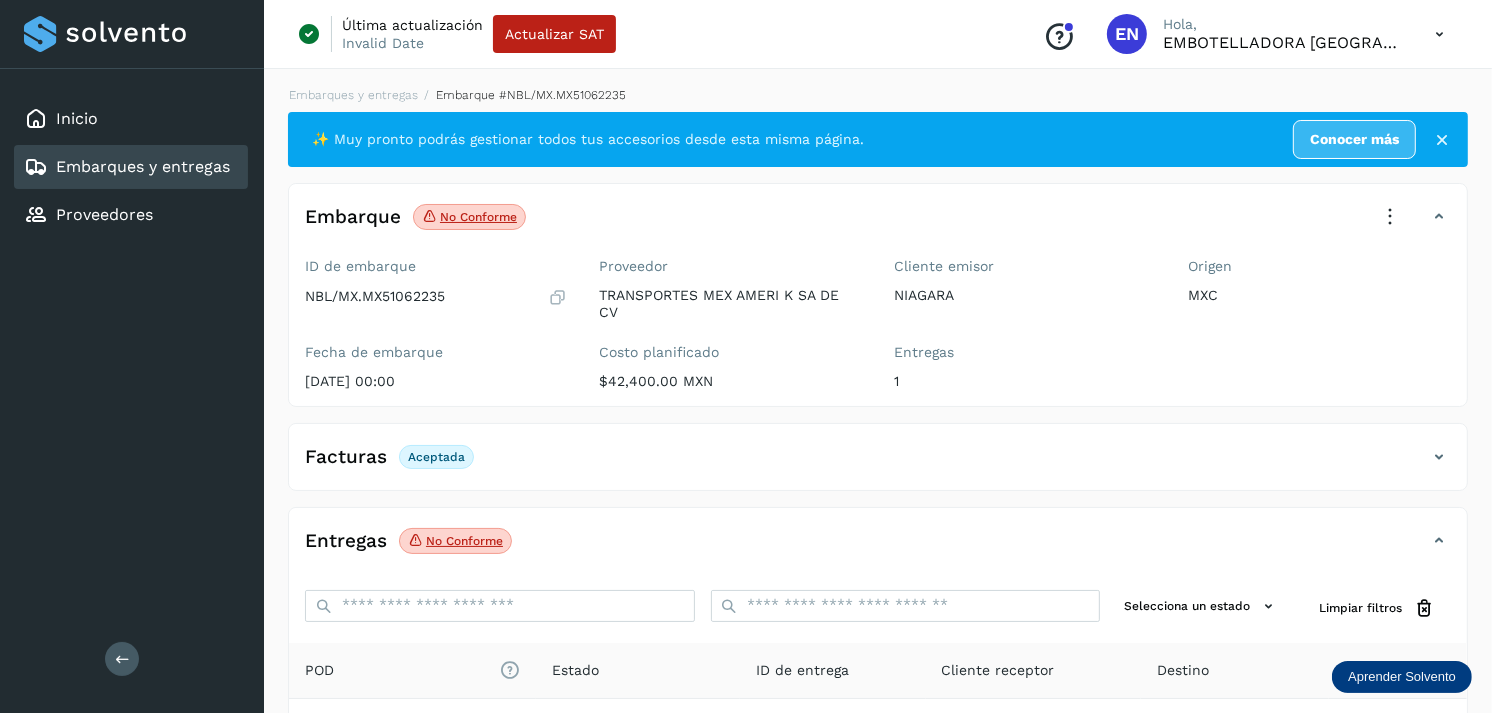 scroll, scrollTop: 254, scrollLeft: 0, axis: vertical 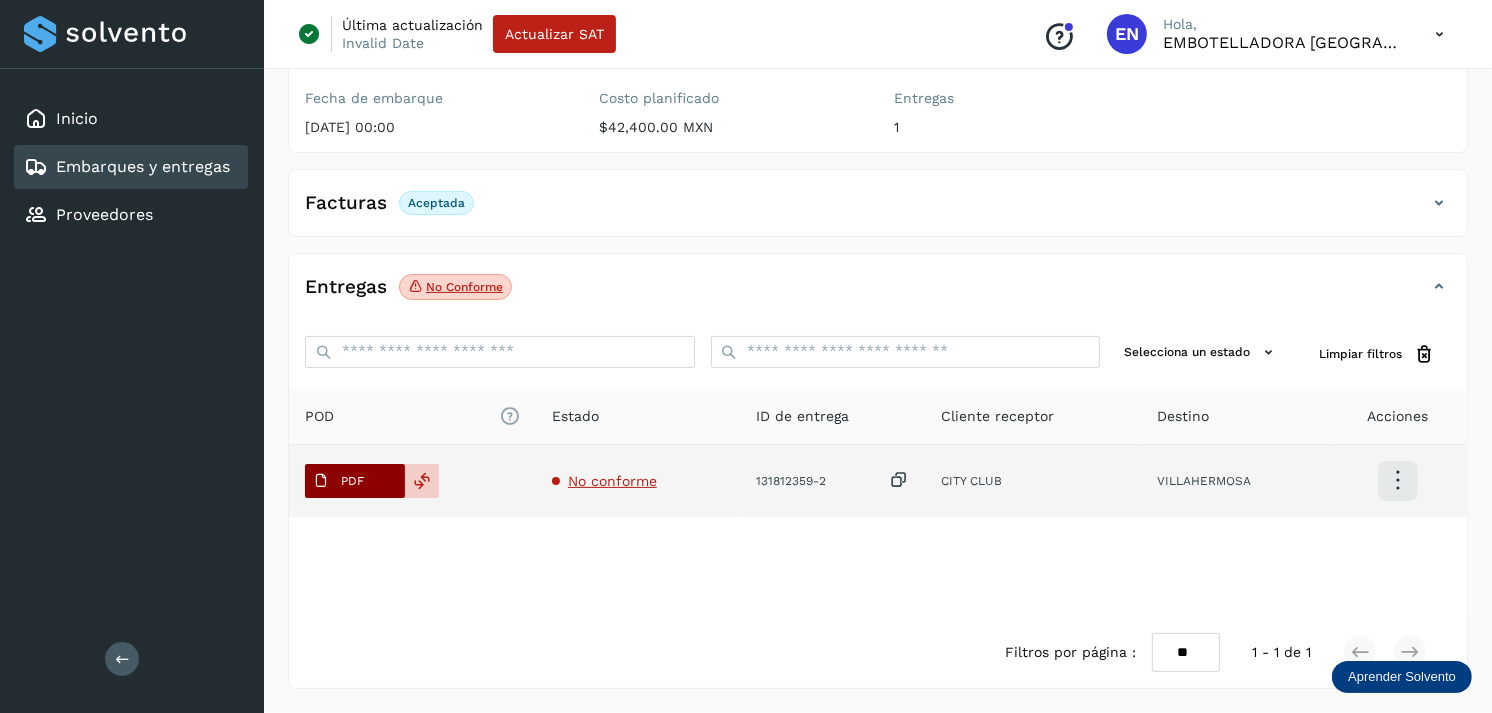 click on "PDF" at bounding box center [352, 481] 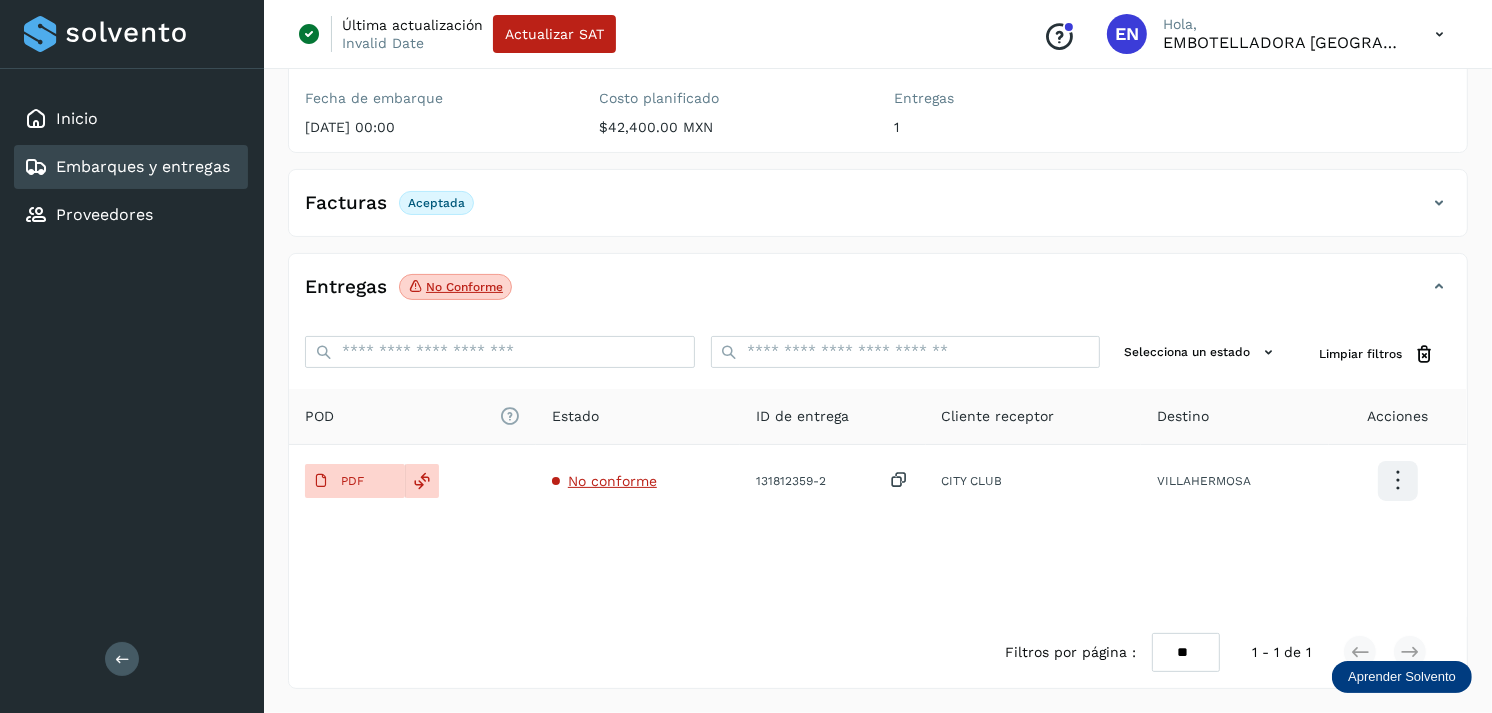 type 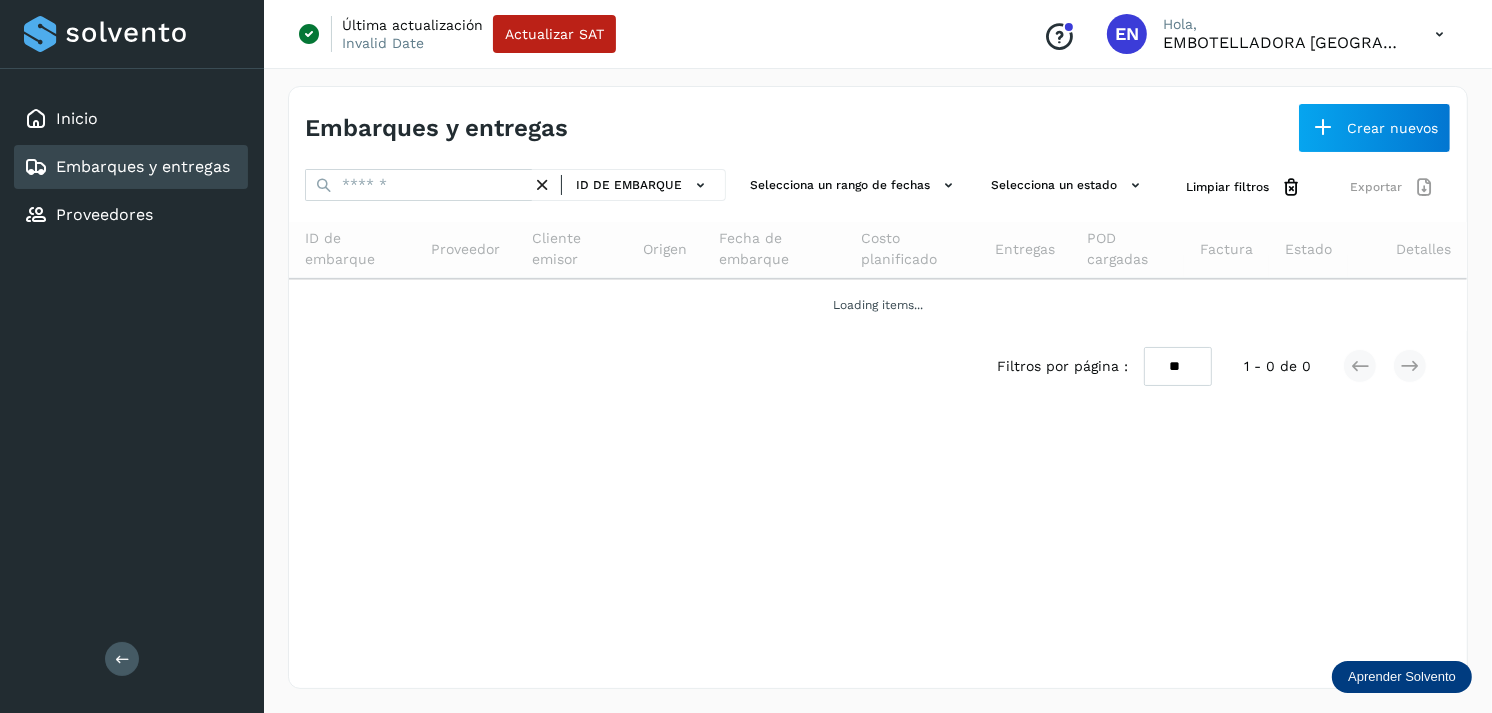 scroll, scrollTop: 0, scrollLeft: 0, axis: both 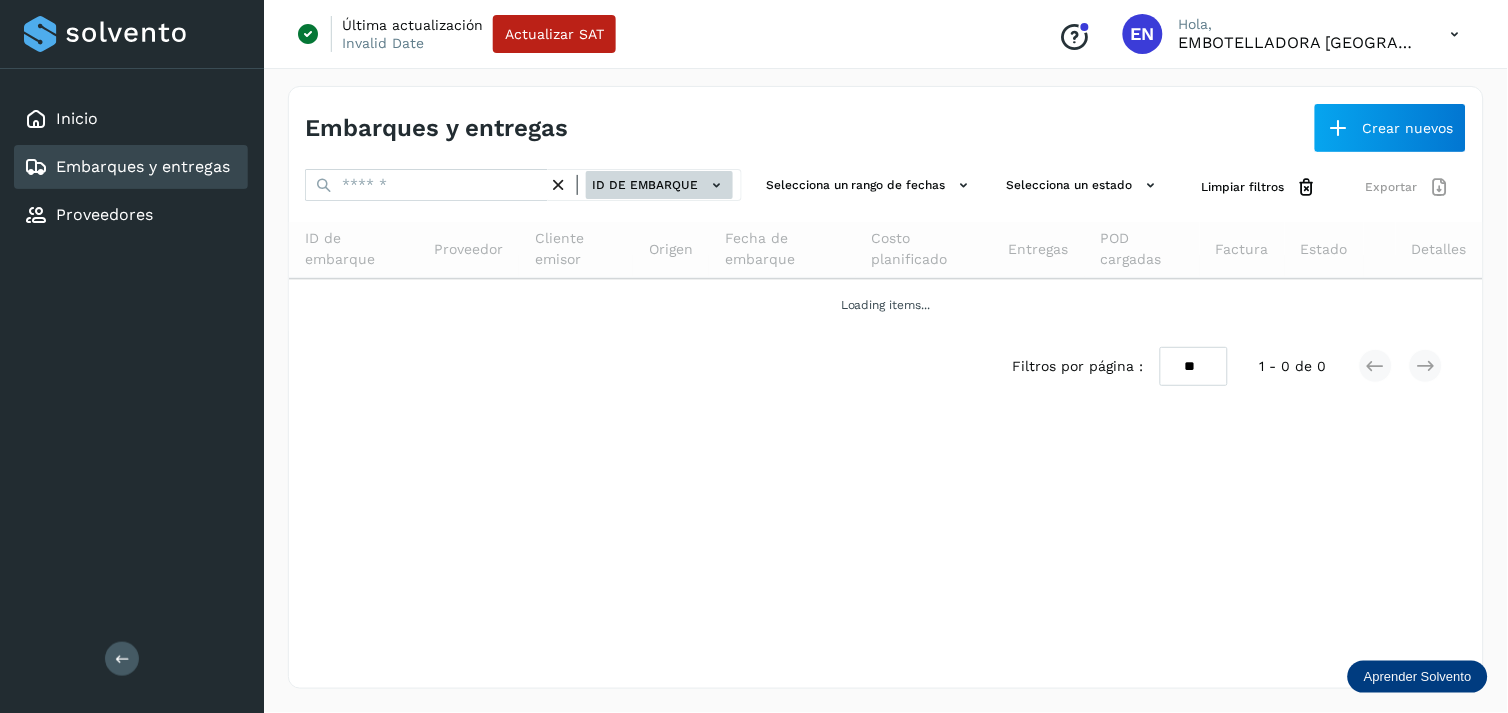 click on "ID de embarque" 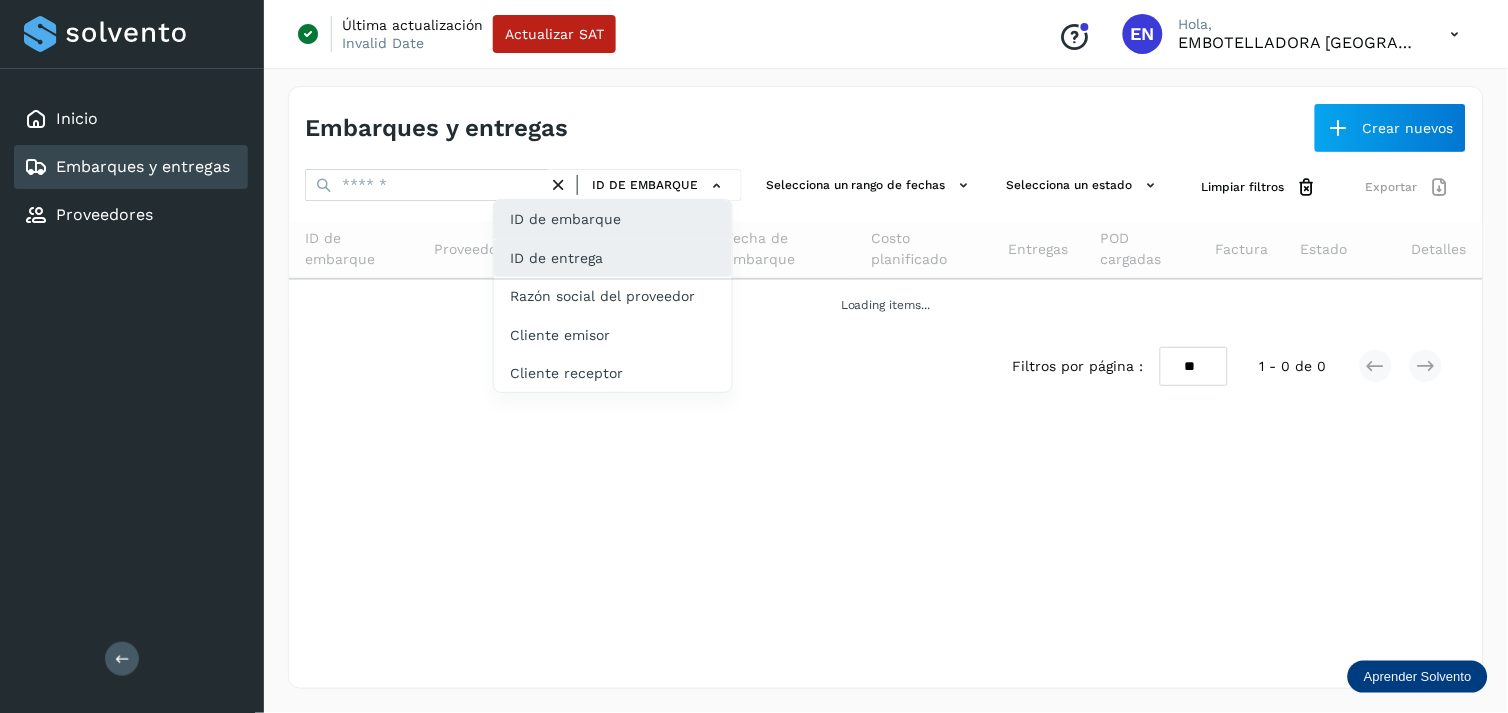 drag, startPoint x: 604, startPoint y: 231, endPoint x: 602, endPoint y: 245, distance: 14.142136 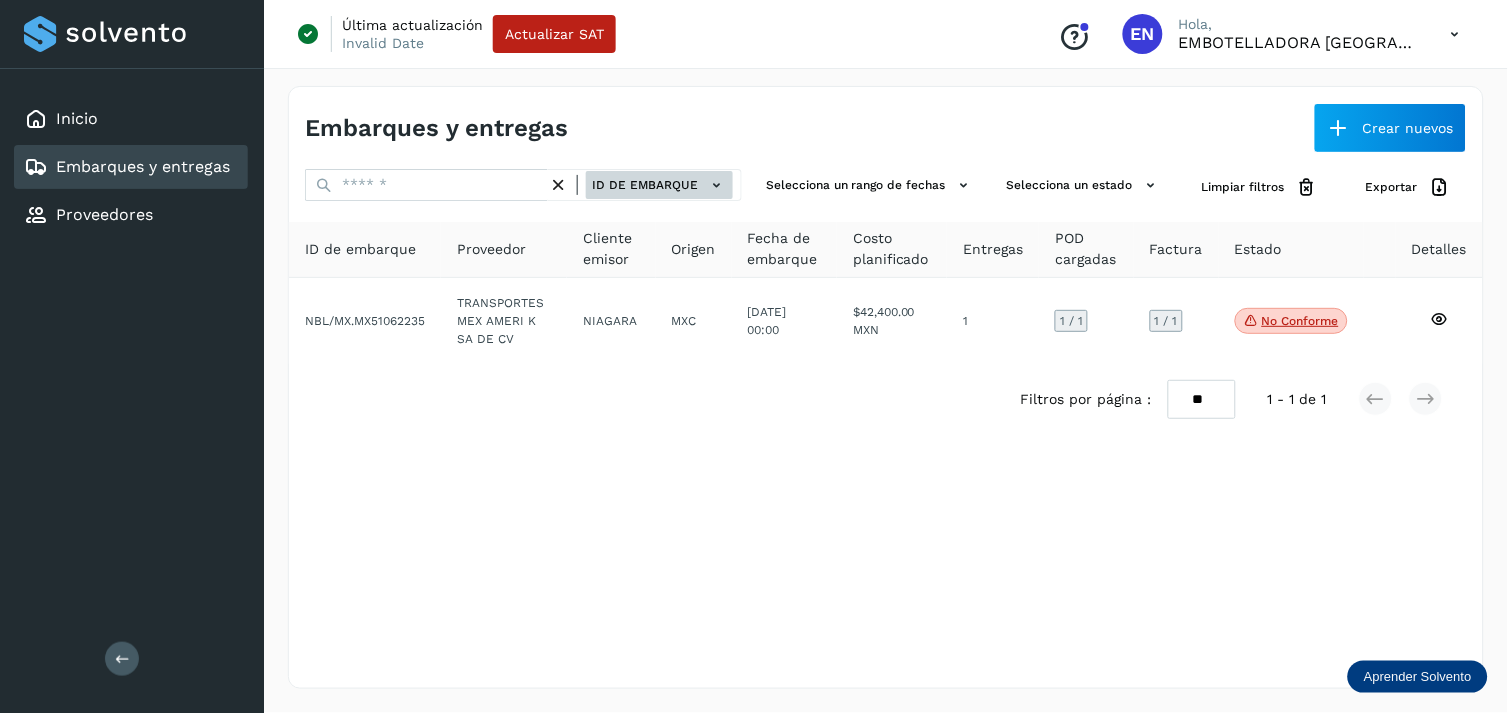 click on "ID de embarque" at bounding box center [659, 185] 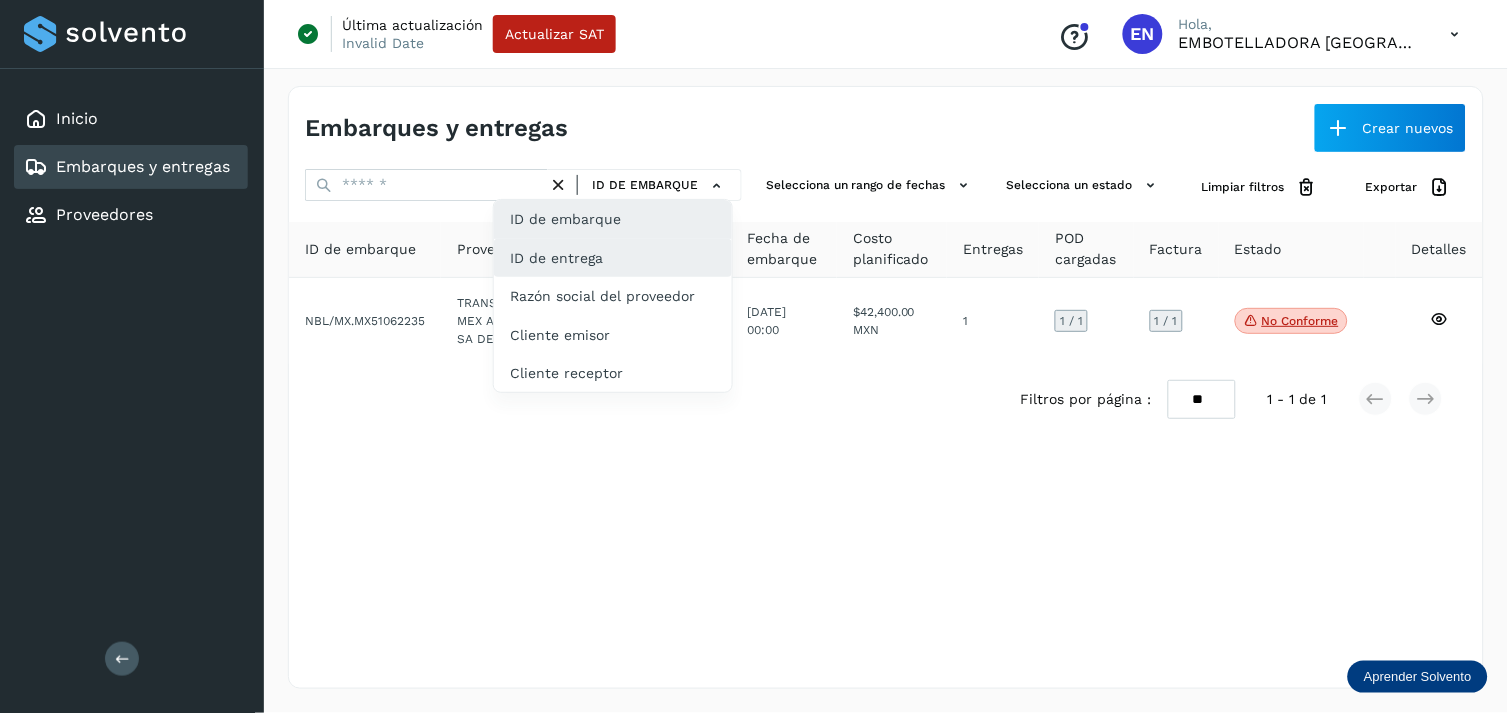 click on "ID de entrega" 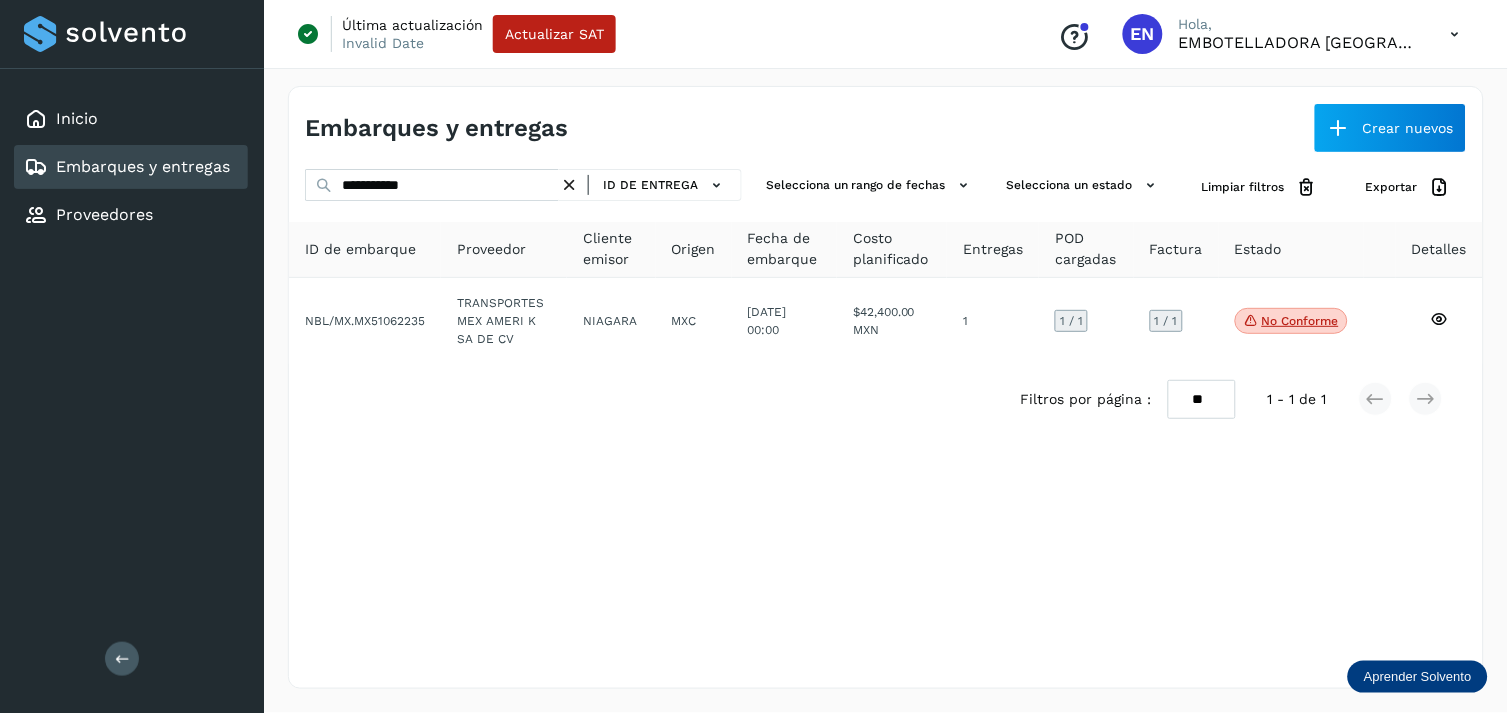 drag, startPoint x: 442, startPoint y: 205, endPoint x: 404, endPoint y: 178, distance: 46.615448 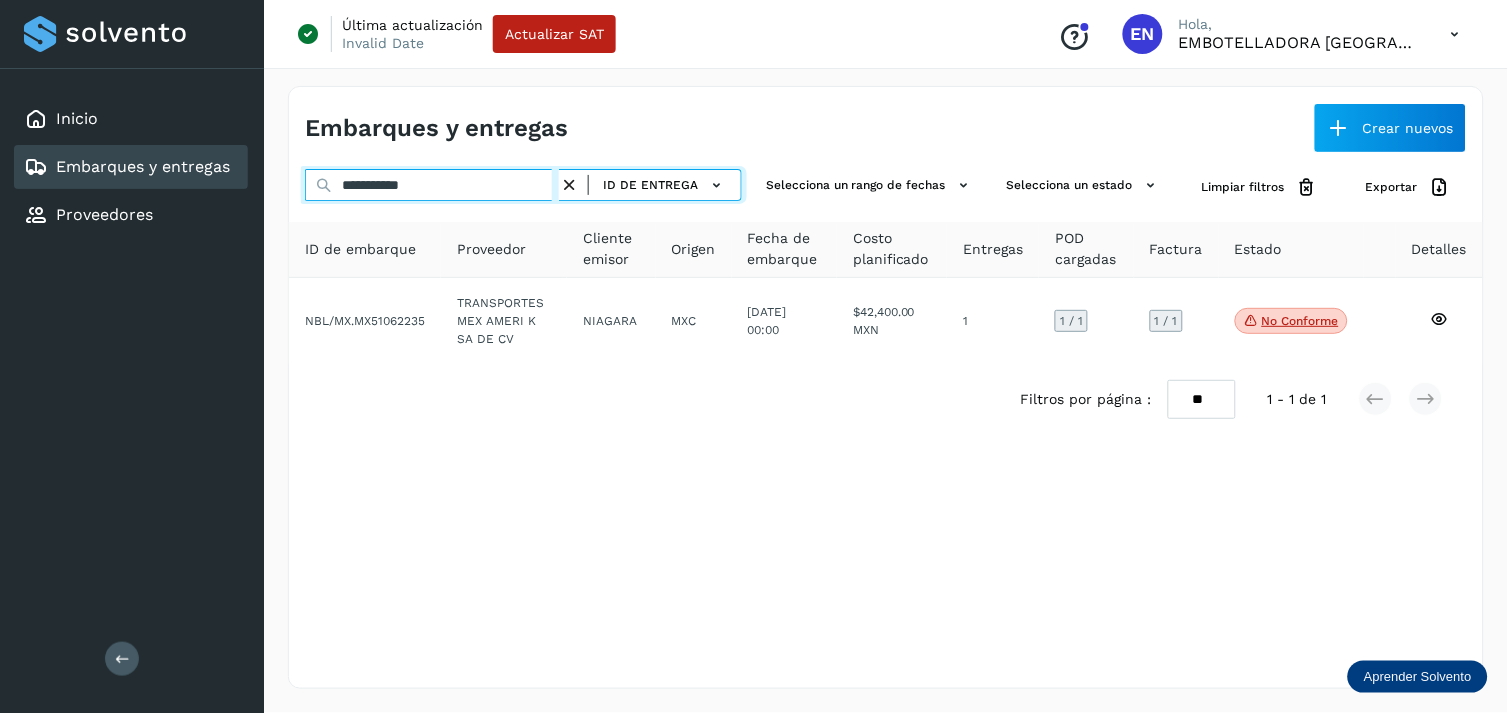 click on "**********" at bounding box center (432, 185) 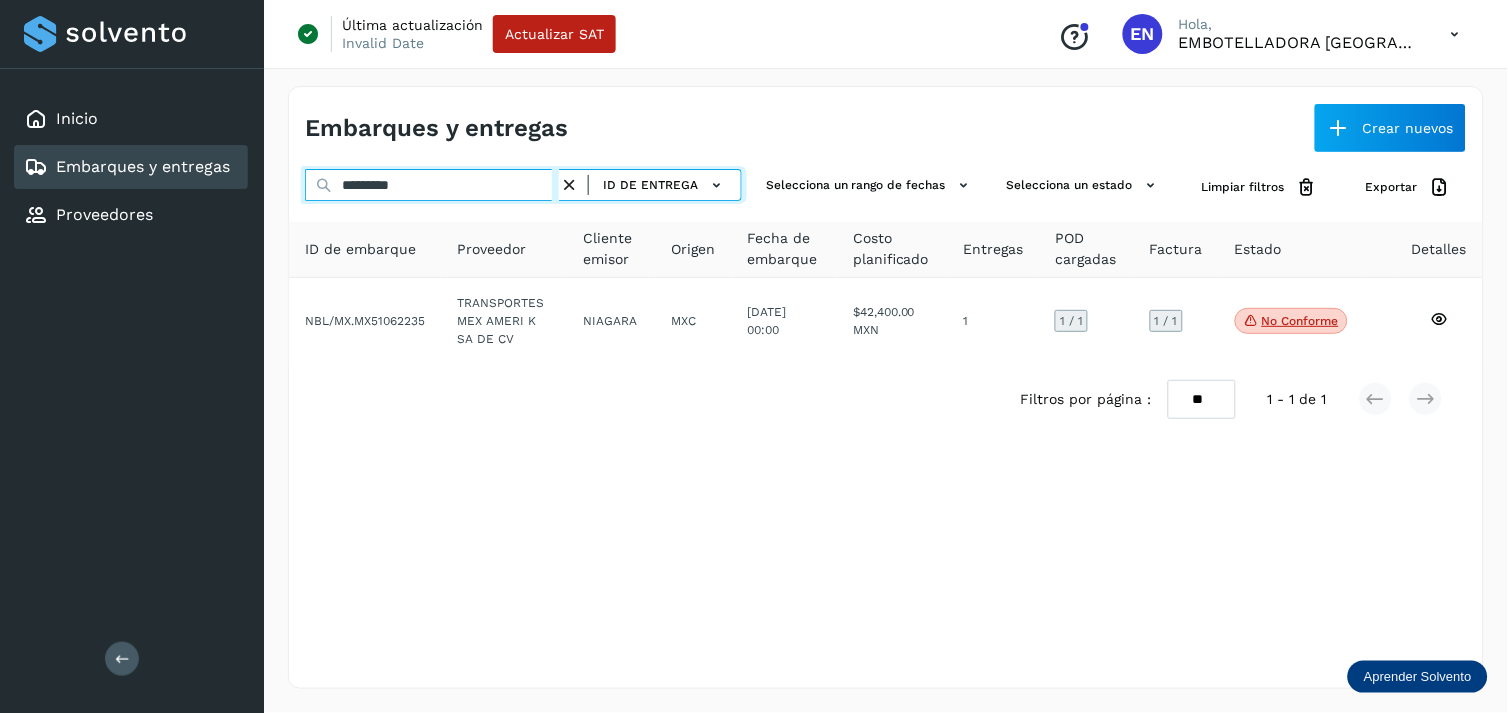 type on "*********" 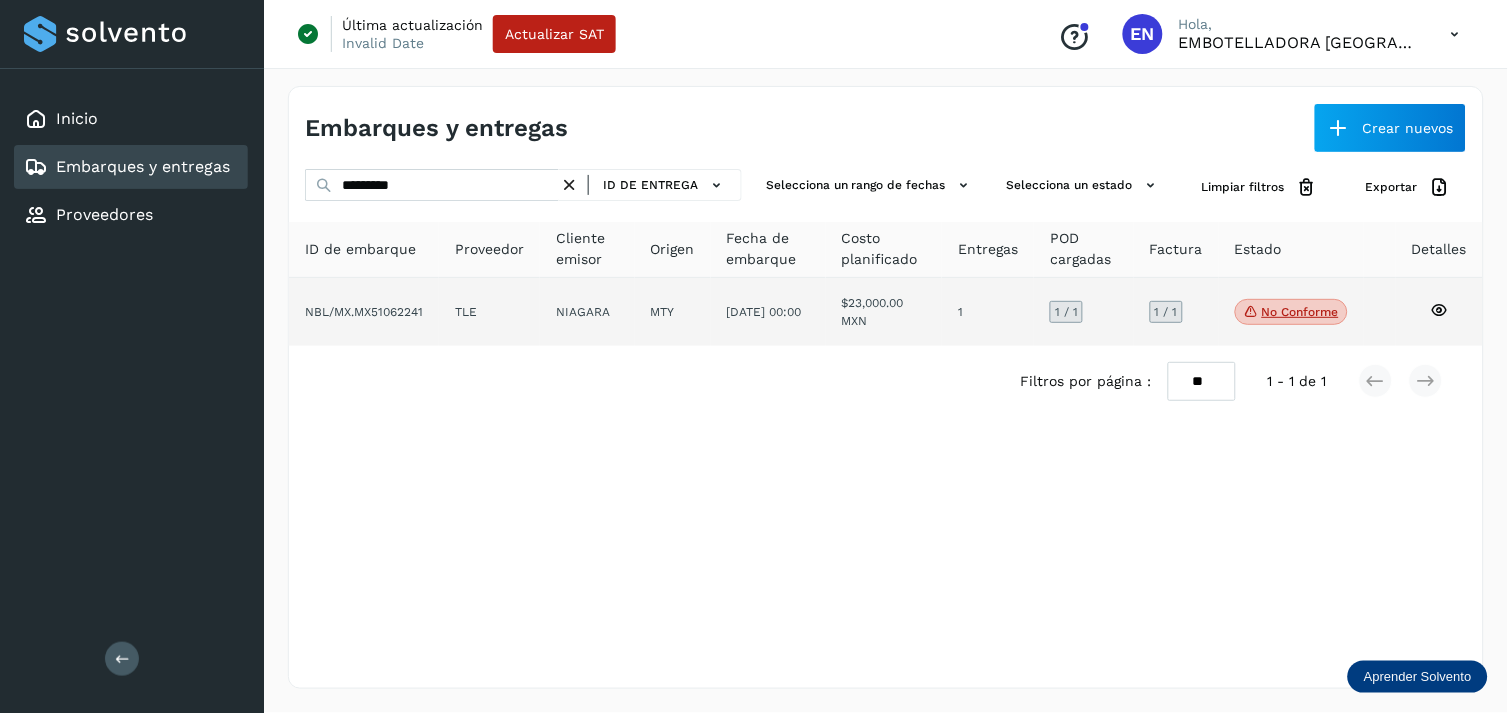 click on "NIAGARA" 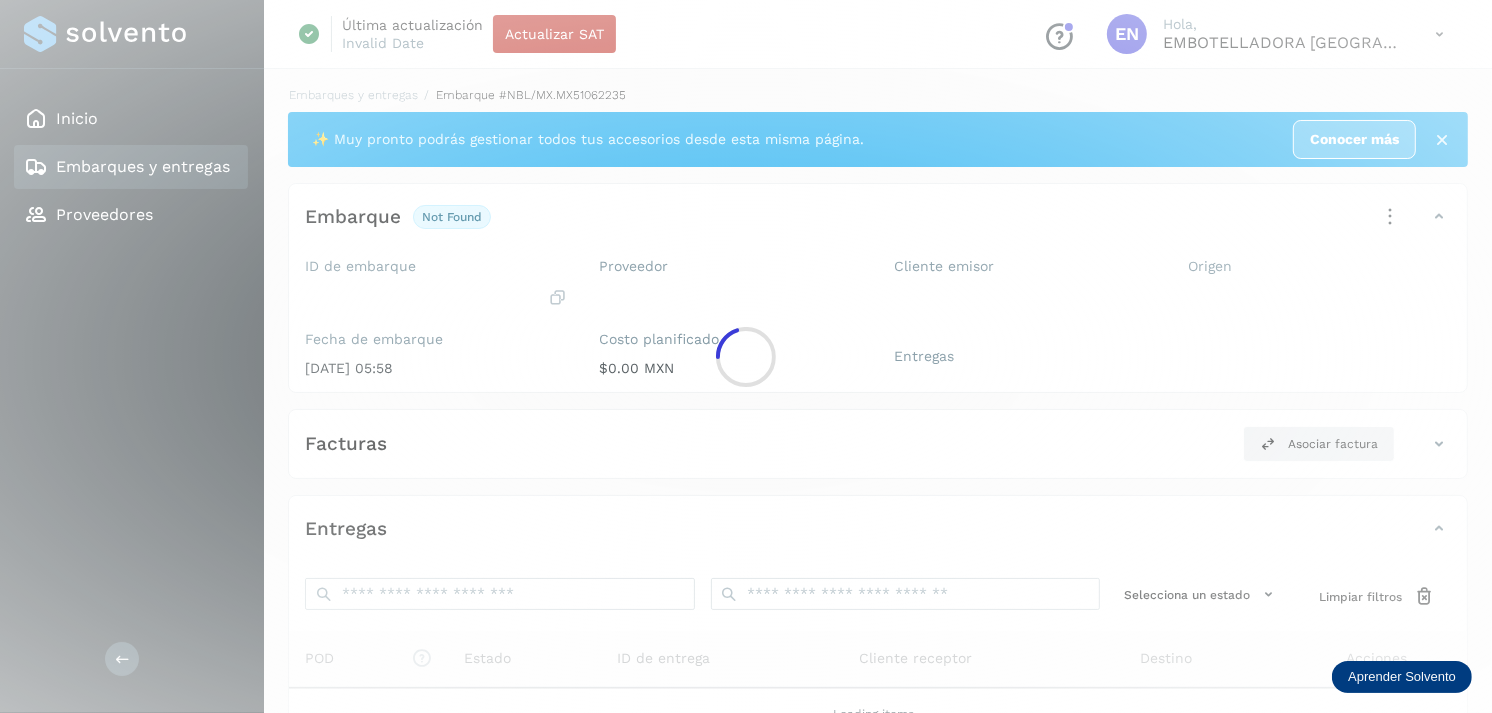 click 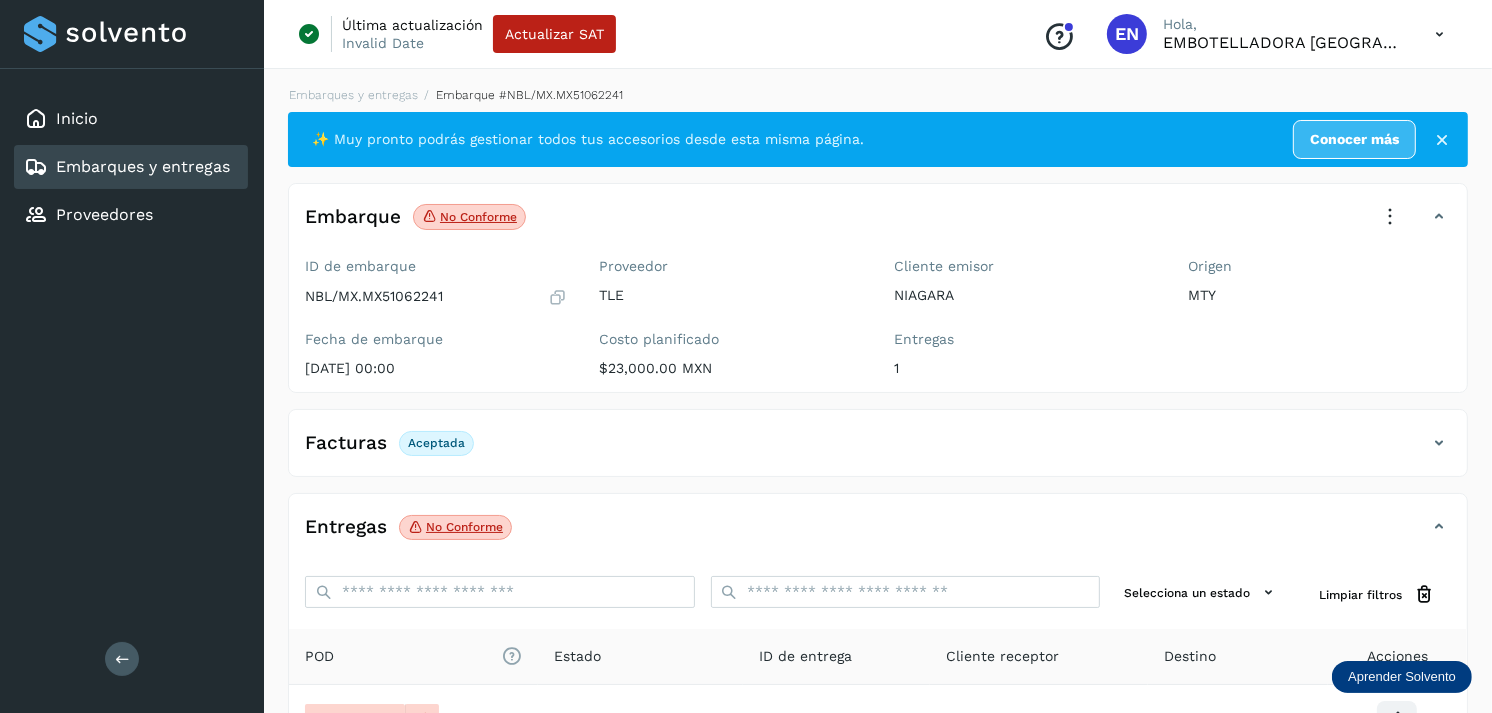 scroll, scrollTop: 241, scrollLeft: 0, axis: vertical 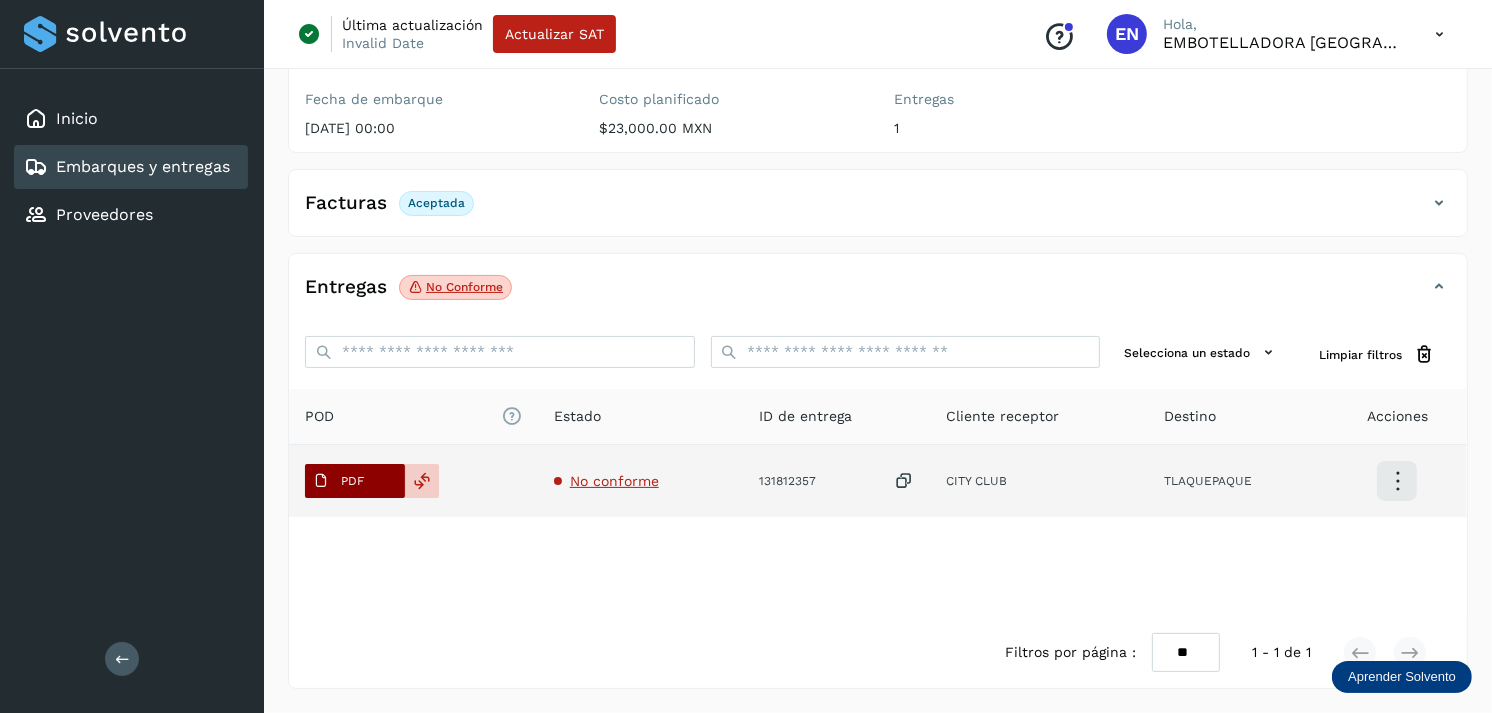 click on "PDF" at bounding box center (355, 481) 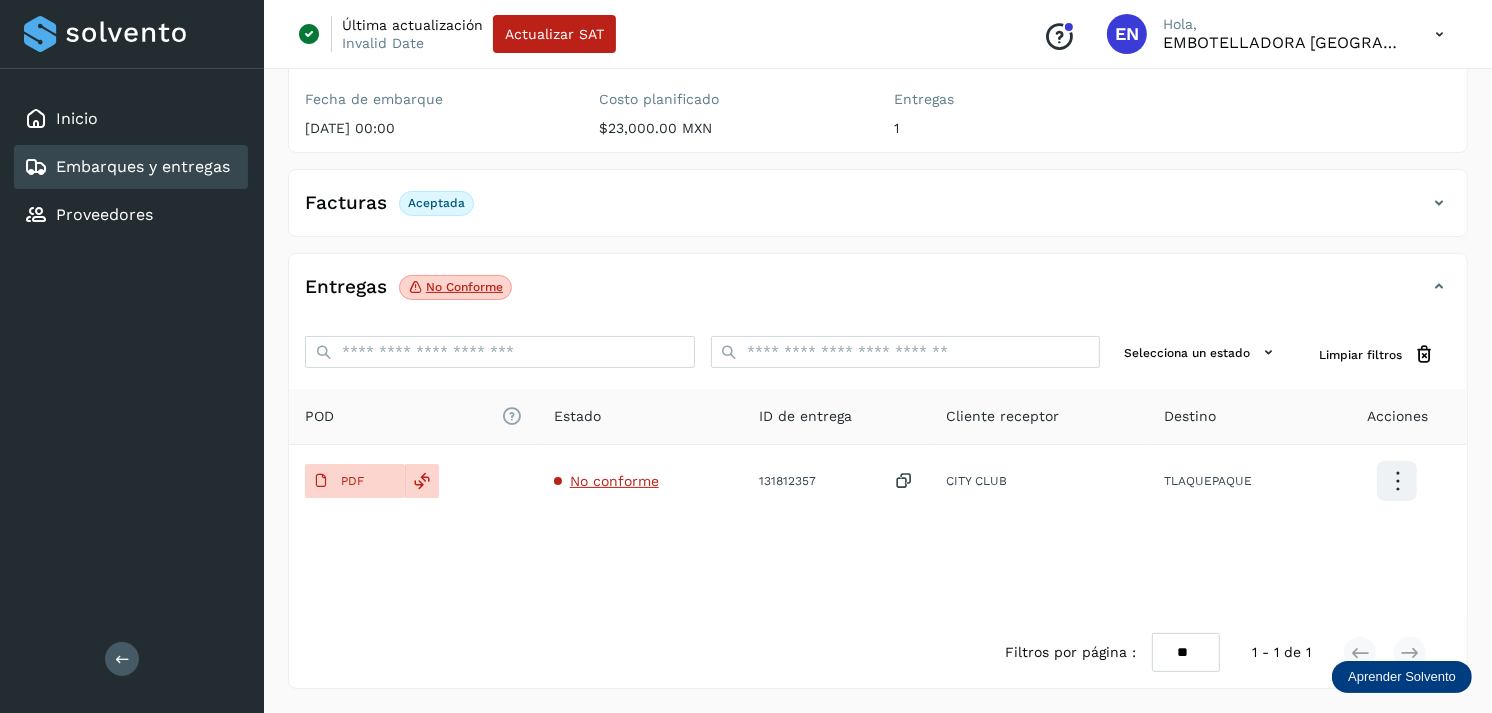 click on "Embarques y entregas" at bounding box center (143, 166) 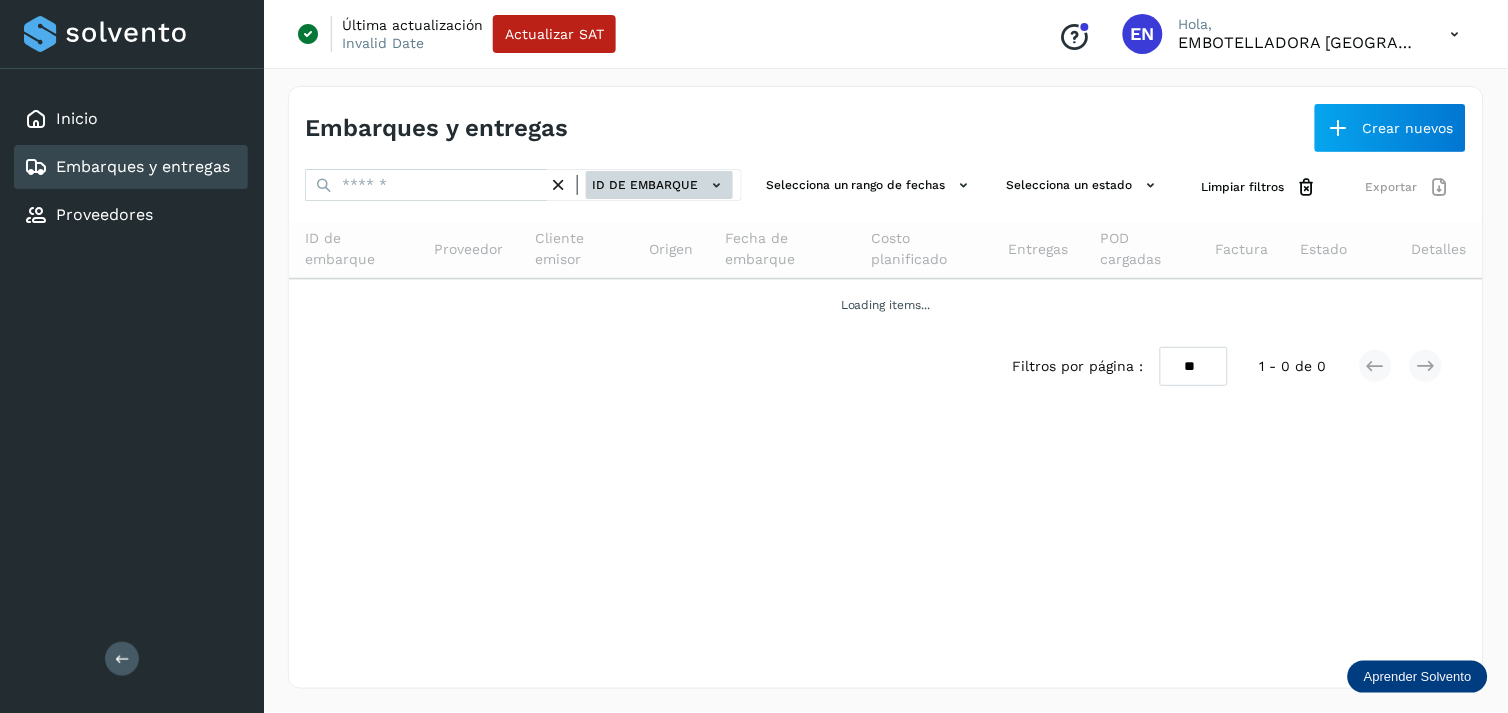 click on "ID de embarque" 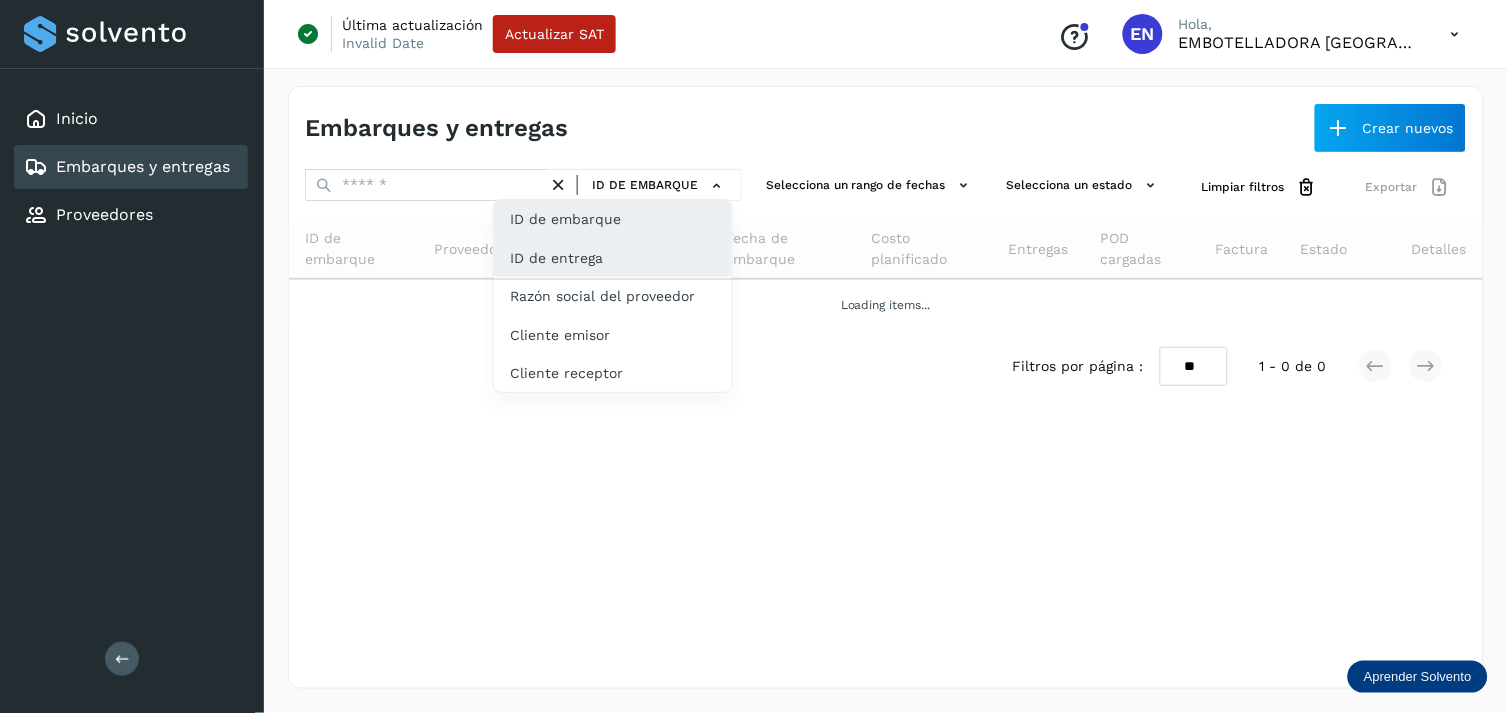 drag, startPoint x: 597, startPoint y: 221, endPoint x: 593, endPoint y: 243, distance: 22.36068 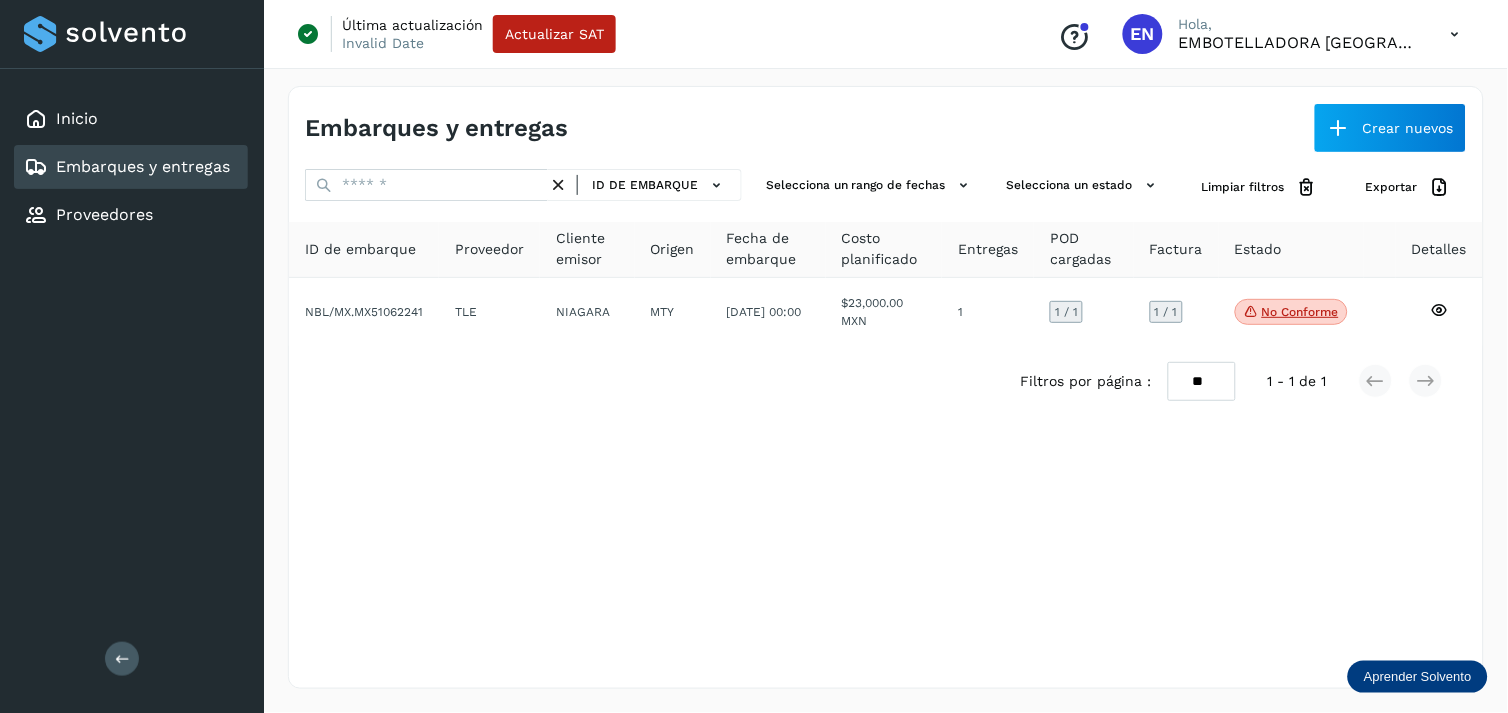 click on "Embarques y entregas Crear nuevos ID de embarque Selecciona un rango de fechas  Selecciona un estado Limpiar filtros Exportar ID de embarque Proveedor Cliente emisor Origen Fecha de embarque Costo planificado Entregas POD cargadas Factura Estado Detalles NBL/MX.MX51062241 TLE NIAGARA MTY [DATE] 00:00  $23,000.00 MXN  1 1  / 1 1 / 1 No conforme
Verifica el estado de la factura o entregas asociadas a este embarque
Filtros por página : ** ** ** 1 - 1 de 1" at bounding box center (886, 387) 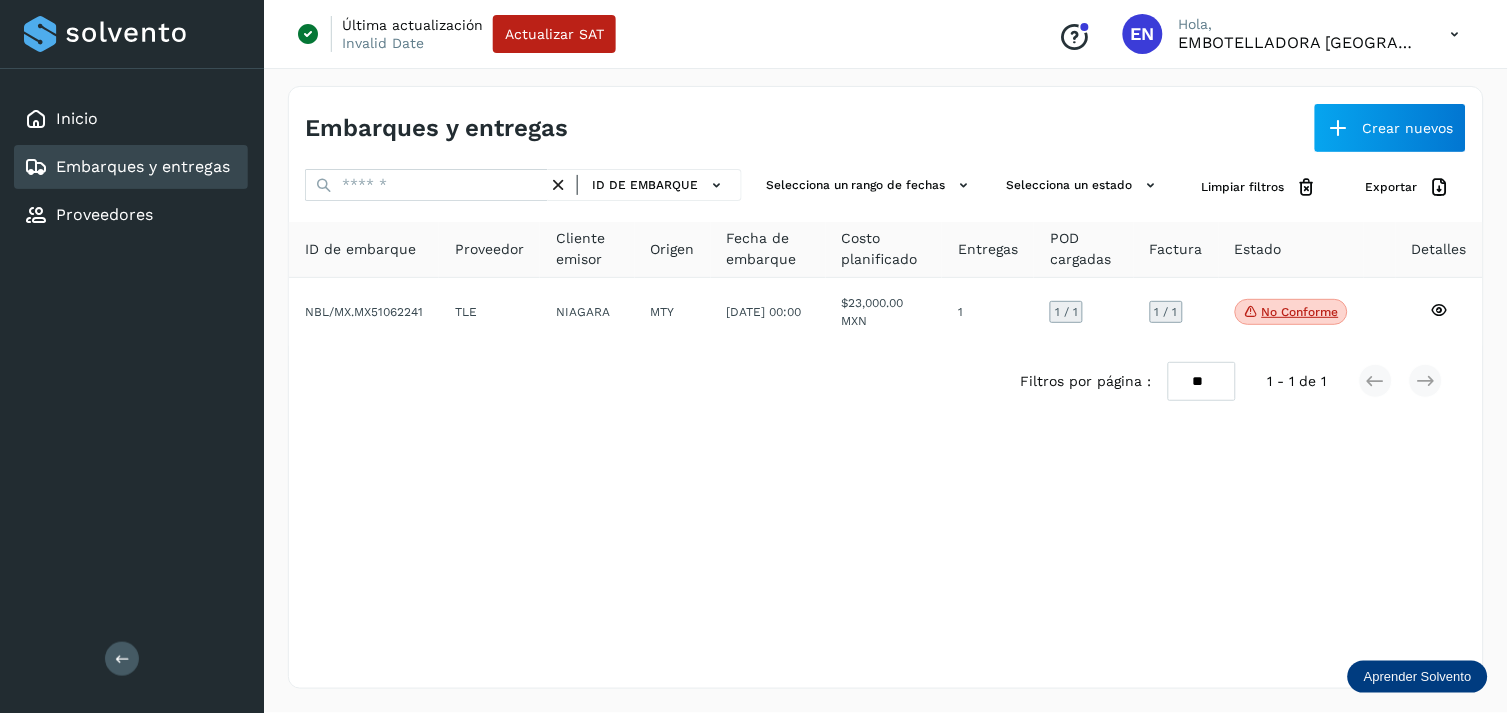 click on "ID de embarque Selecciona un rango de fechas  Selecciona un estado Limpiar filtros Exportar ID de embarque Proveedor Cliente emisor Origen Fecha de embarque Costo planificado Entregas POD cargadas Factura Estado Detalles NBL/MX.MX51062241 TLE NIAGARA MTY [DATE] 00:00  $23,000.00 MXN  1 1  / 1 1 / 1 No conforme
Verifica el estado de la factura o entregas asociadas a este embarque
Filtros por página : ** ** ** 1 - 1 de 1" at bounding box center (886, 293) 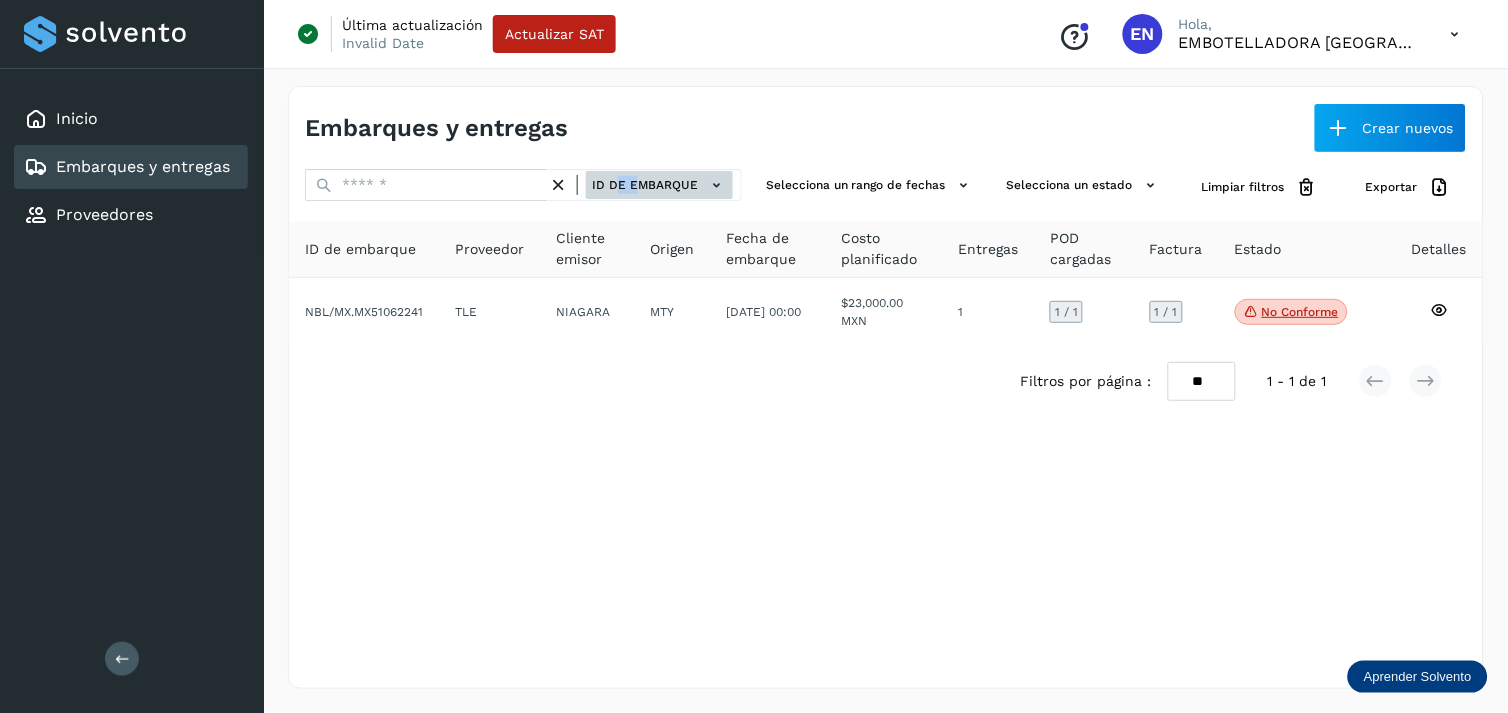 drag, startPoint x: 640, startPoint y: 201, endPoint x: 624, endPoint y: 186, distance: 21.931713 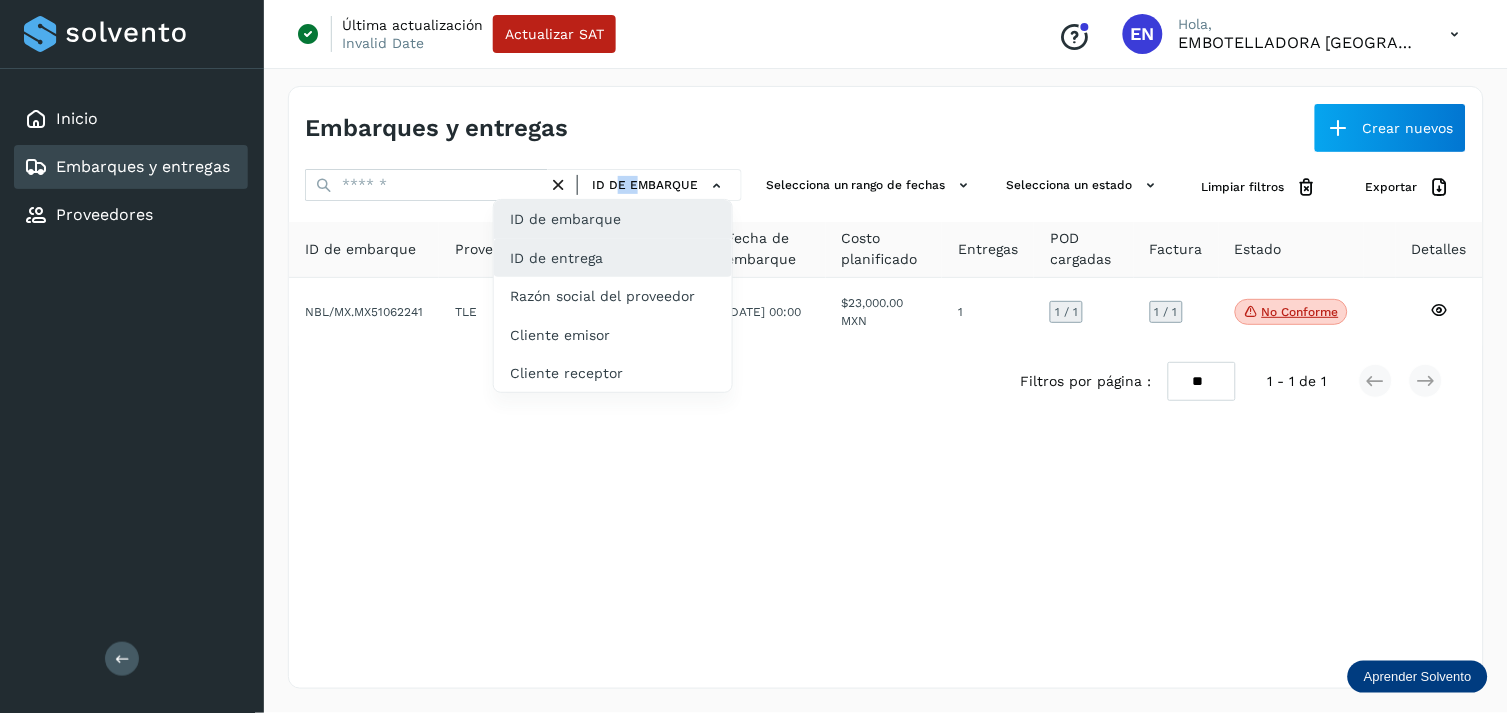 click on "ID de entrega" 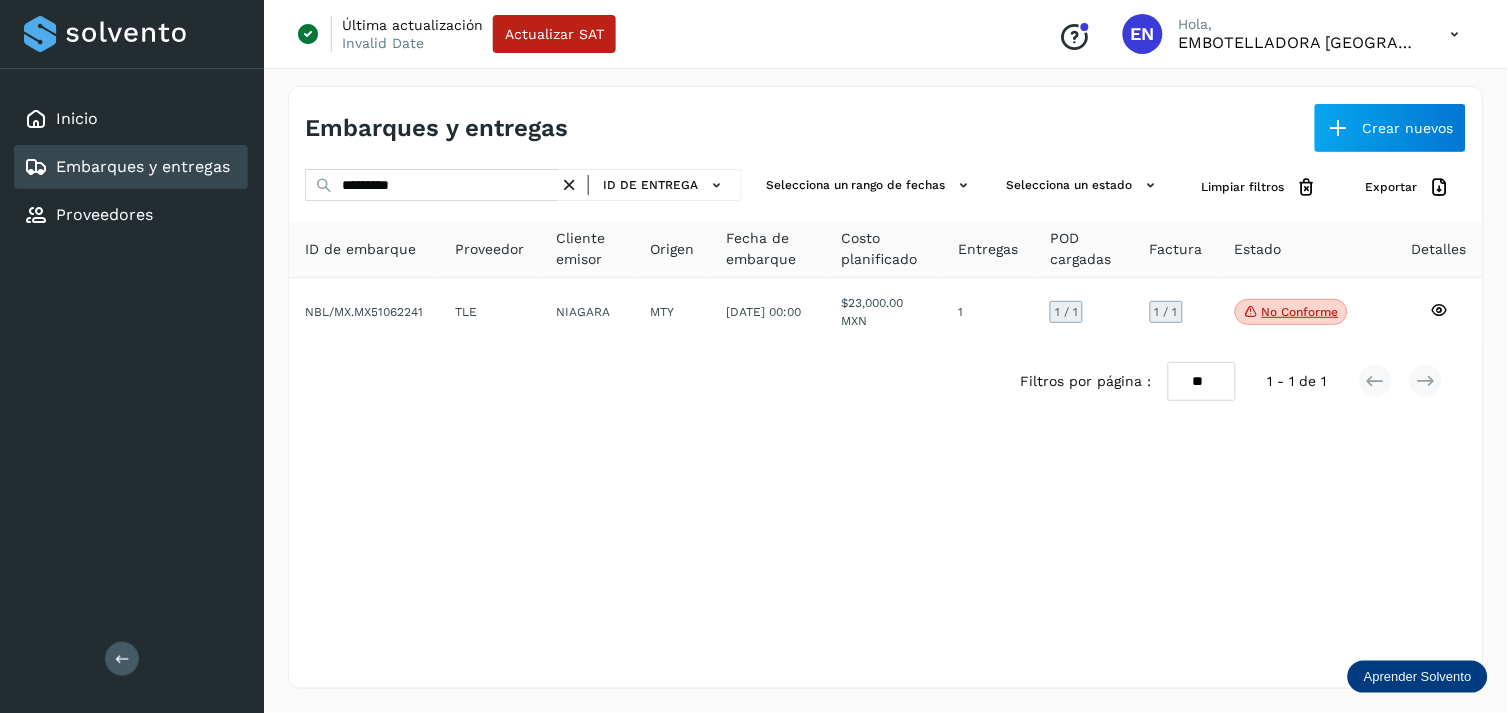 click at bounding box center (569, 185) 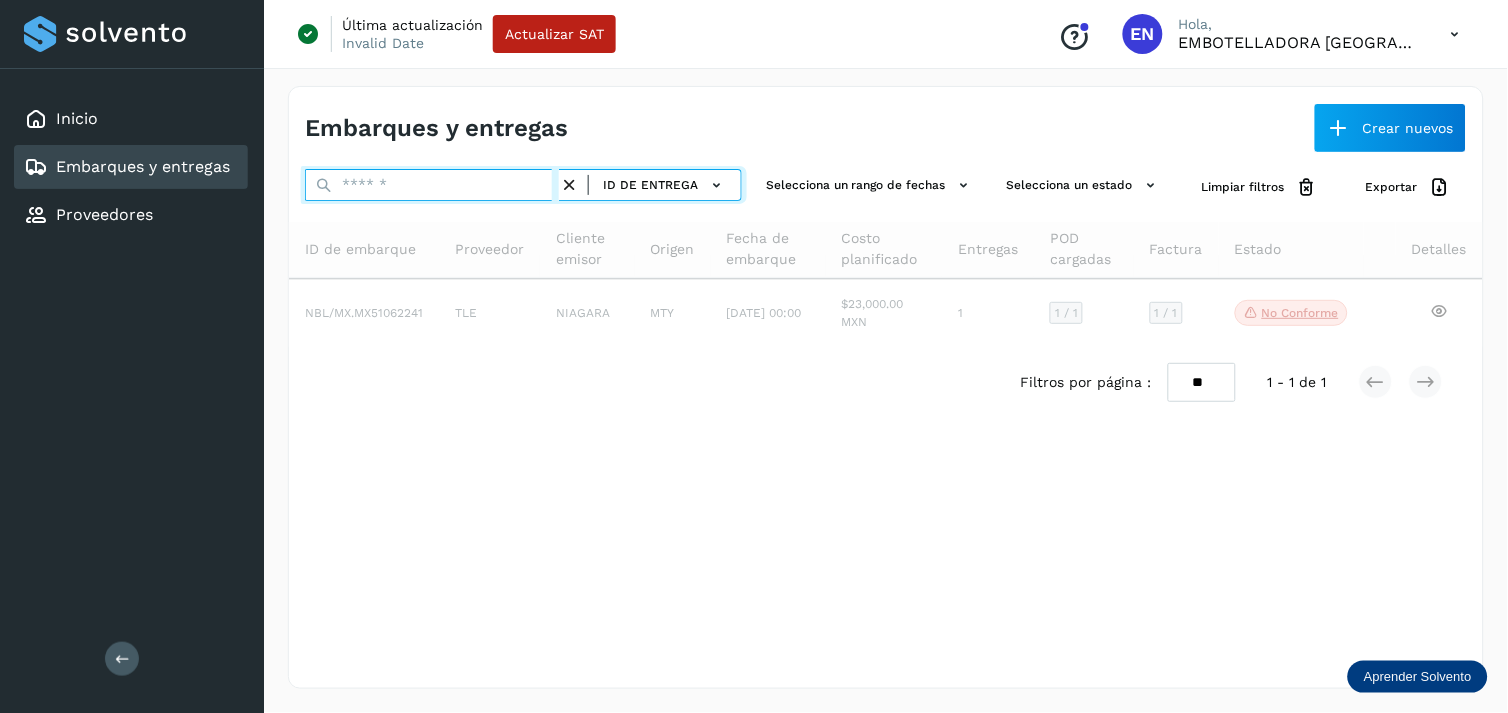 click at bounding box center [432, 185] 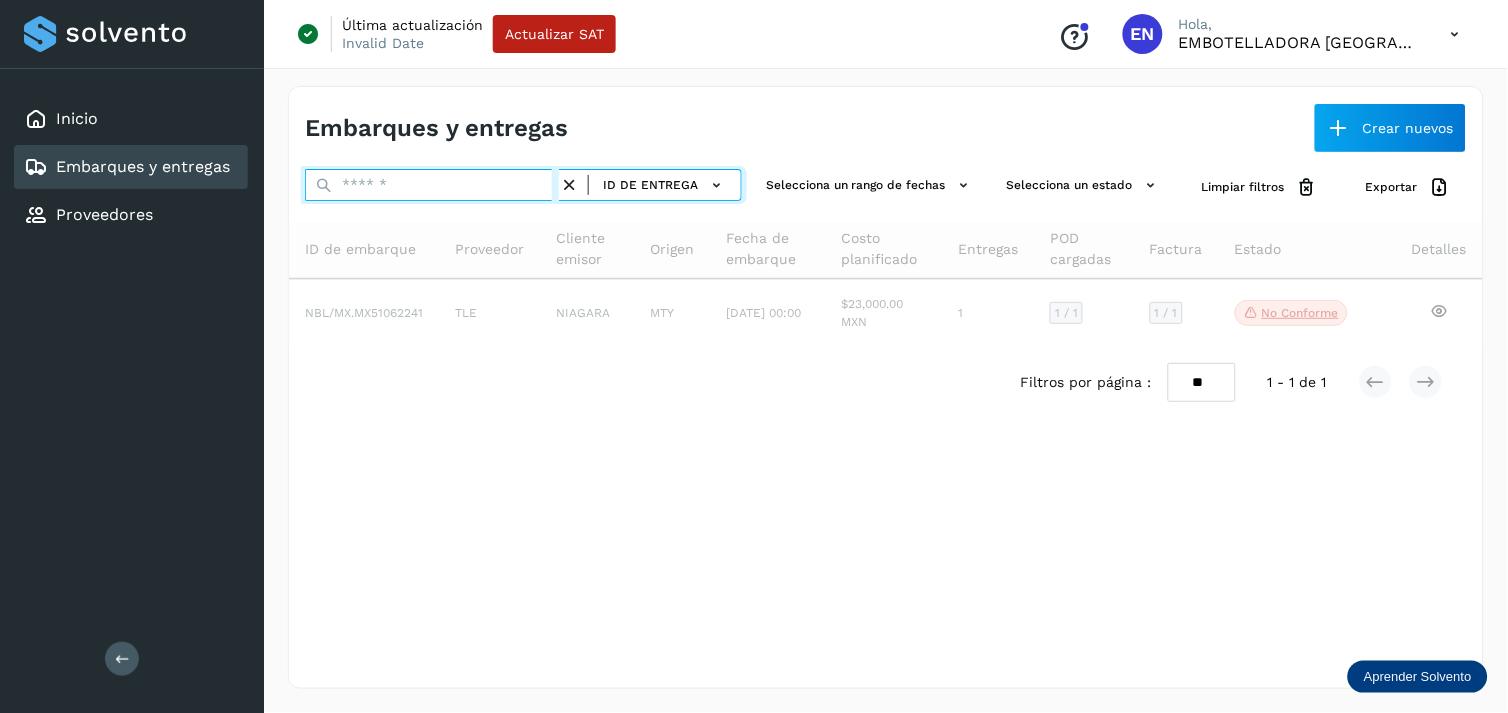 paste on "**********" 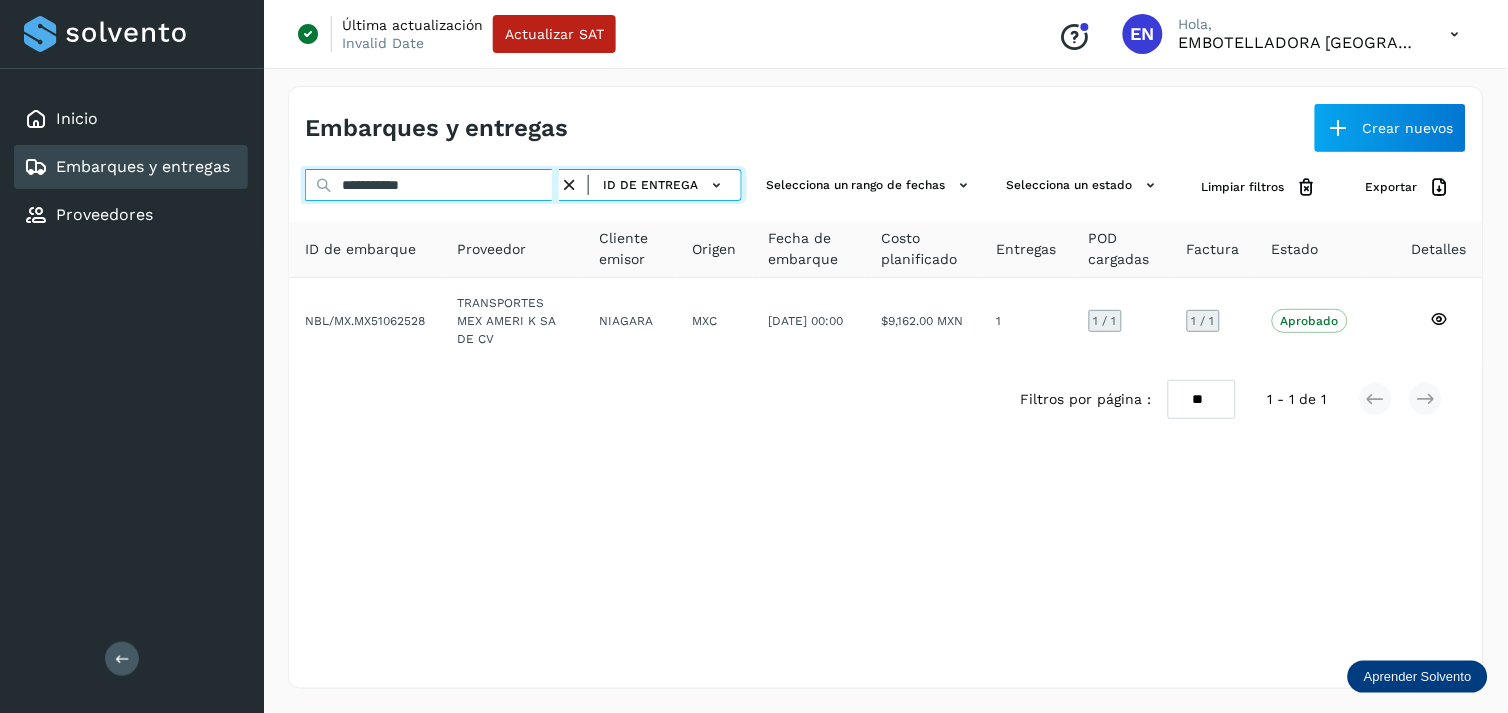 type on "**********" 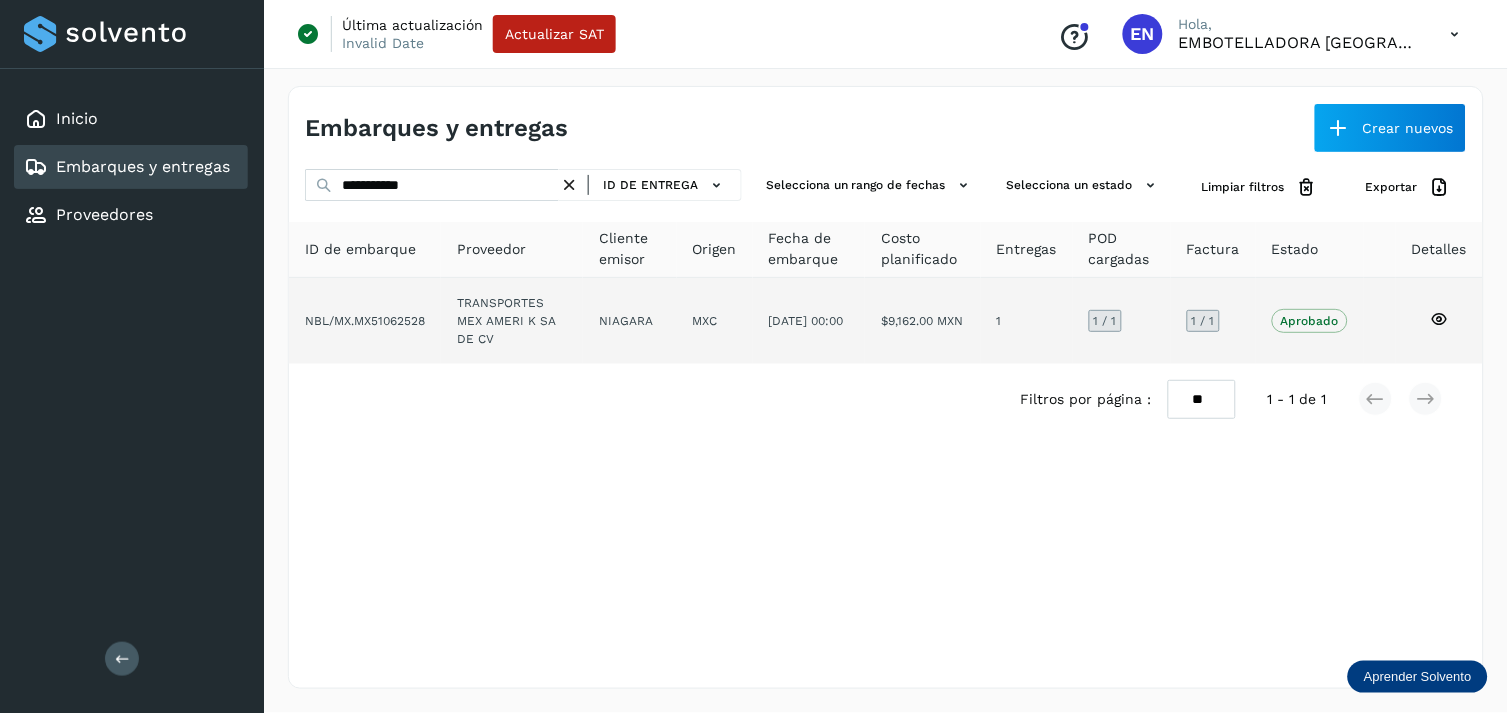 click on "TRANSPORTES MEX AMERI K SA DE CV" 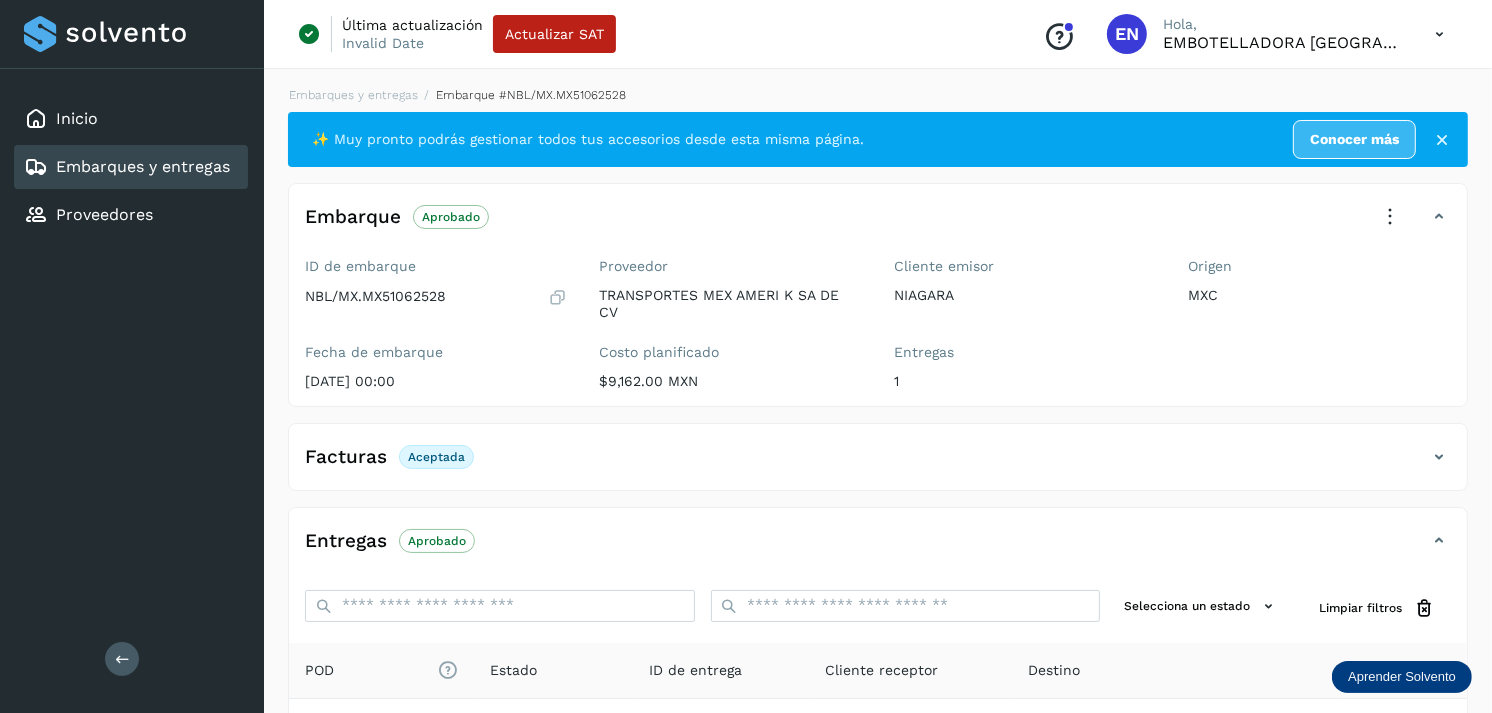 scroll, scrollTop: 254, scrollLeft: 0, axis: vertical 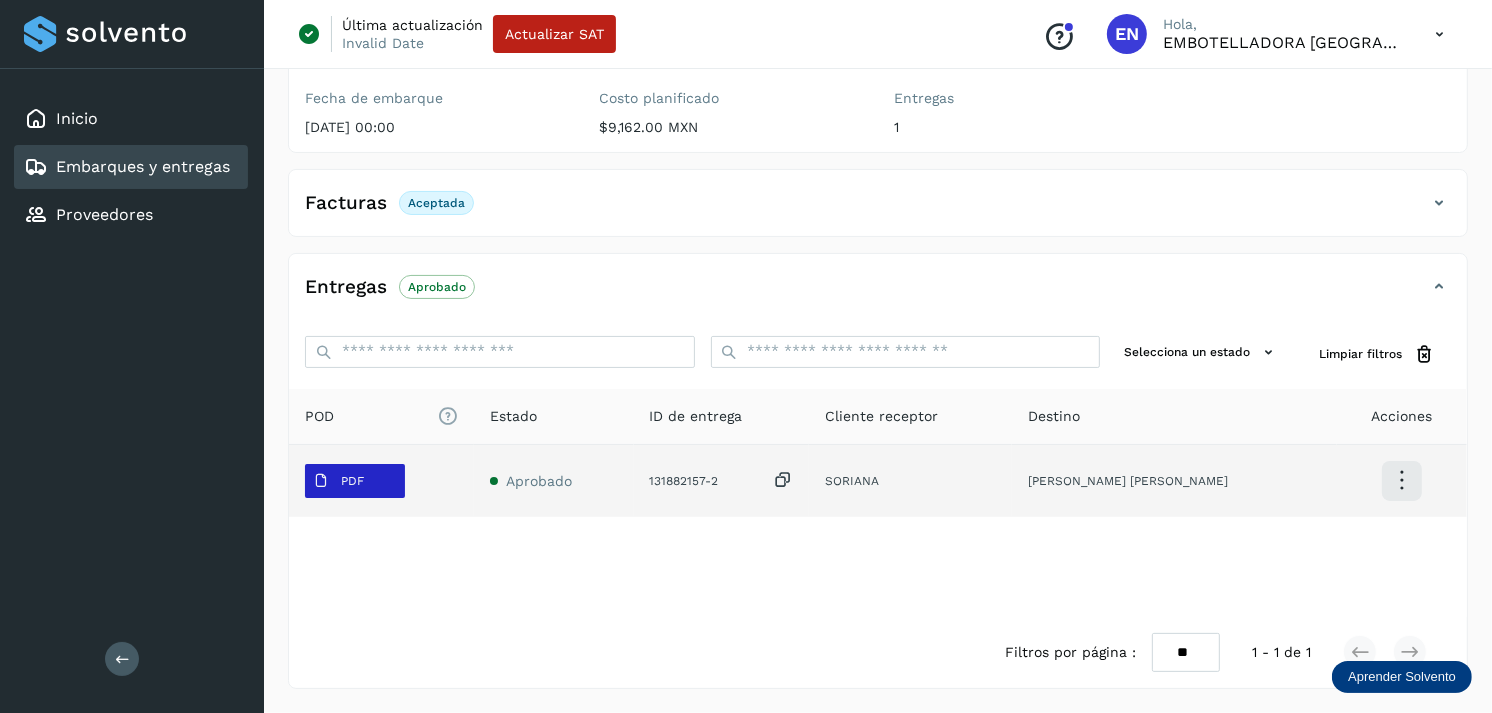 click on "PDF" at bounding box center (355, 481) 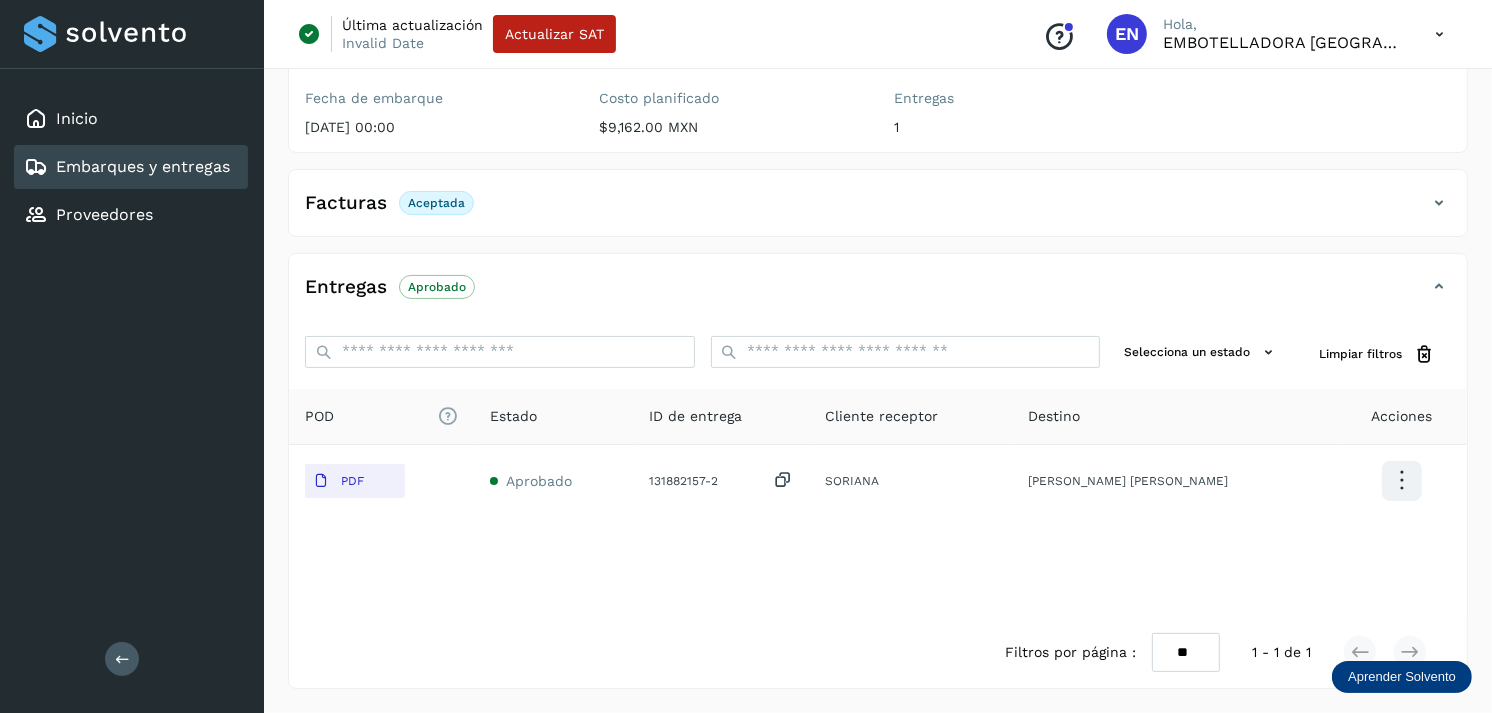 type 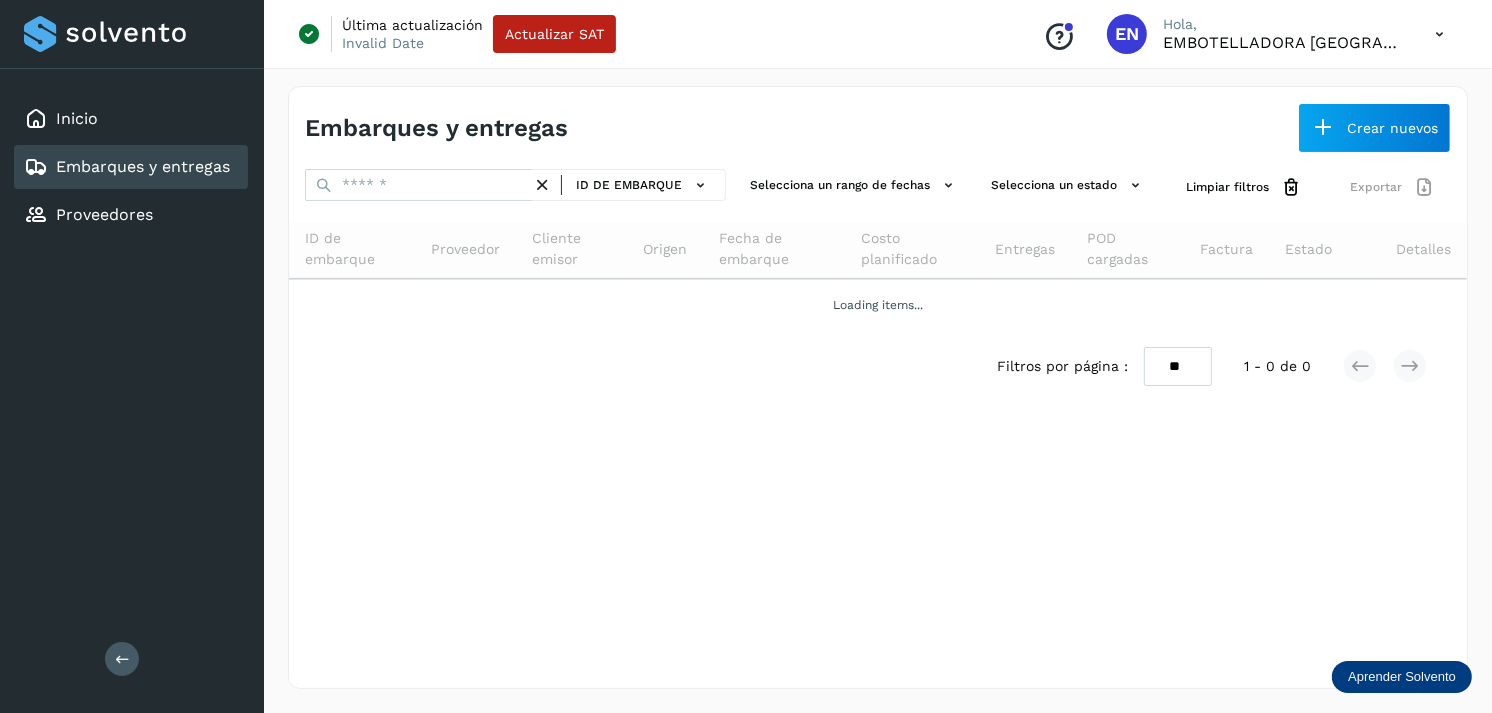 scroll, scrollTop: 0, scrollLeft: 0, axis: both 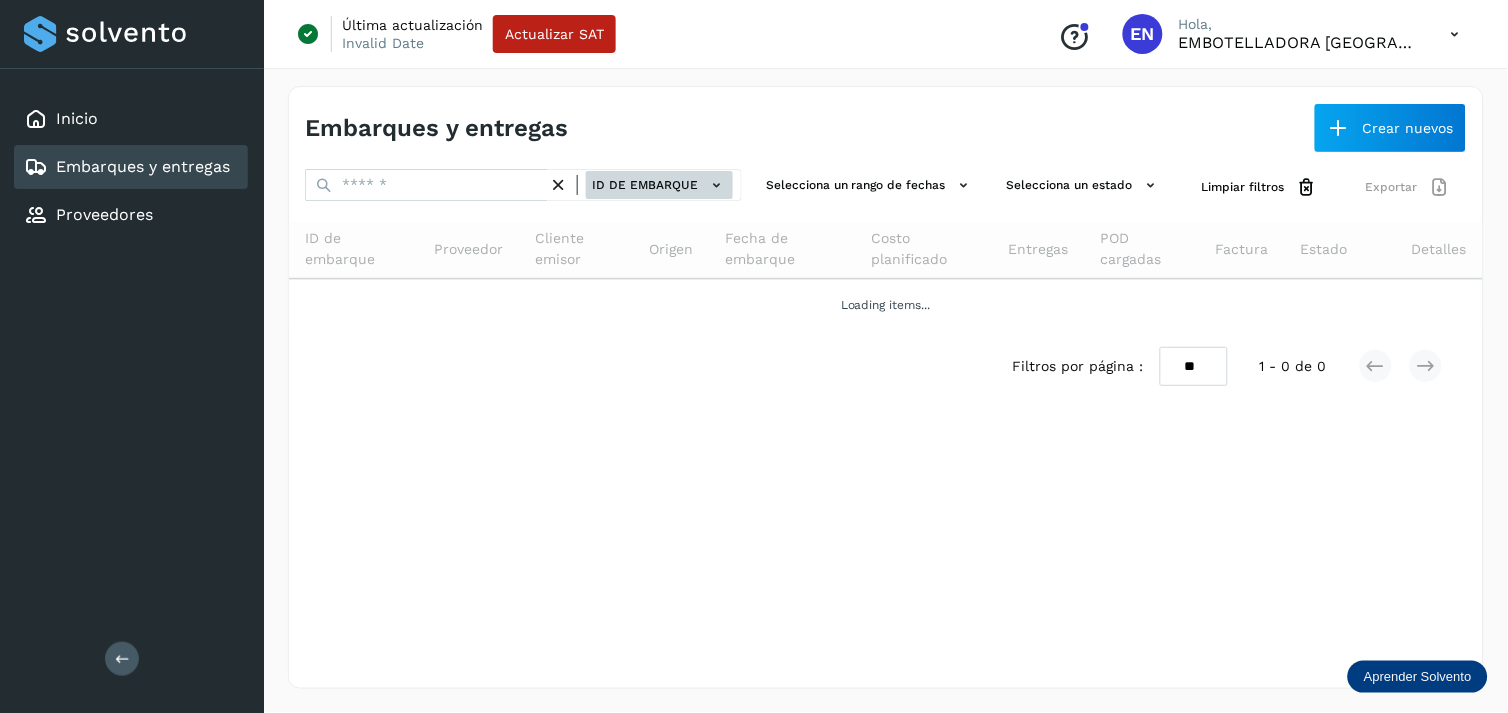 click on "ID de embarque" at bounding box center (659, 185) 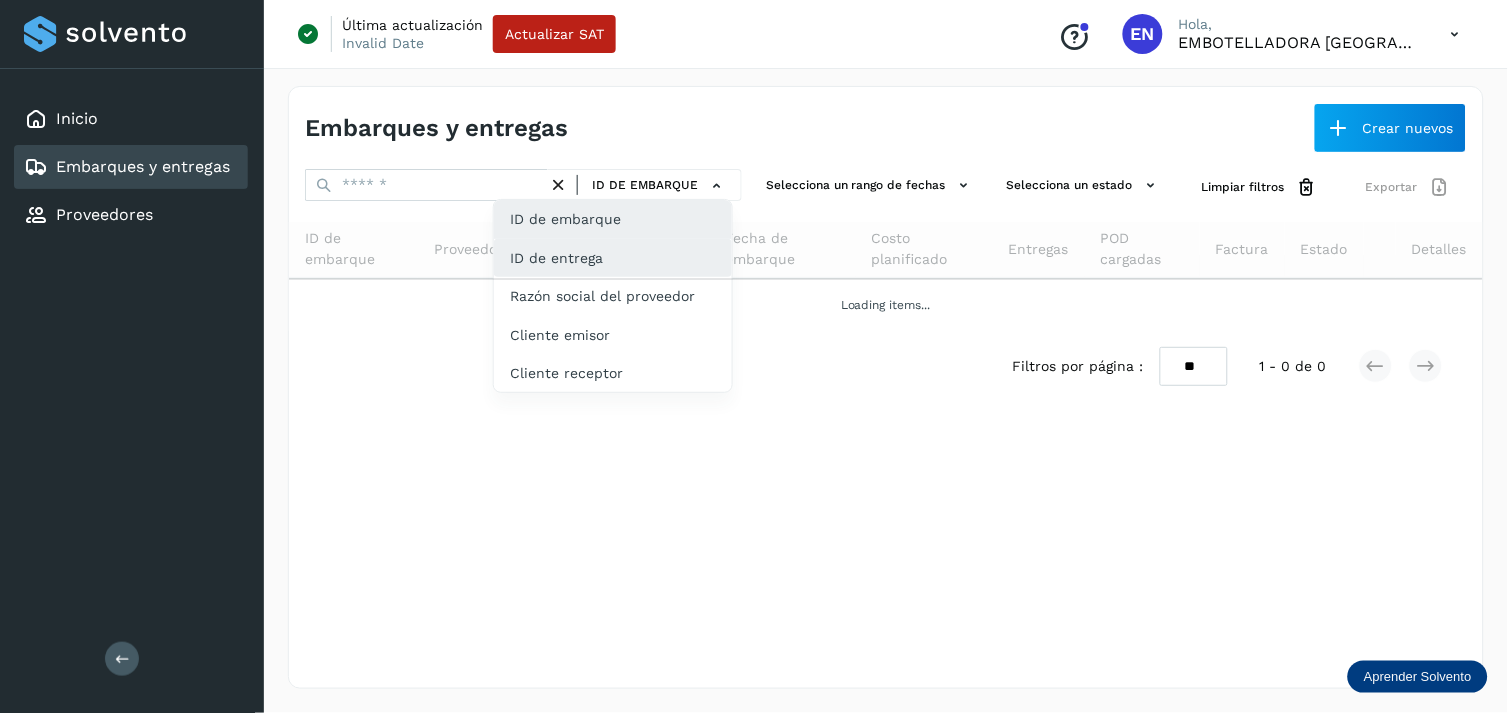 click on "ID de entrega" 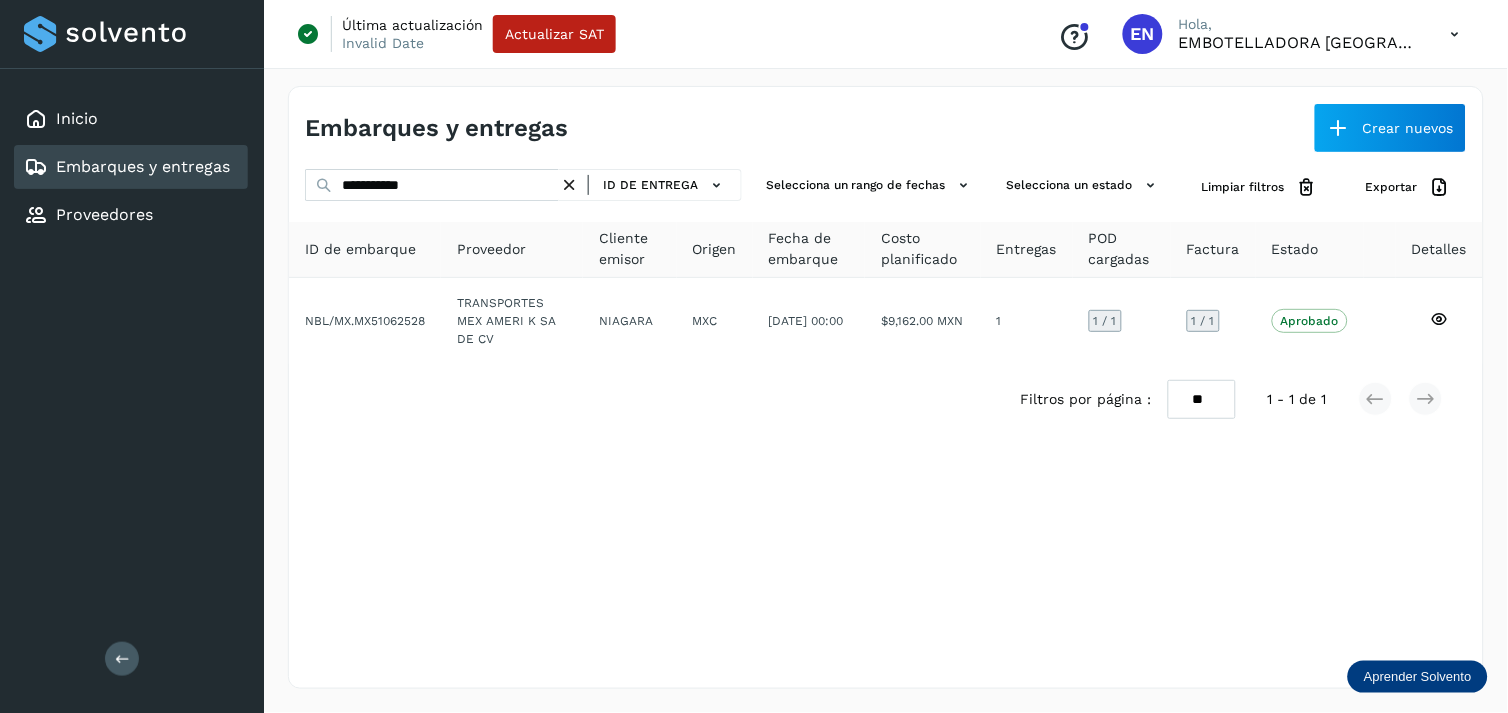 click on "ID de entrega" at bounding box center (650, 185) 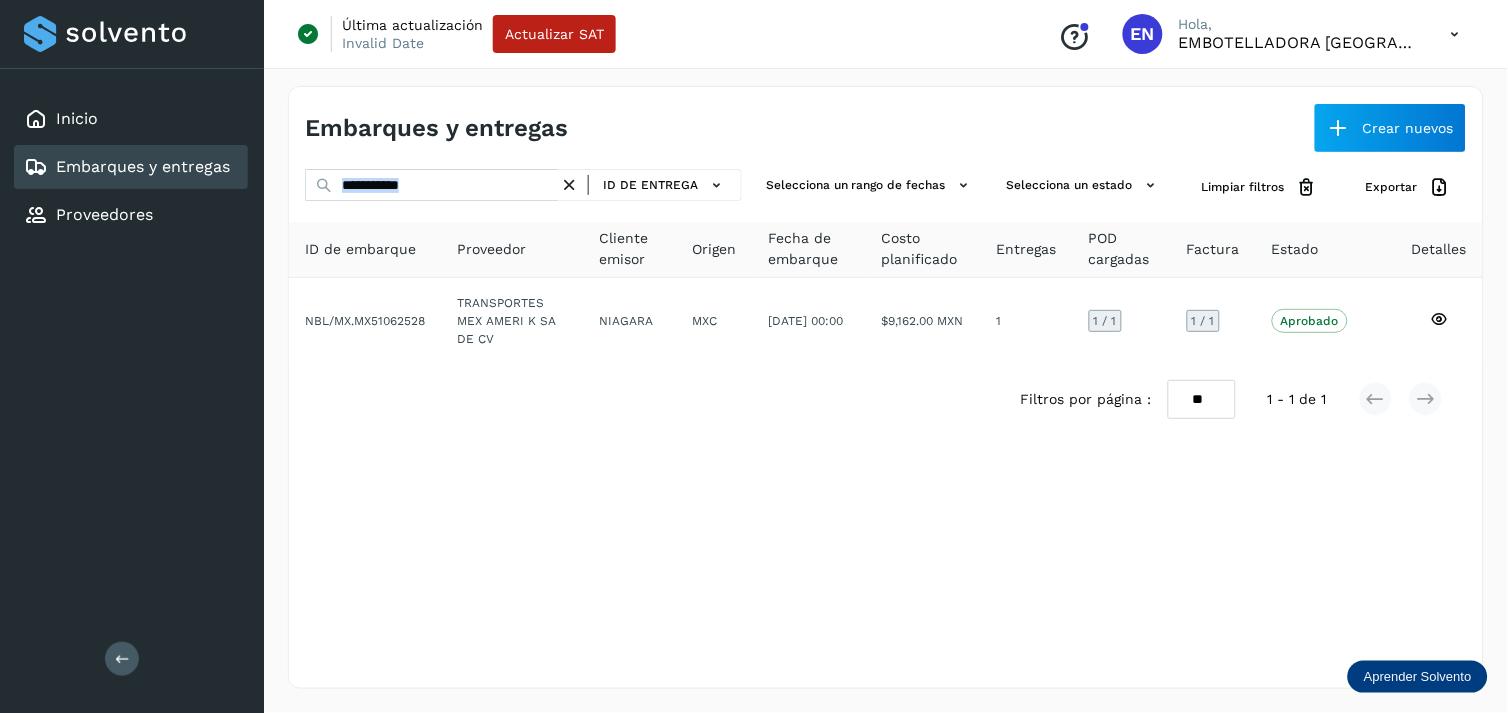 click on "ID de entrega" at bounding box center (650, 185) 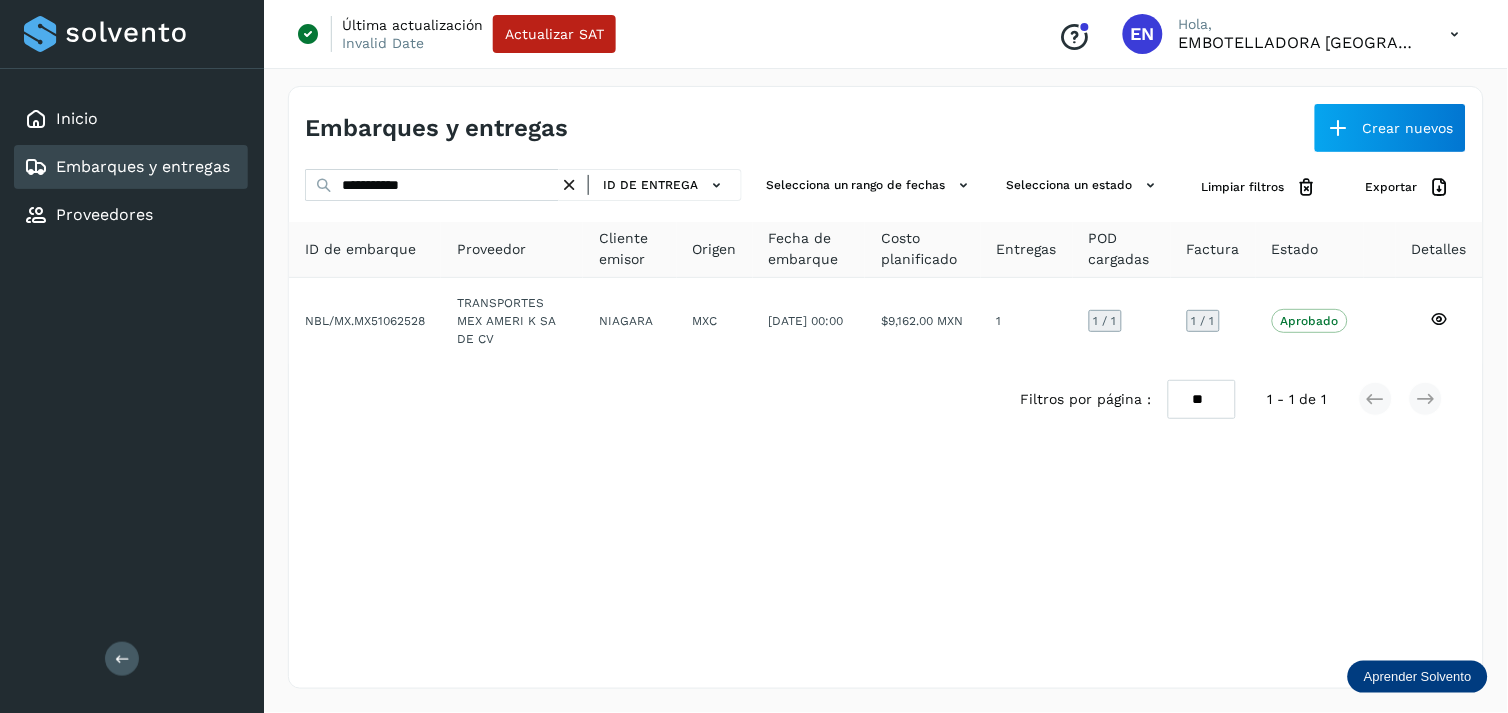 click on "ID de entrega" at bounding box center [650, 185] 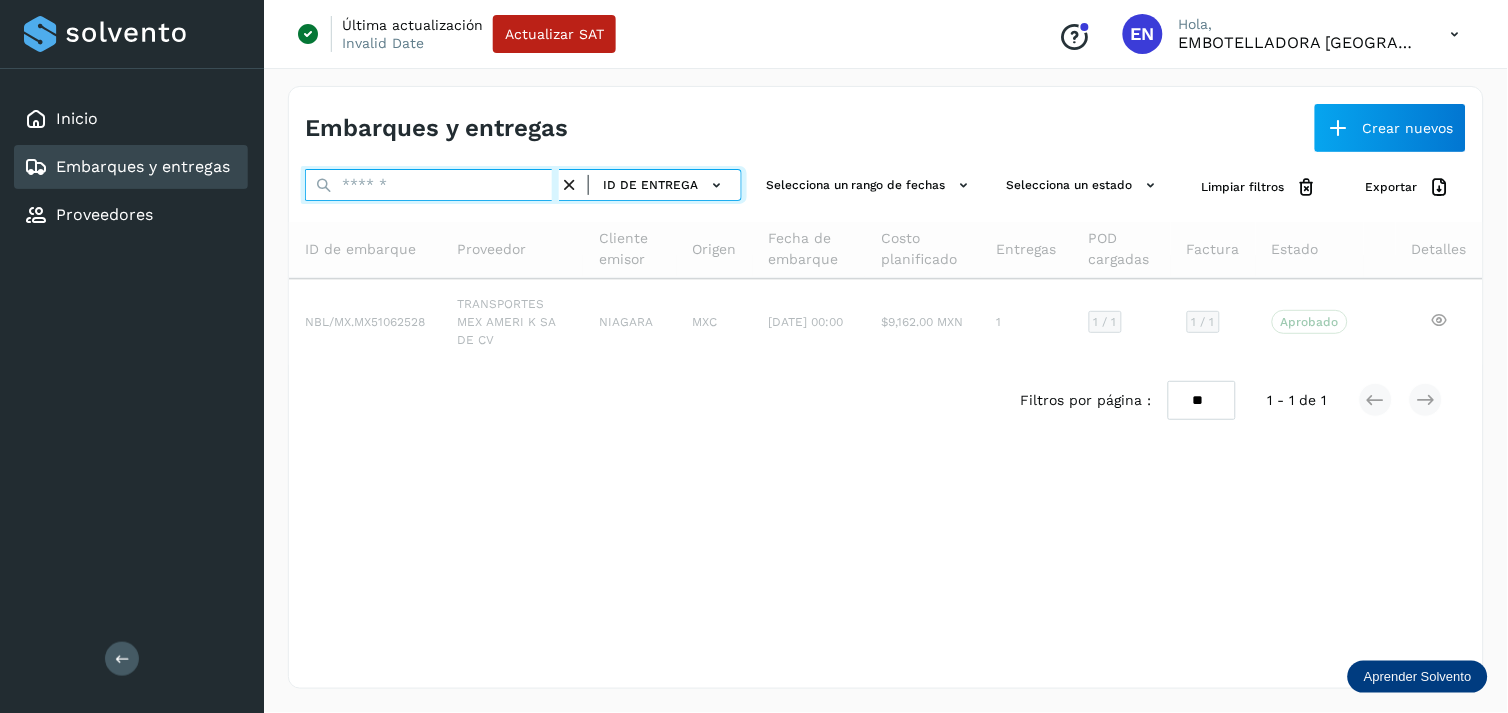 click at bounding box center (432, 185) 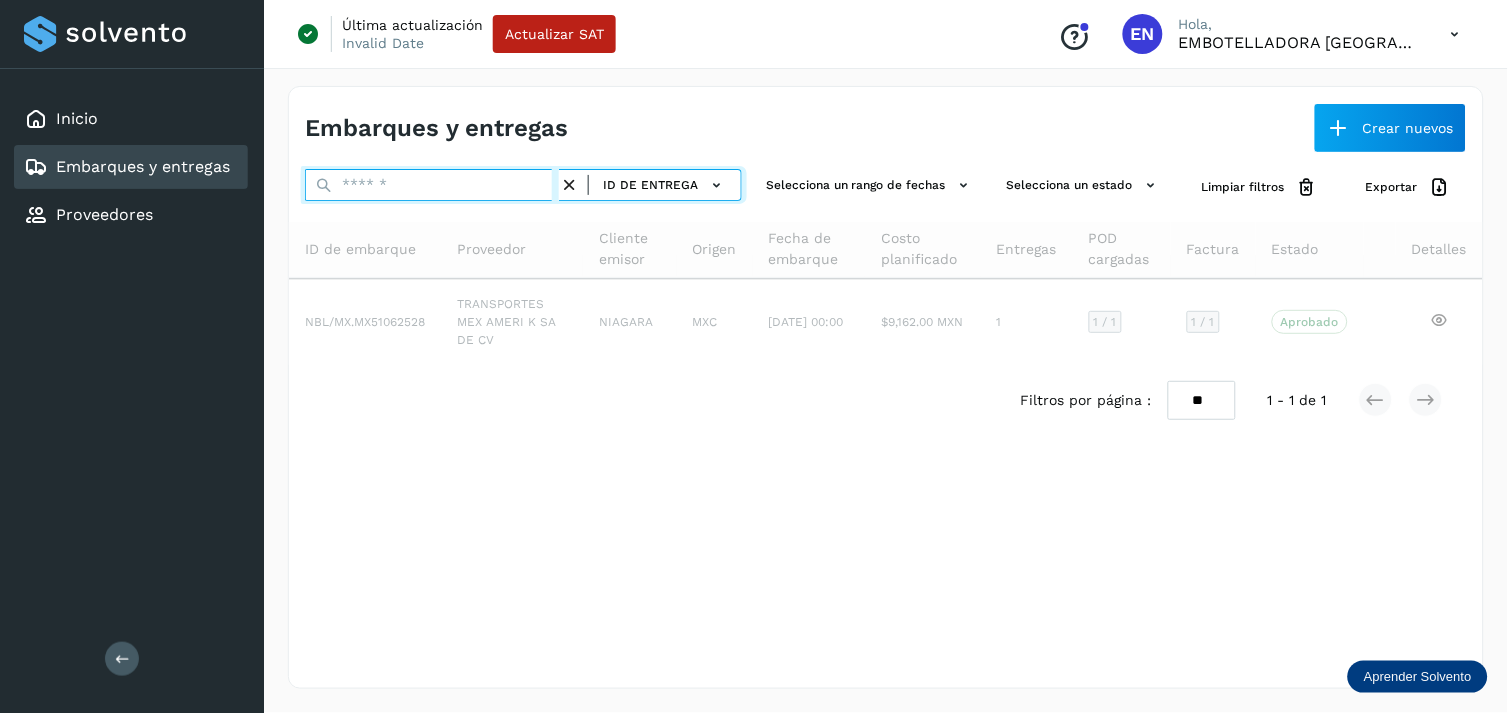 paste on "**********" 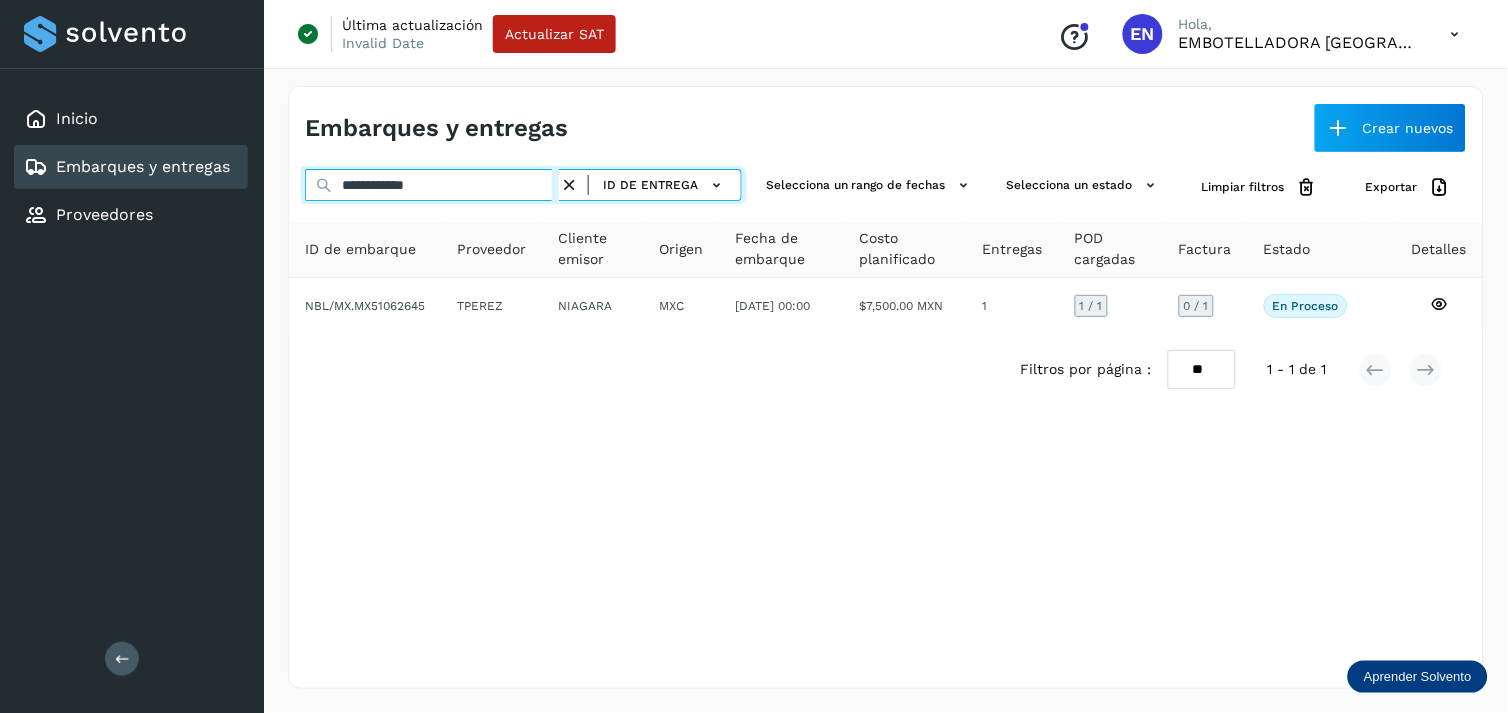 type on "**********" 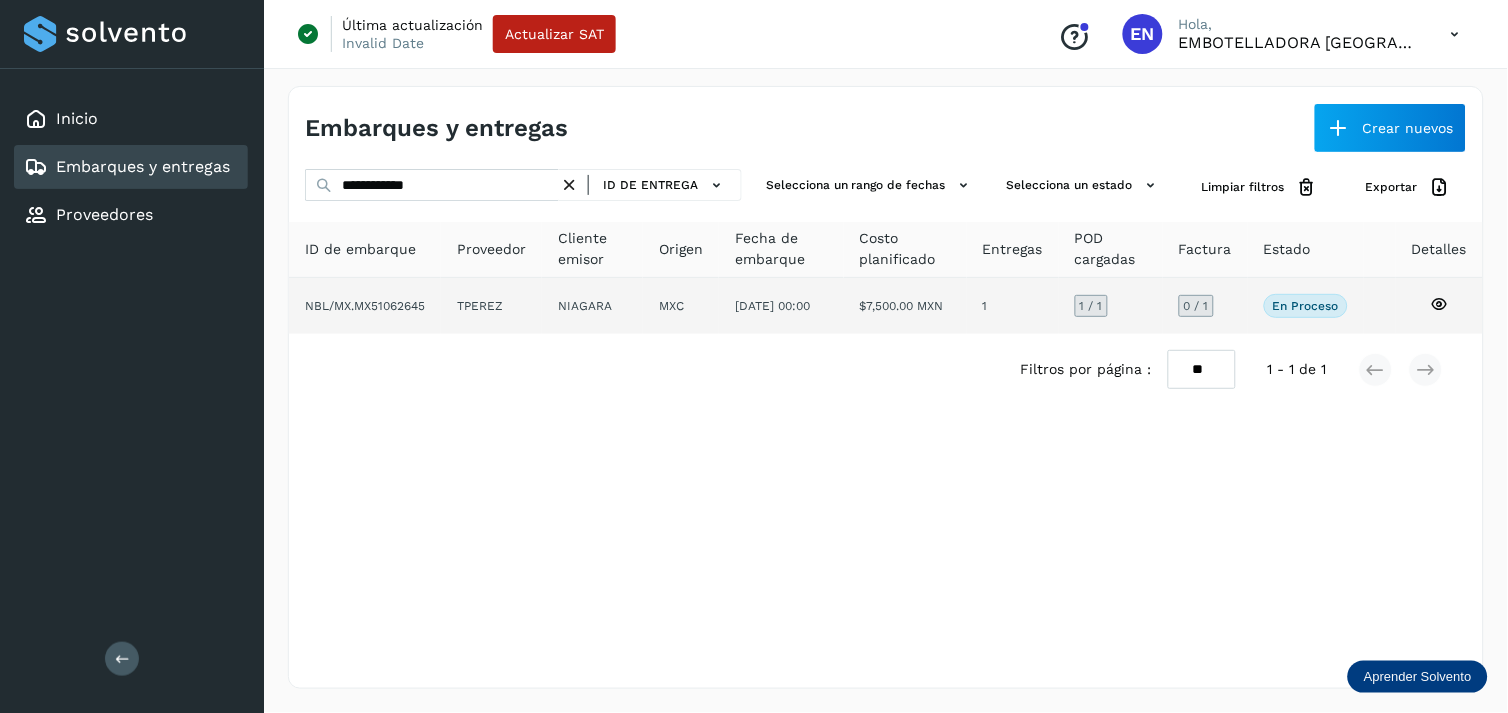 drag, startPoint x: 691, startPoint y: 267, endPoint x: 724, endPoint y: 290, distance: 40.22437 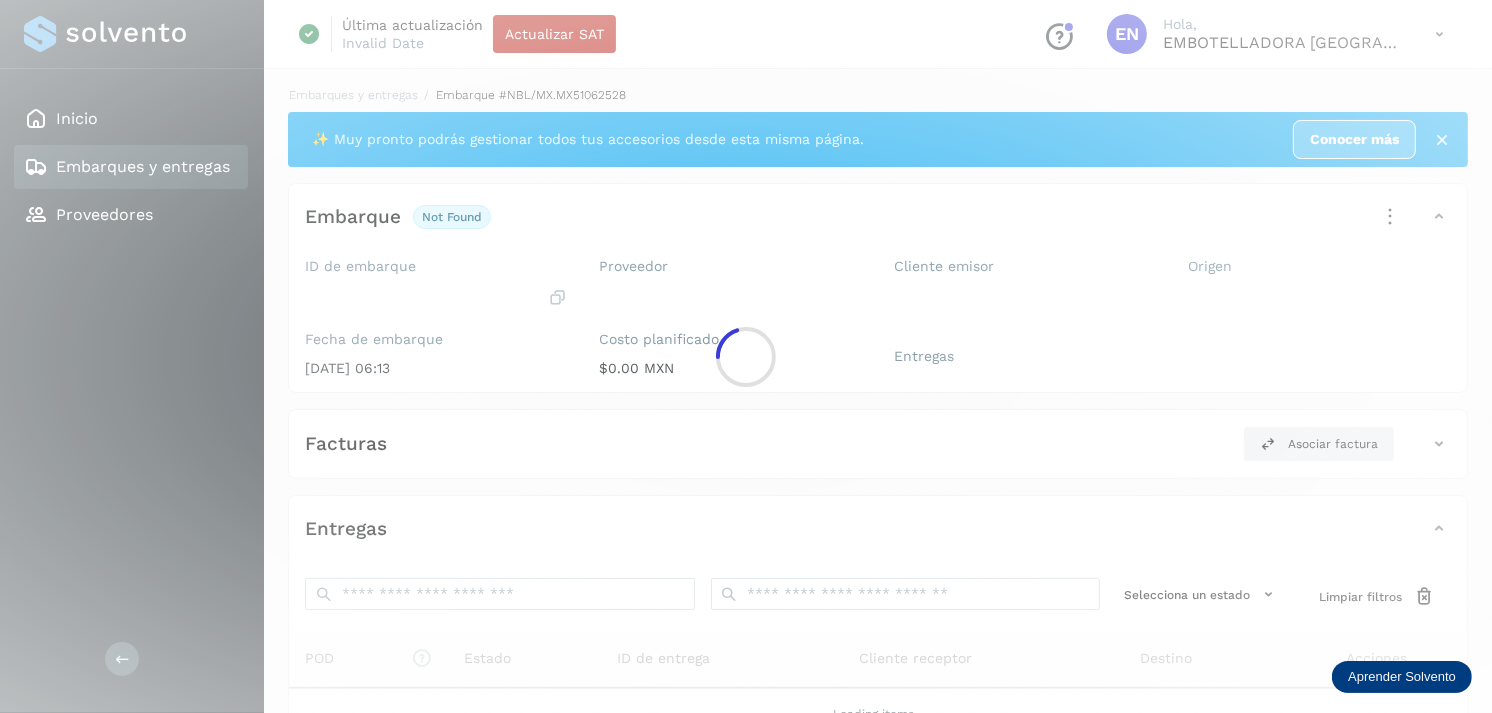 click 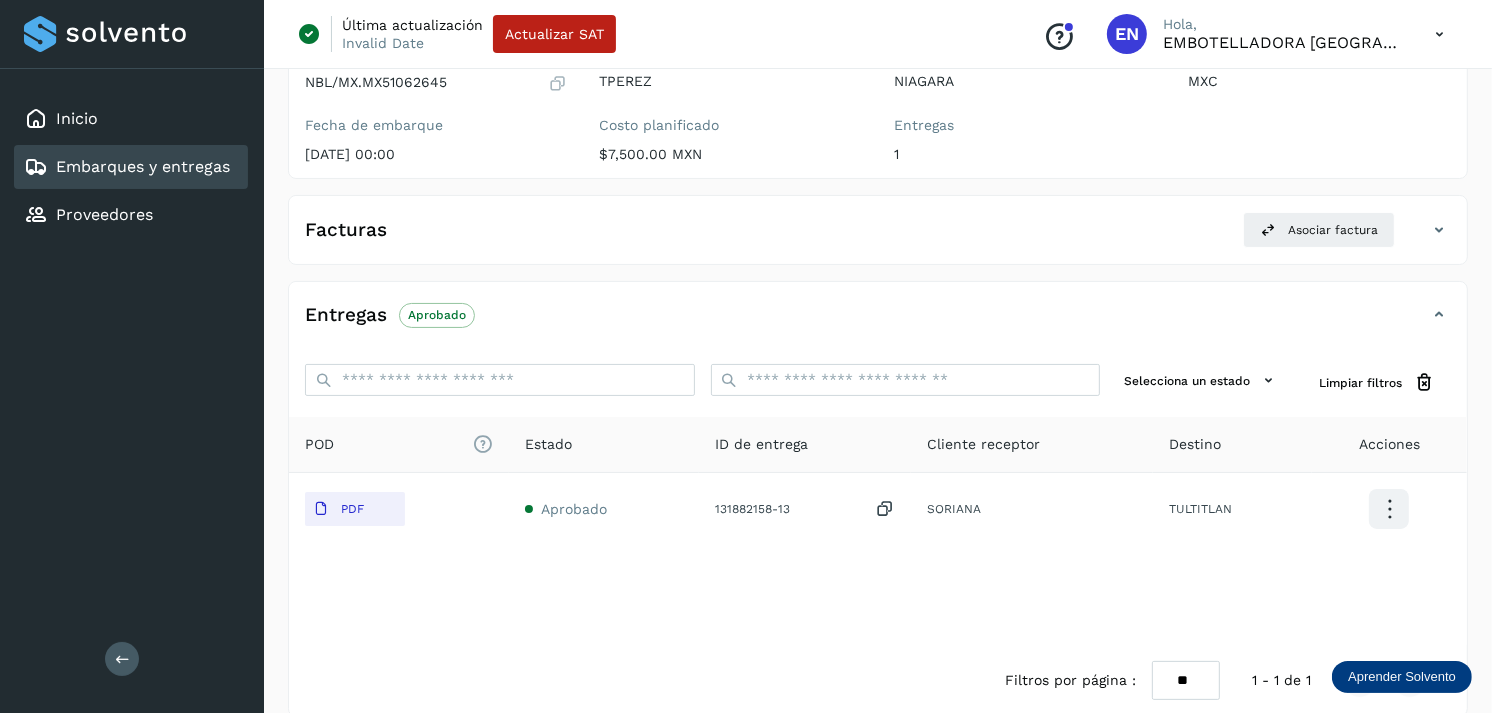 scroll, scrollTop: 243, scrollLeft: 0, axis: vertical 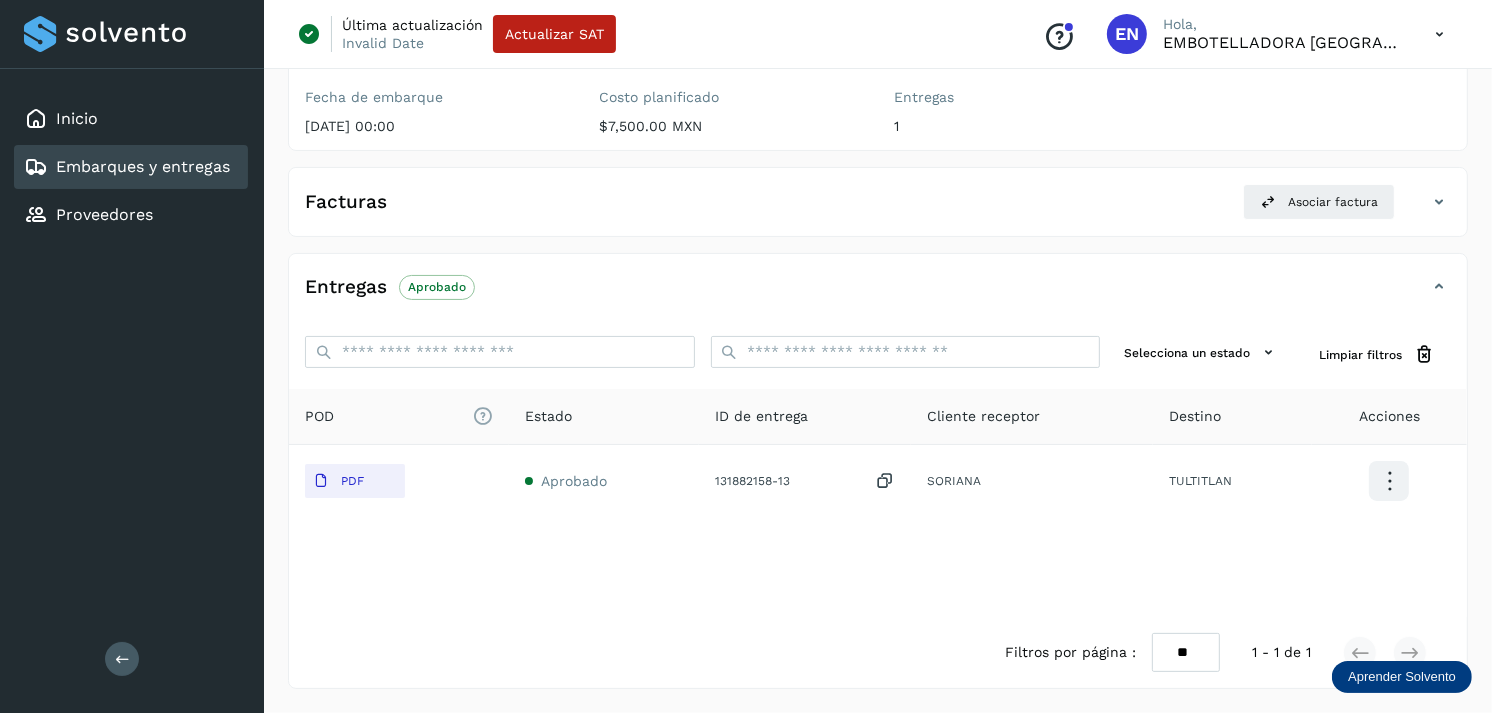 click on "POD
El tamaño máximo de archivo es de 20 Mb.
Estado ID de entrega Cliente receptor Destino Acciones PDF Aprobado 131882158-13  SORIANA TULTITLAN" 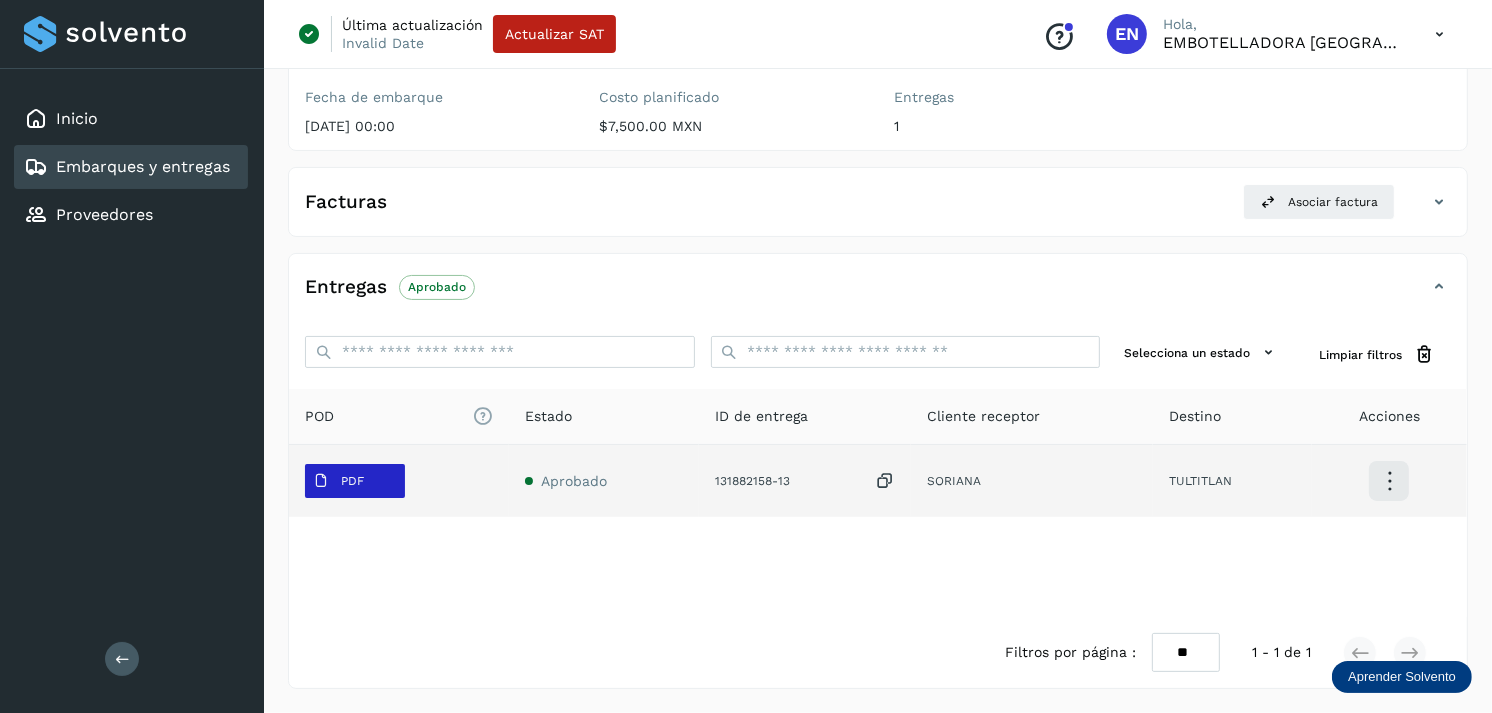 click on "PDF" at bounding box center (355, 481) 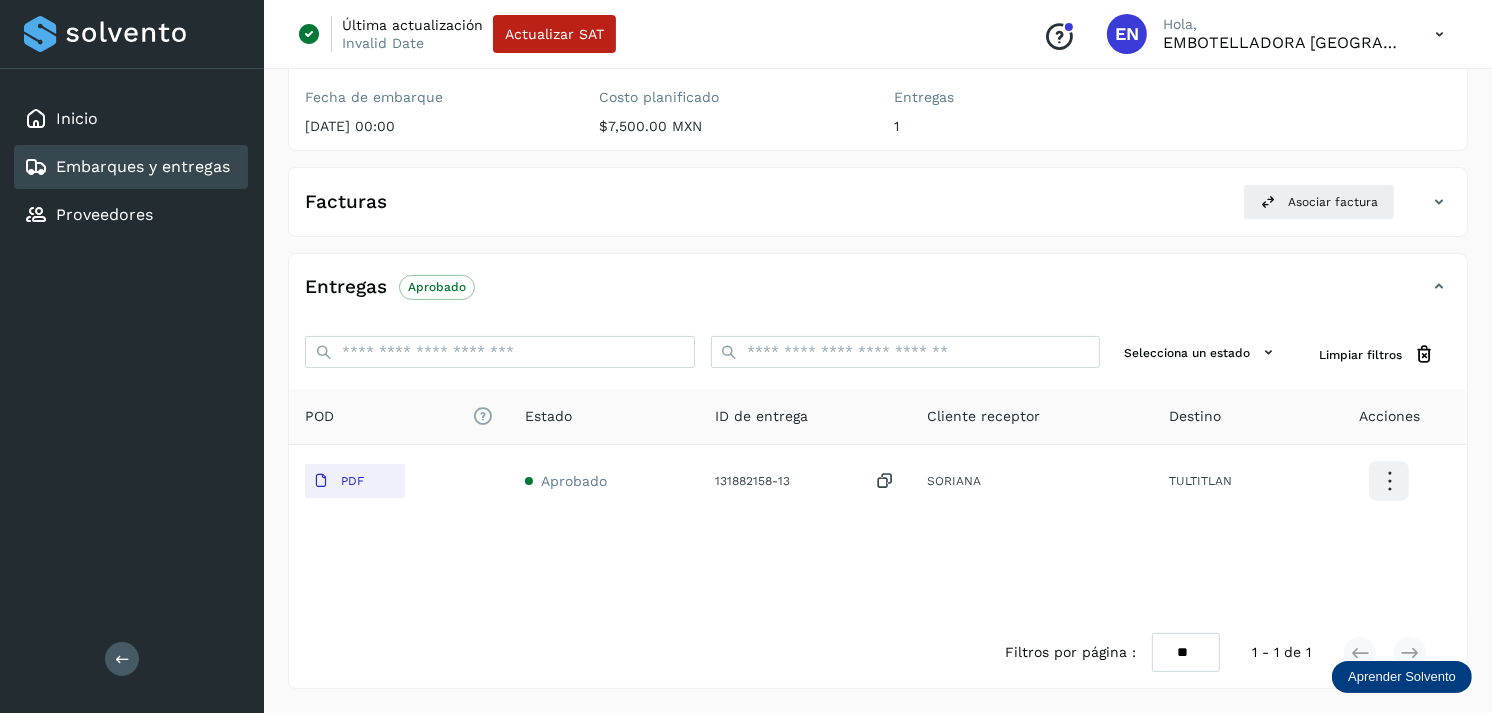type 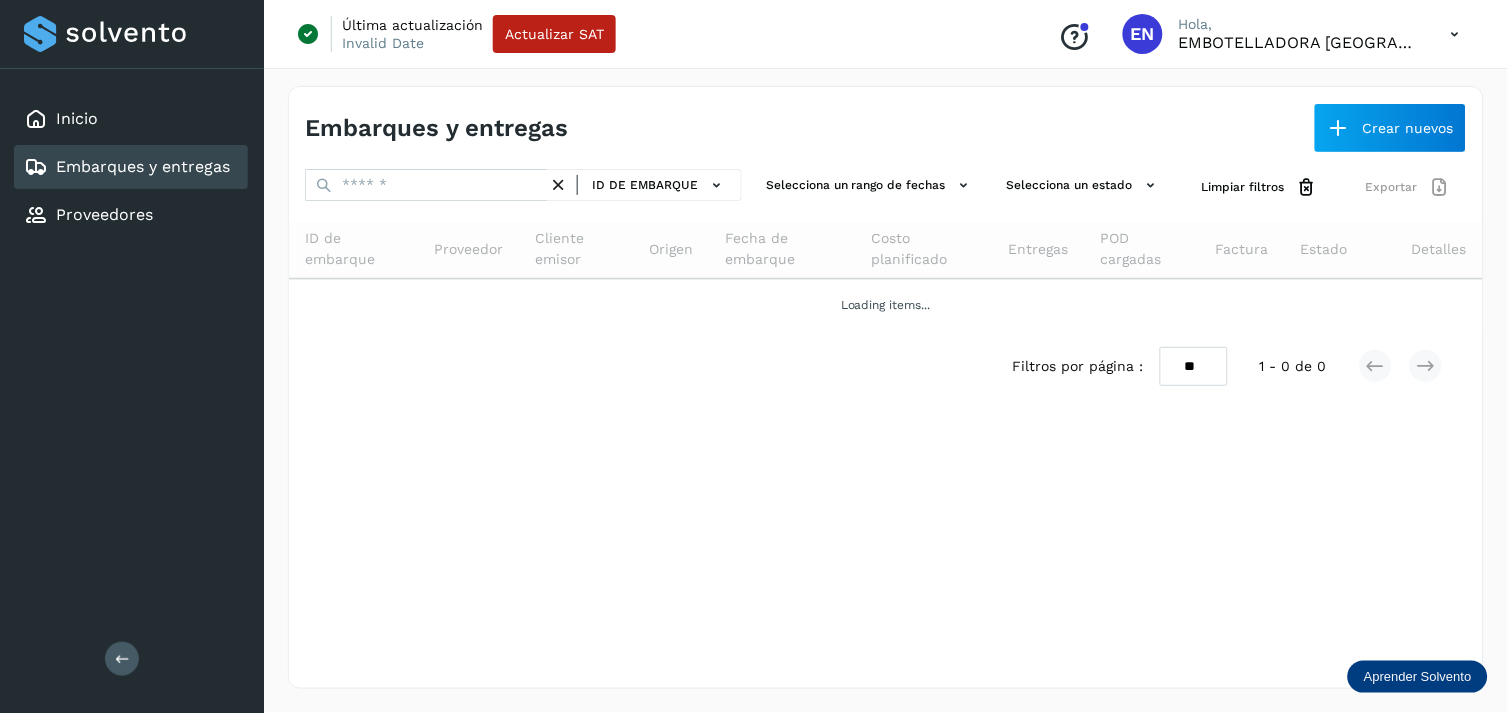 click on "Embarques y entregas Crear nuevos ID de embarque Selecciona un rango de fechas  Selecciona un estado Limpiar filtros Exportar ID de embarque Proveedor Cliente emisor Origen Fecha de embarque Costo planificado Entregas POD cargadas Factura Estado Detalles Loading items... Filtros por página : ** ** ** 1 - 0 de 0" at bounding box center (886, 387) 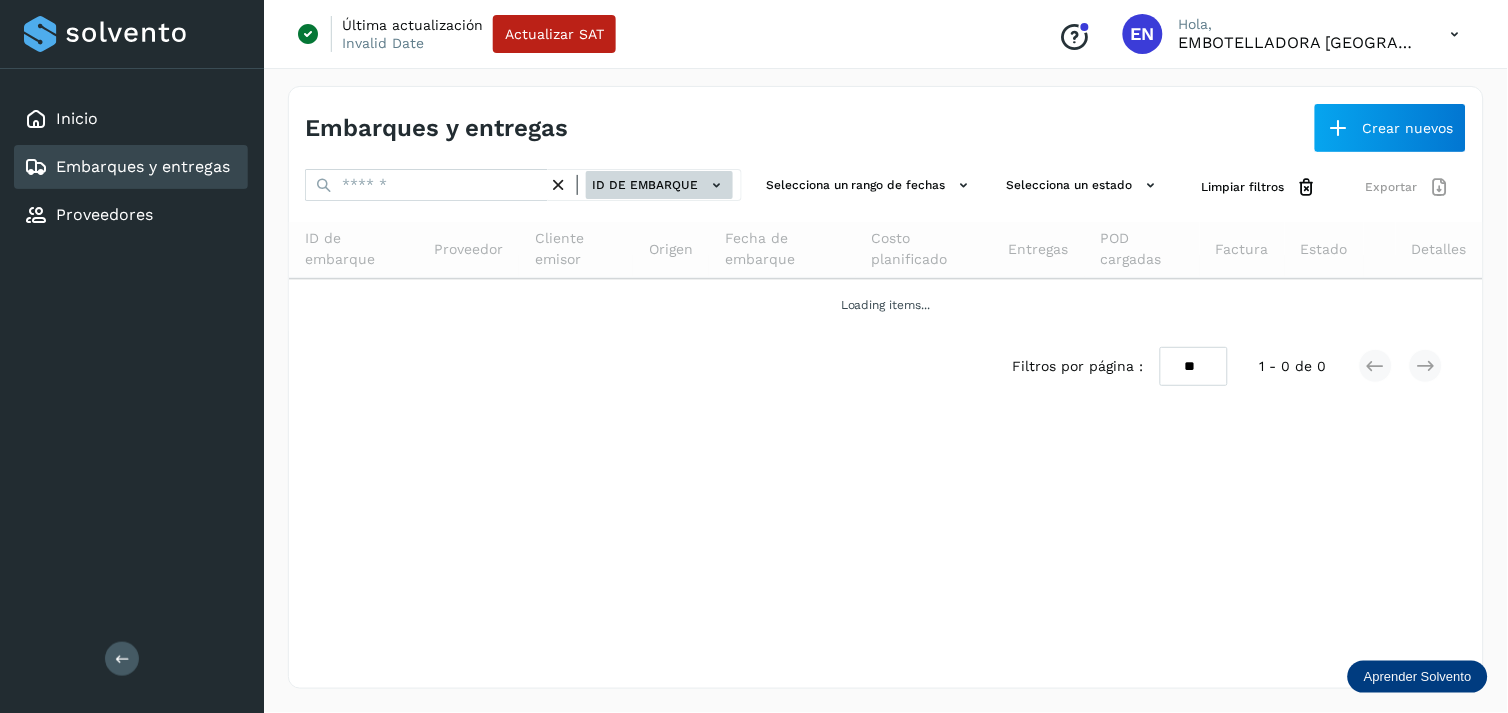 click on "ID de embarque" 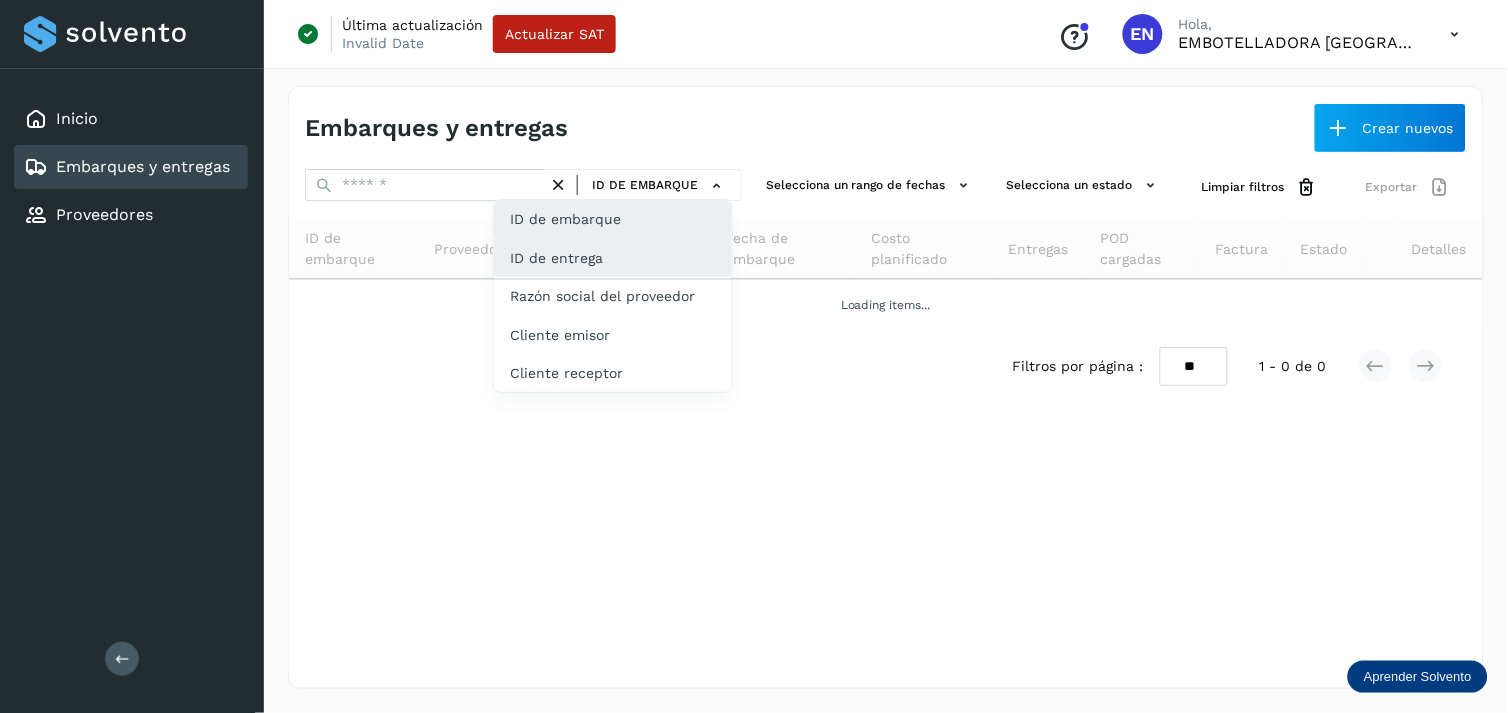 click on "ID de entrega" 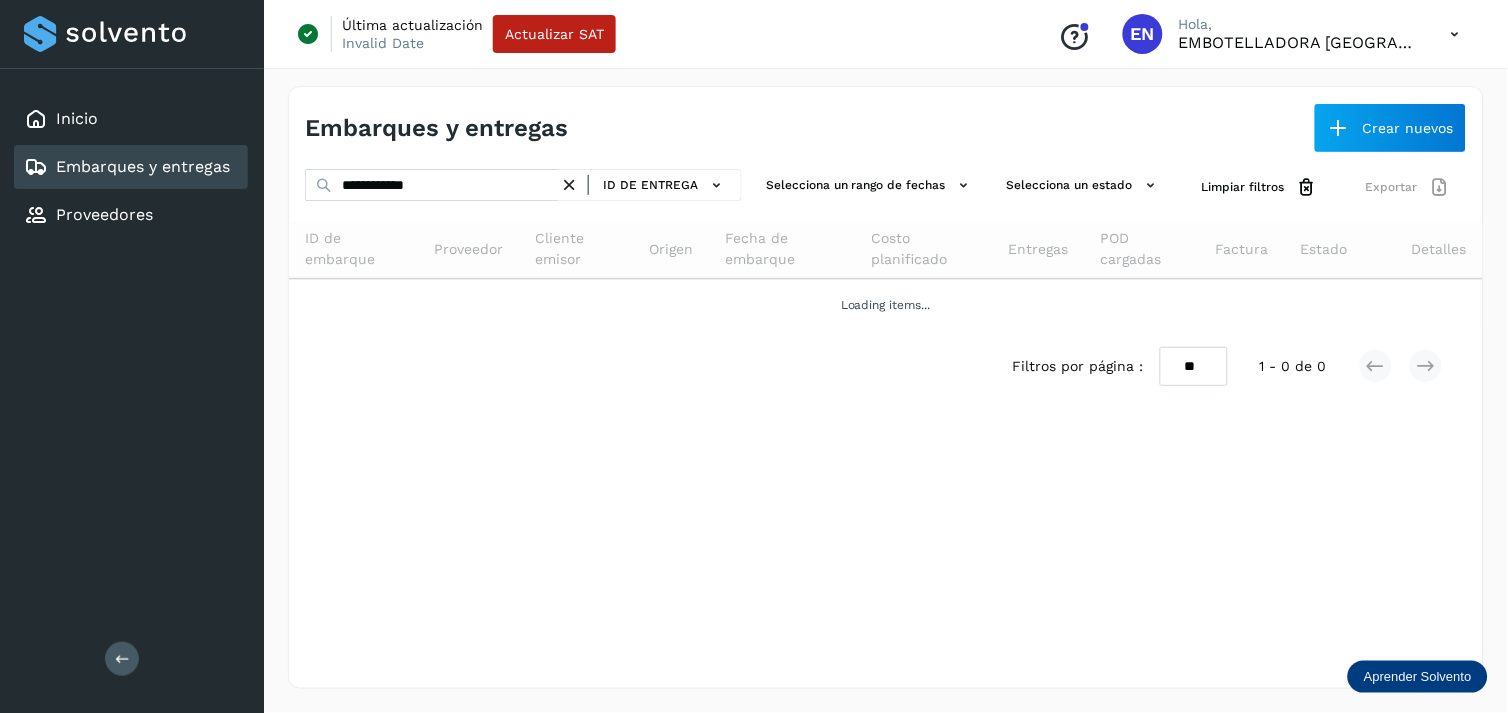 click on "**********" at bounding box center [886, 387] 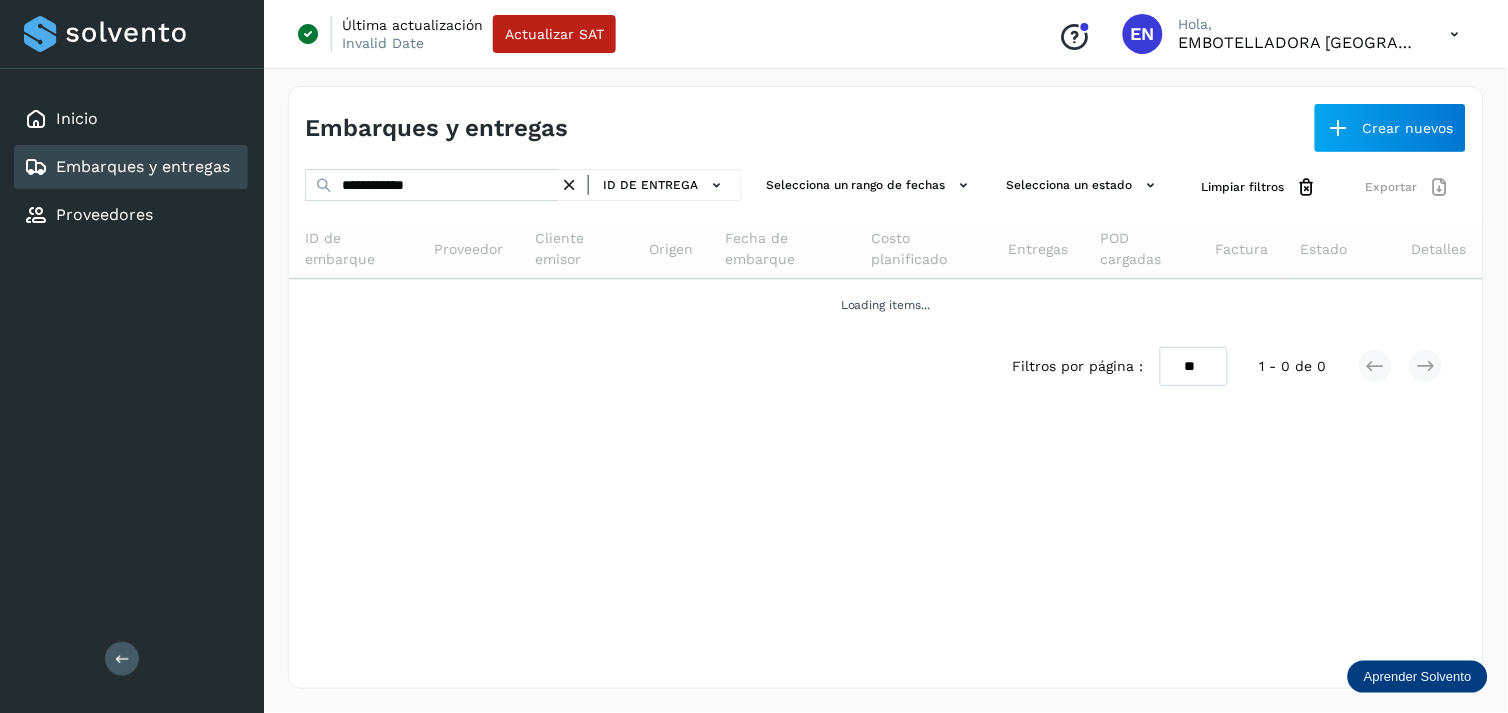 drag, startPoint x: 497, startPoint y: 166, endPoint x: 474, endPoint y: 186, distance: 30.479502 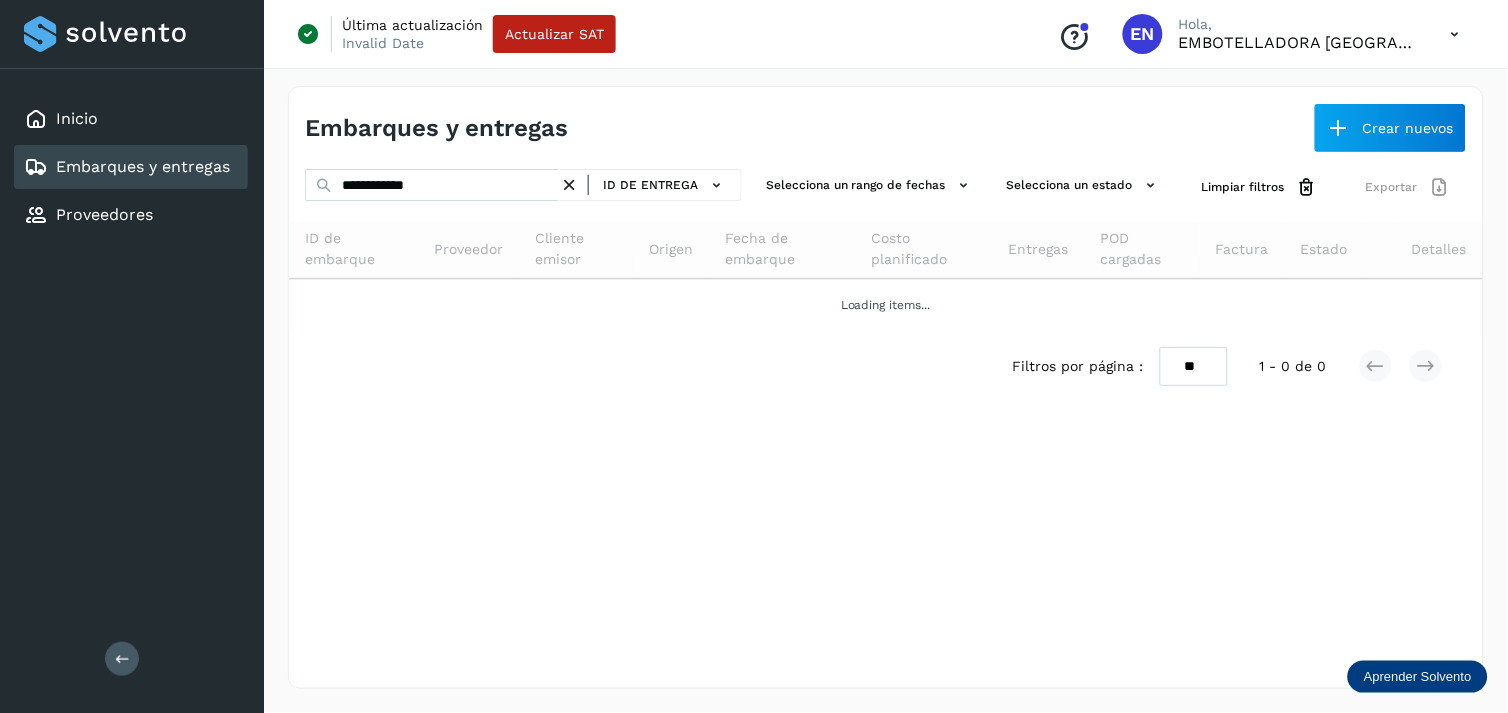 click on "**********" at bounding box center [886, 387] 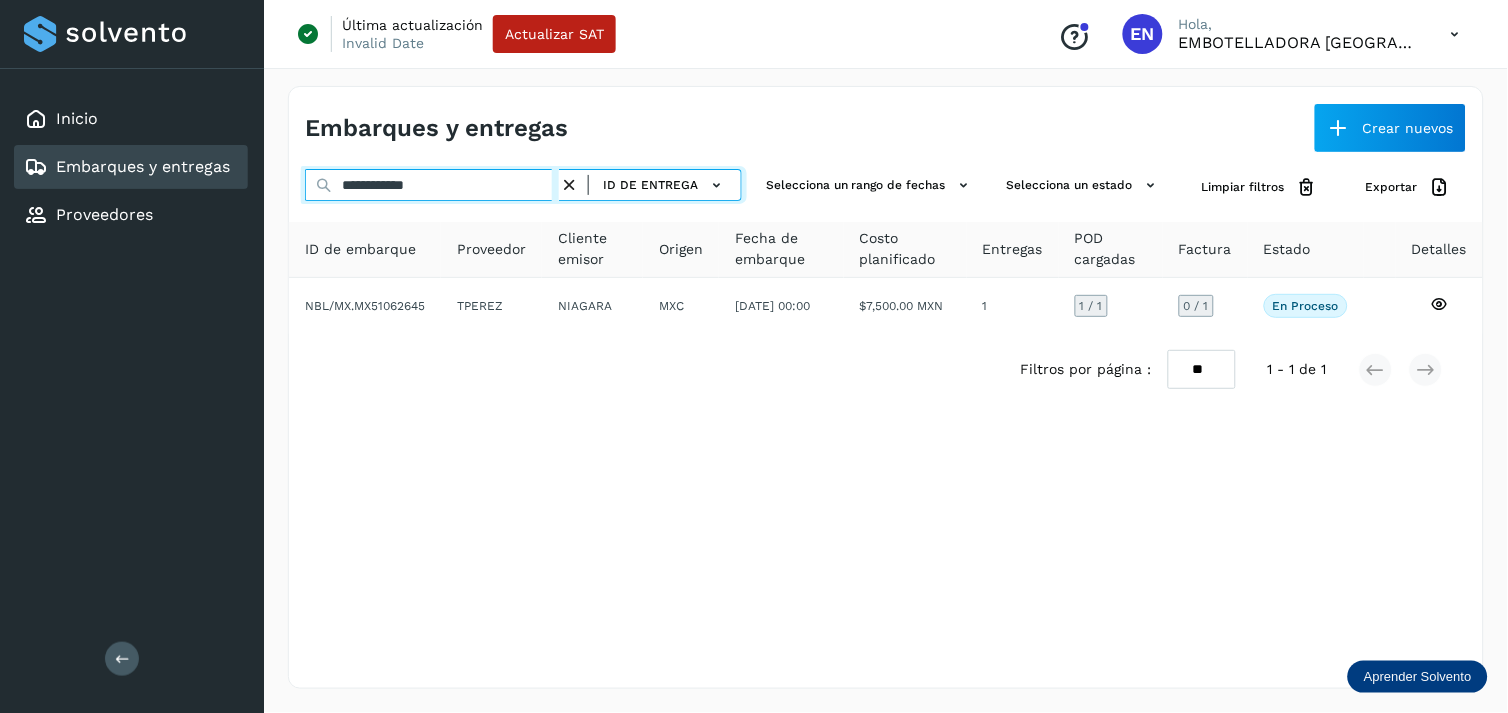 click on "**********" at bounding box center [432, 185] 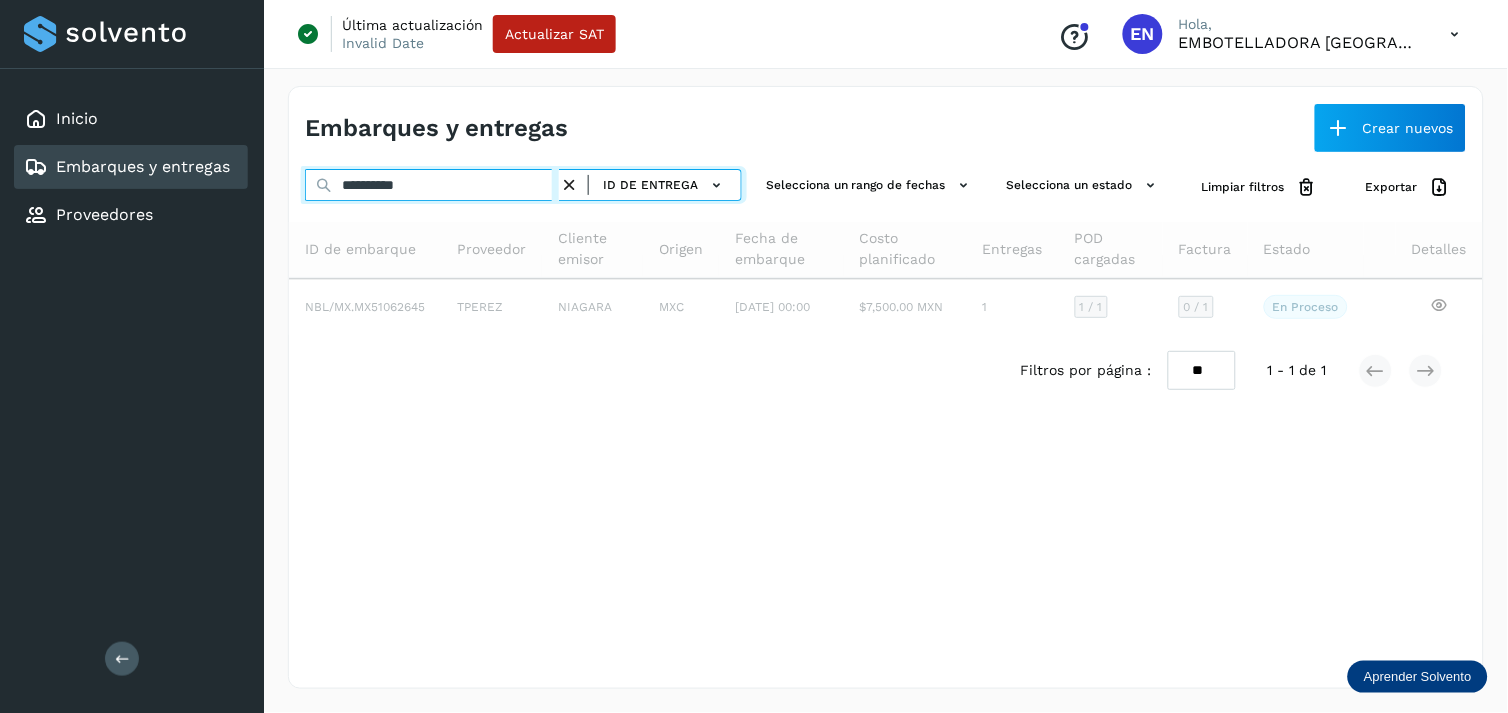 type on "*********" 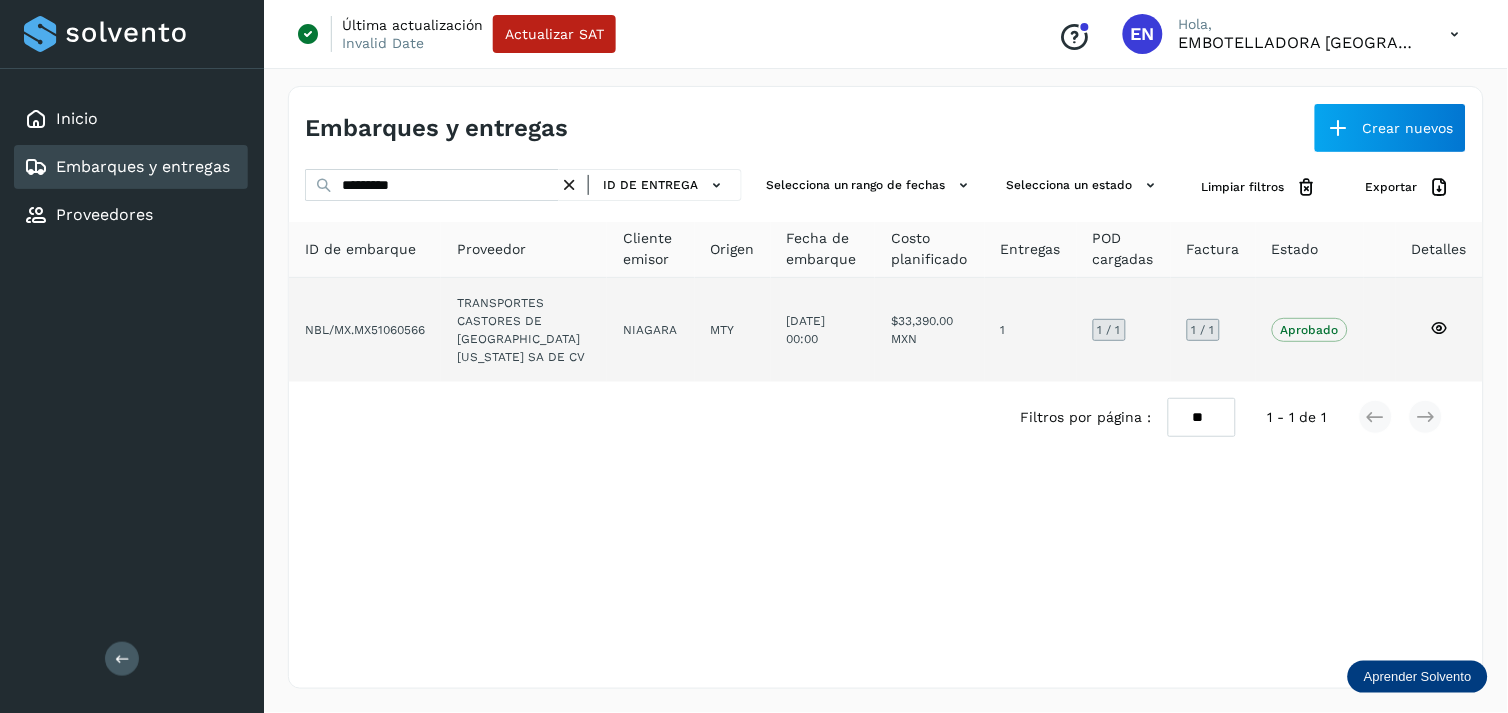click on "TRANSPORTES CASTORES DE [GEOGRAPHIC_DATA][US_STATE] SA DE CV" 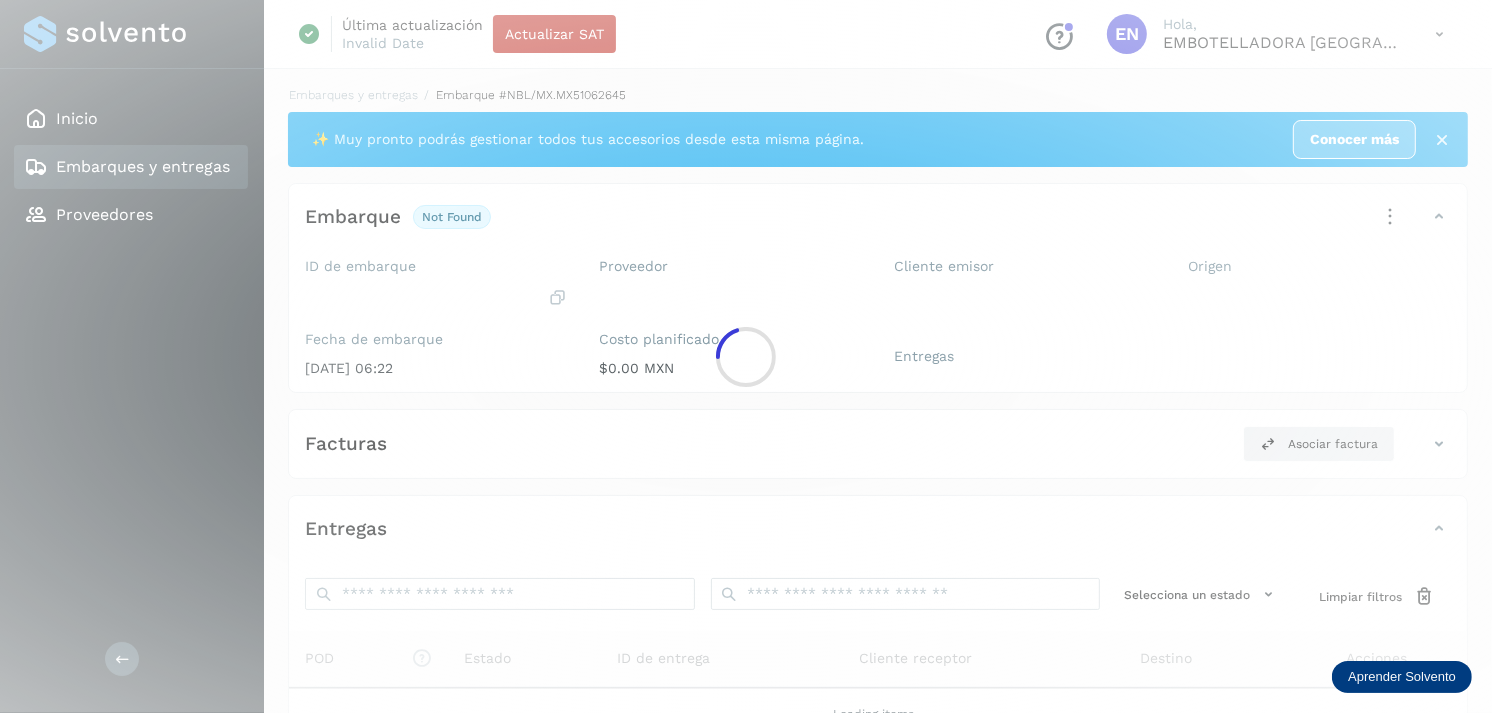 click 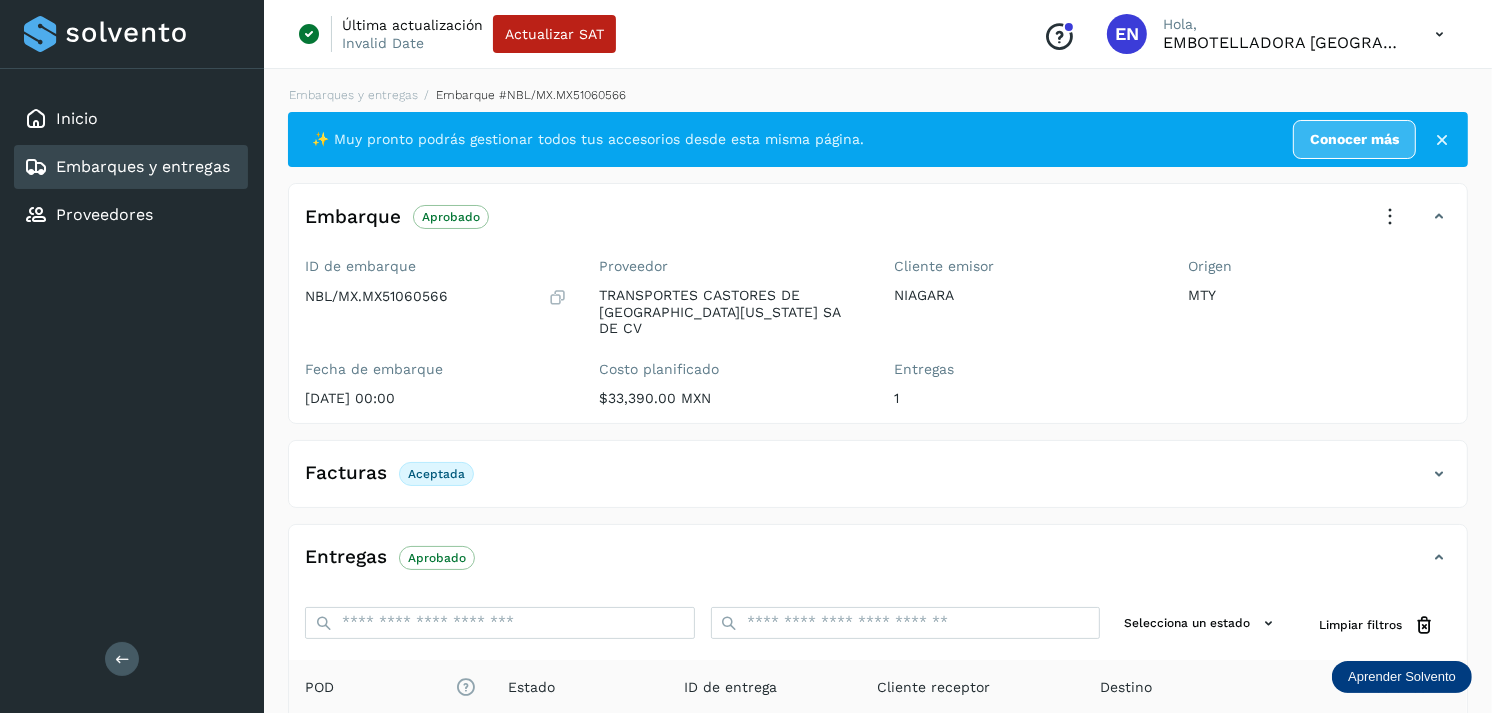 scroll, scrollTop: 254, scrollLeft: 0, axis: vertical 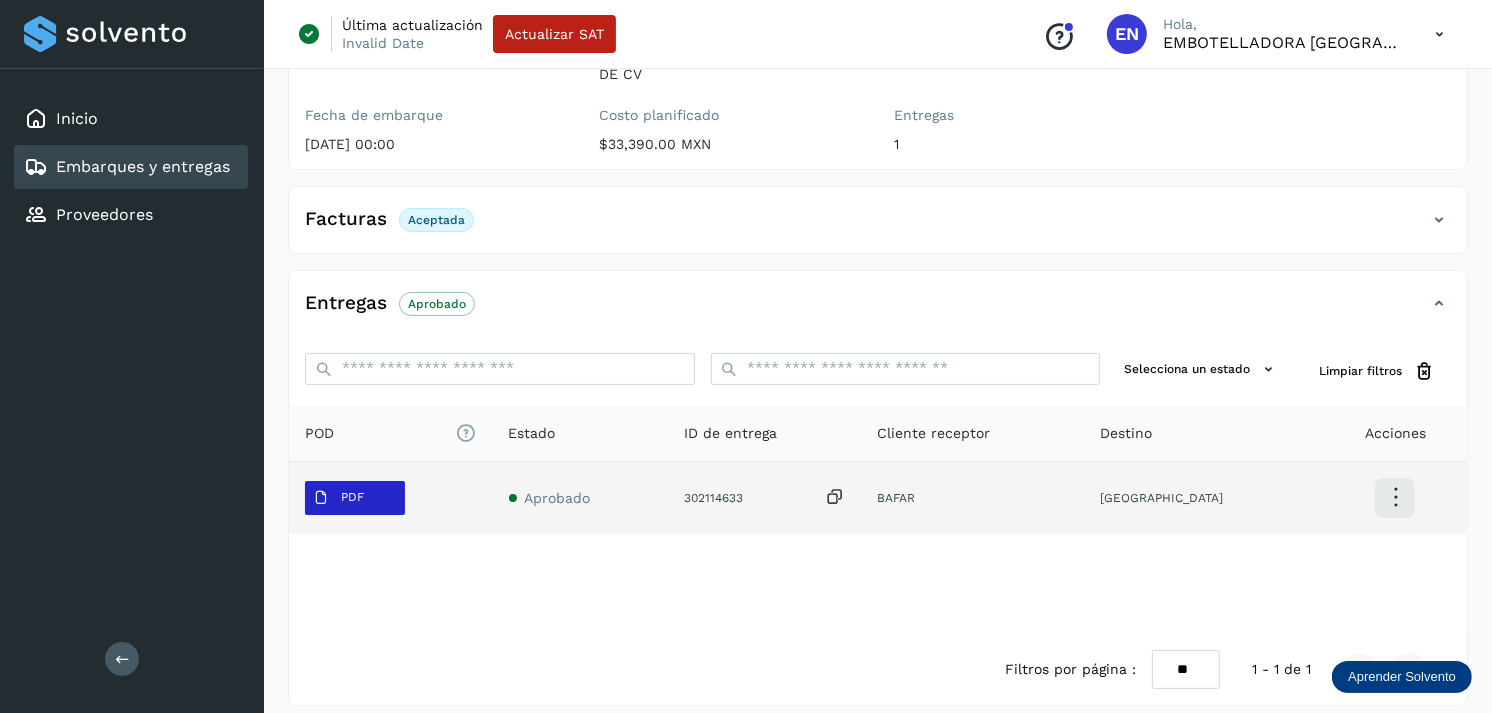 click on "PDF" at bounding box center (338, 498) 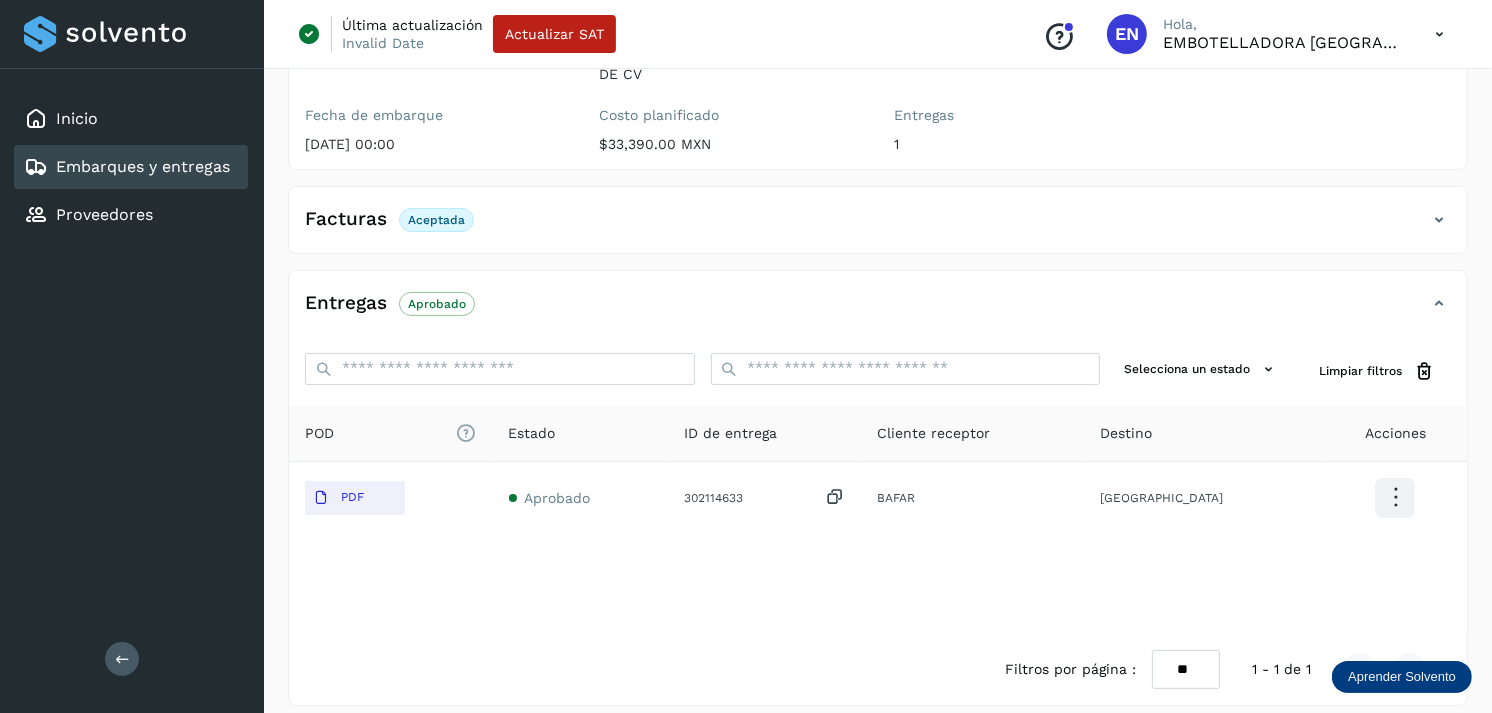 type 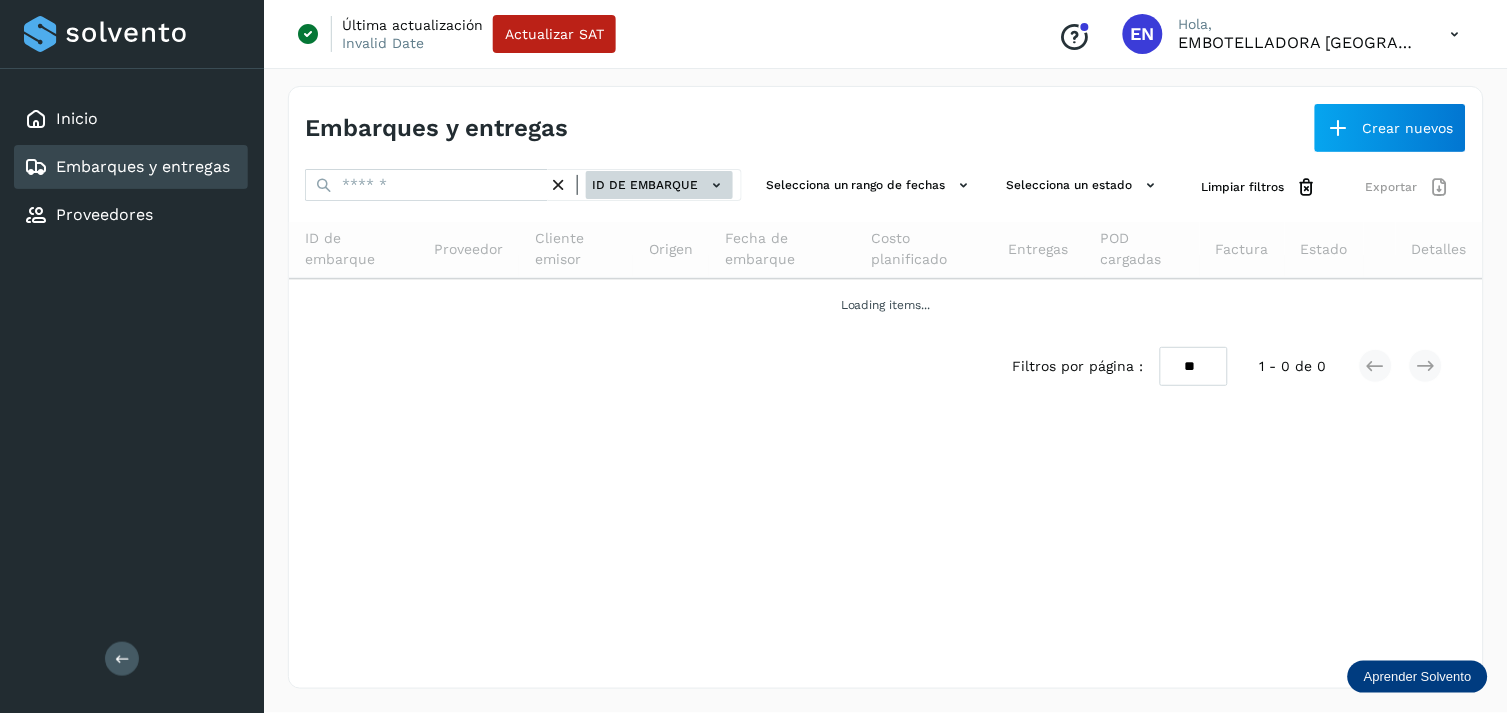 click on "ID de embarque" 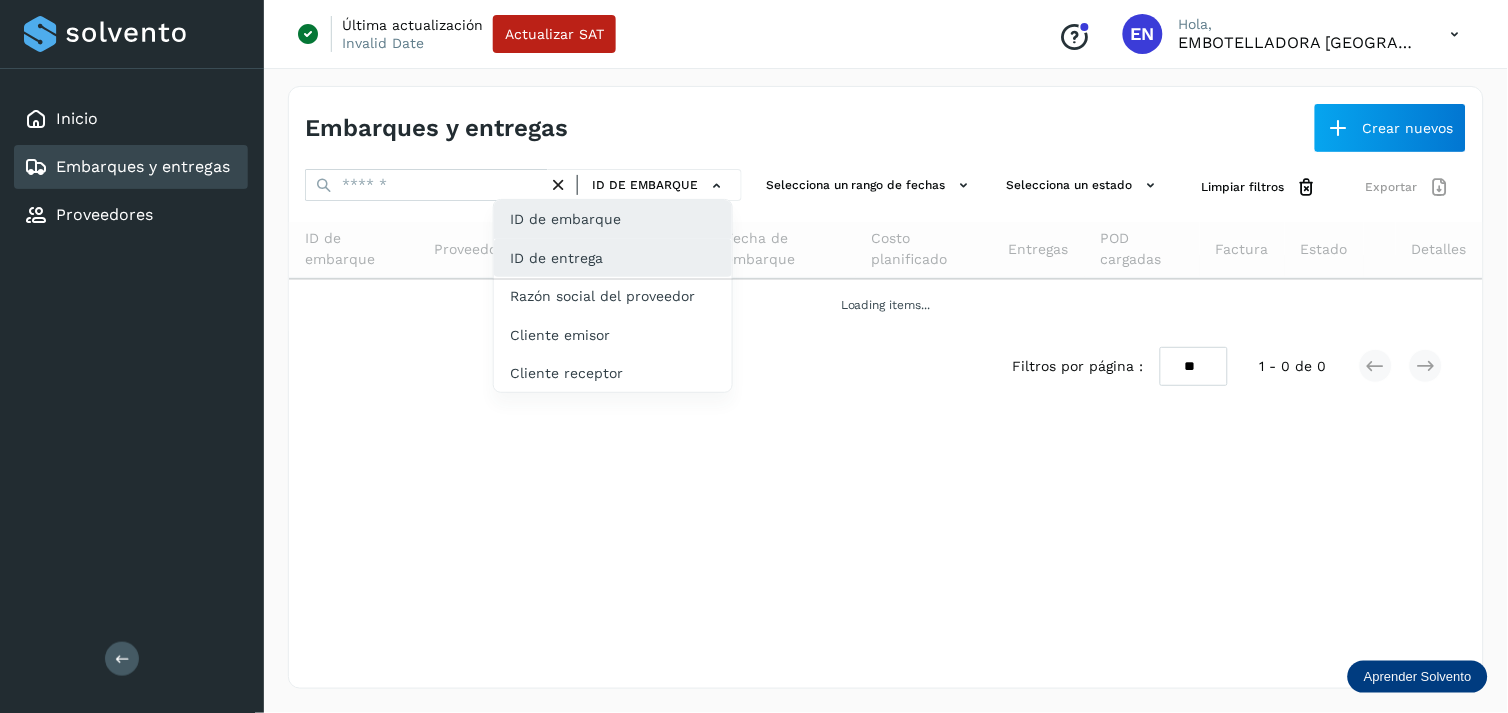 click on "ID de entrega" 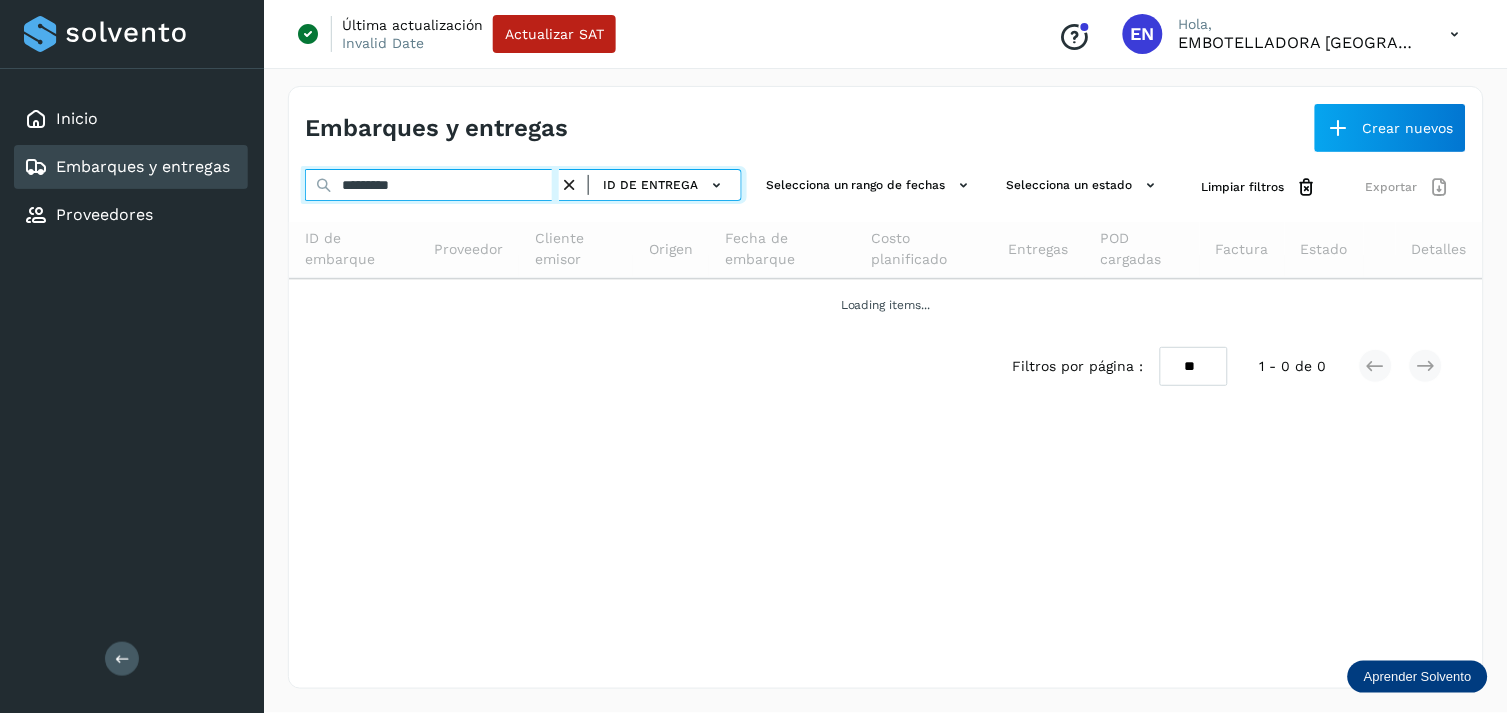 click on "*********" at bounding box center [432, 185] 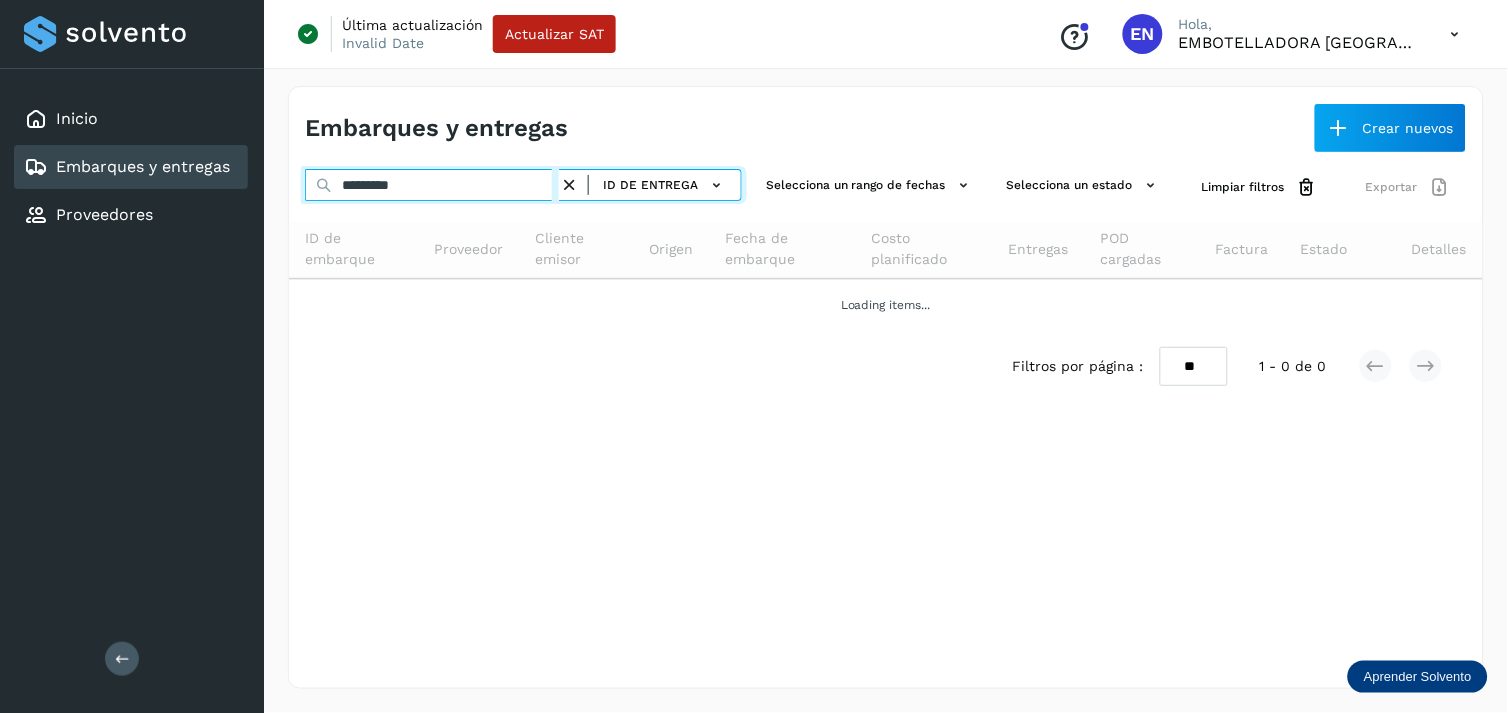 paste 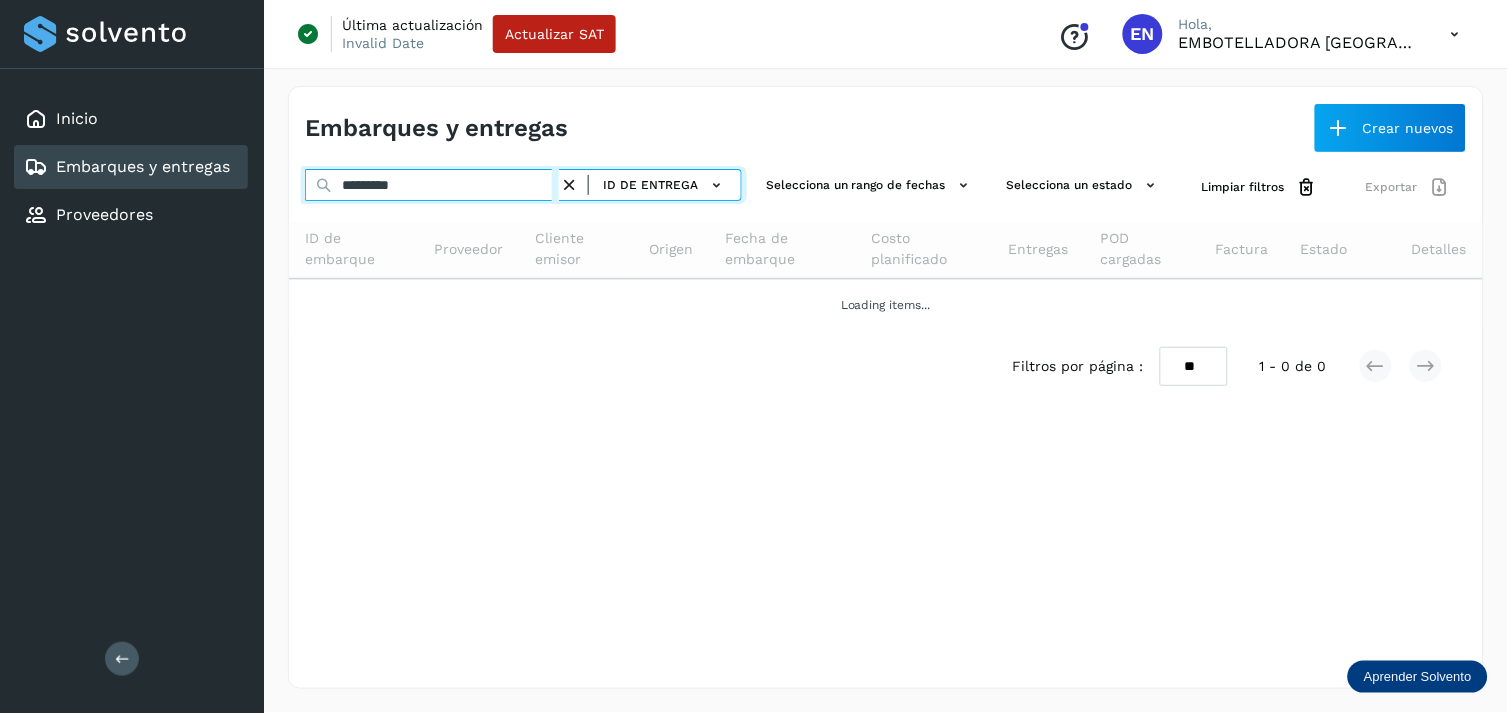 click on "*********" at bounding box center (432, 185) 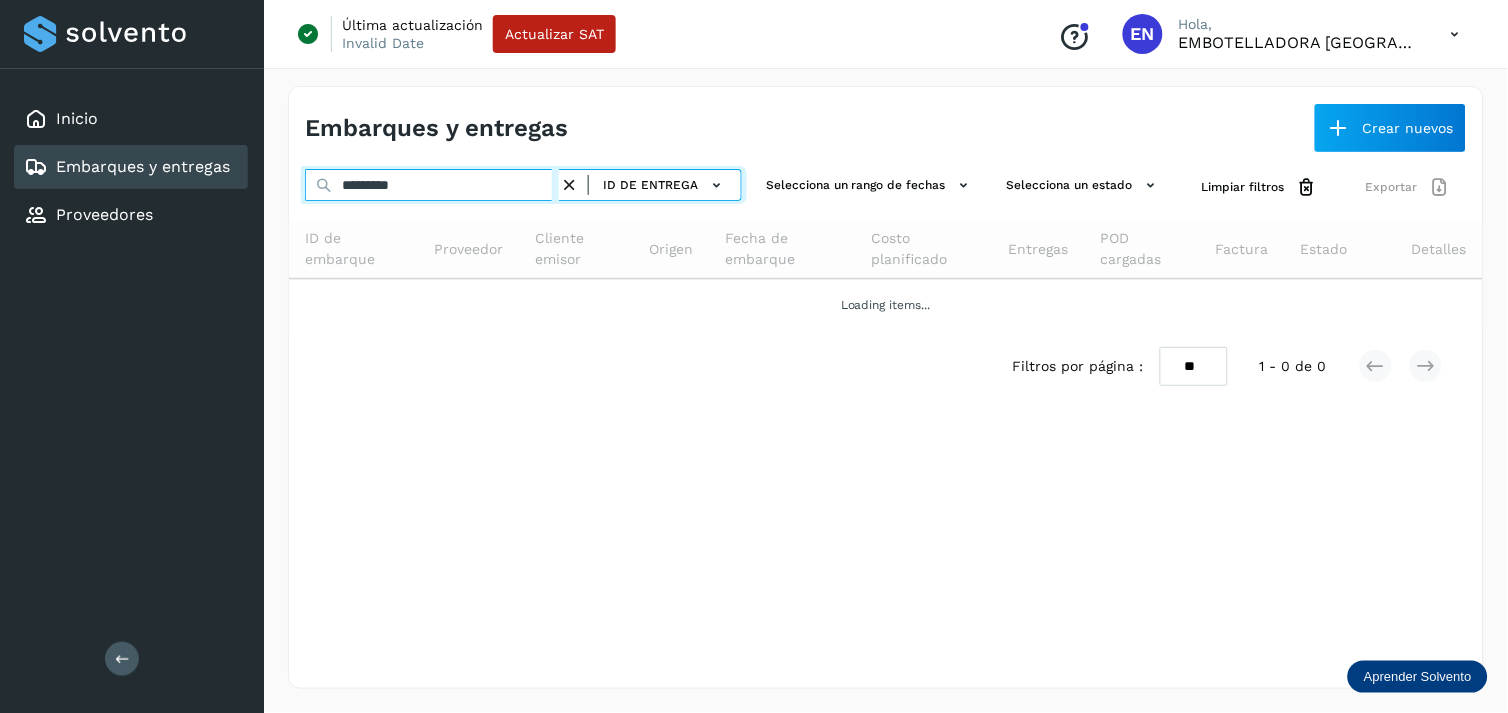 type on "*********" 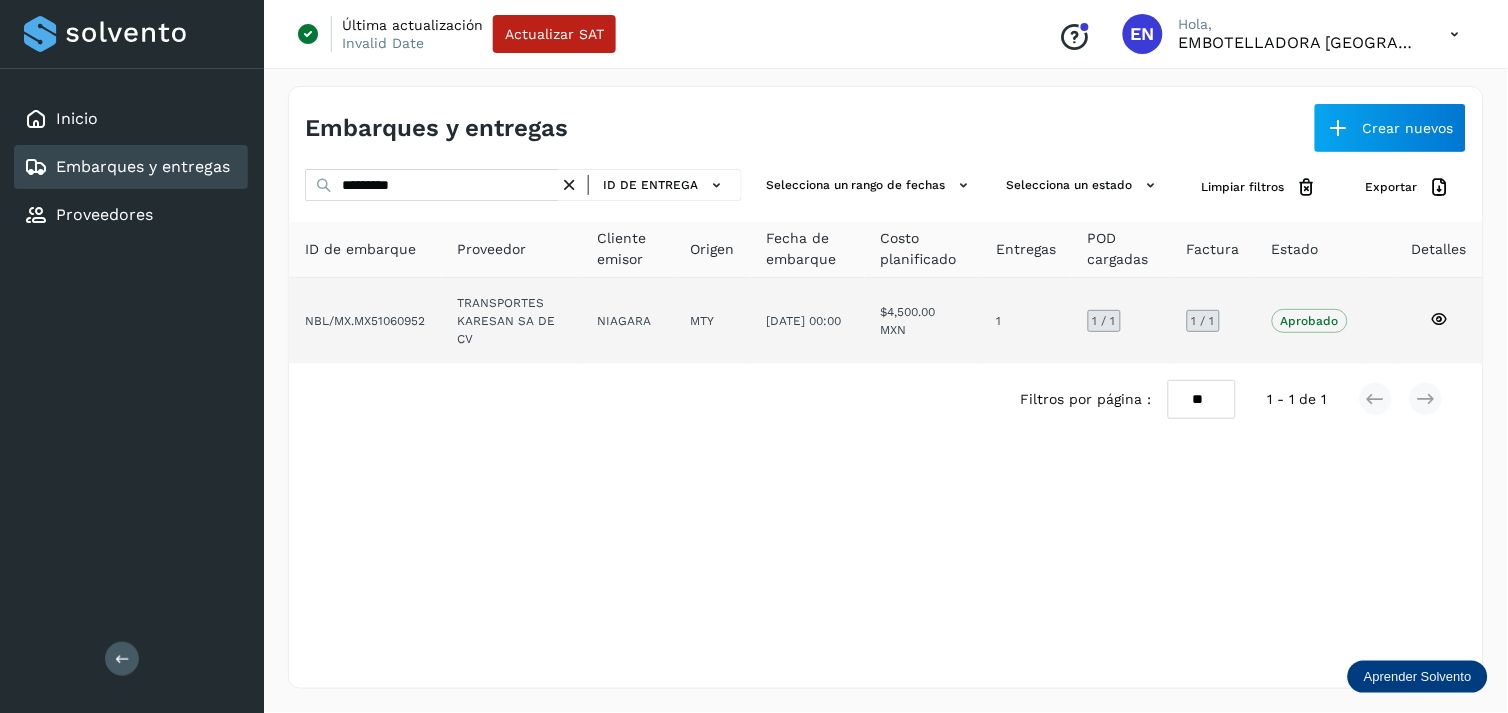 click on "NIAGARA" 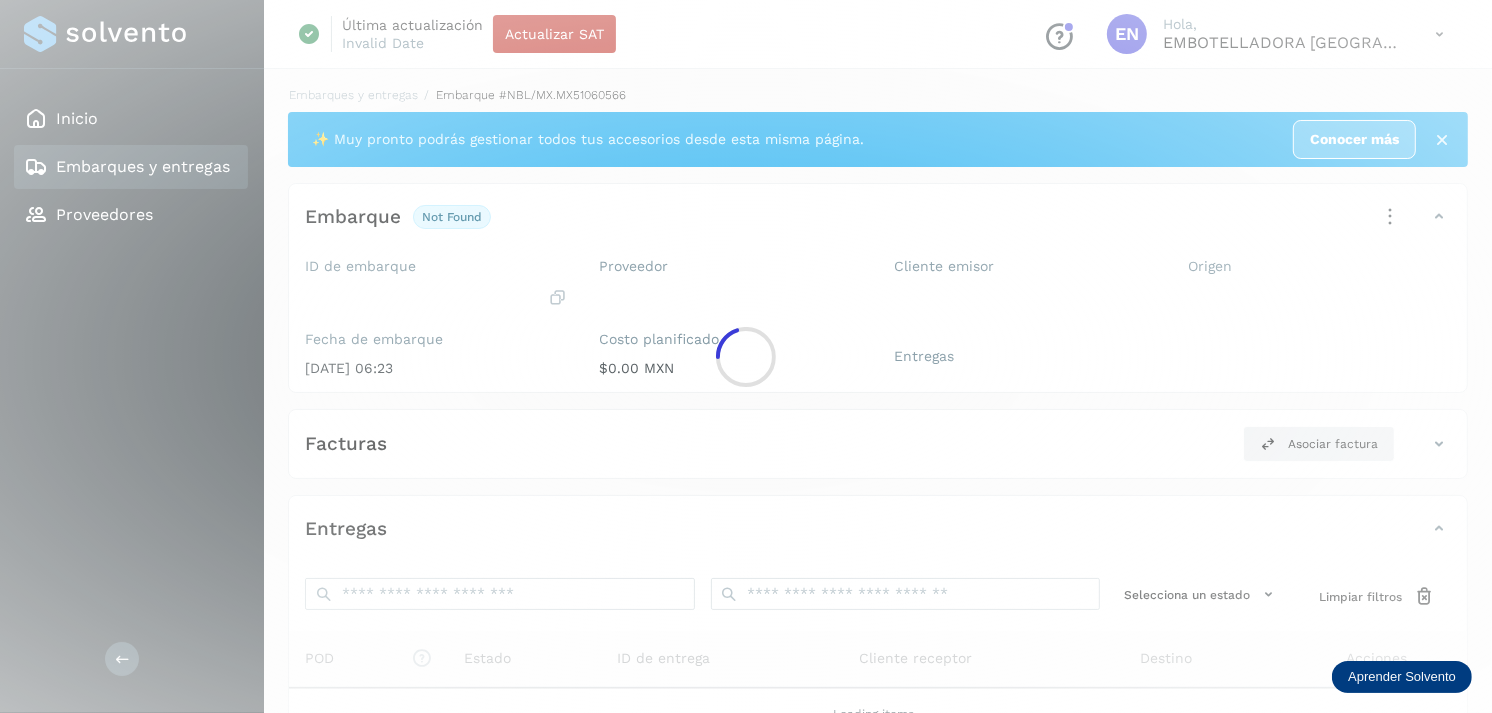 click 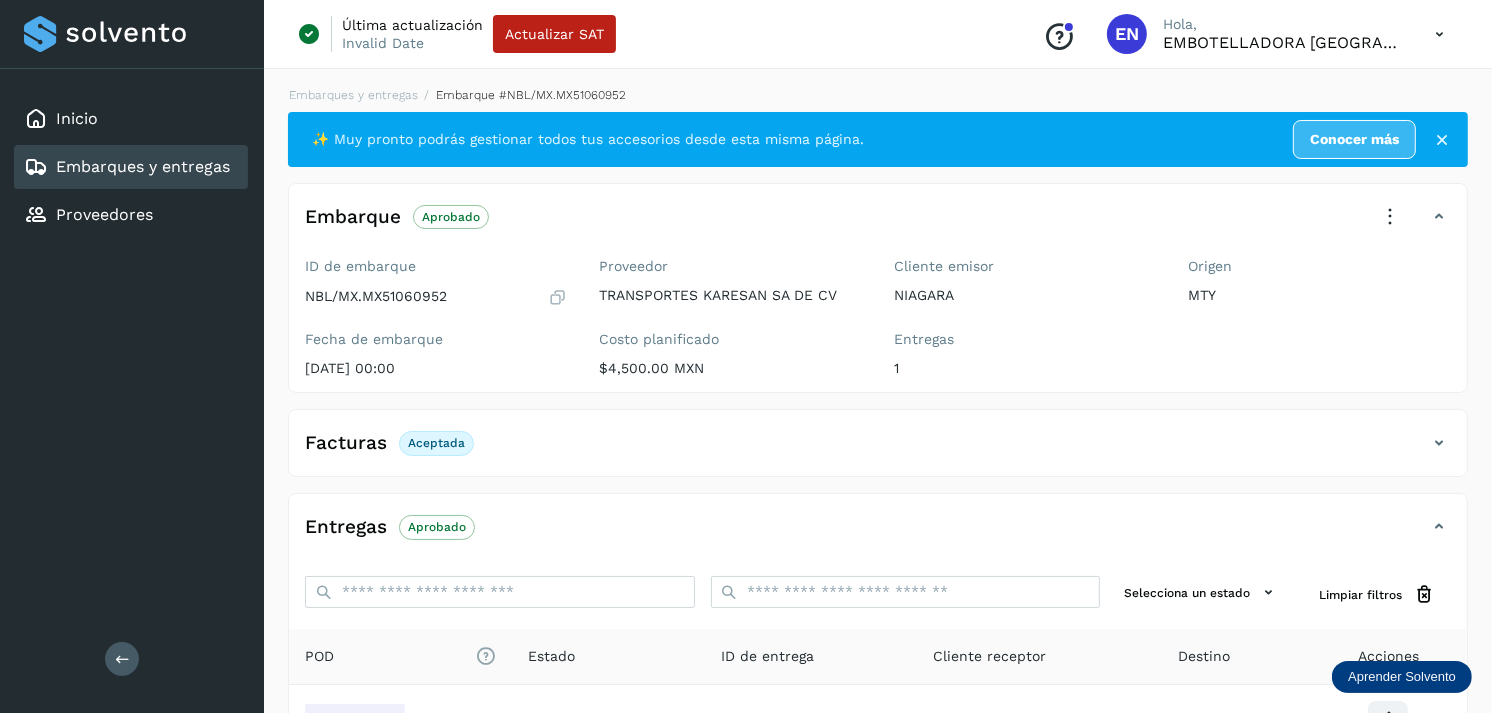 scroll, scrollTop: 241, scrollLeft: 0, axis: vertical 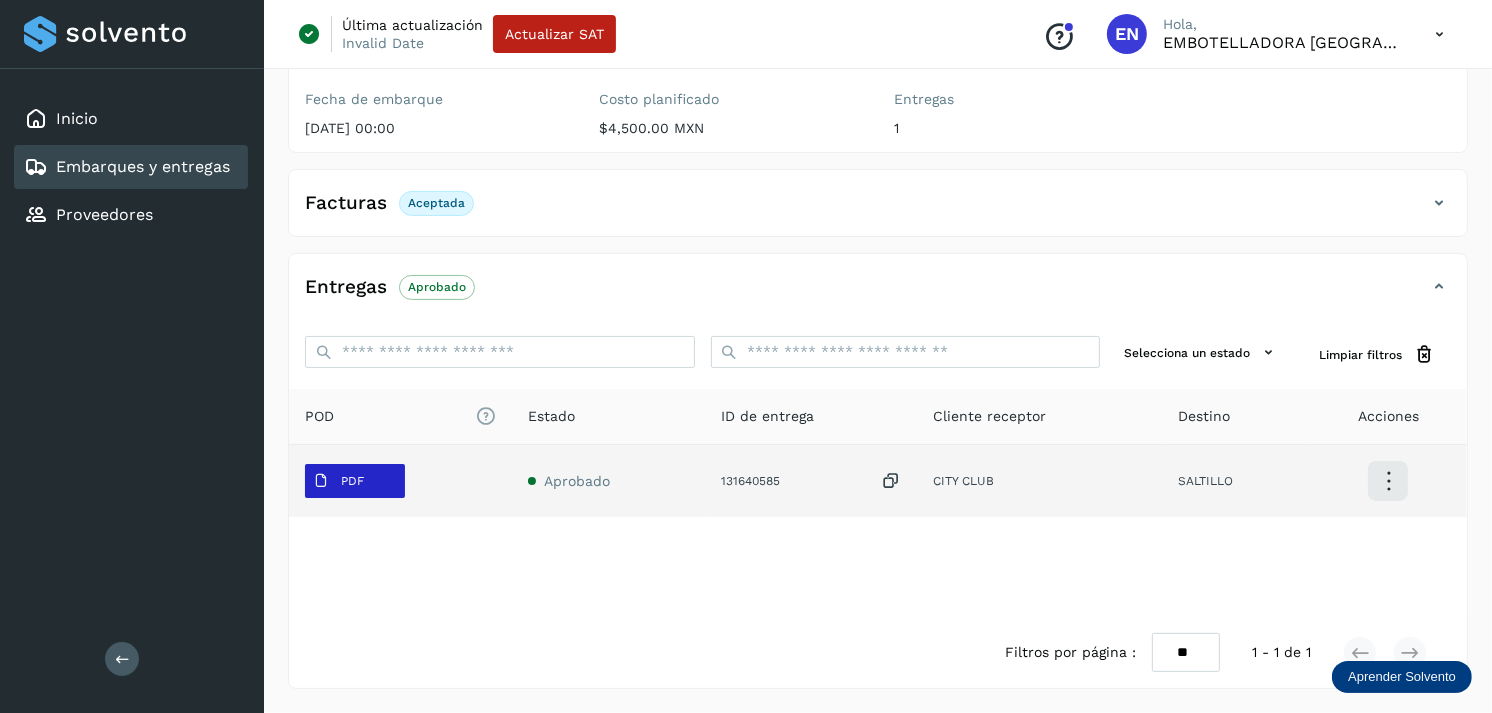 click on "PDF" at bounding box center (338, 481) 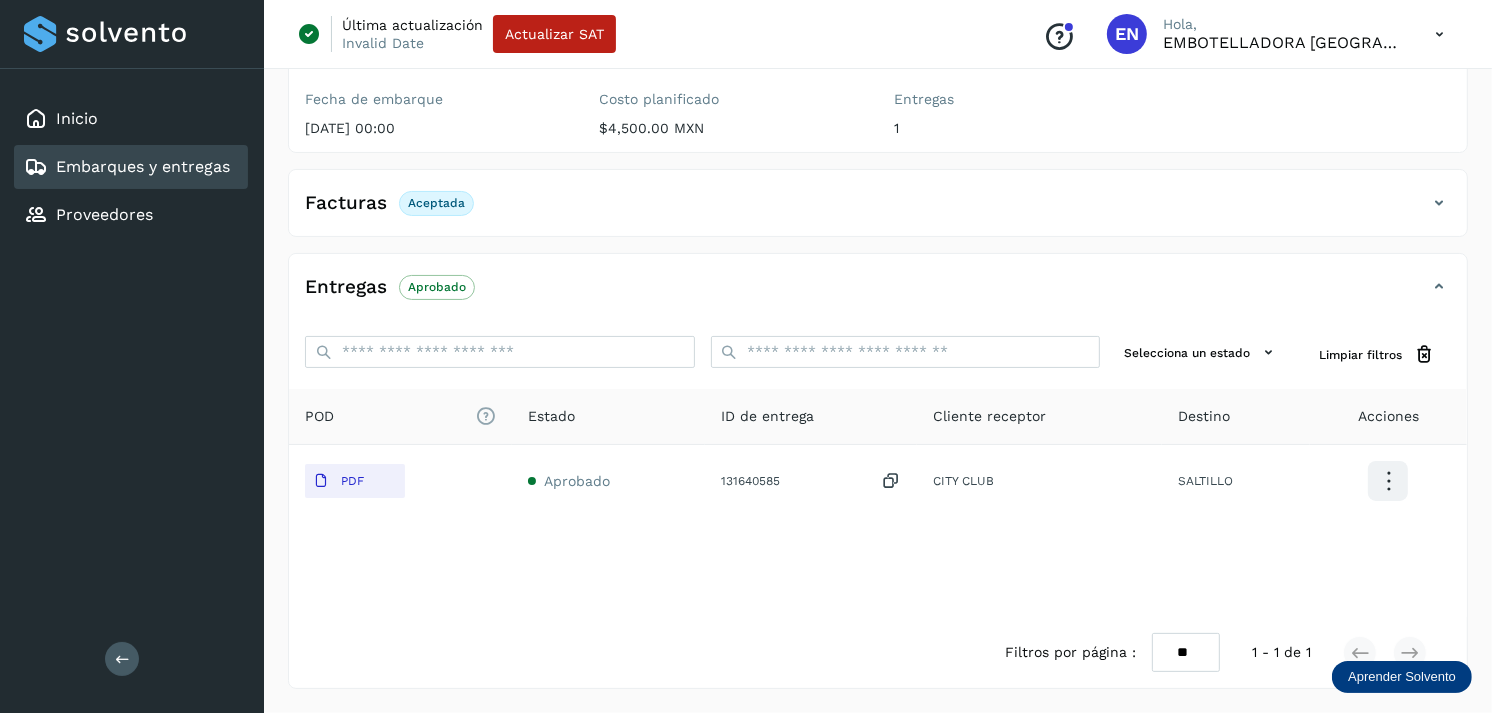 click on "Embarques y entregas" at bounding box center [143, 166] 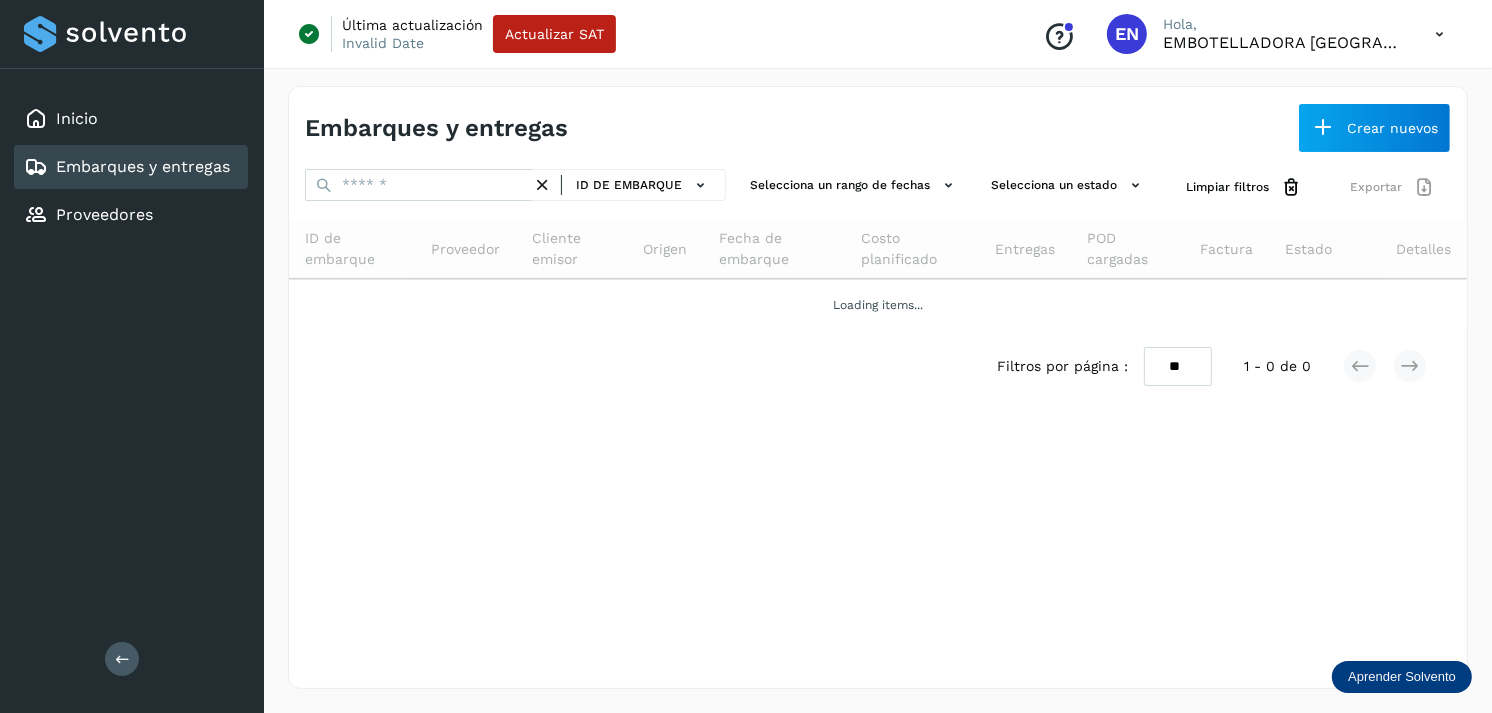 scroll, scrollTop: 0, scrollLeft: 0, axis: both 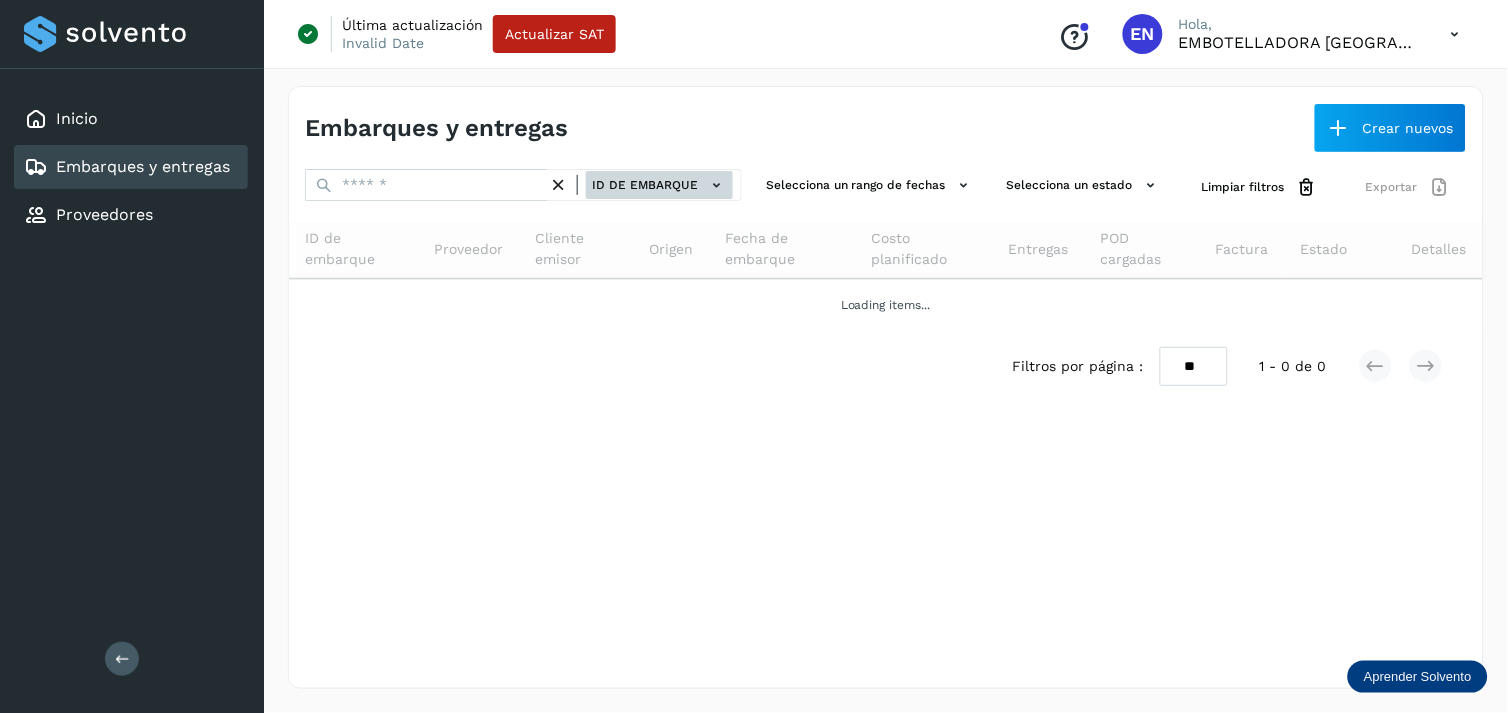 click on "ID de embarque" 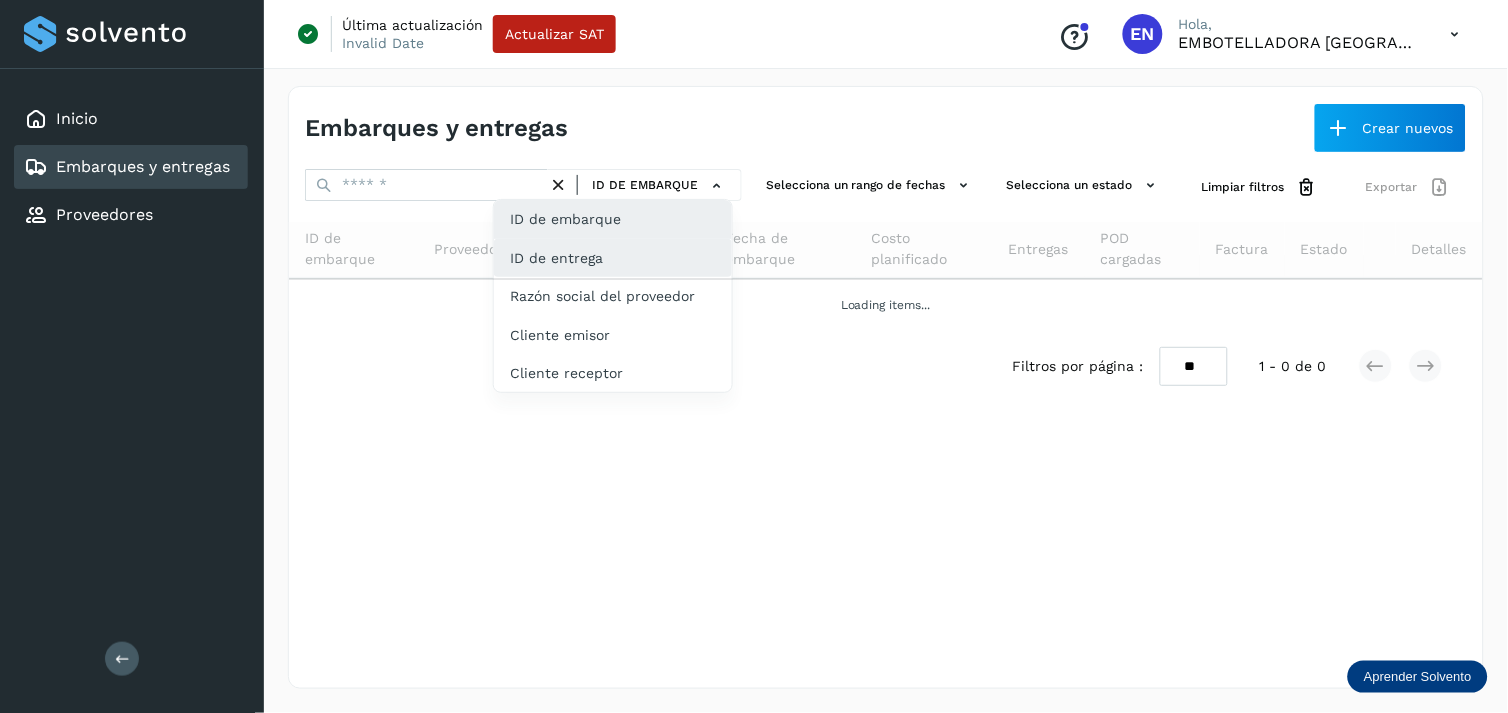 click on "ID de entrega" 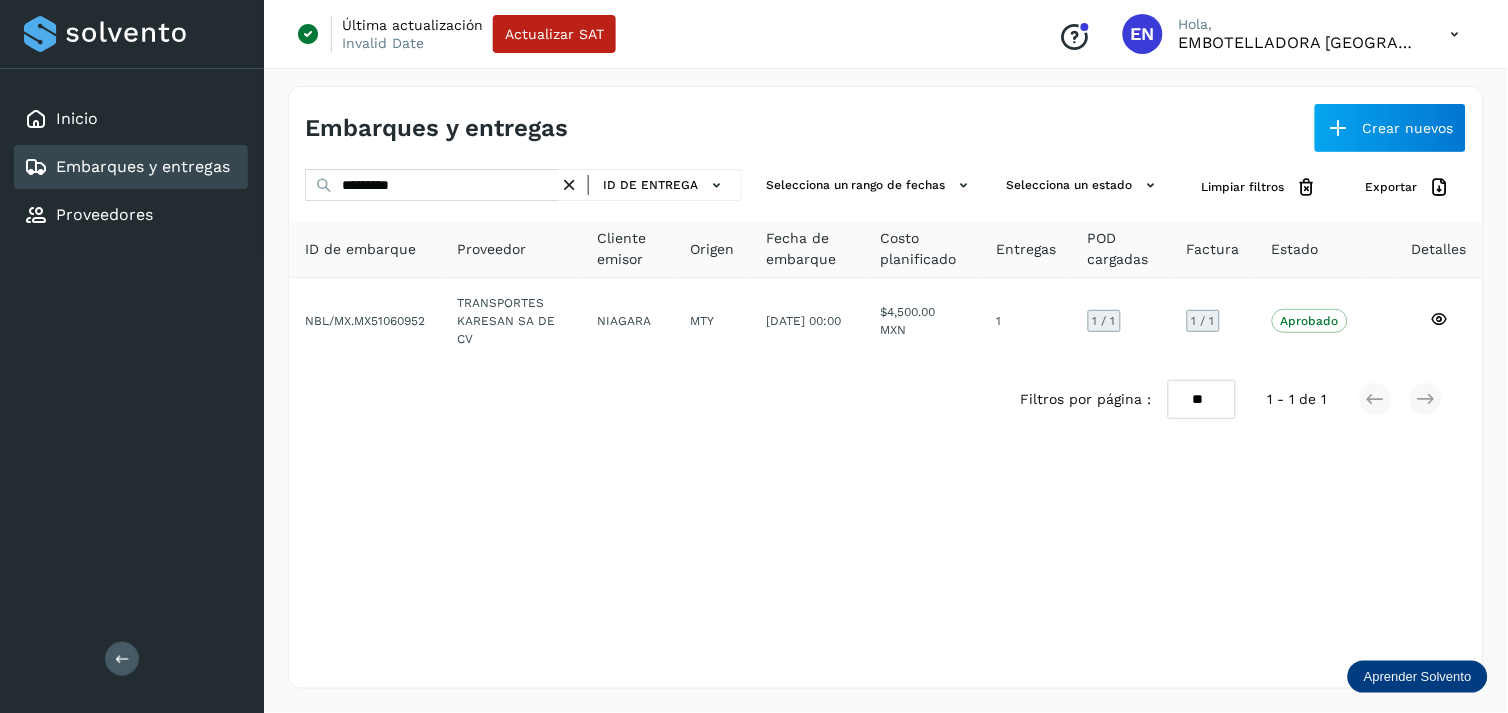 click at bounding box center (569, 185) 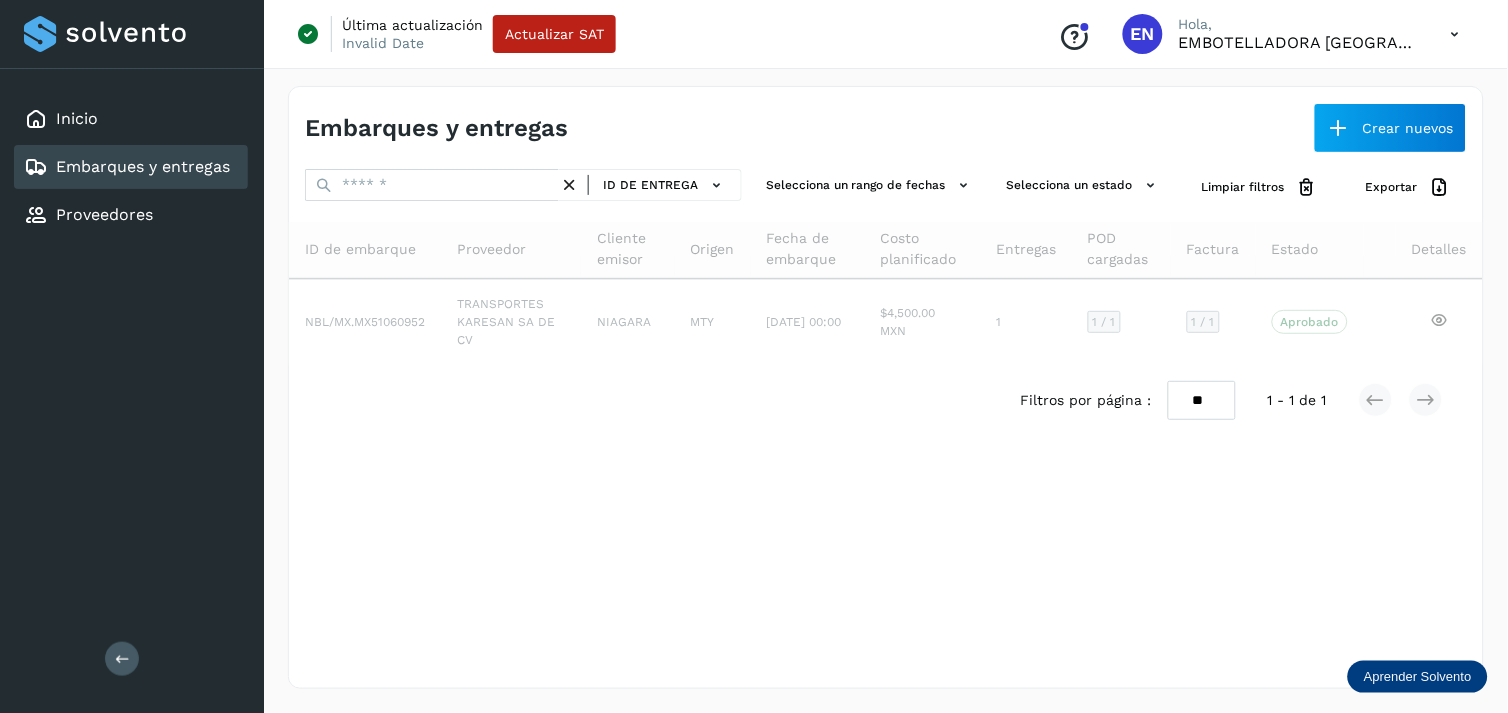 drag, startPoint x: 498, startPoint y: 167, endPoint x: 441, endPoint y: 196, distance: 63.953106 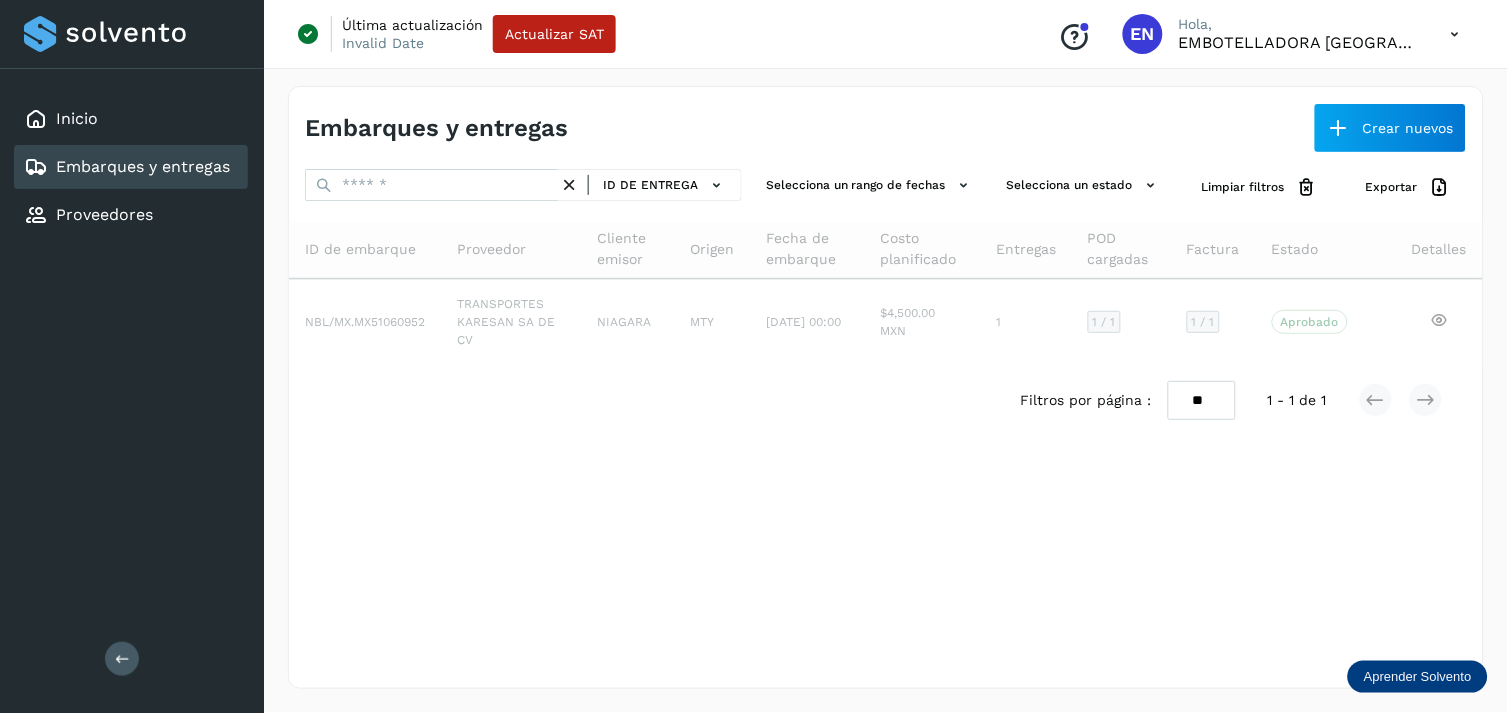 click on "Embarques y entregas Crear nuevos ID de entrega Selecciona un rango de fechas  Selecciona un estado Limpiar filtros Exportar ID de embarque Proveedor Cliente emisor Origen Fecha de embarque Costo planificado Entregas POD cargadas Factura Estado Detalles NBL/MX.MX51060952 TRANSPORTES KARESAN SA DE CV NIAGARA MTY [DATE] 00:00  $4,500.00 MXN  1 1  / 1 1 / 1 Aprobado
Verifica el estado de la factura o entregas asociadas a este embarque
Filtros por página : ** ** ** 1 - 1 de 1" at bounding box center [886, 387] 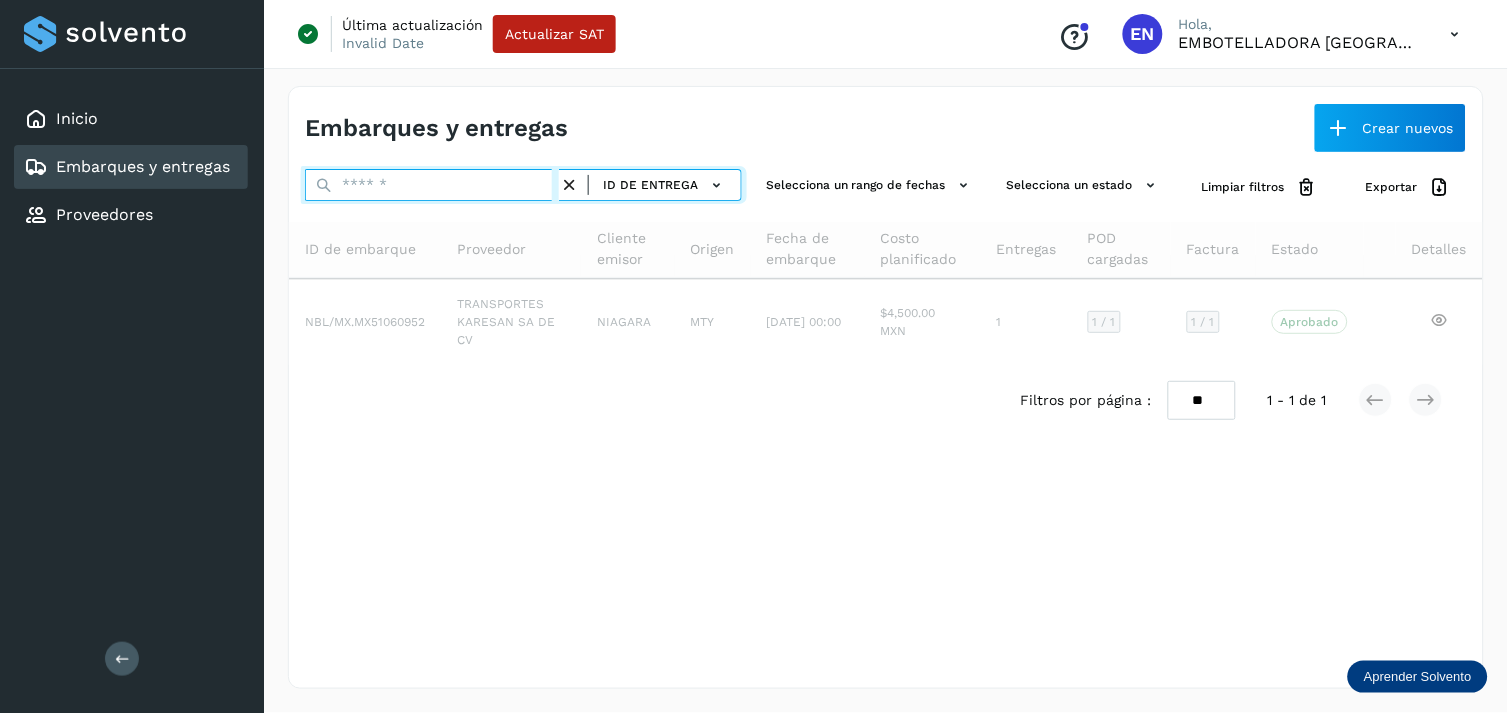 click at bounding box center (432, 185) 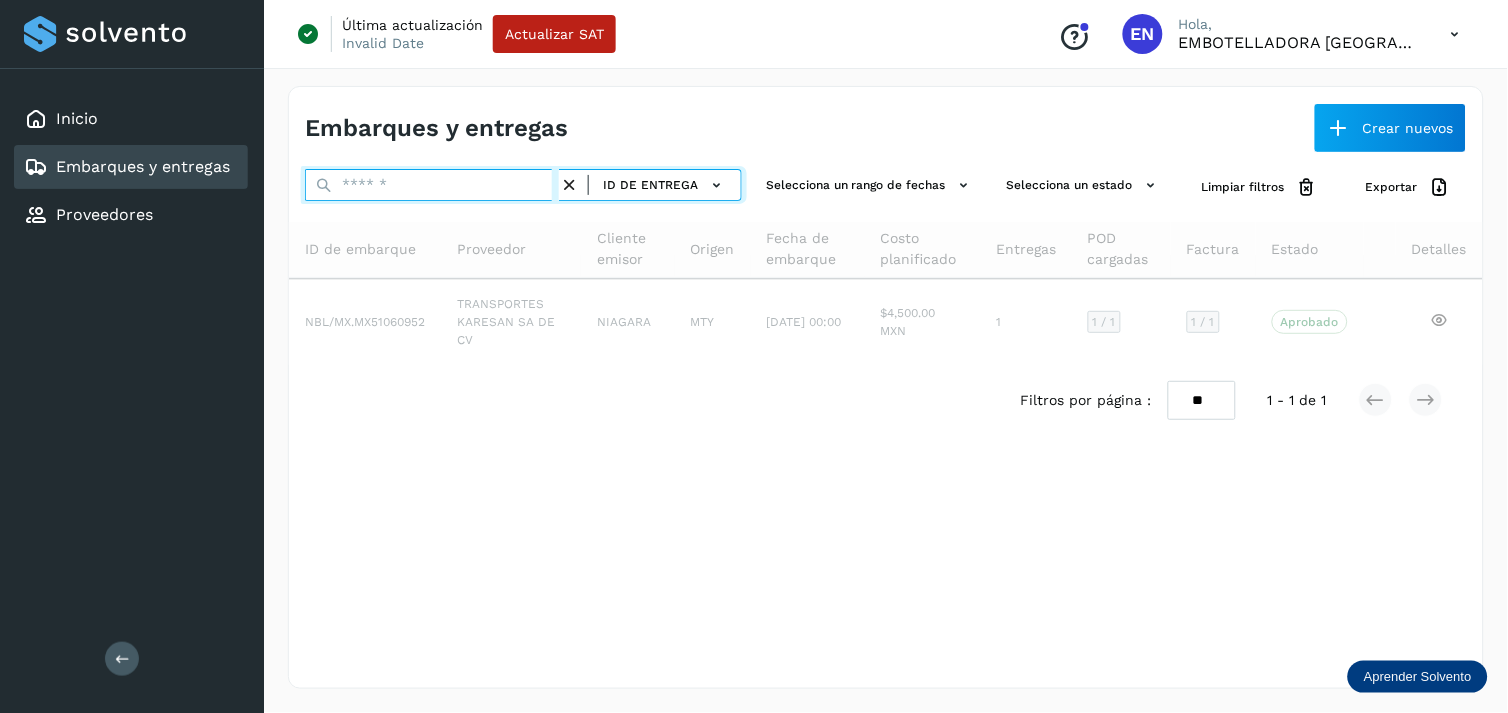 paste on "*********" 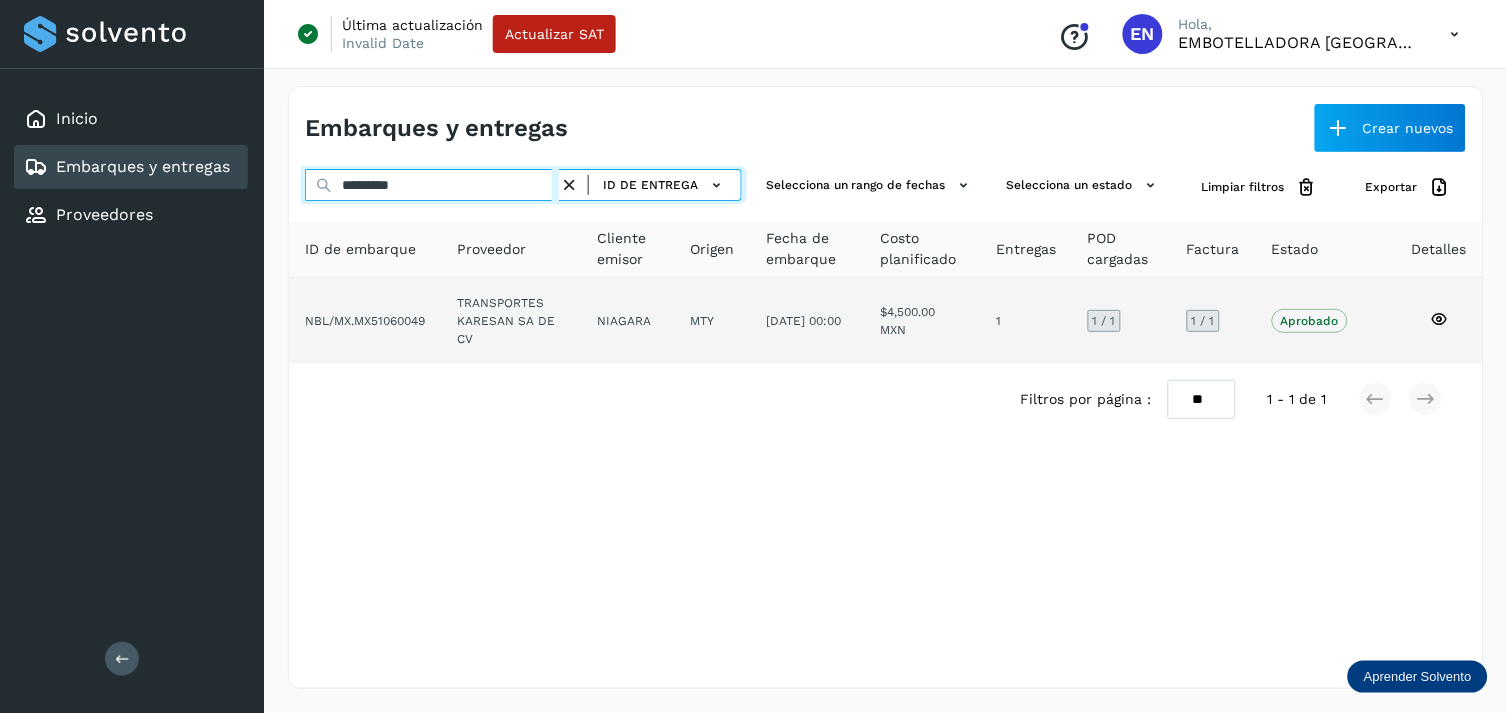 type on "*********" 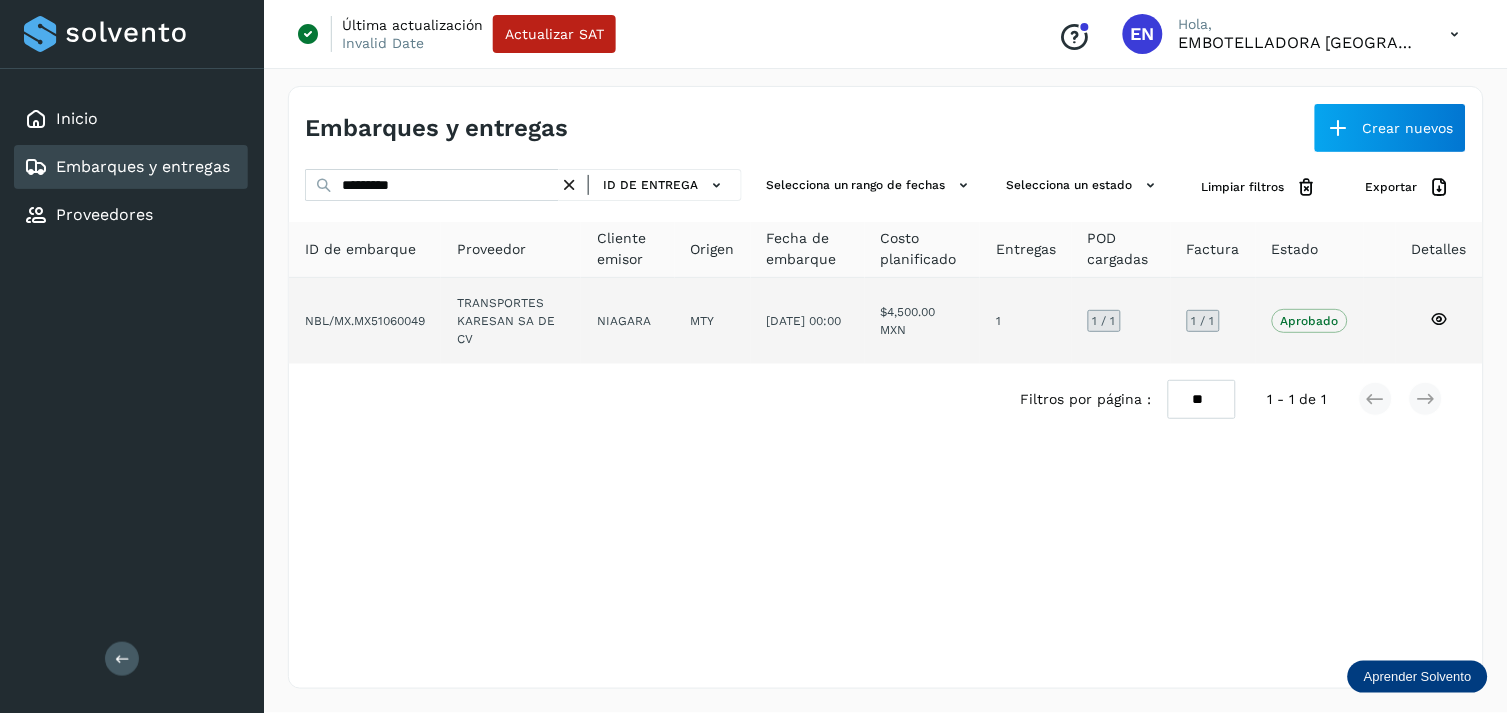 click on "TRANSPORTES KARESAN SA DE CV" 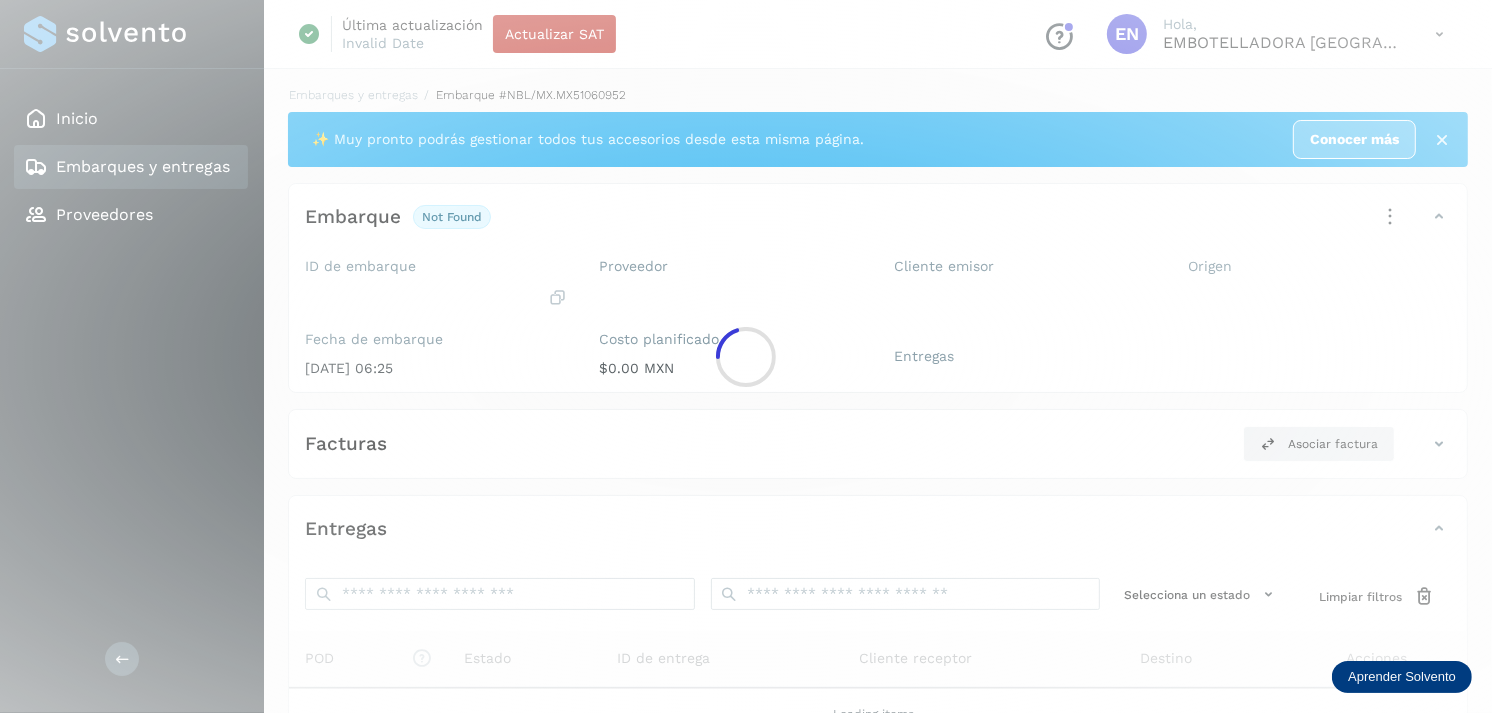click 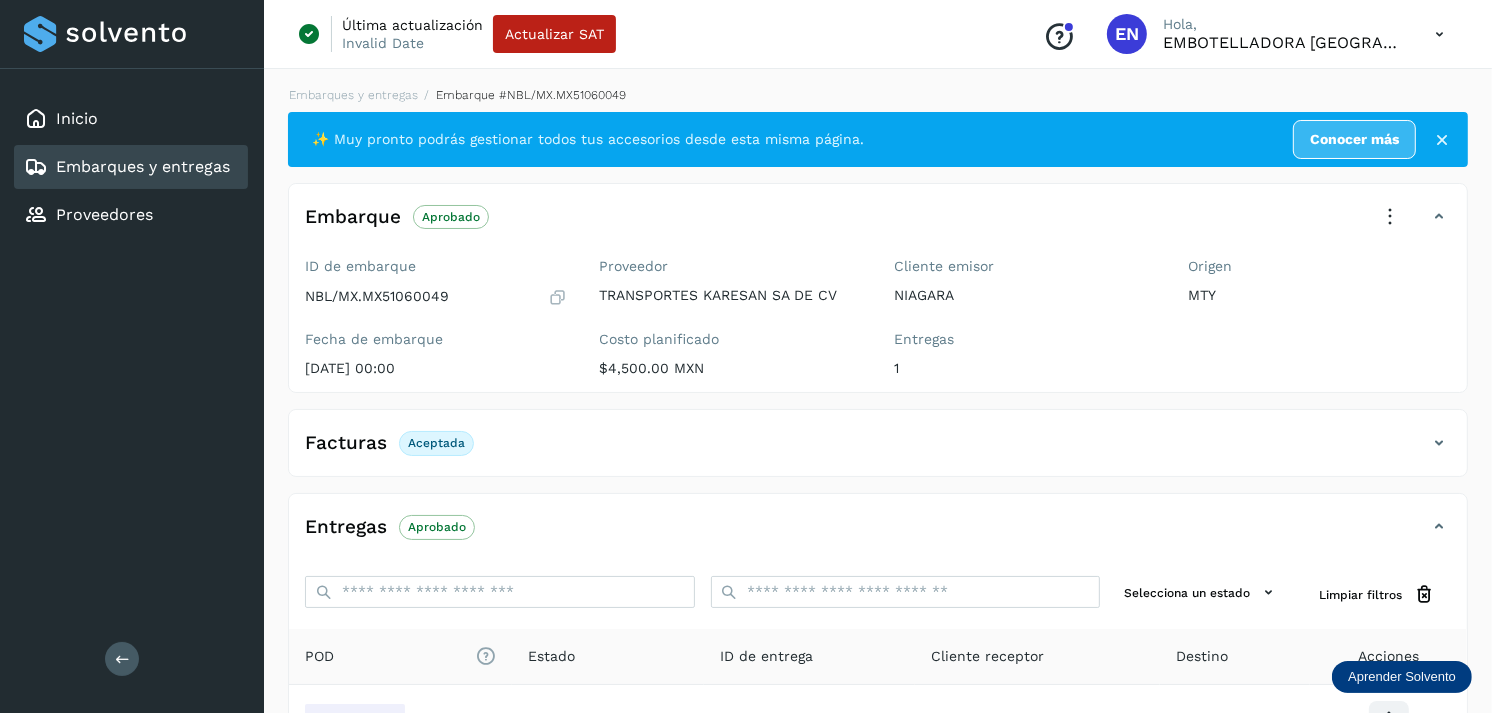 scroll, scrollTop: 241, scrollLeft: 0, axis: vertical 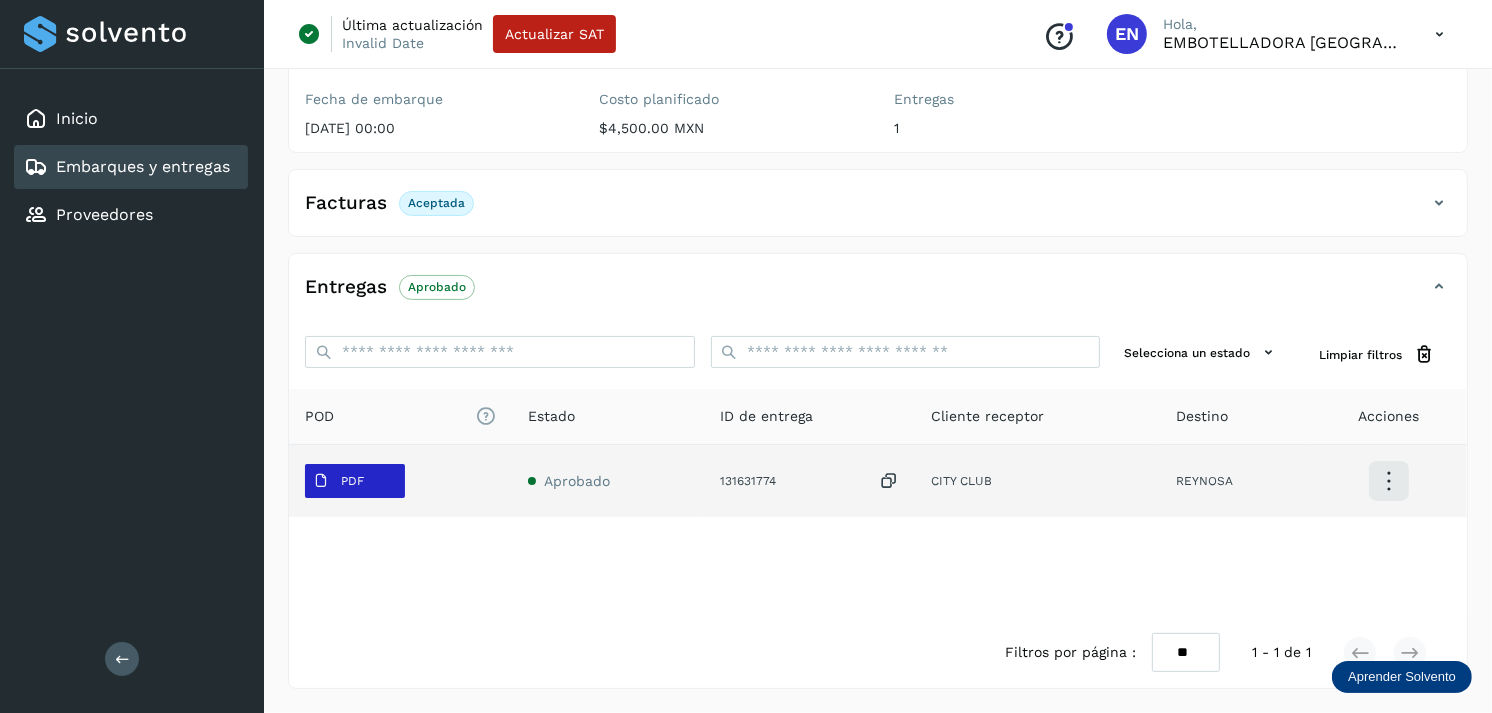 click on "PDF" at bounding box center [352, 481] 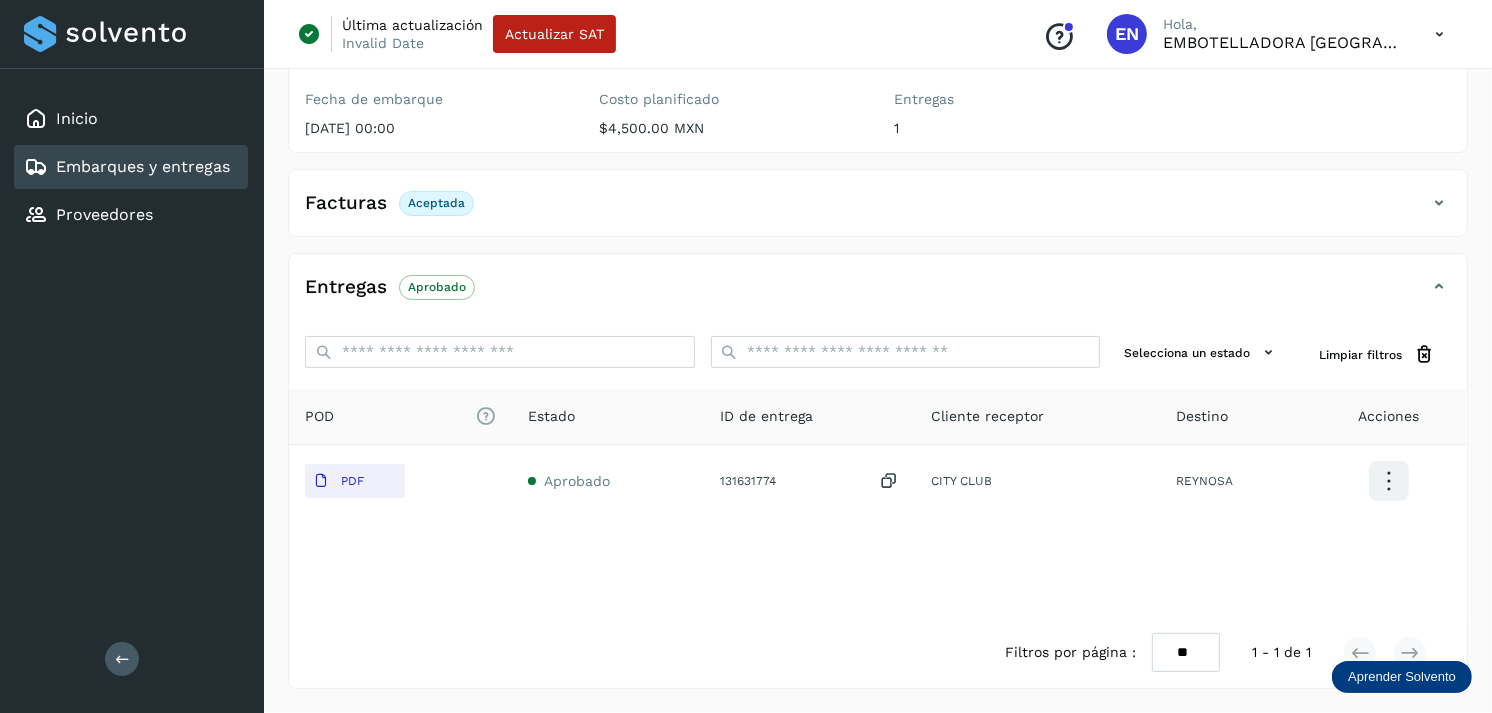 click on "Embarques y entregas" 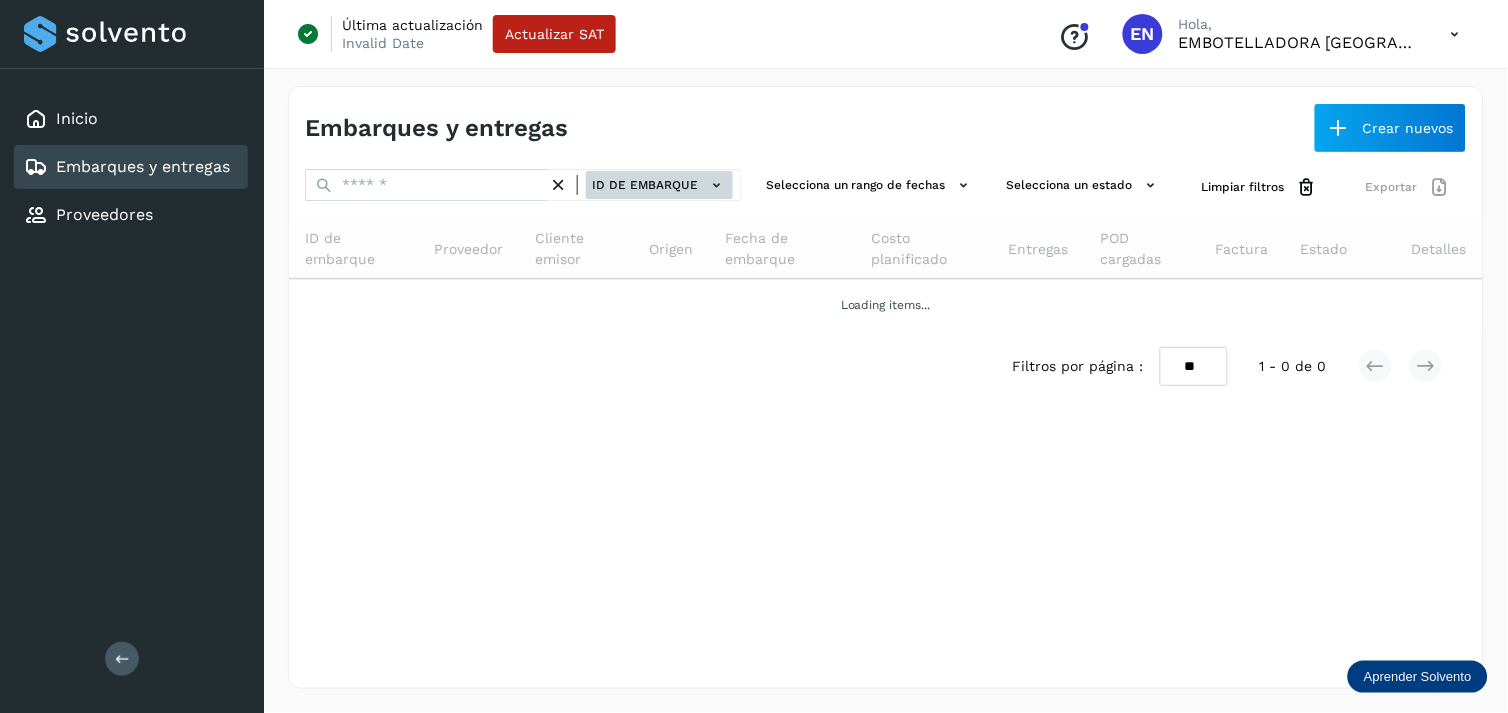 click on "ID de embarque" at bounding box center (659, 185) 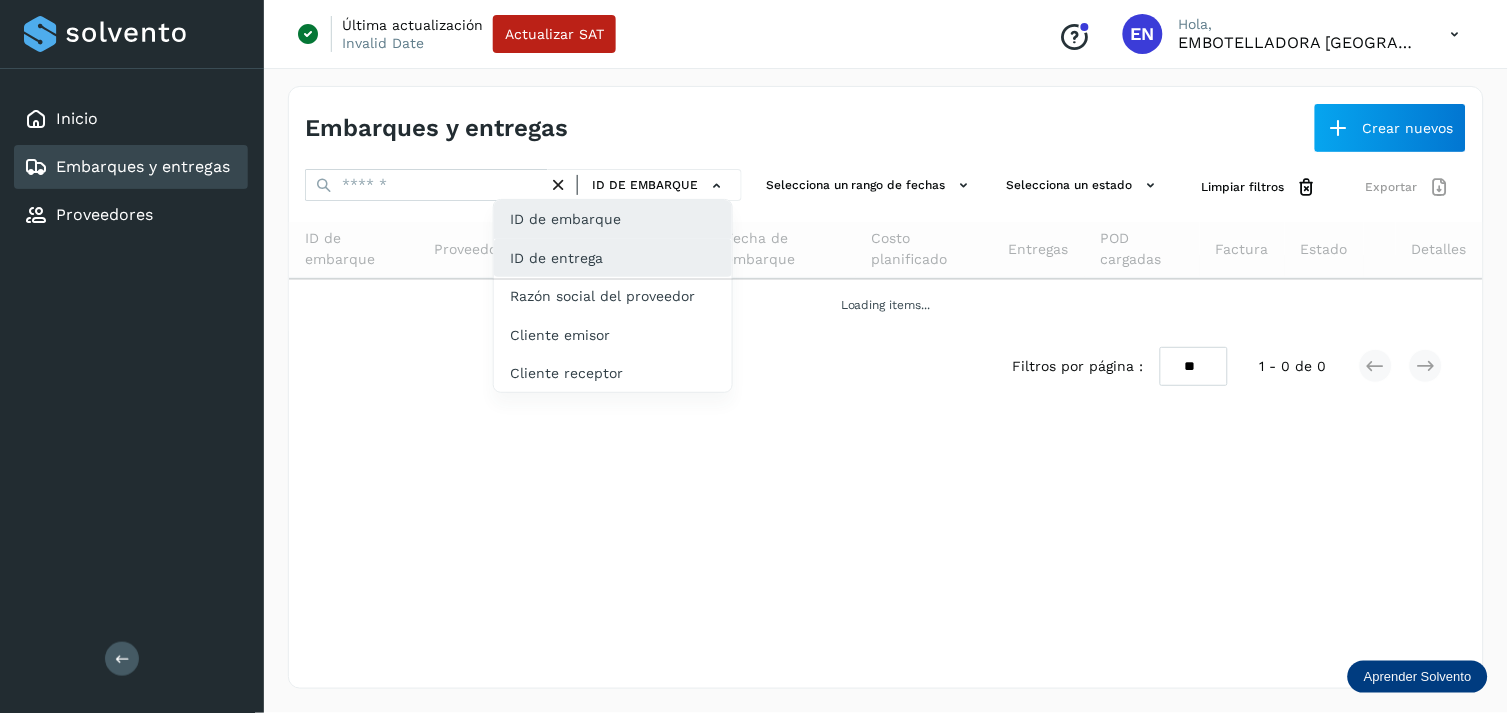 click on "ID de entrega" 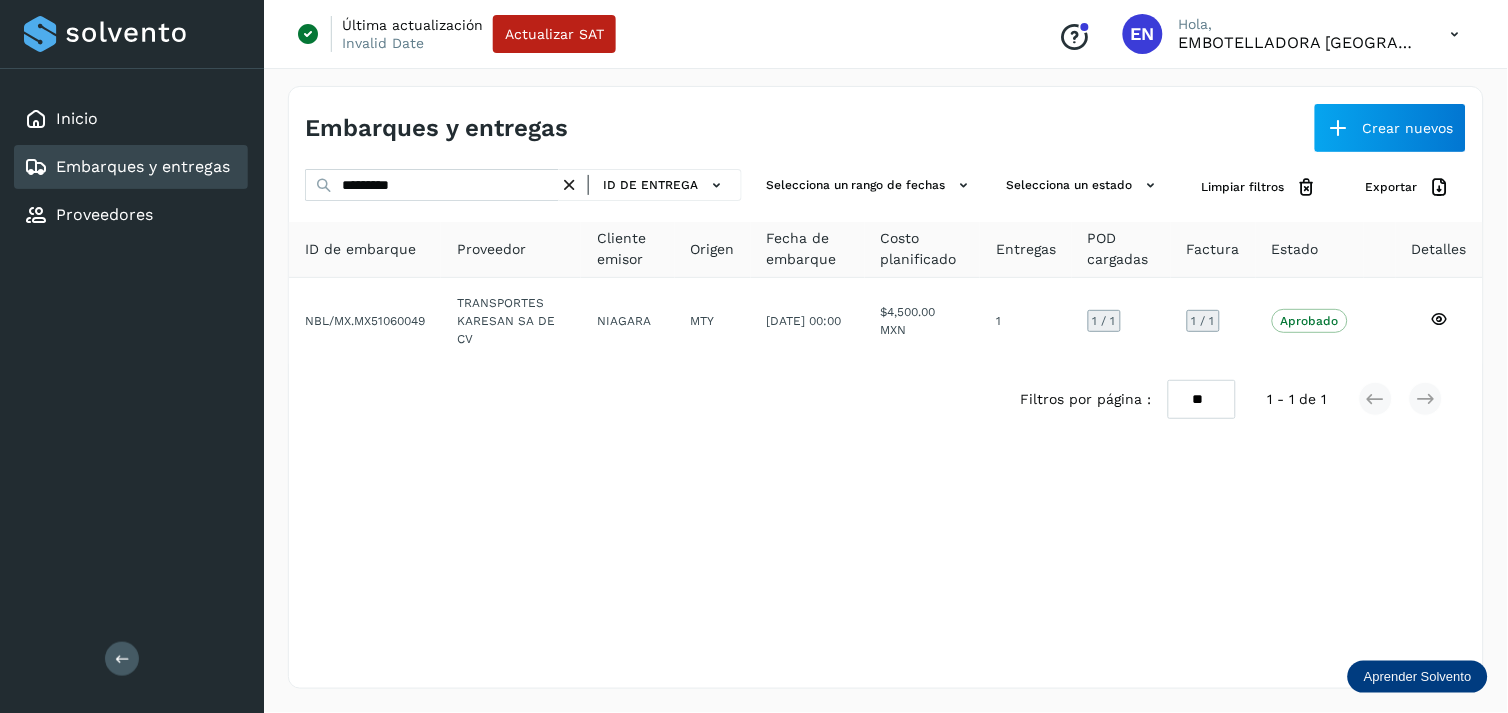 drag, startPoint x: 450, startPoint y: 167, endPoint x: 434, endPoint y: 171, distance: 16.492422 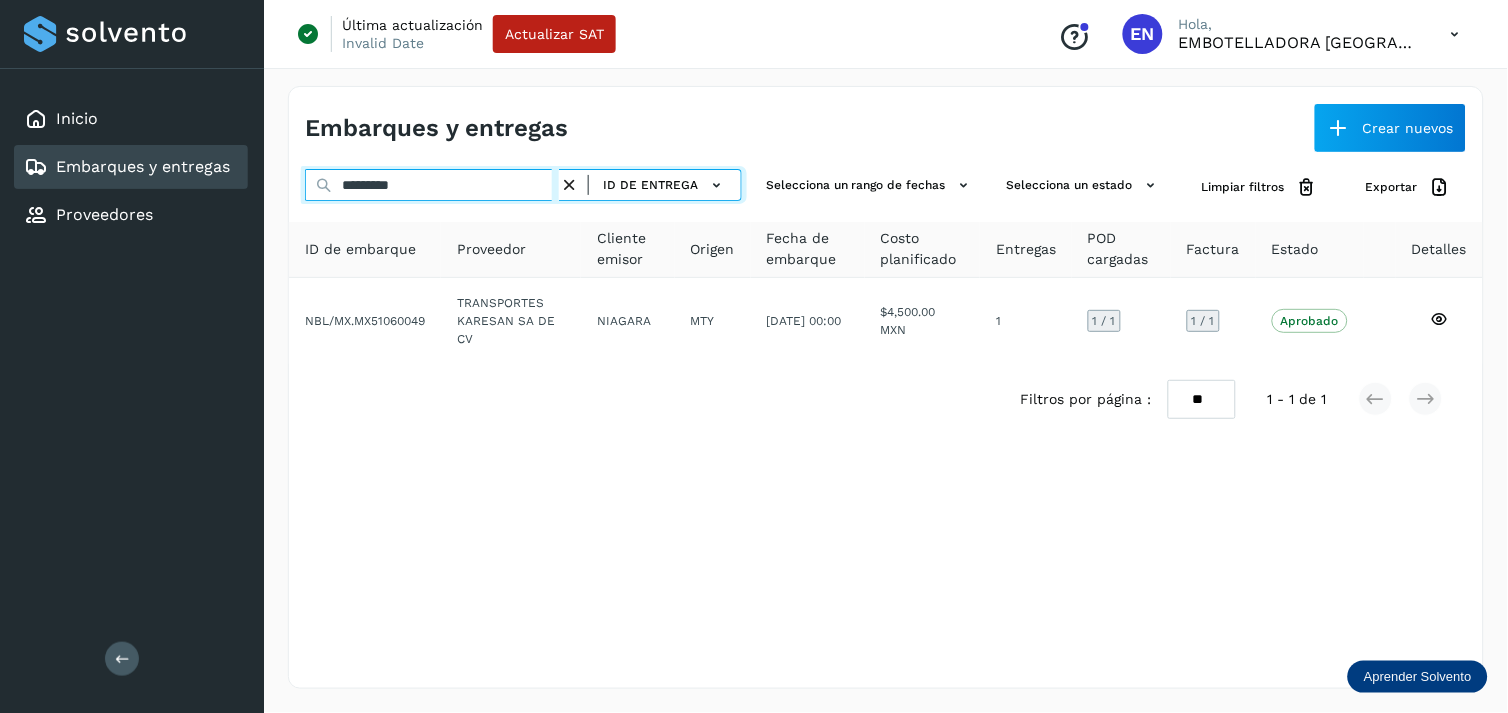 click on "*********" at bounding box center (432, 185) 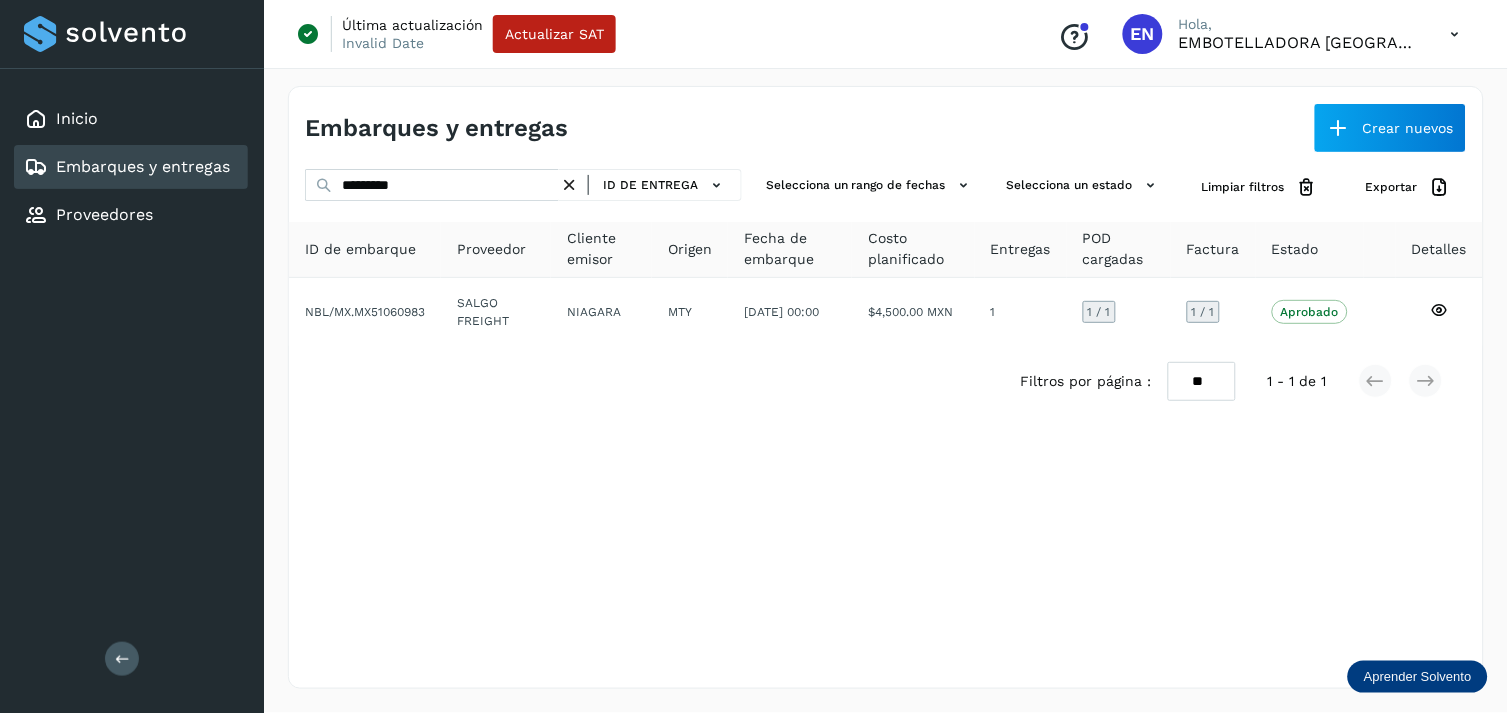 click on "Cliente emisor" 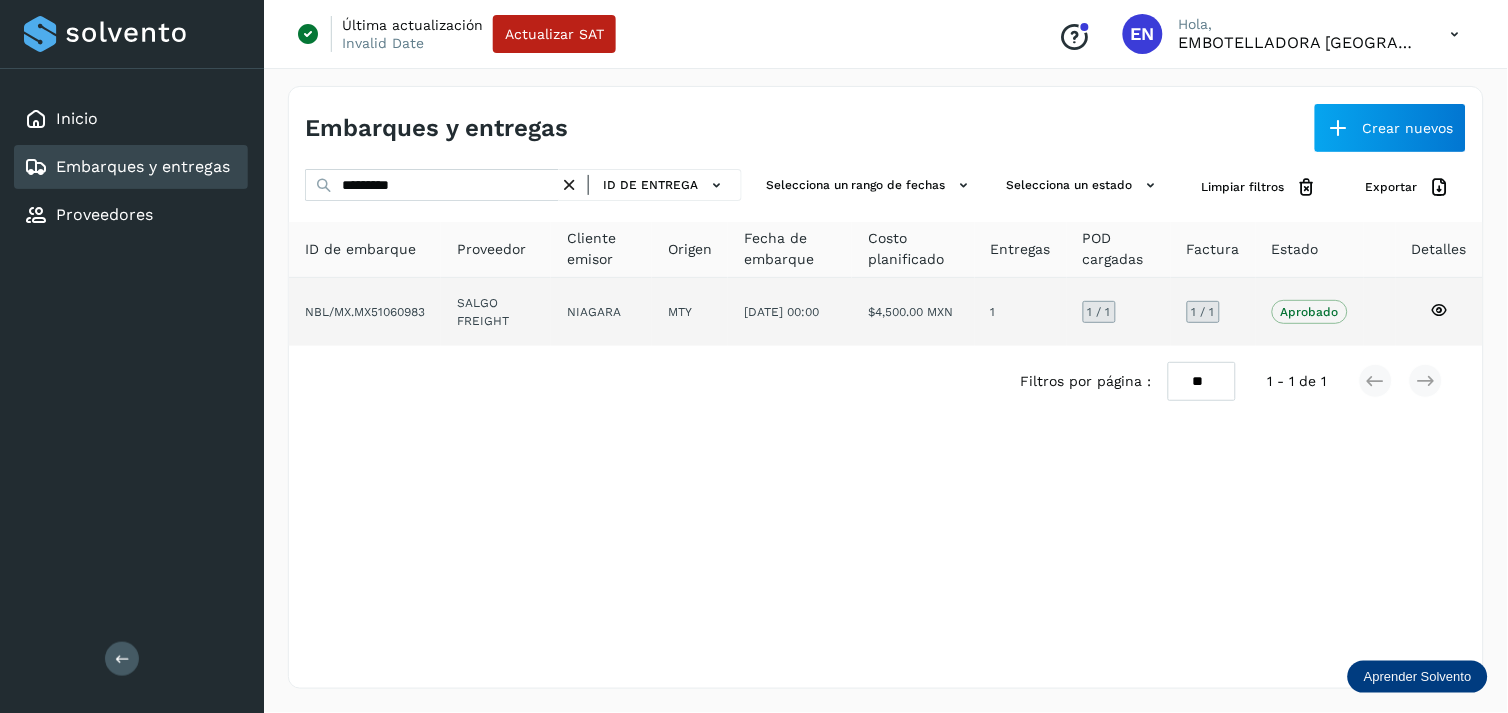 click on "MTY" 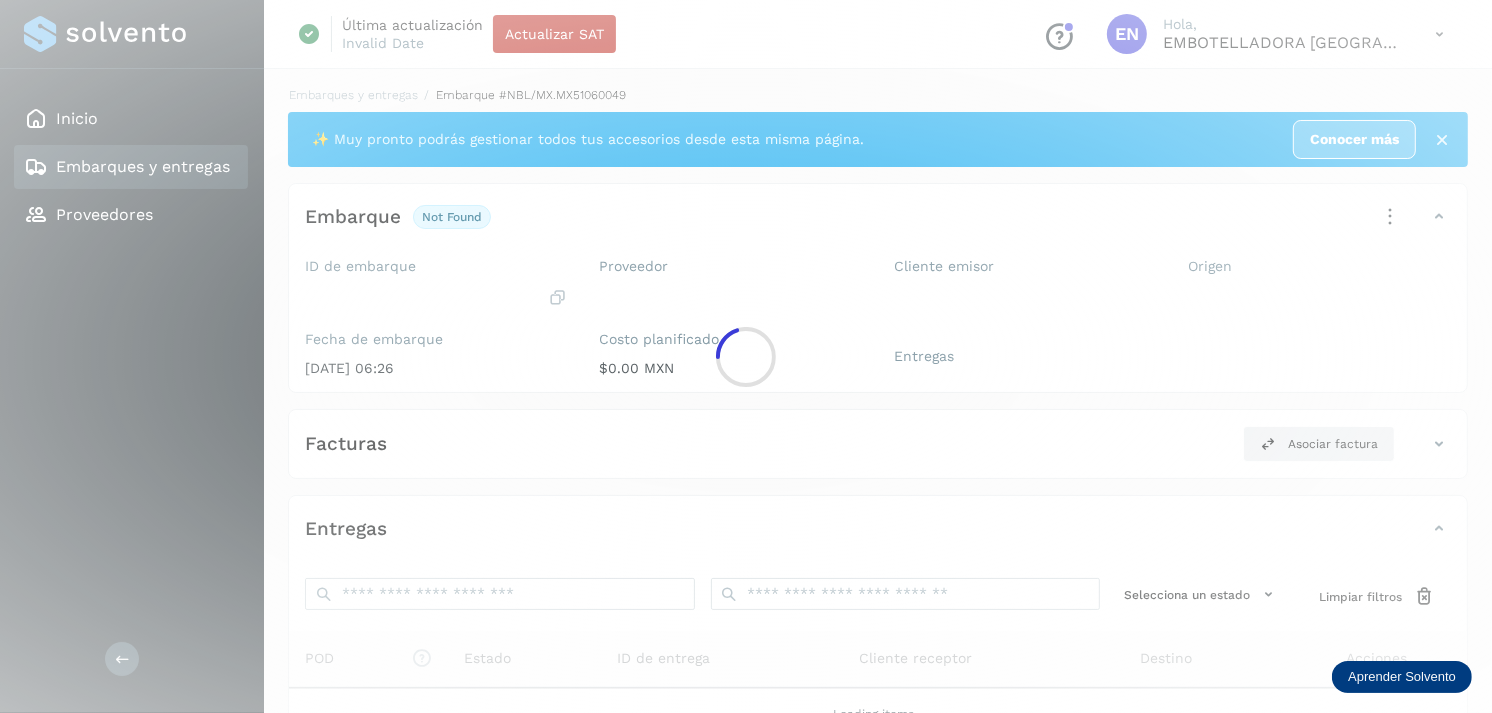 click 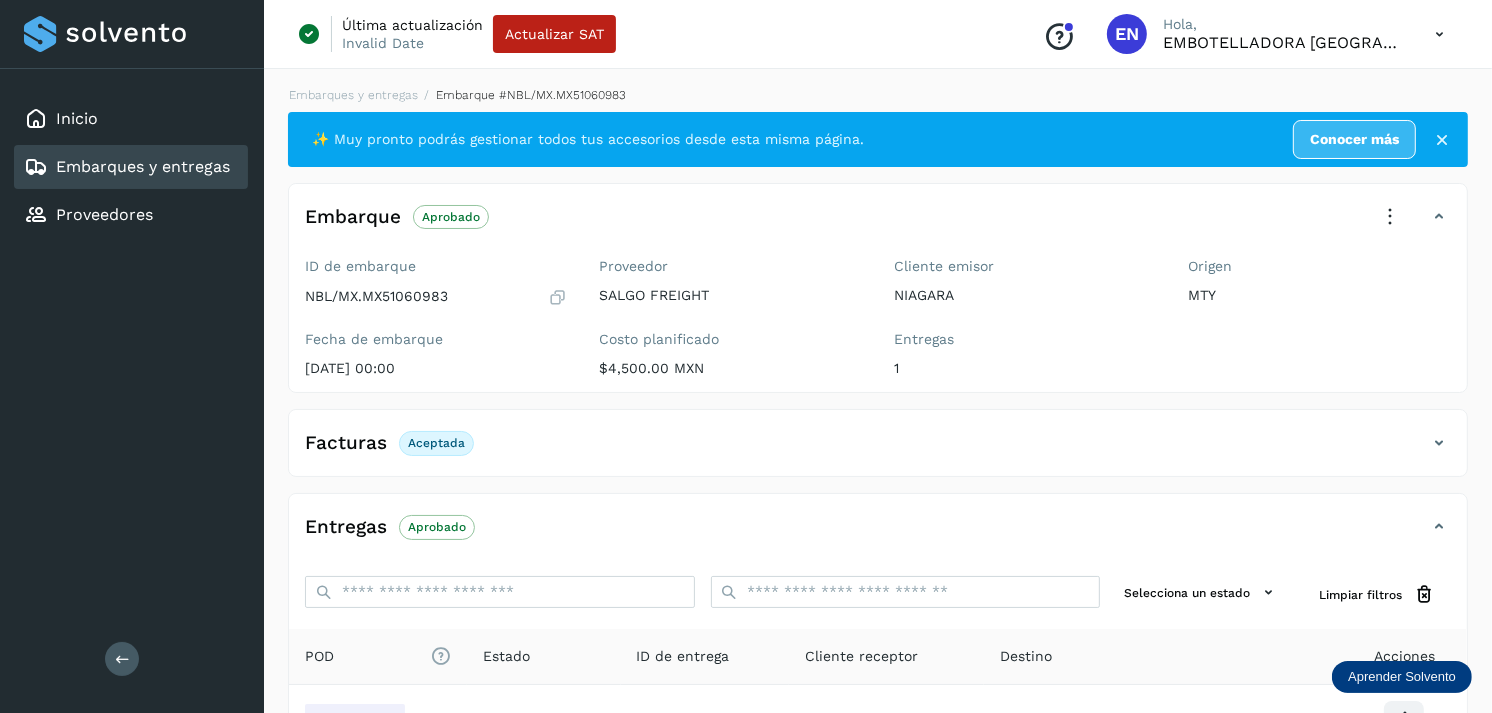 scroll, scrollTop: 241, scrollLeft: 0, axis: vertical 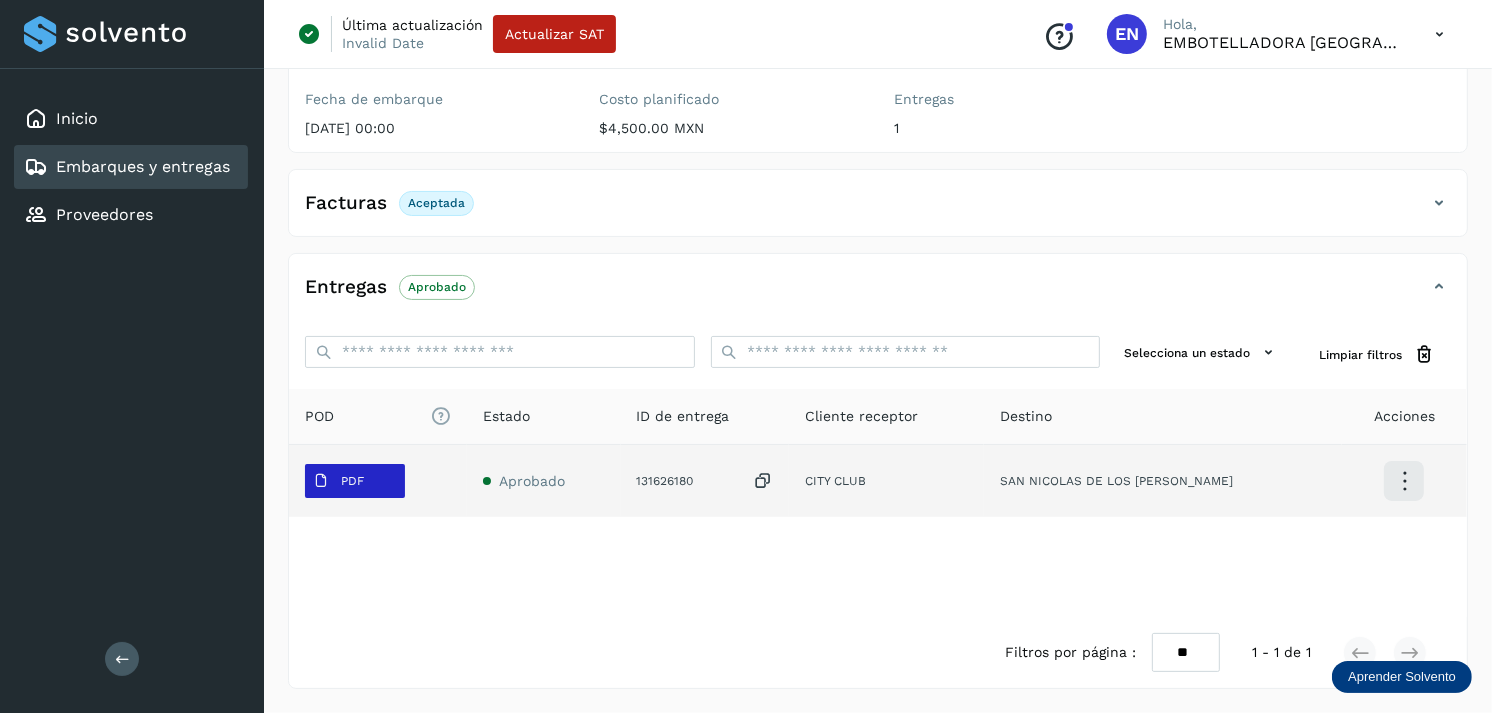 click on "PDF" at bounding box center (355, 481) 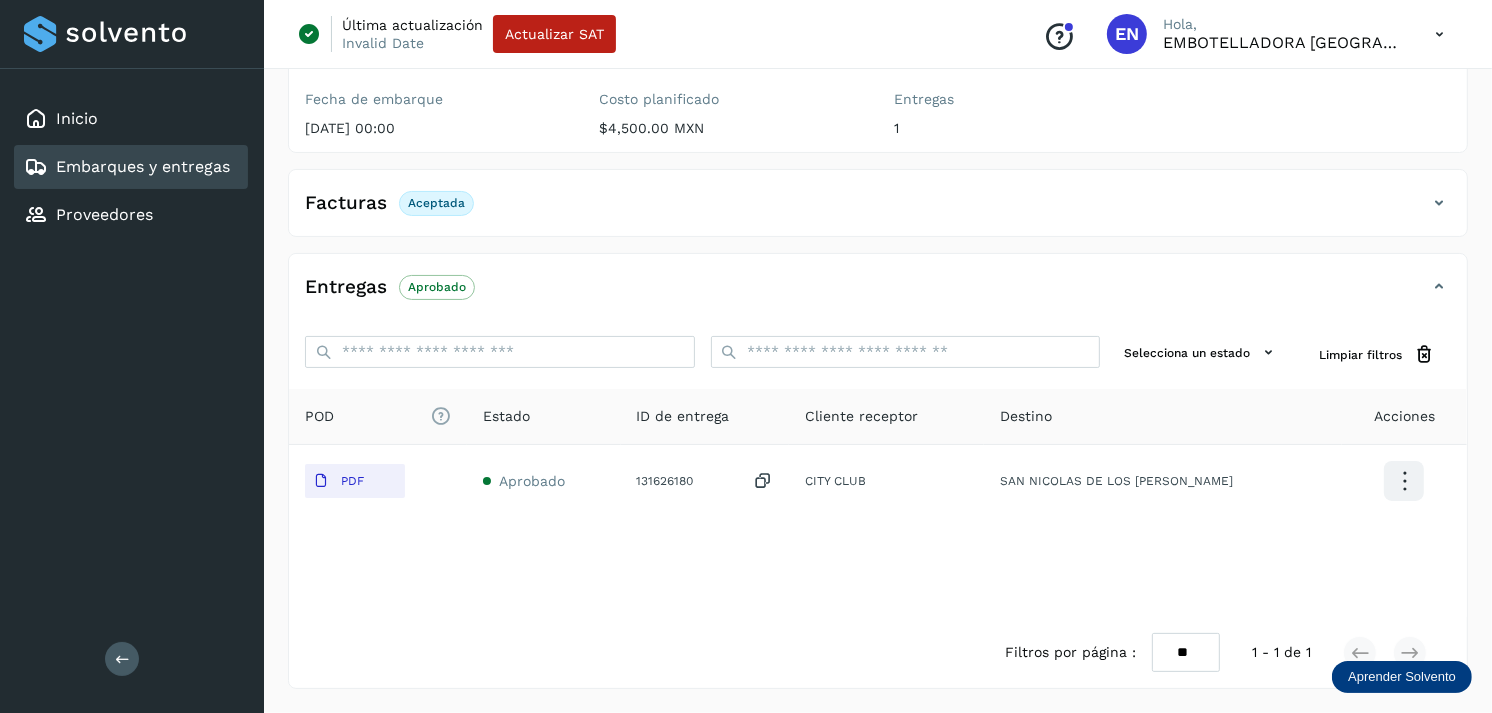 type 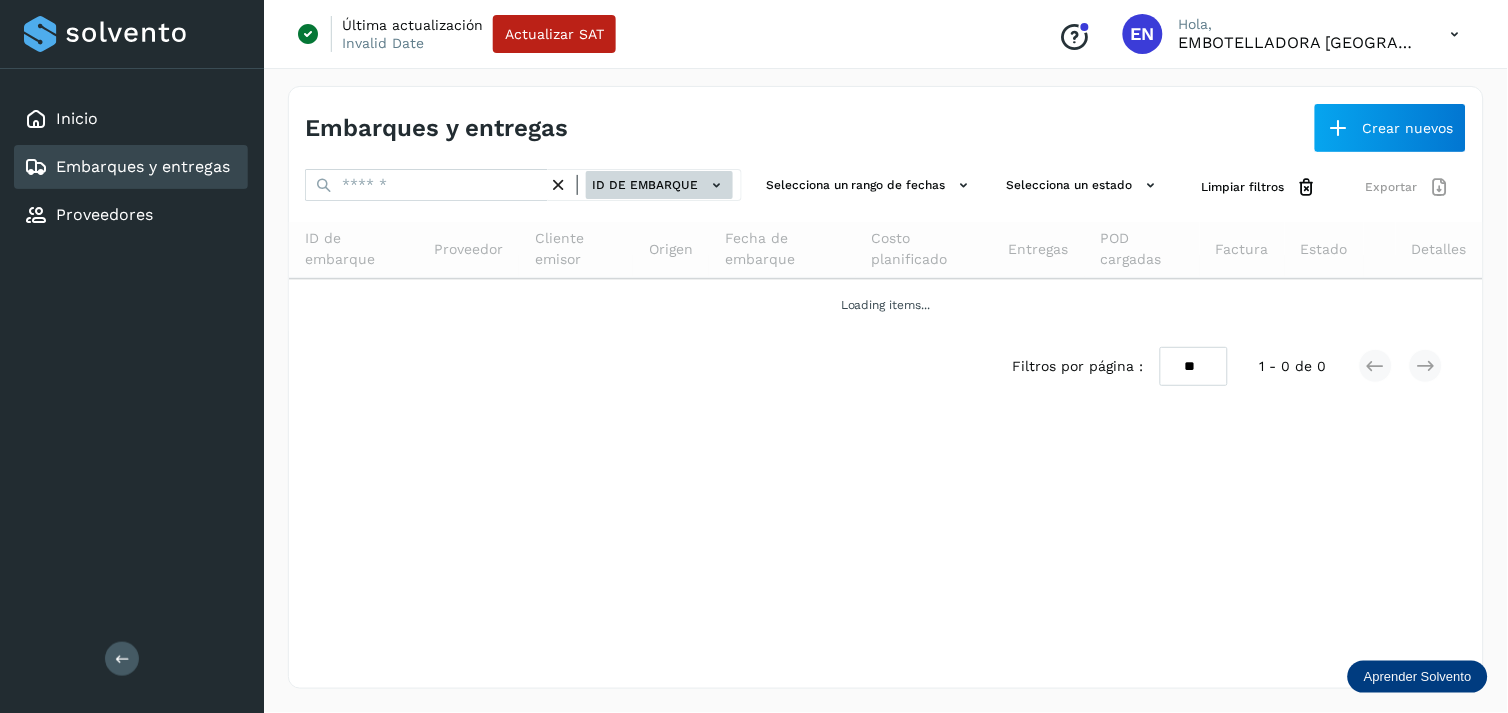 click on "ID de embarque" 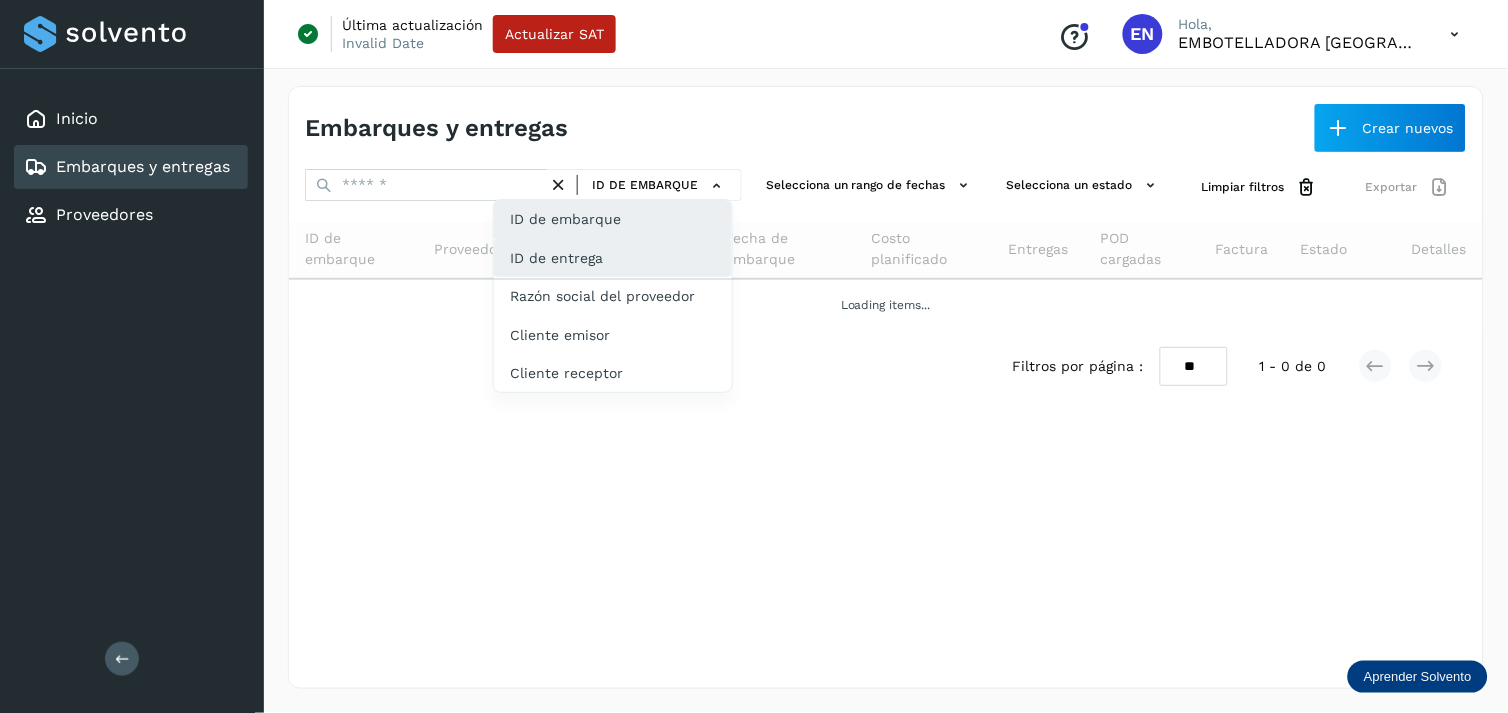 click on "ID de entrega" 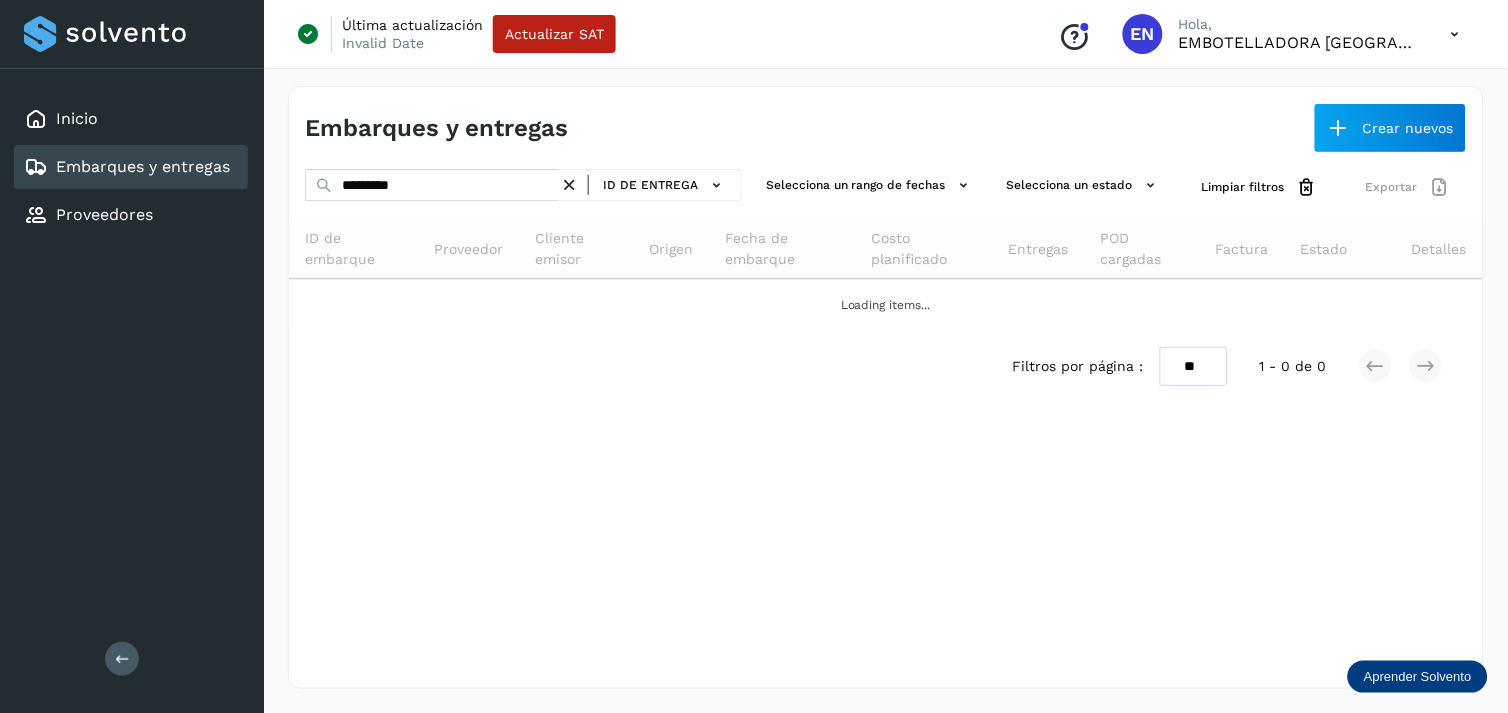 click at bounding box center [569, 185] 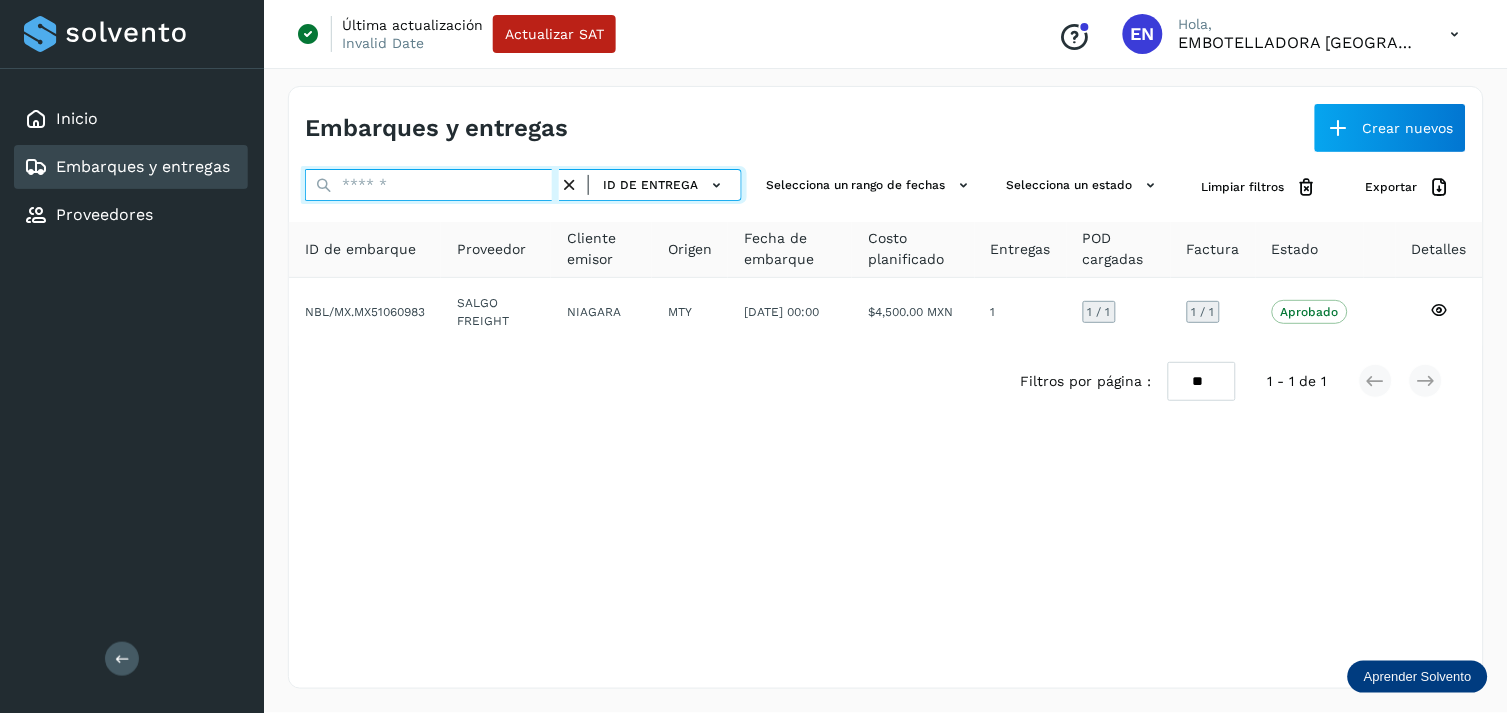 paste on "*********" 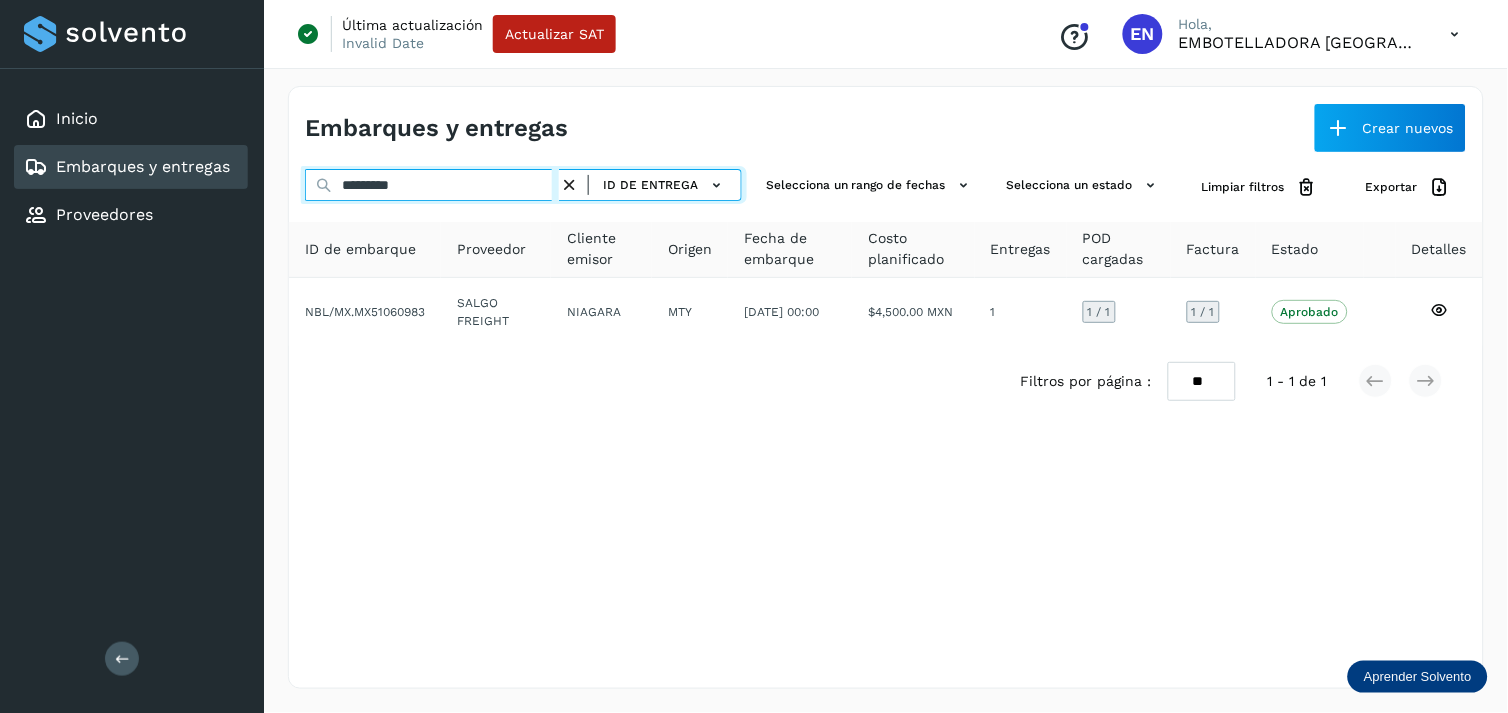 click on "*********" at bounding box center [432, 185] 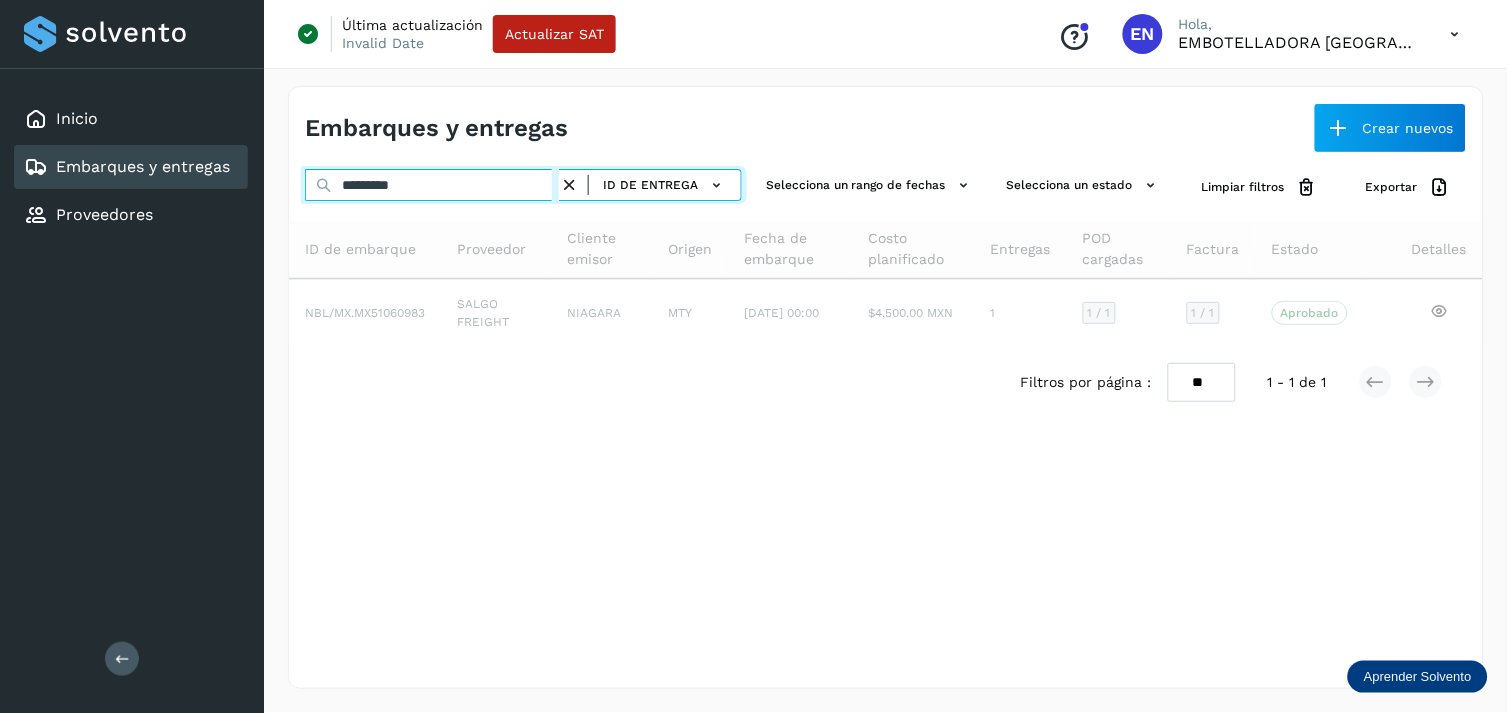 type on "*********" 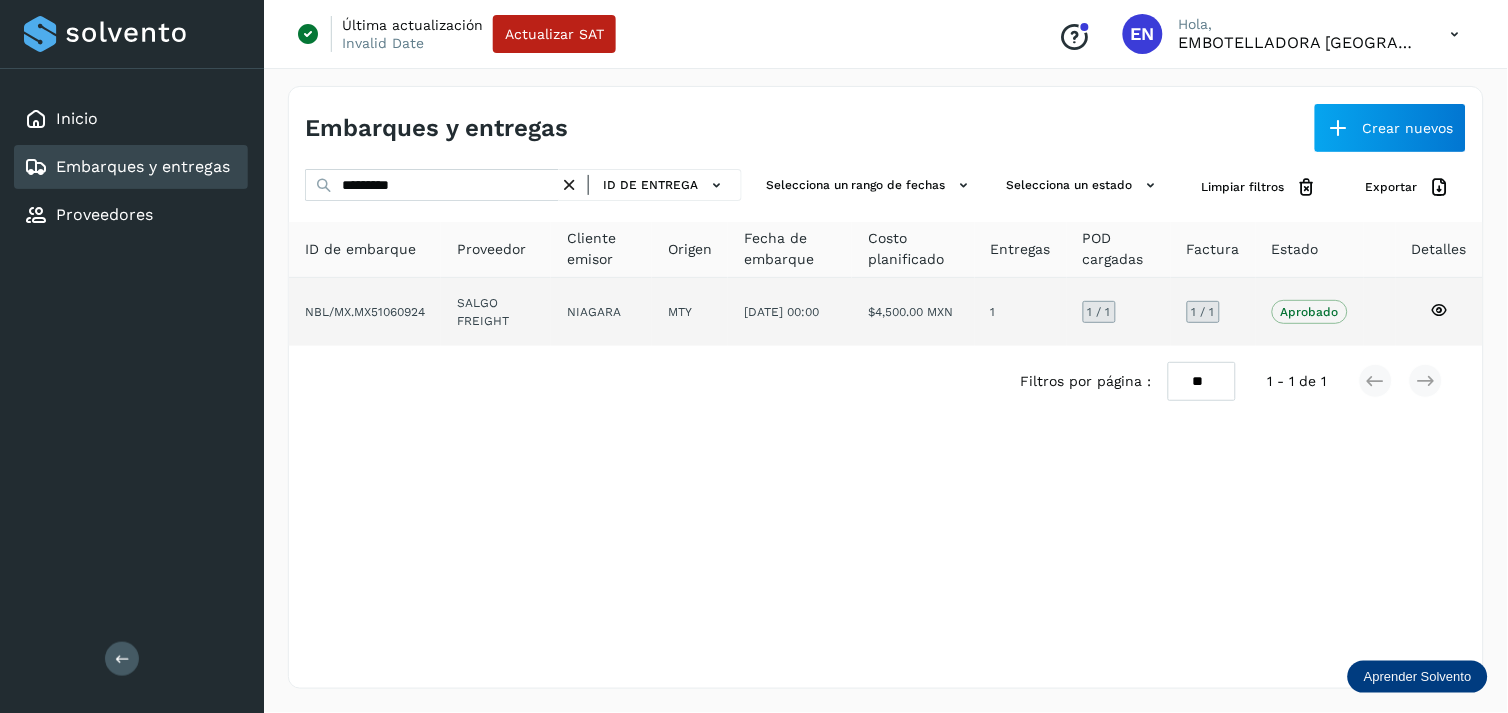 click on "NIAGARA" 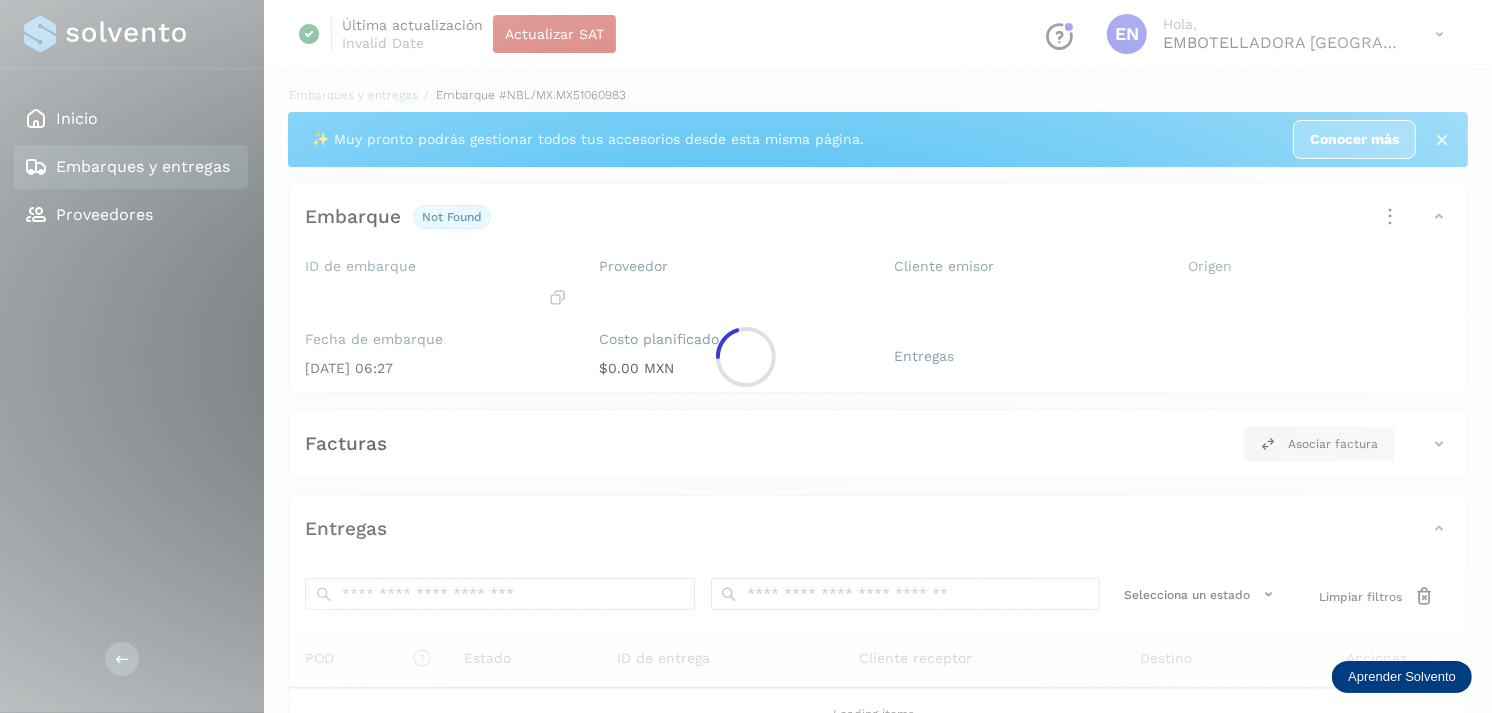 click 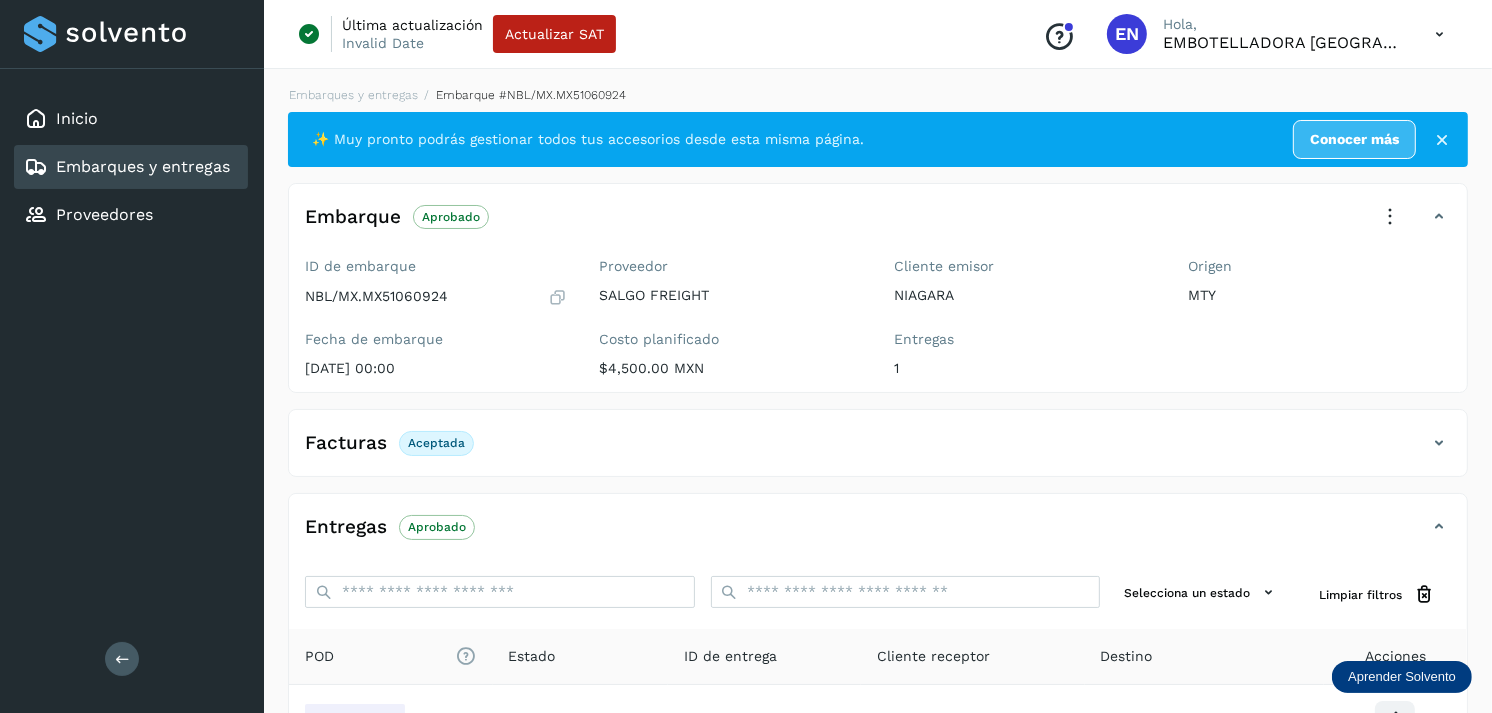 scroll, scrollTop: 241, scrollLeft: 0, axis: vertical 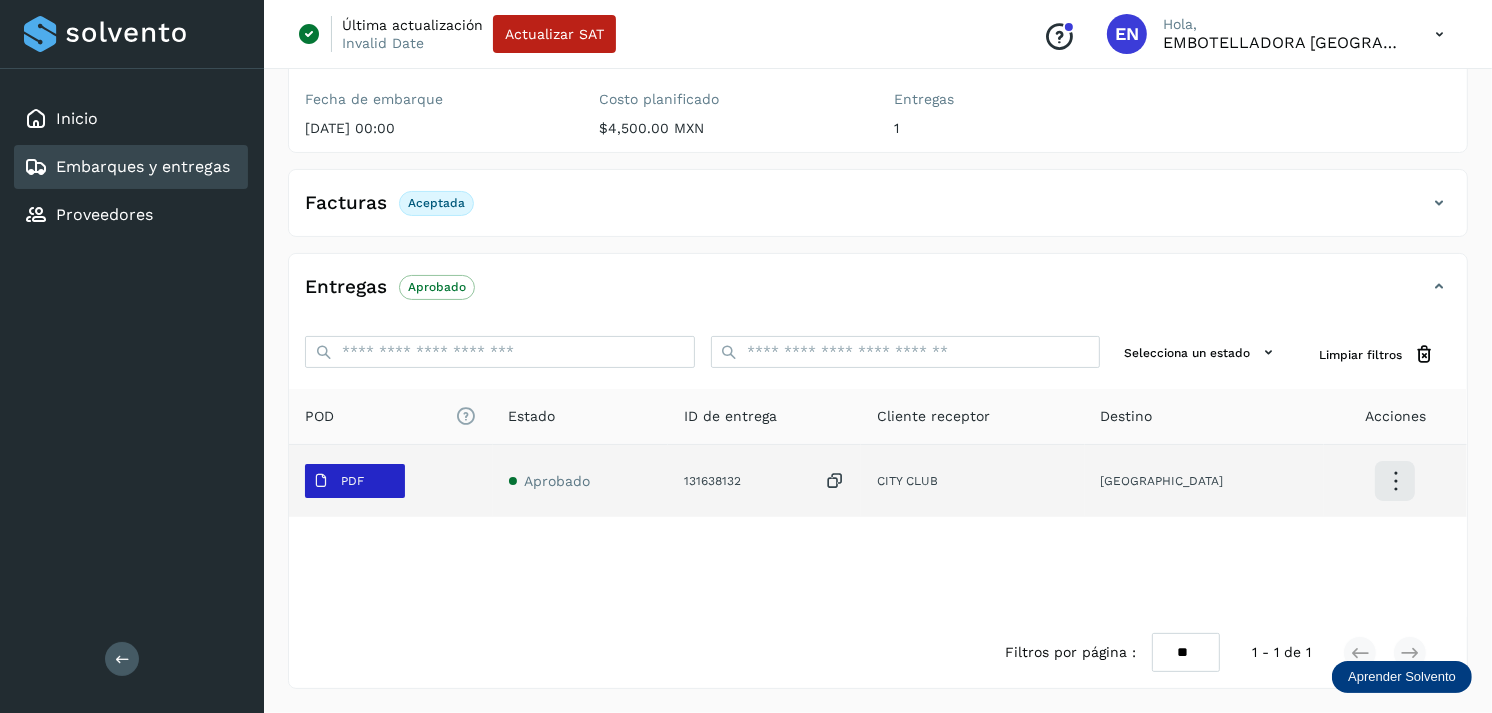 click on "PDF" at bounding box center (355, 481) 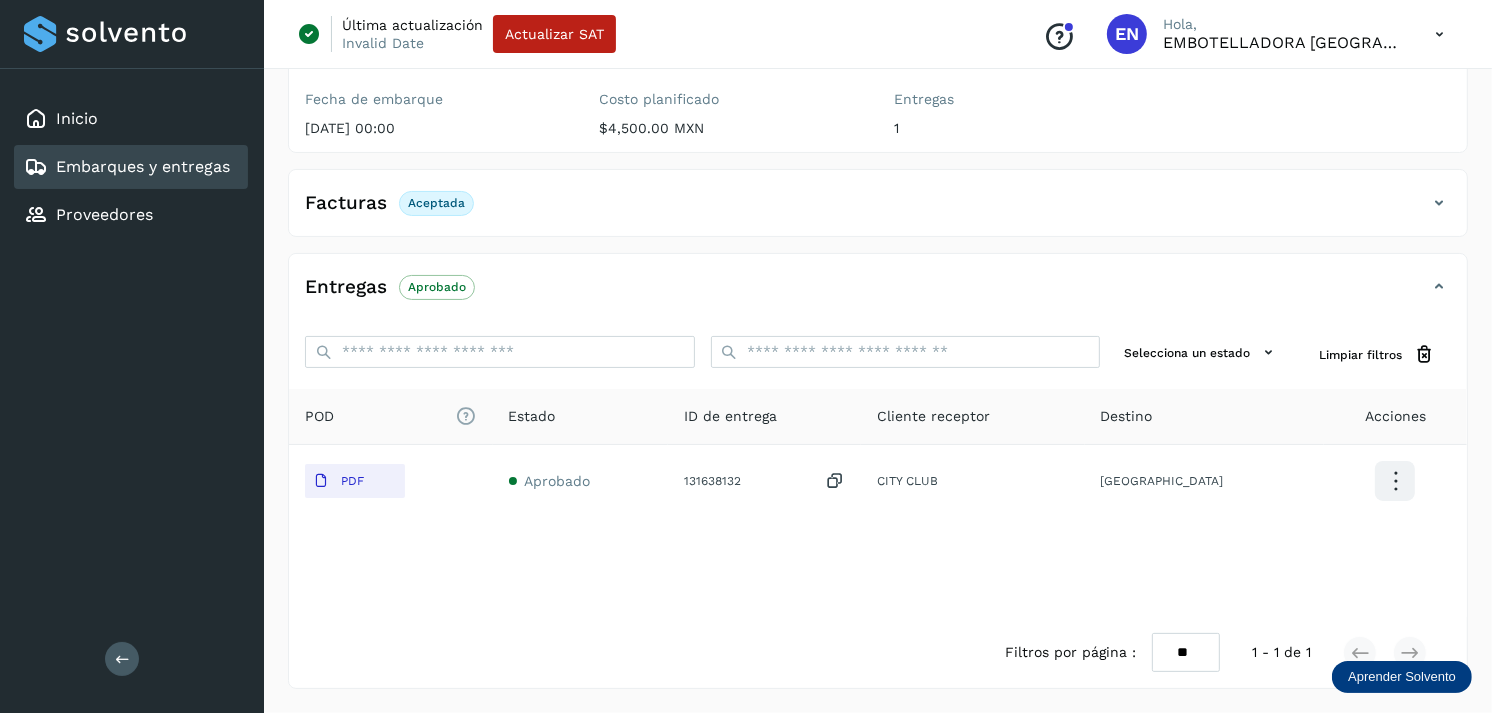 click on "Embarques y entregas" at bounding box center [143, 166] 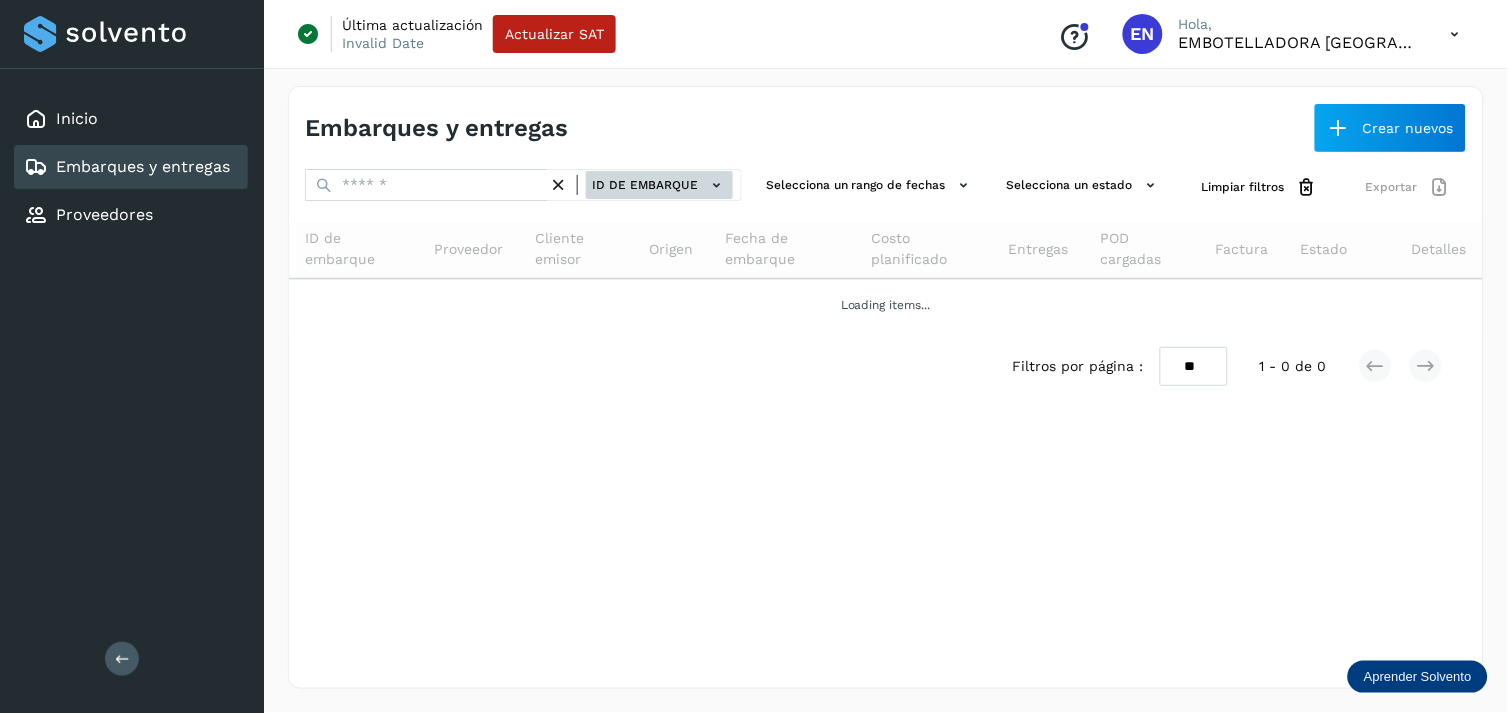 click on "ID de embarque" 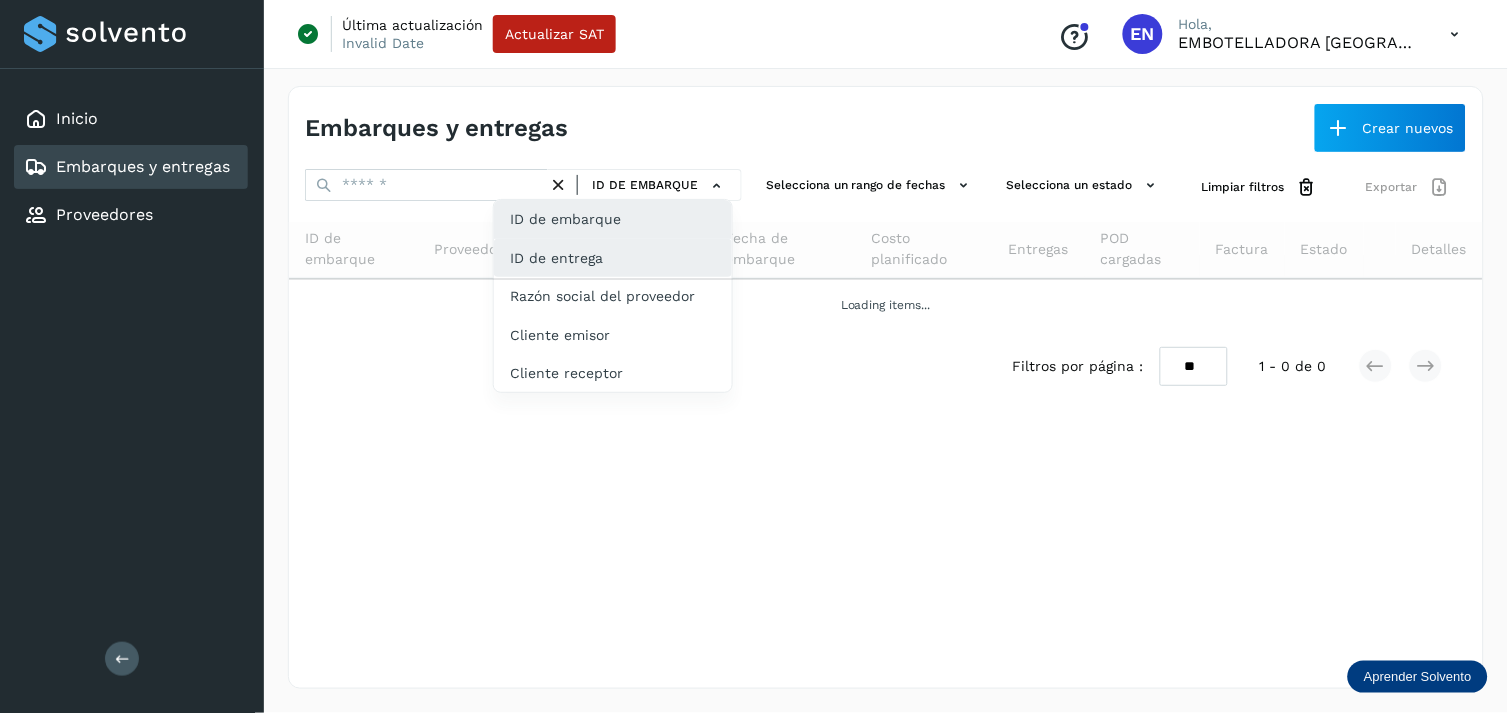 click on "ID de entrega" 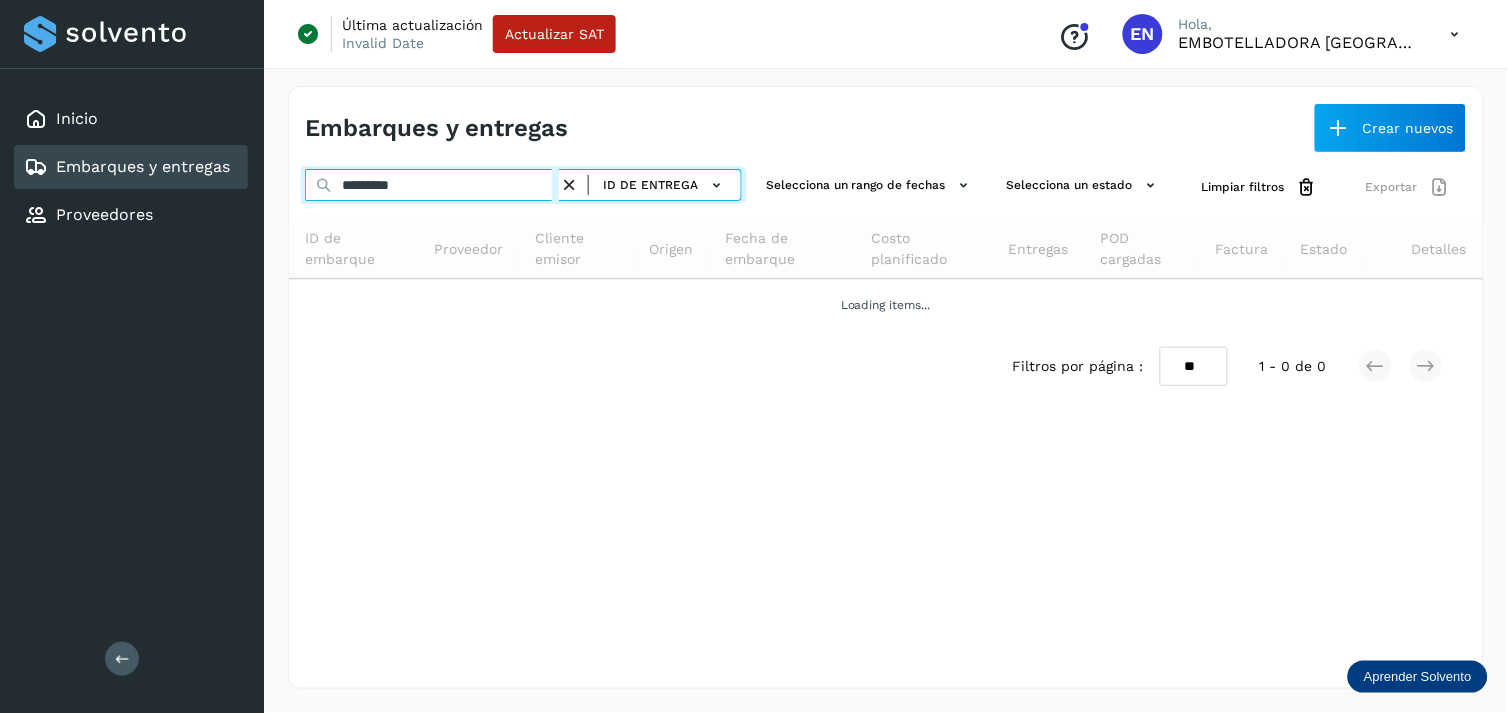 click on "*********" at bounding box center [432, 185] 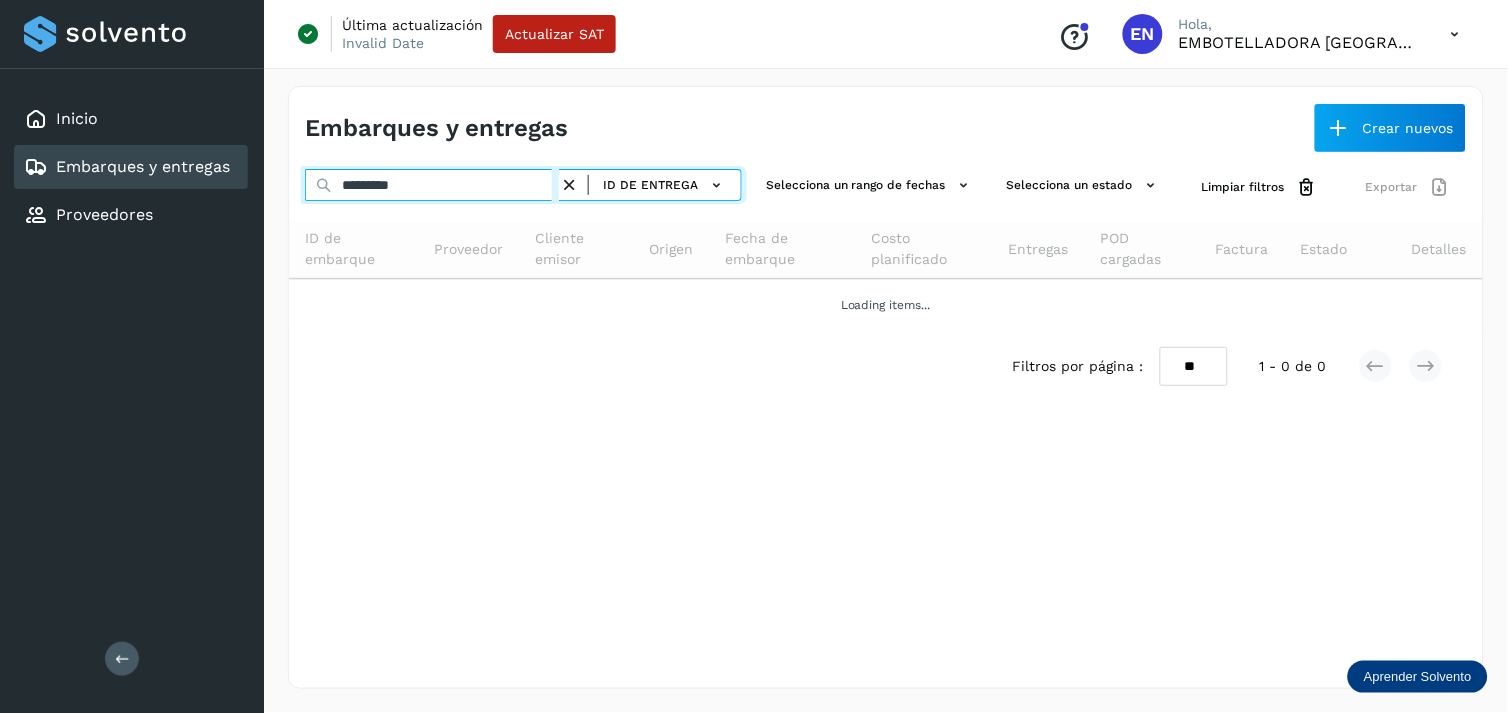 click on "*********" at bounding box center [432, 185] 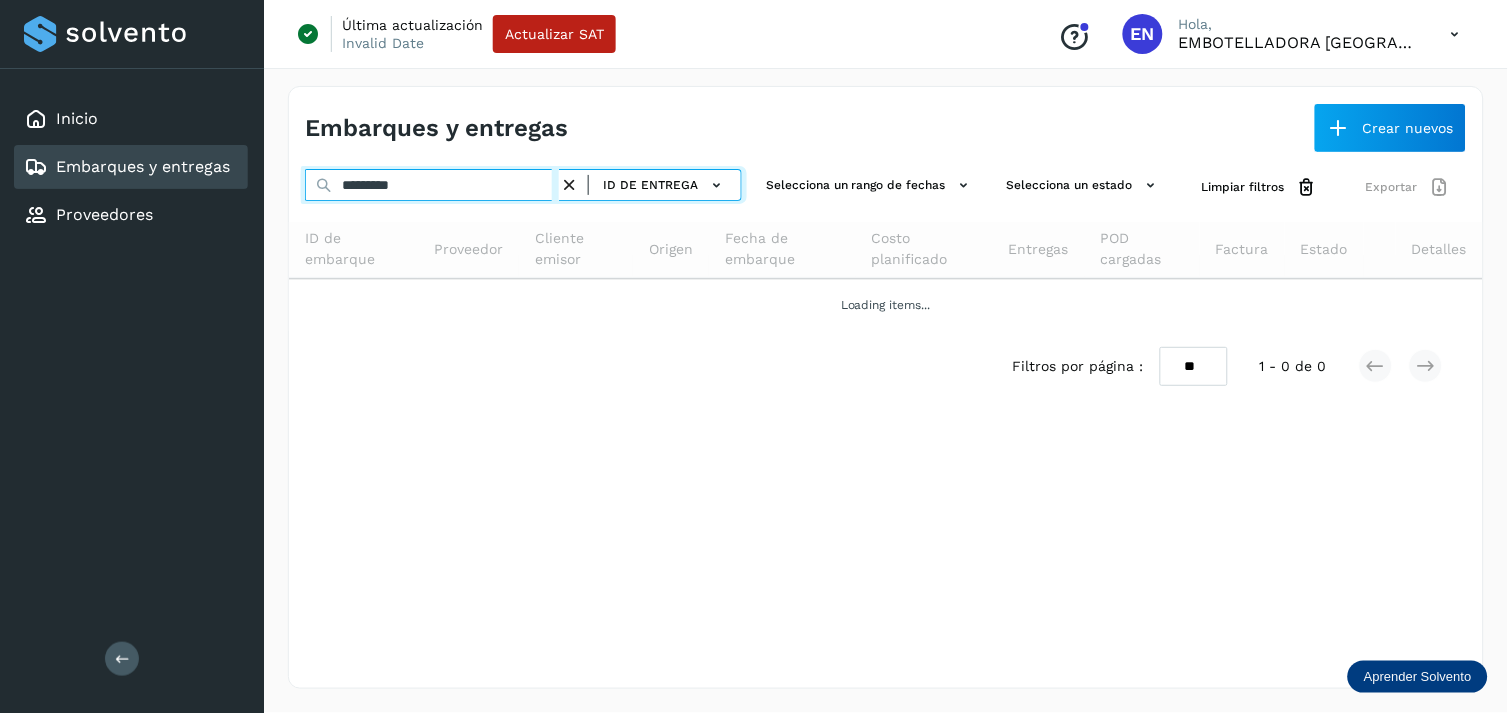 paste 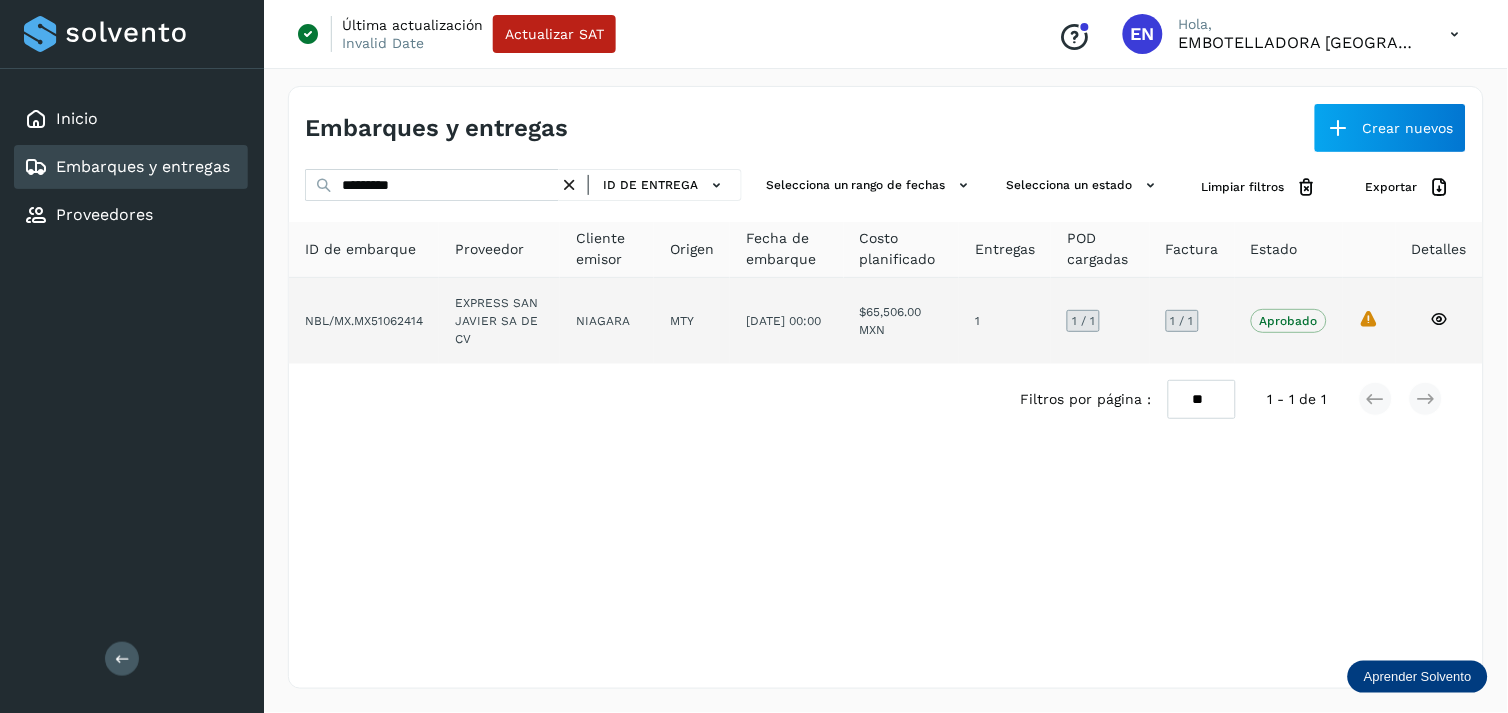 click on "NIAGARA" 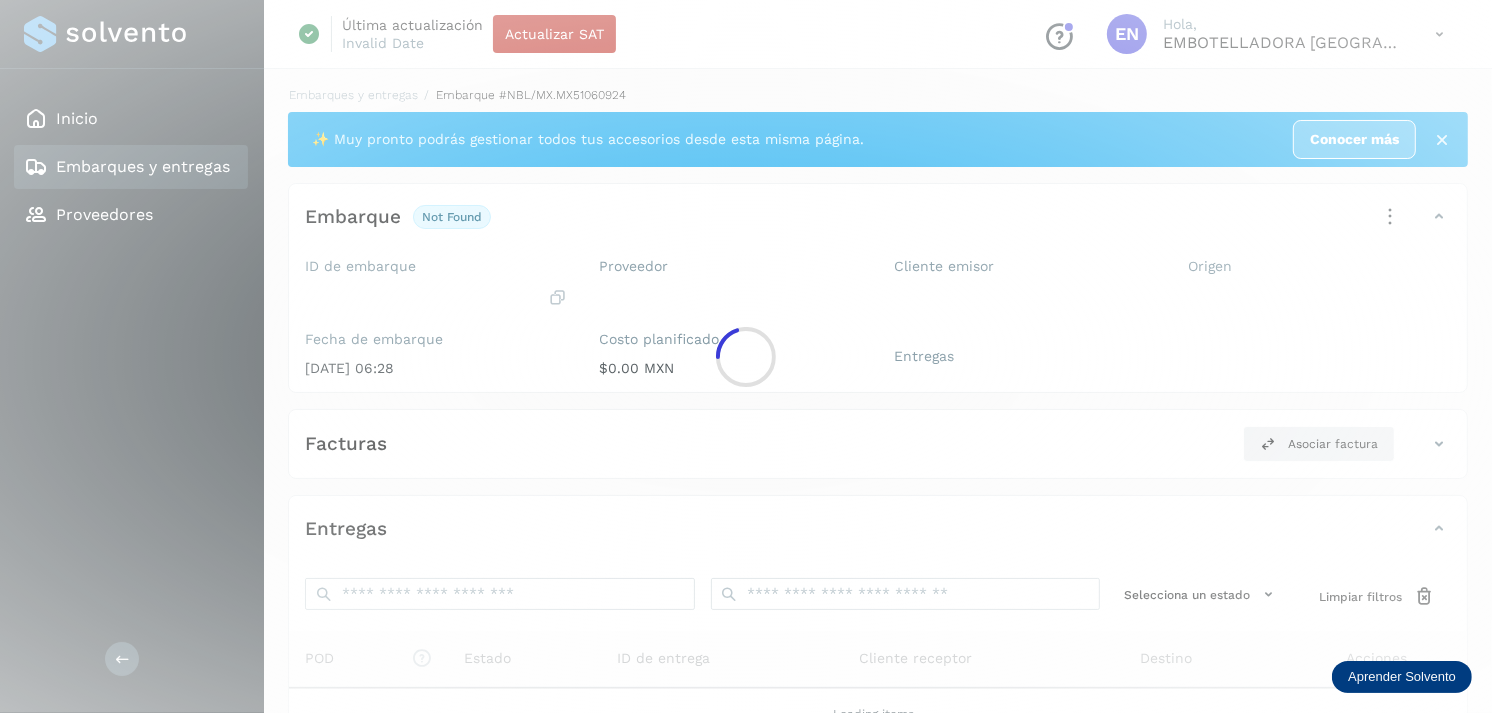 click 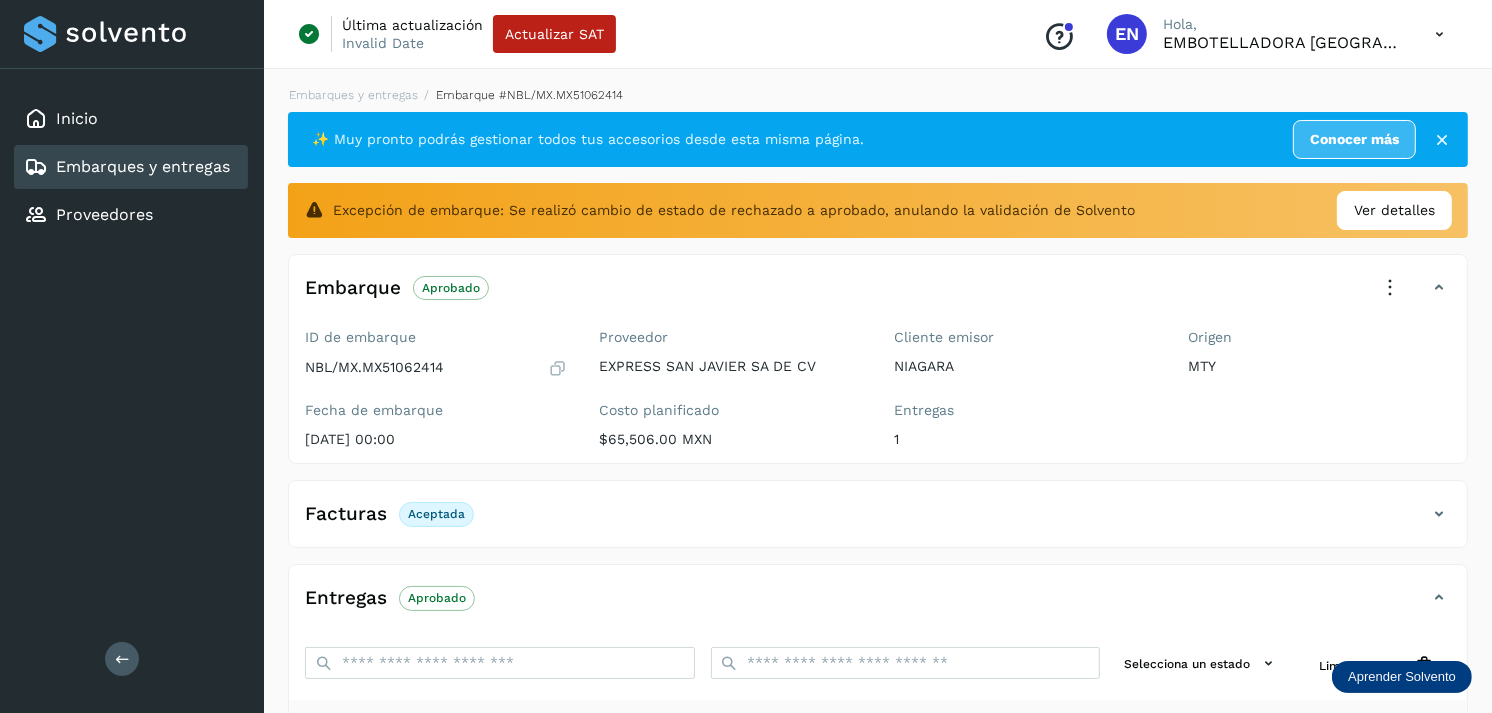 scroll, scrollTop: 312, scrollLeft: 0, axis: vertical 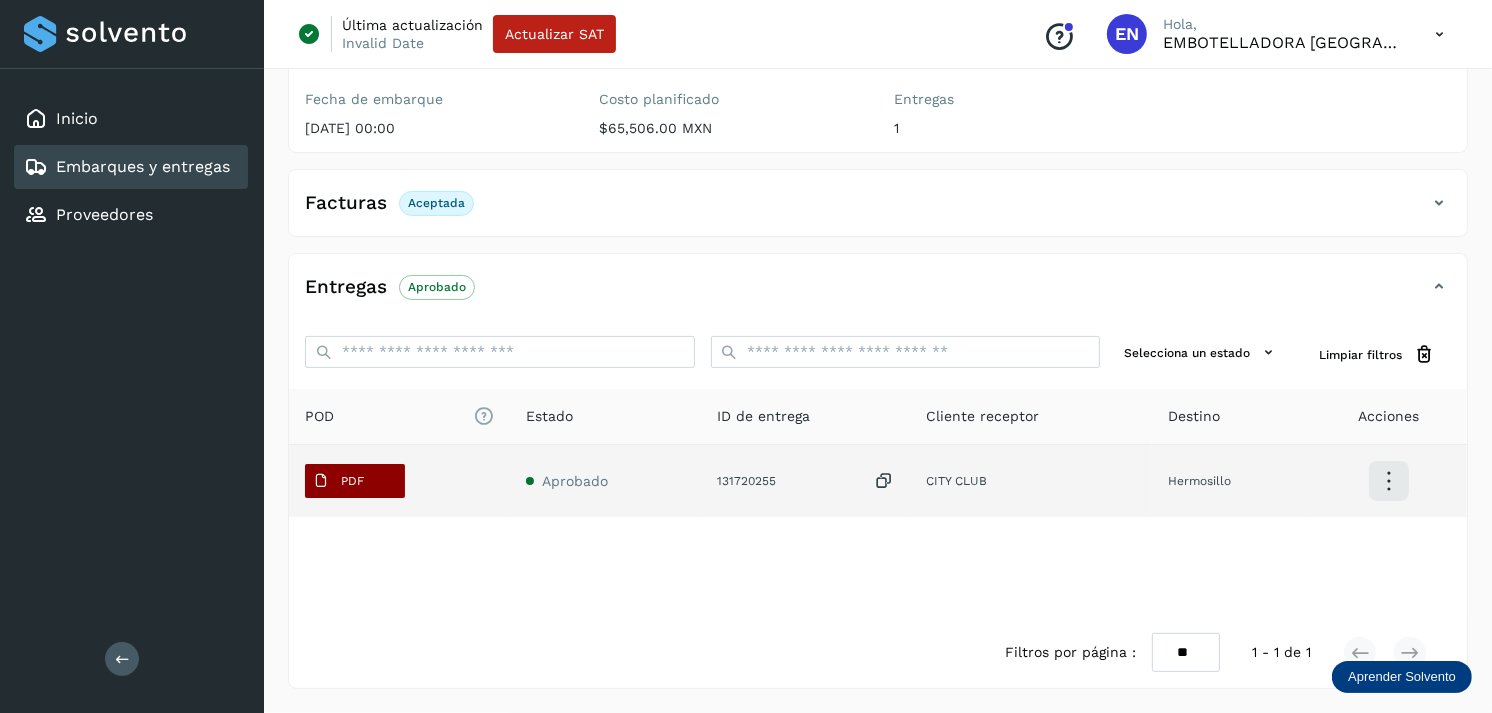 click on "PDF" at bounding box center [338, 481] 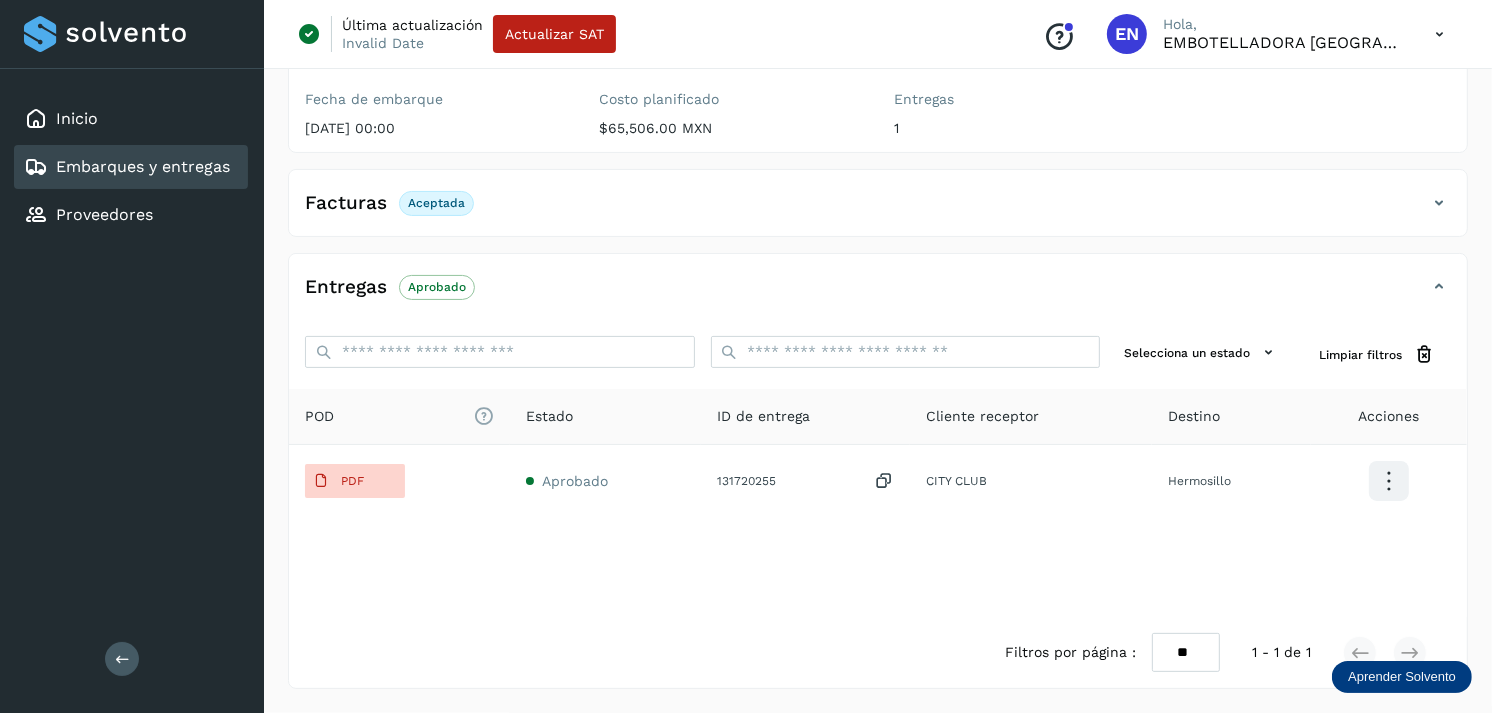 type 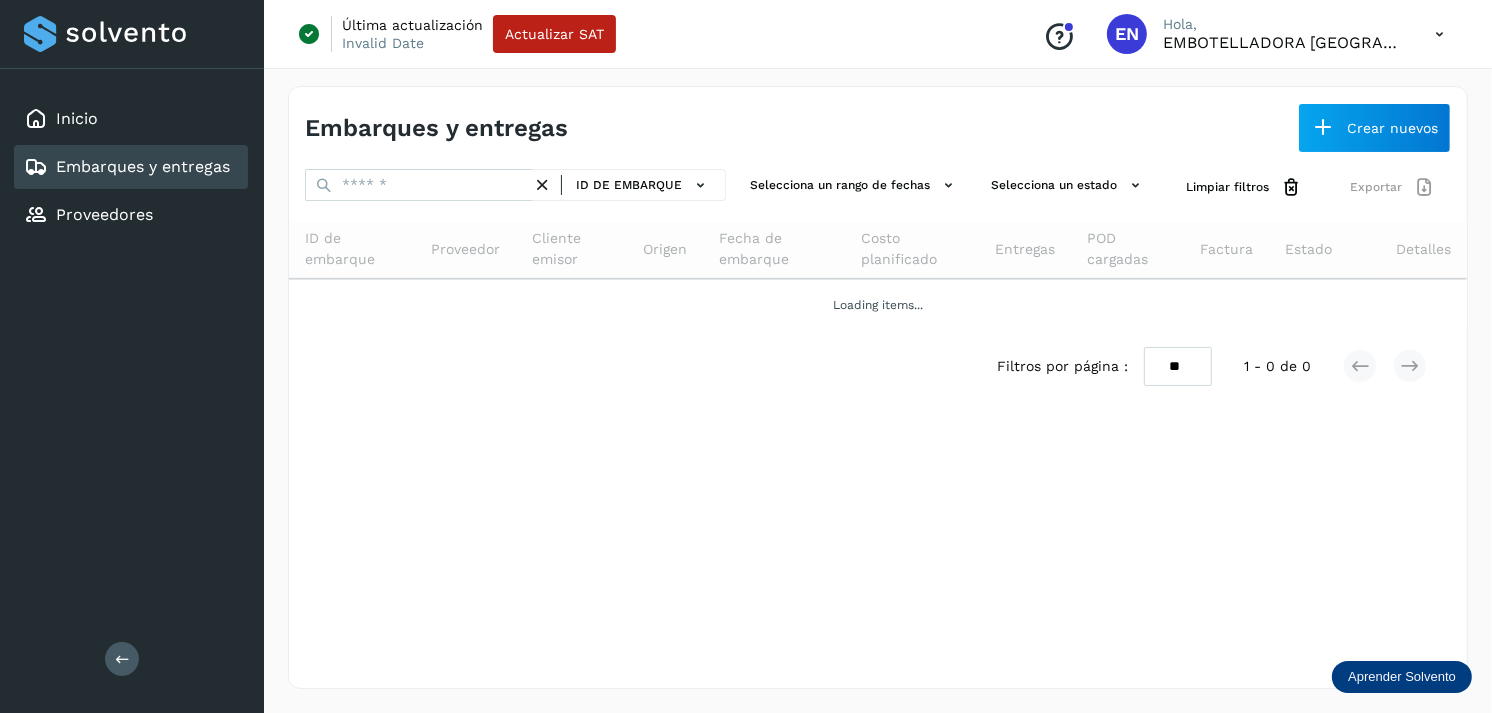 scroll, scrollTop: 0, scrollLeft: 0, axis: both 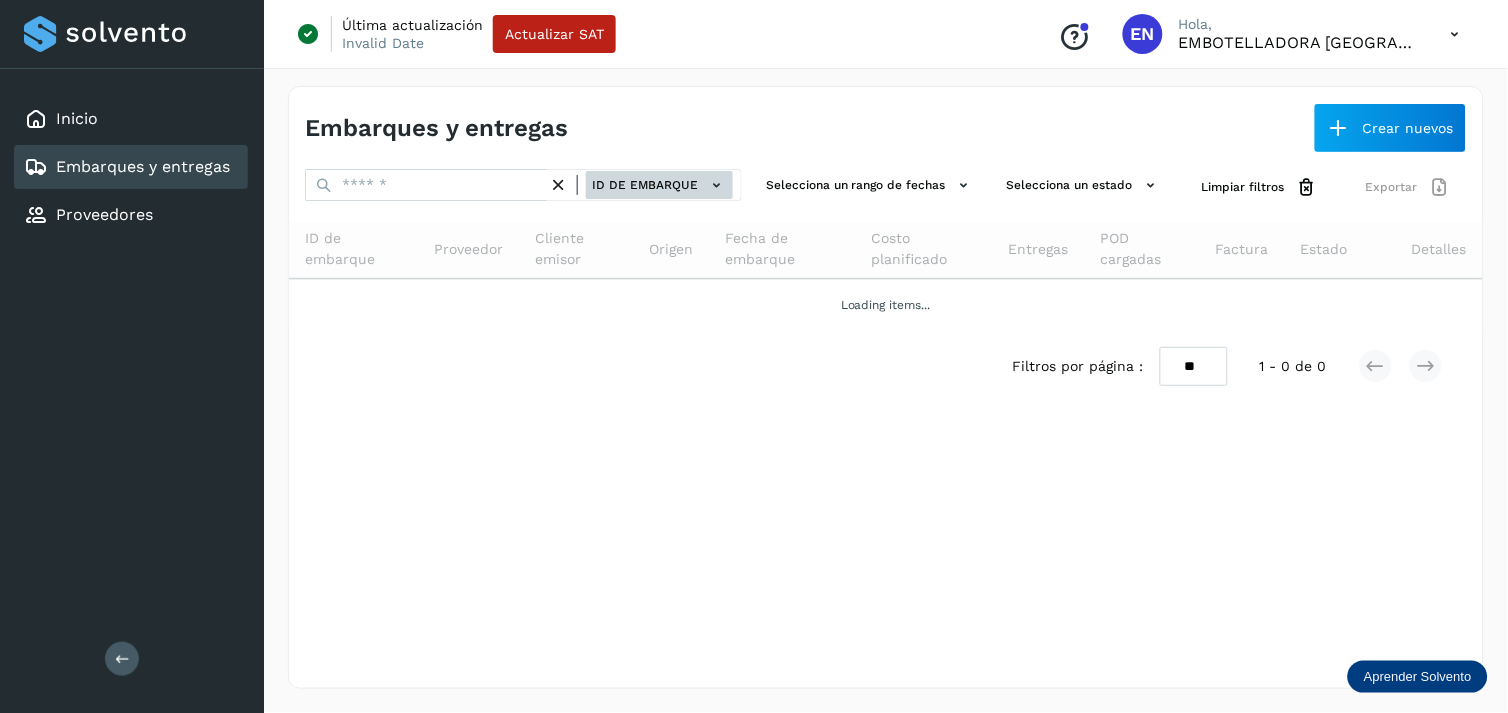 click on "ID de embarque" 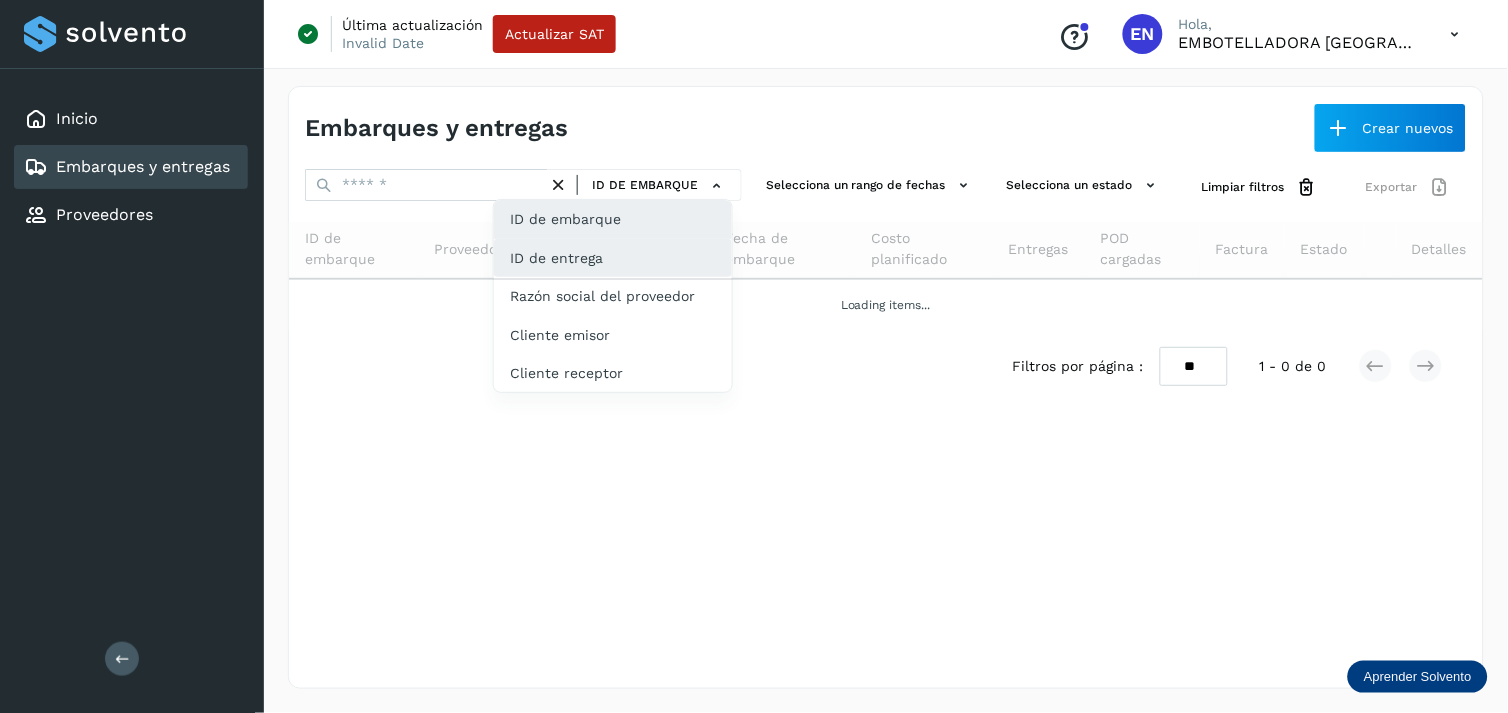 click on "ID de entrega" 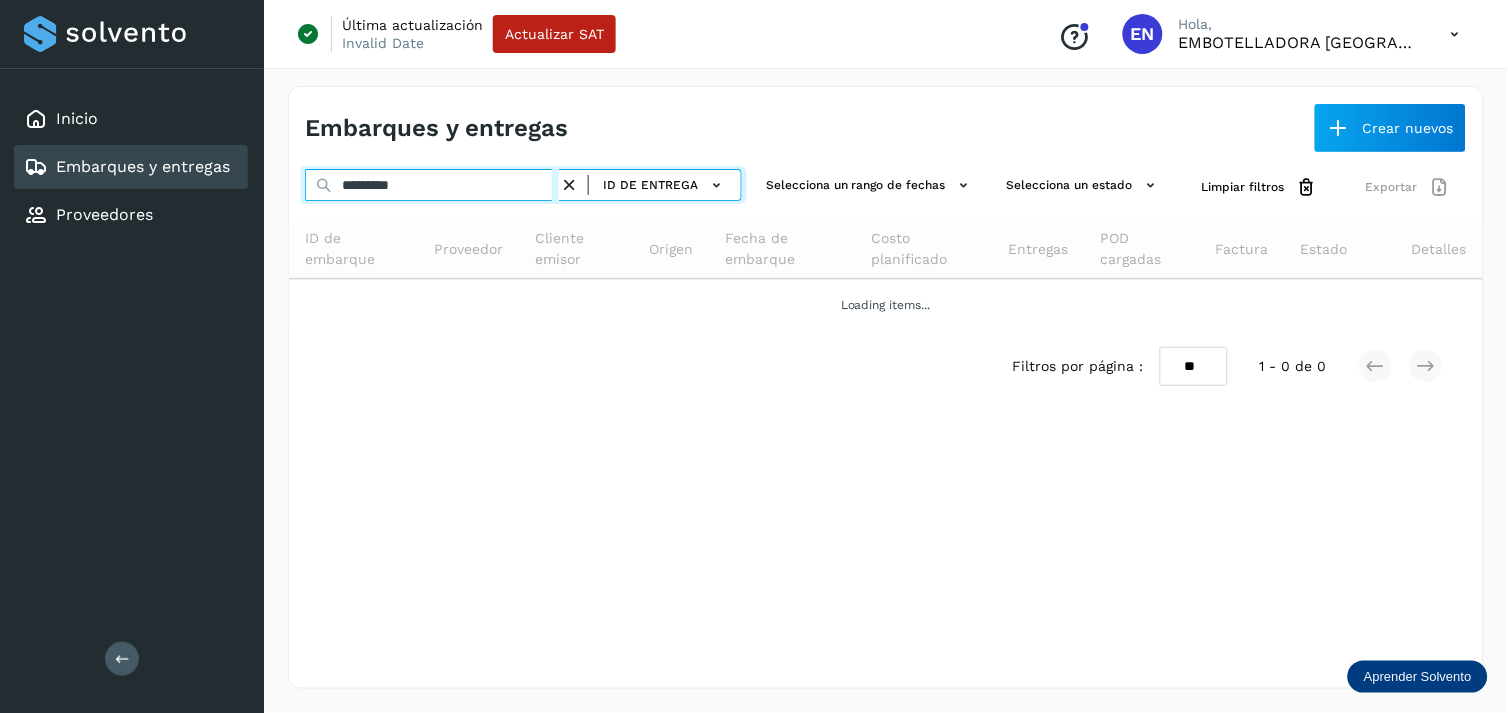 click on "*********" at bounding box center [432, 185] 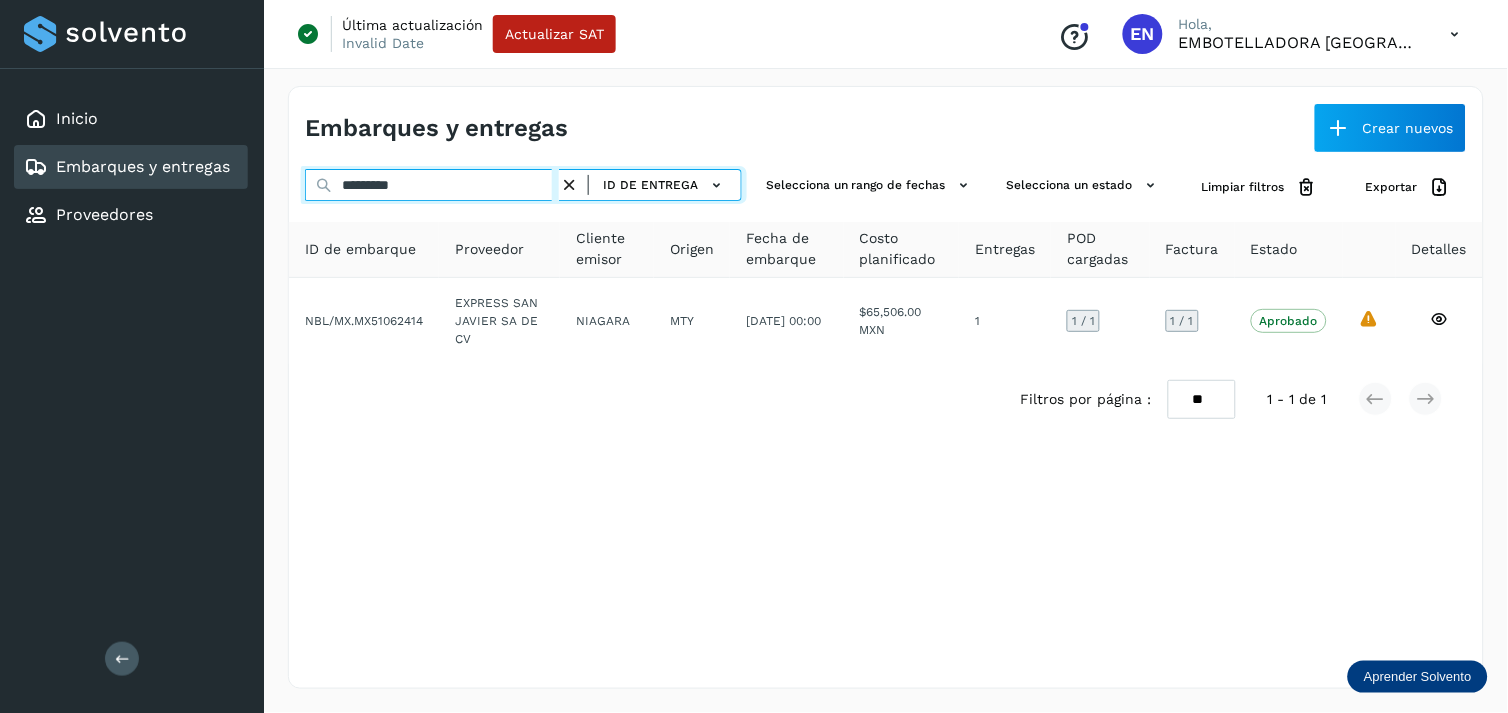 click on "*********" at bounding box center (432, 185) 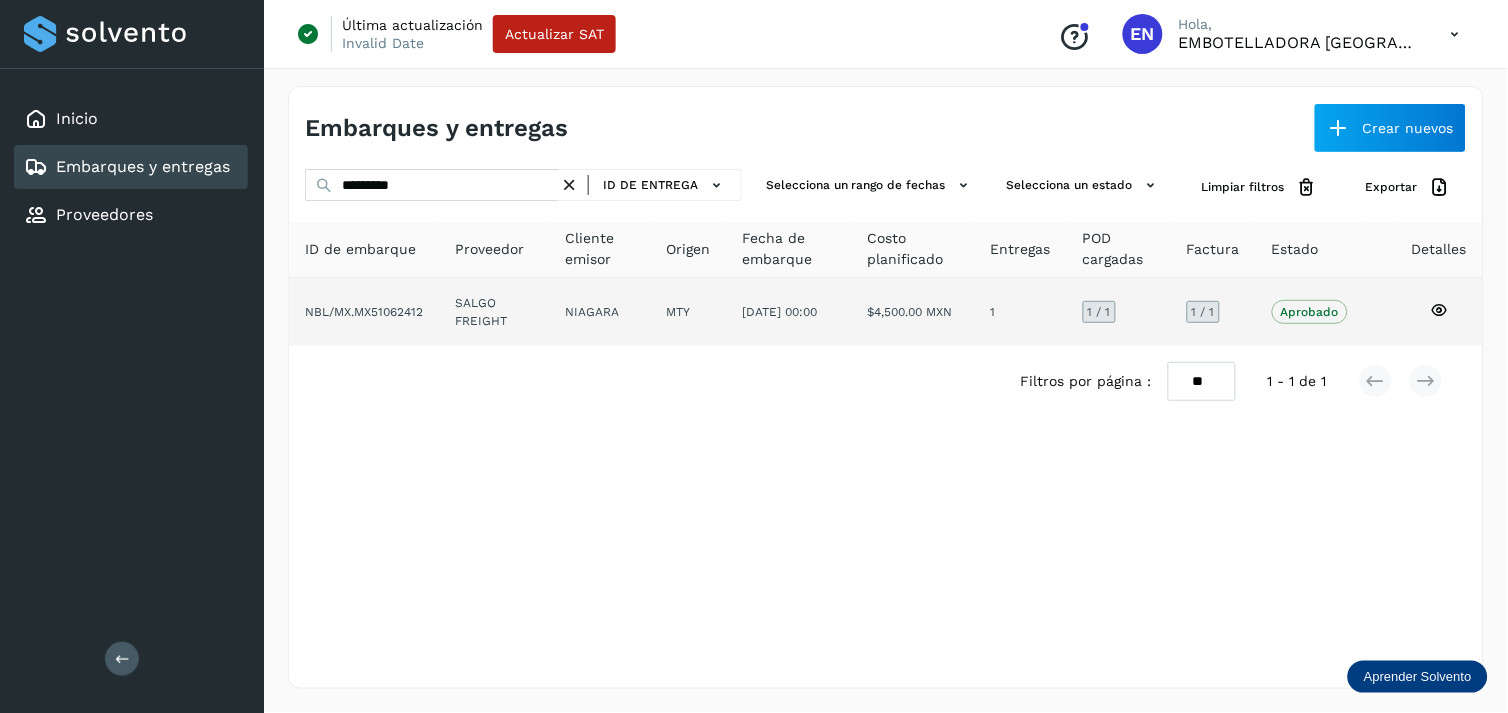 click on "SALGO FREIGHT" 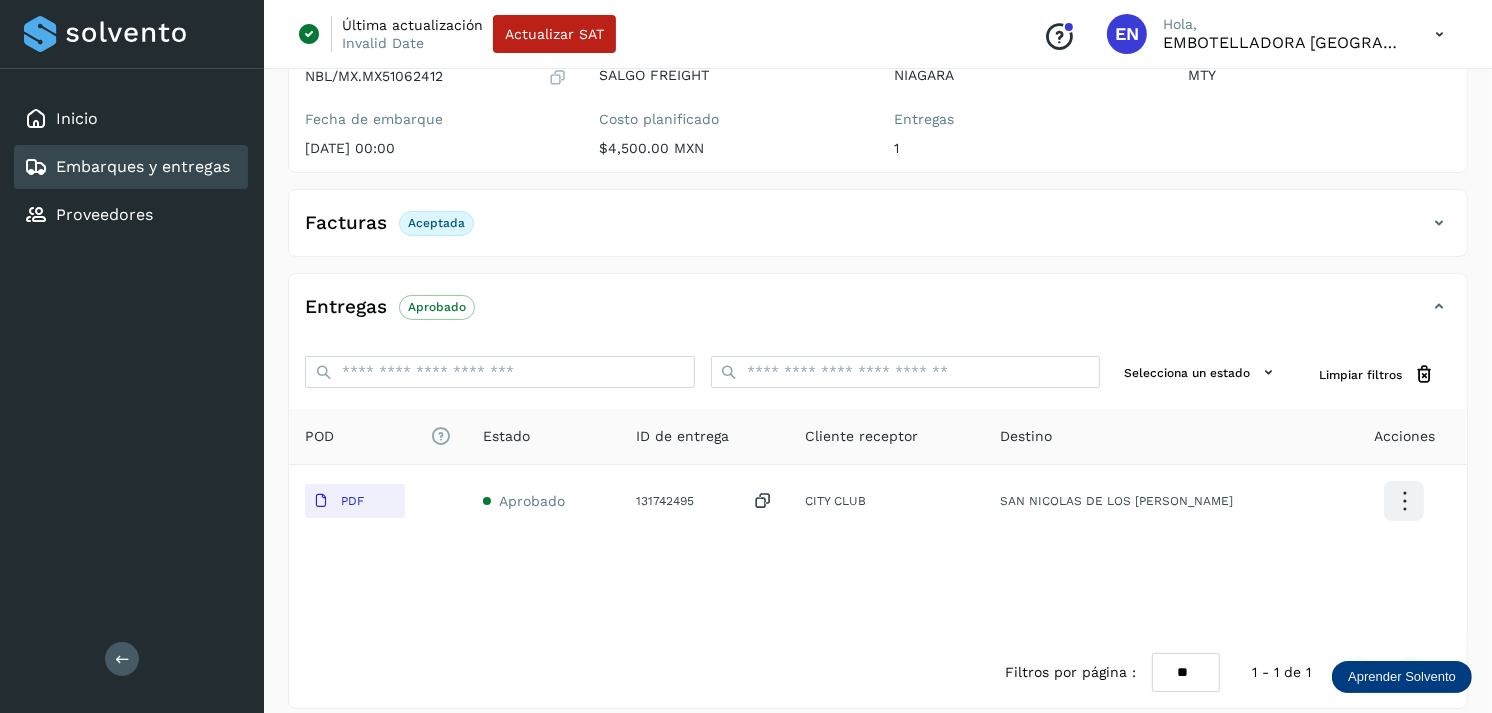 scroll, scrollTop: 241, scrollLeft: 0, axis: vertical 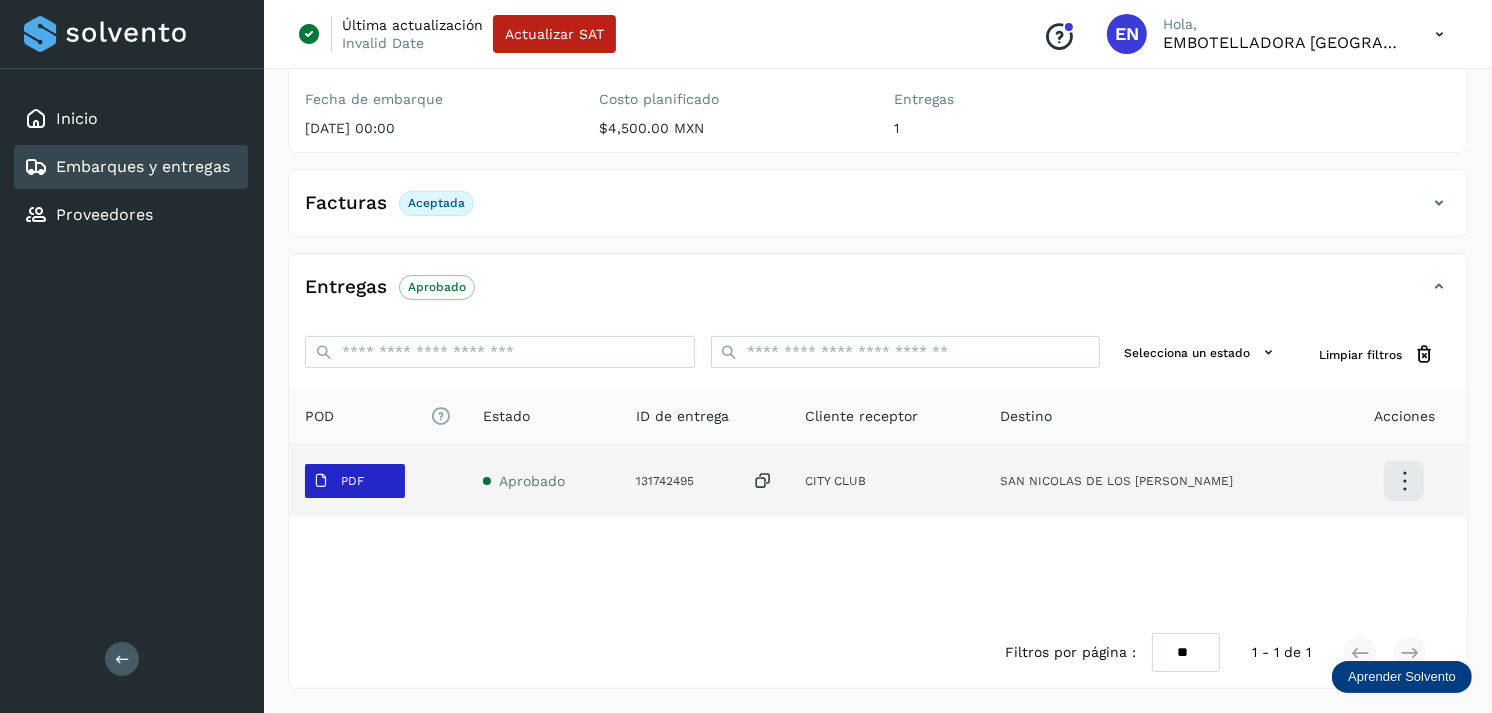 click on "PDF" at bounding box center [352, 481] 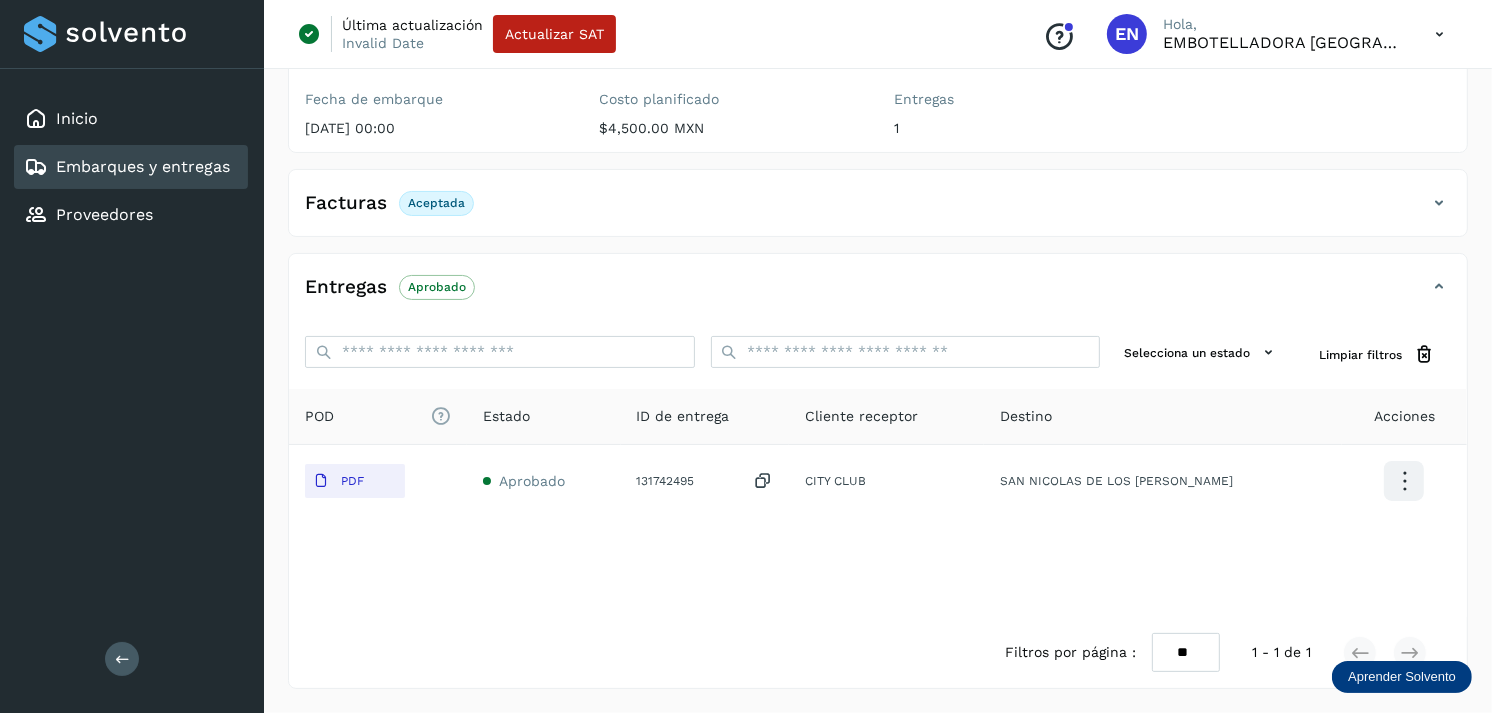 click on "Embarques y entregas" at bounding box center (143, 166) 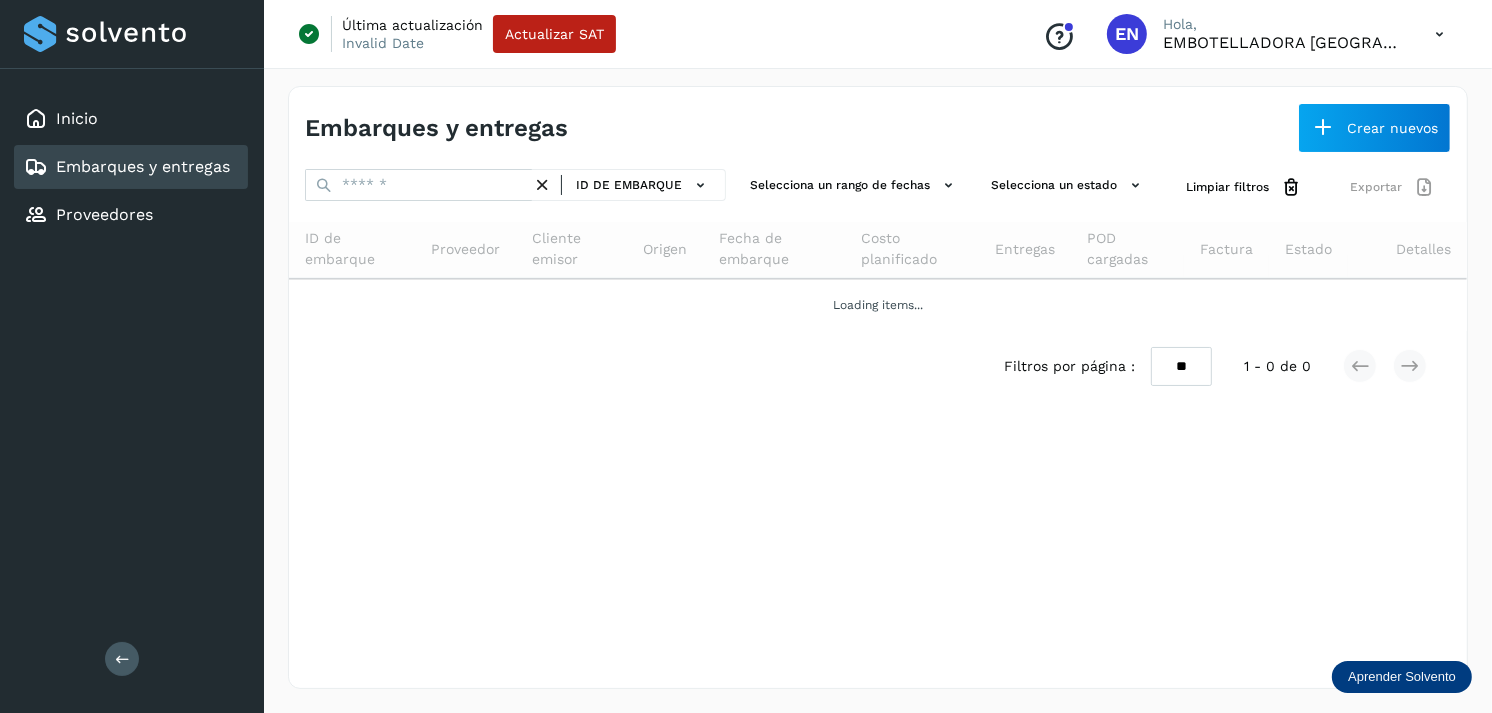 scroll, scrollTop: 0, scrollLeft: 0, axis: both 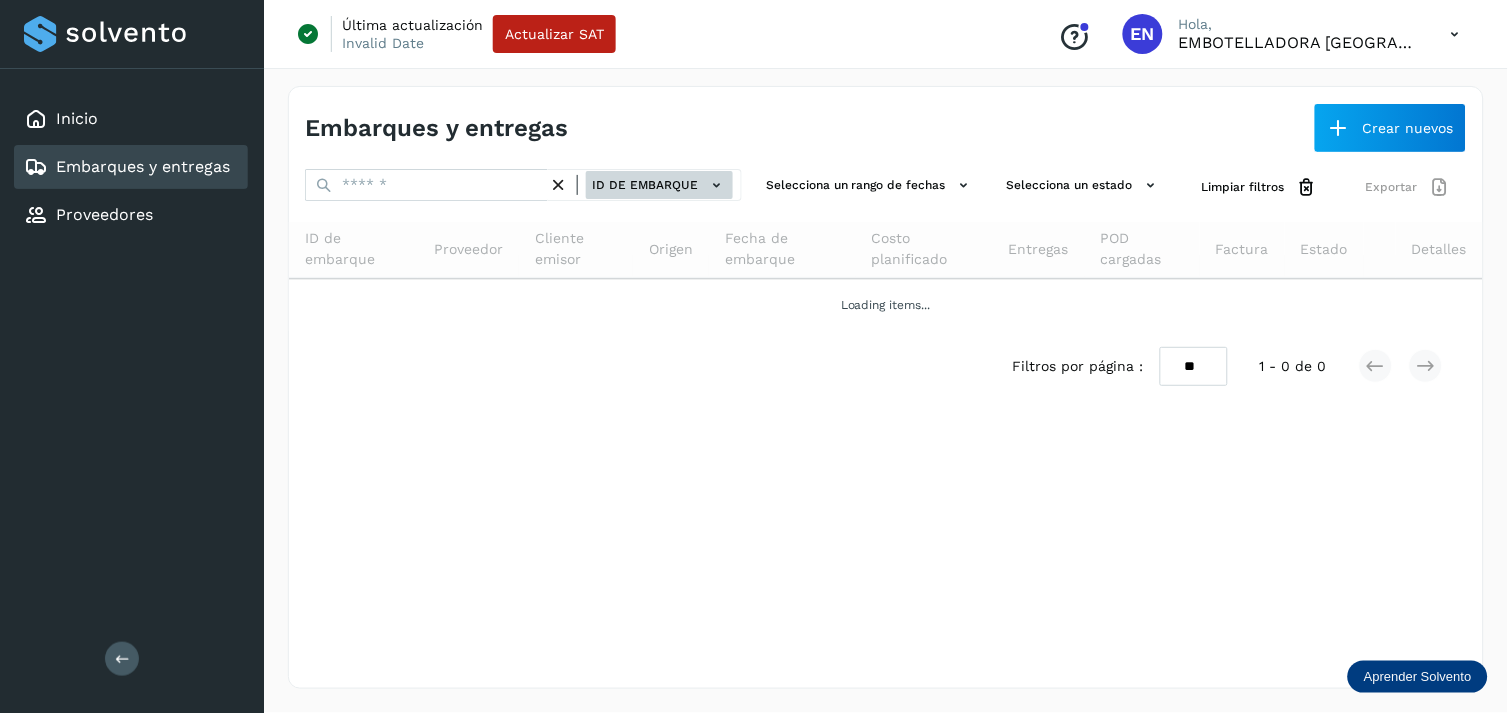 click on "ID de embarque" 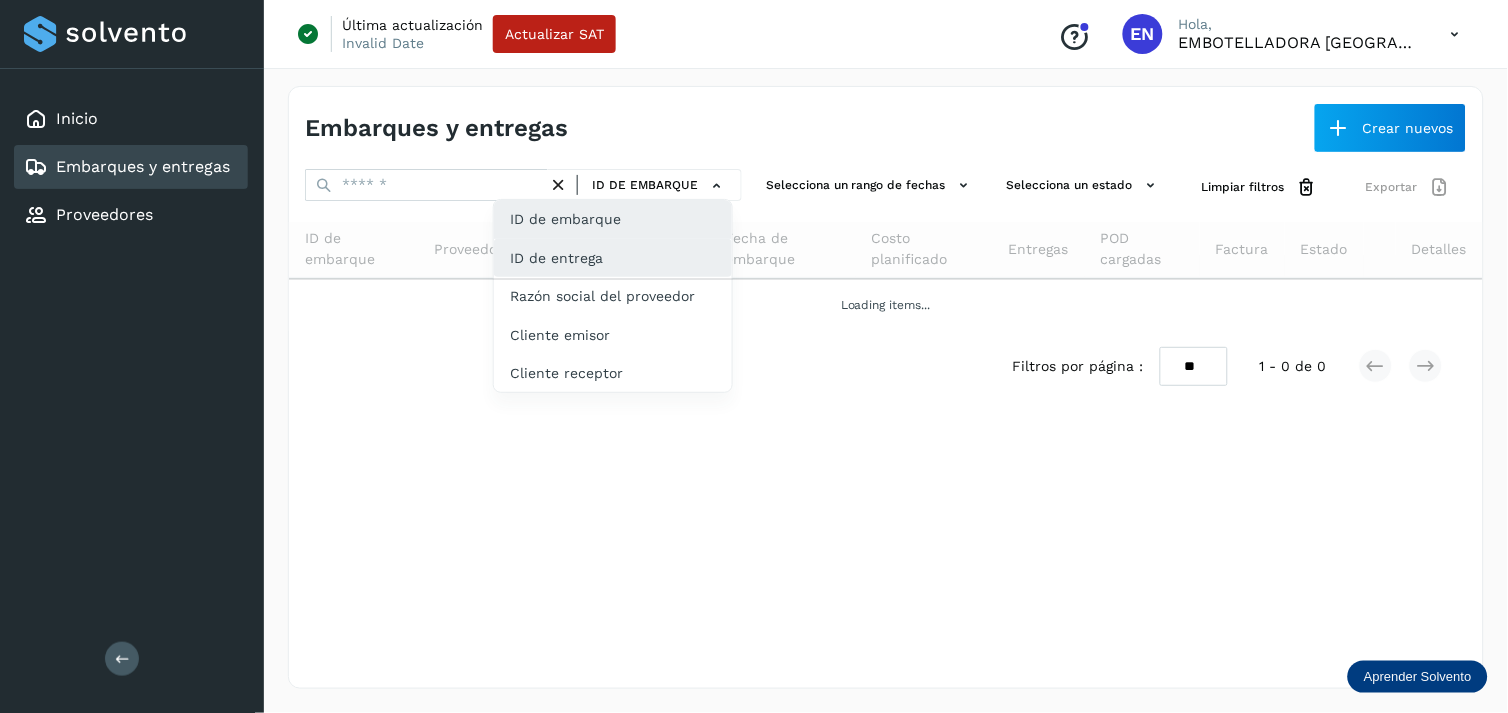 drag, startPoint x: 590, startPoint y: 235, endPoint x: 582, endPoint y: 263, distance: 29.12044 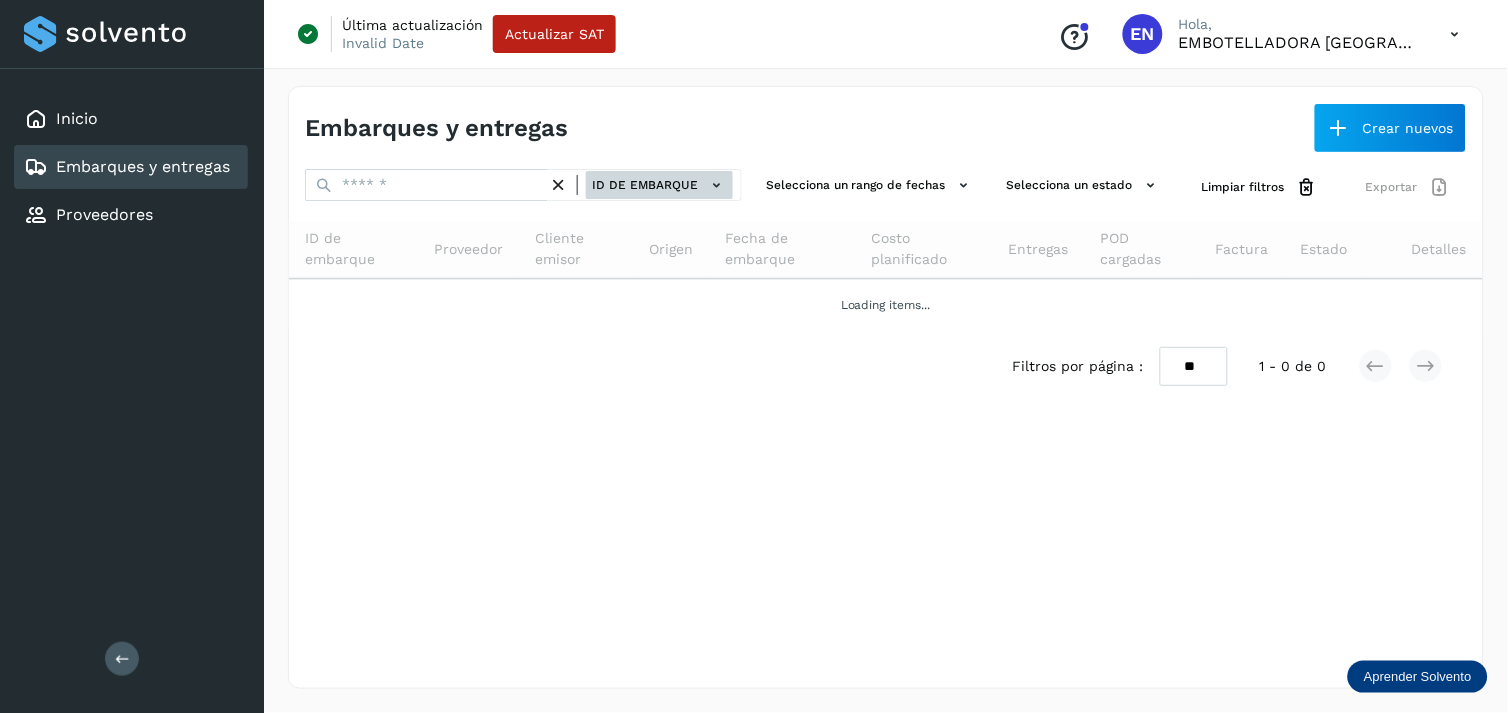 drag, startPoint x: 582, startPoint y: 263, endPoint x: 700, endPoint y: 183, distance: 142.56227 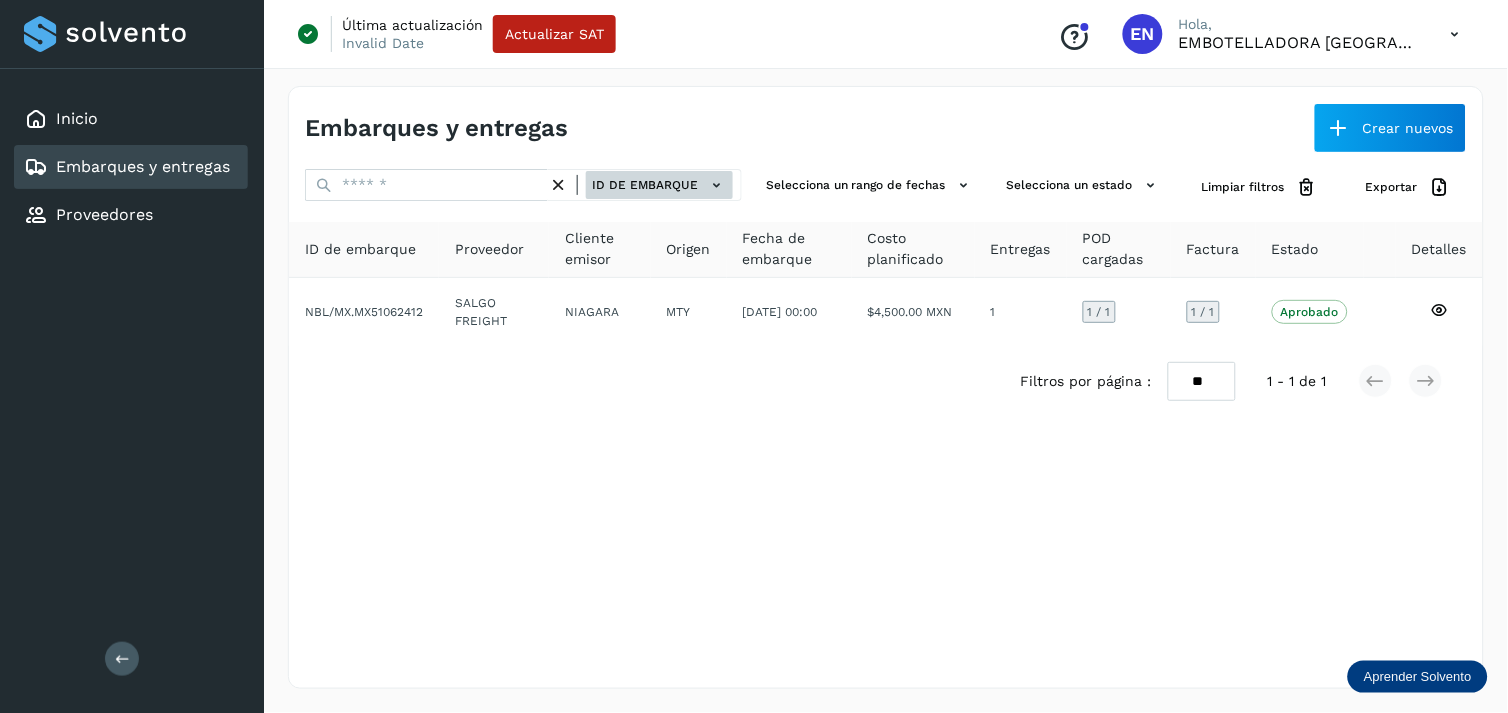 click on "ID de embarque" 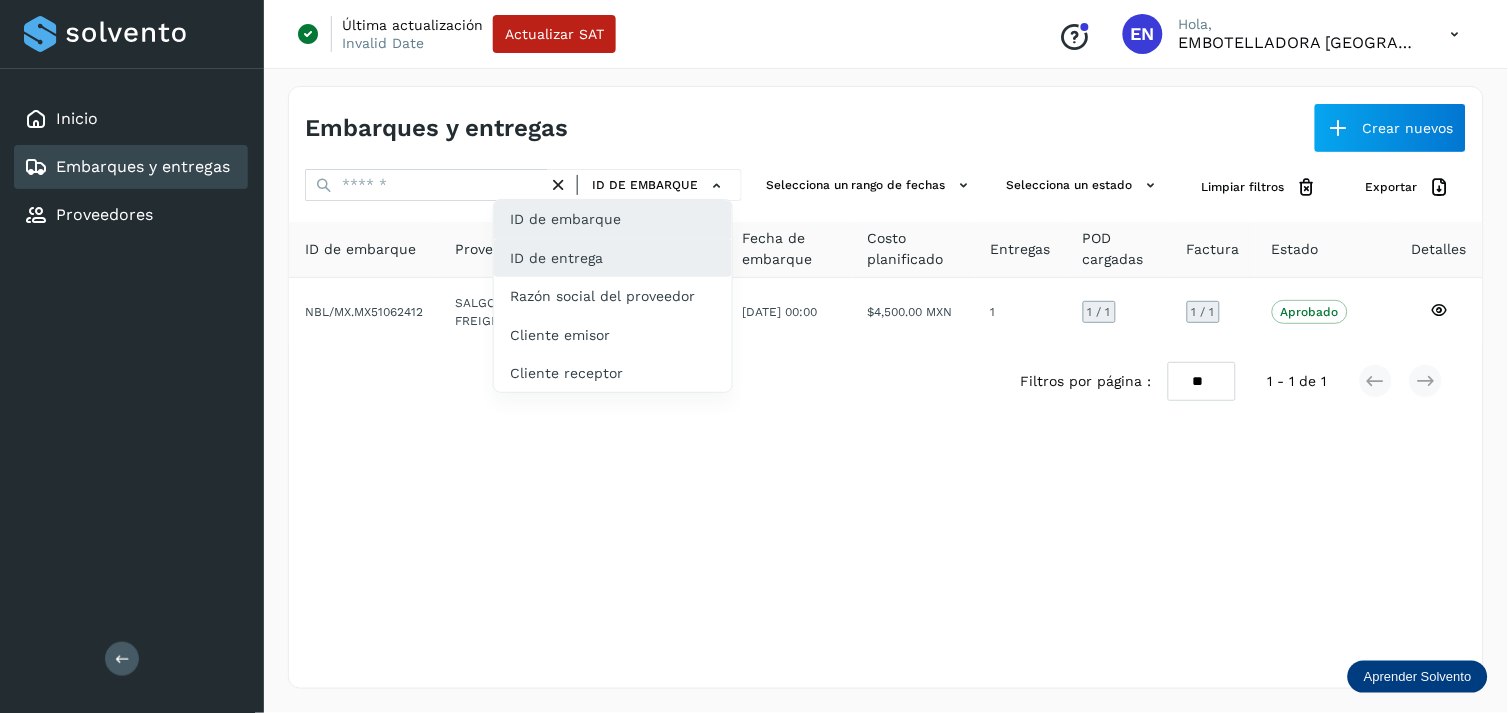 click on "ID de entrega" 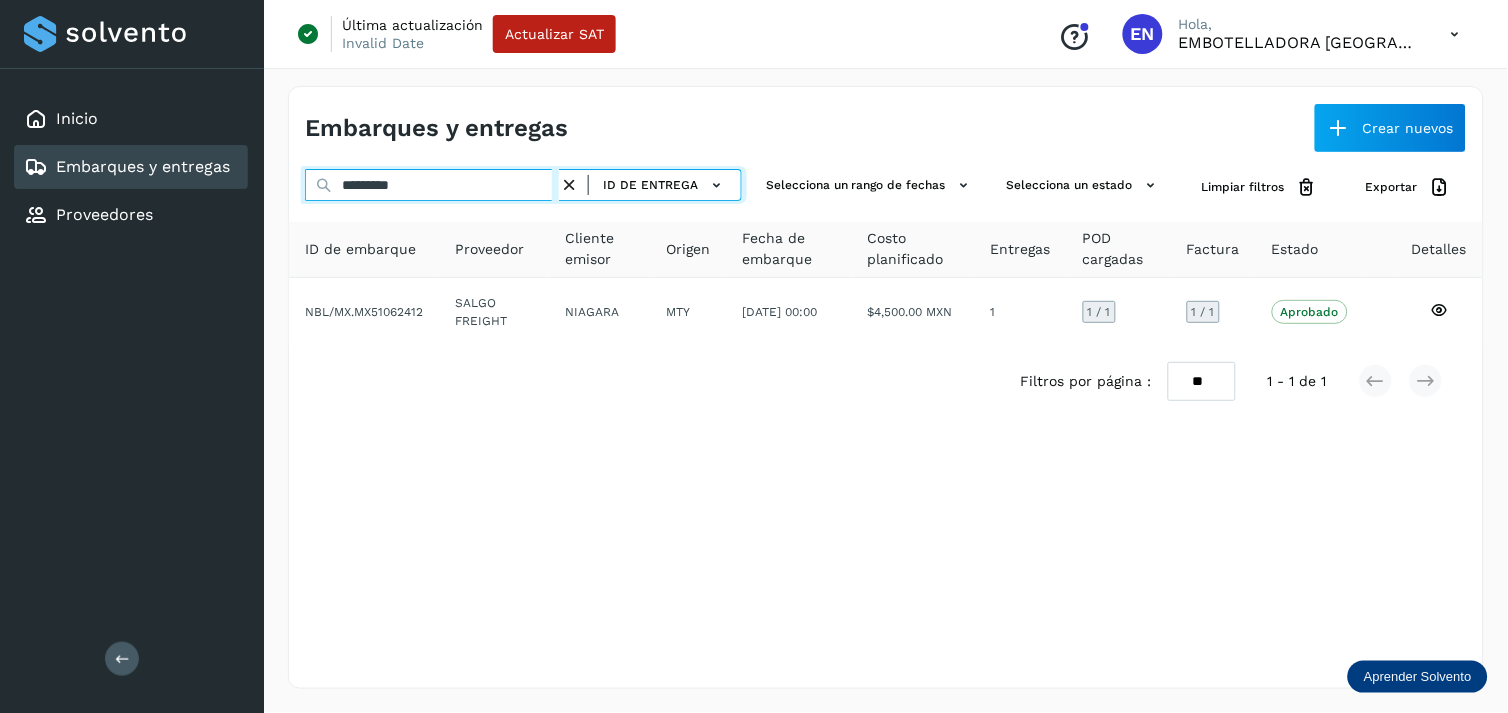 click on "*********" at bounding box center (432, 185) 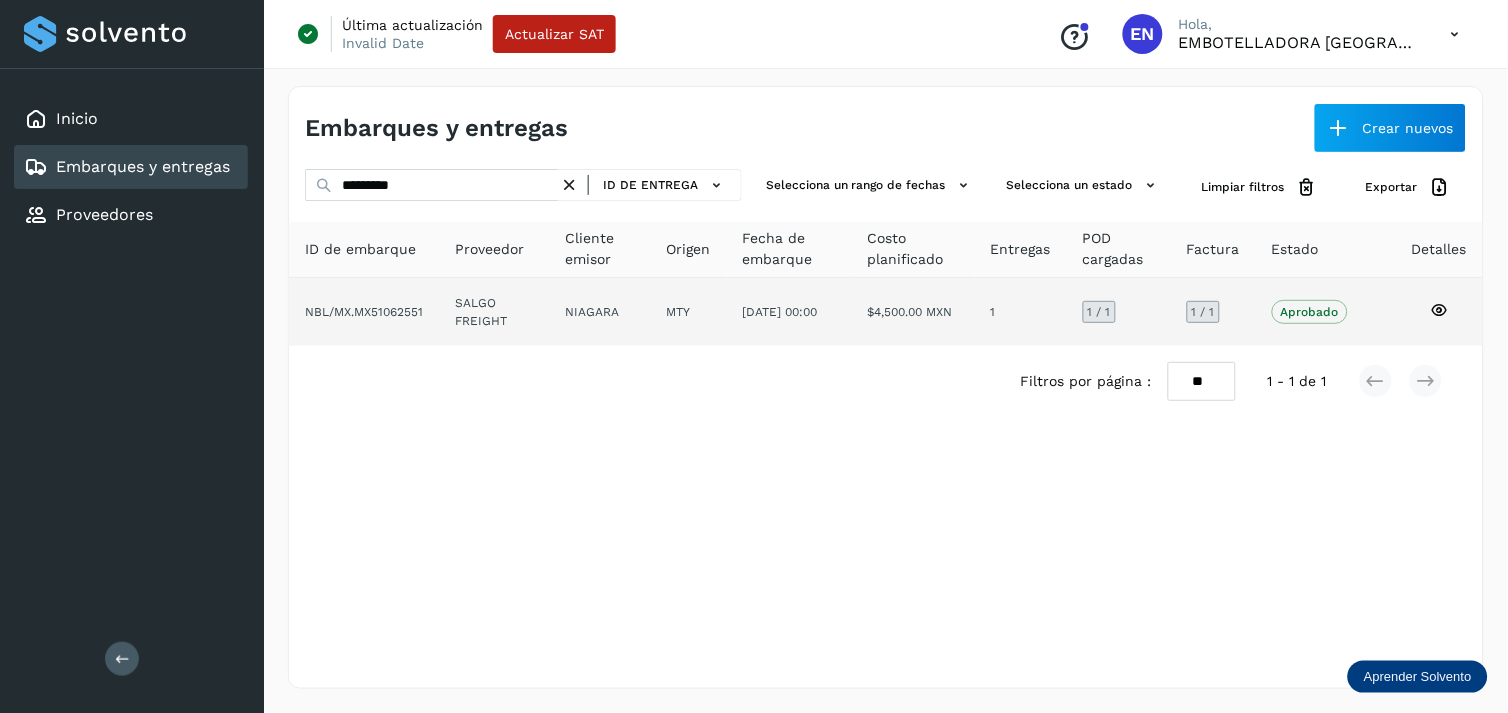 click on "NIAGARA" 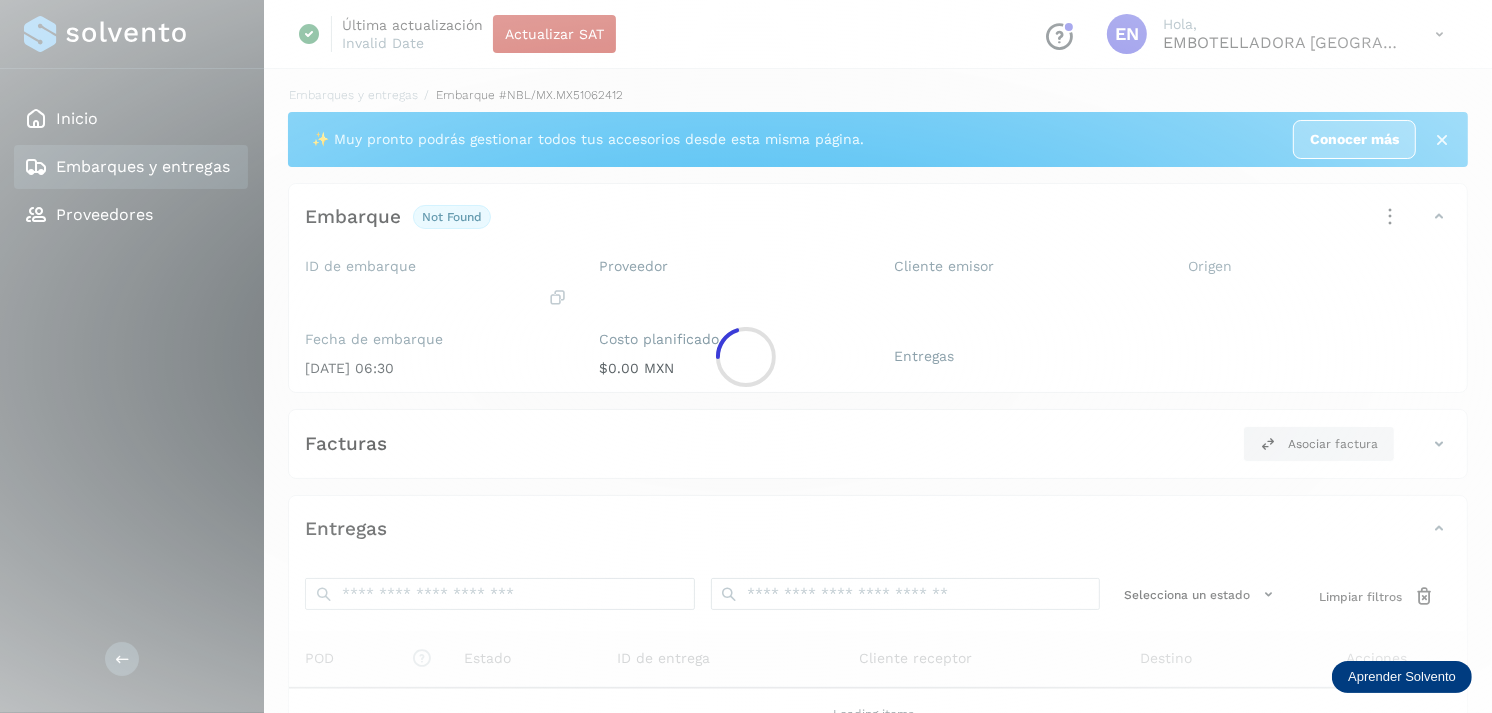 click 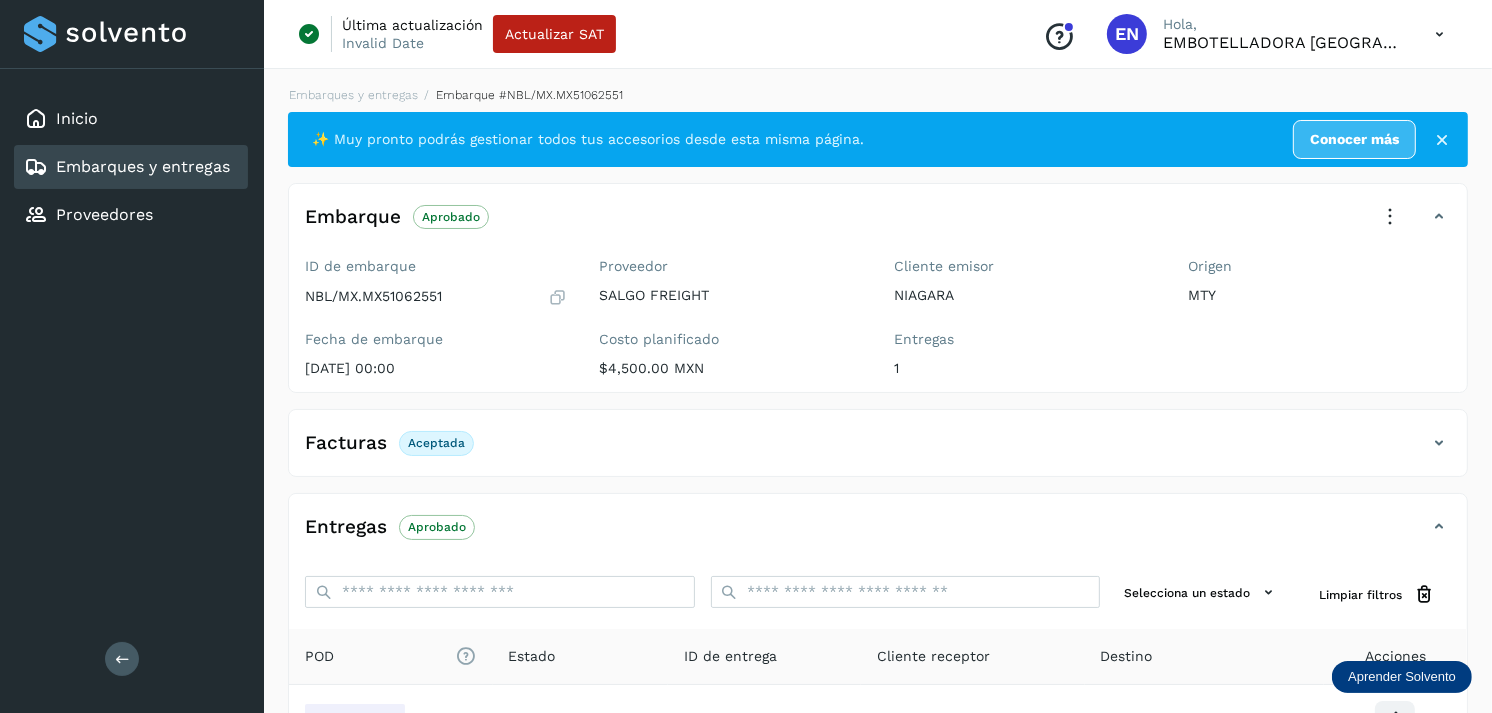 scroll, scrollTop: 241, scrollLeft: 0, axis: vertical 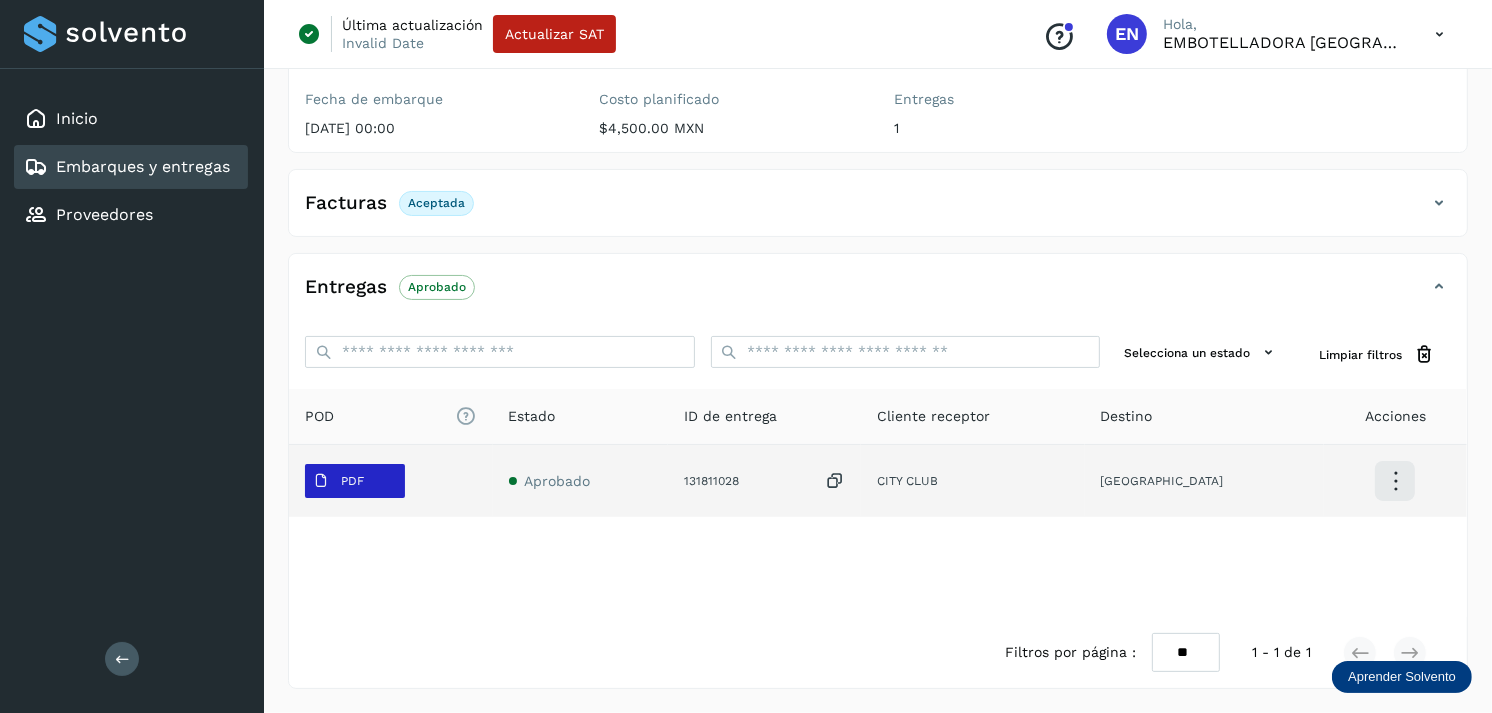 click on "PDF" at bounding box center [355, 481] 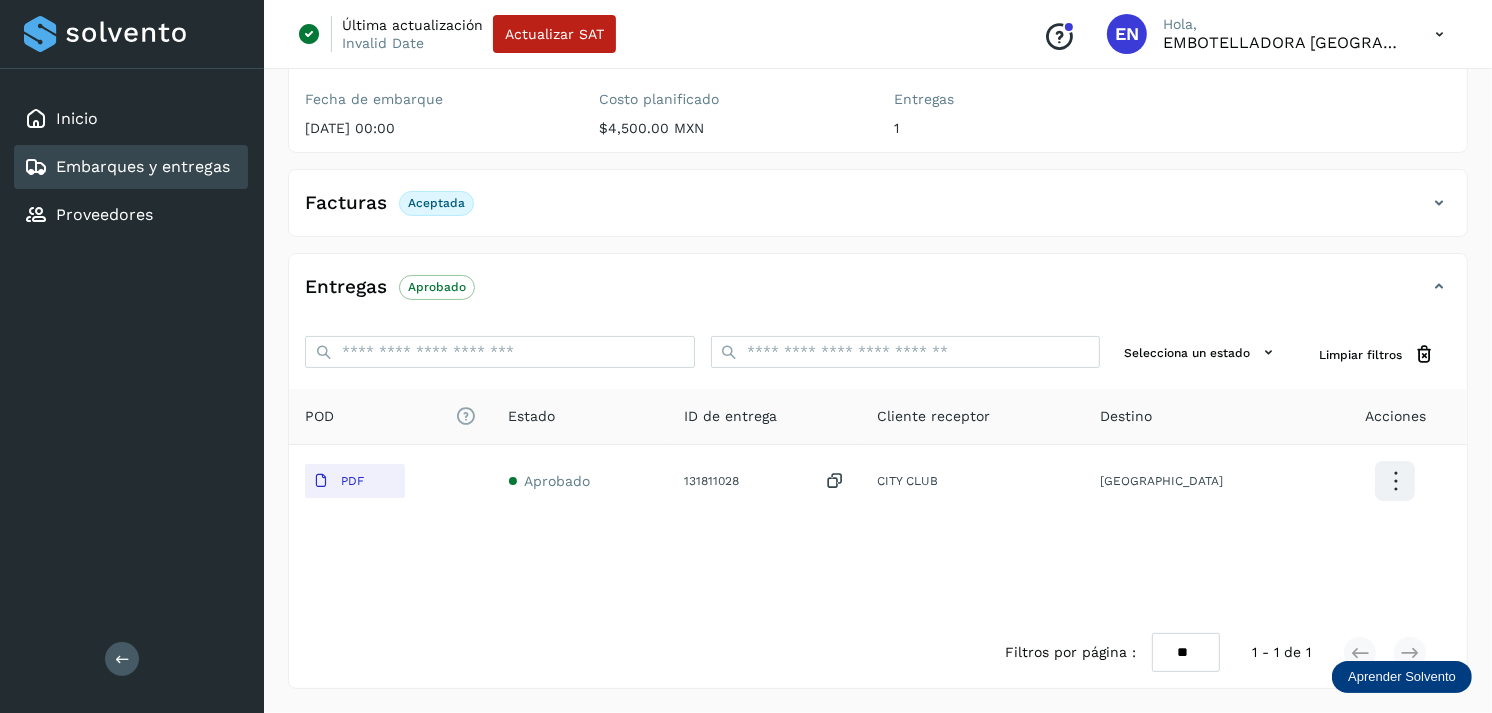 click on "Embarques y entregas" 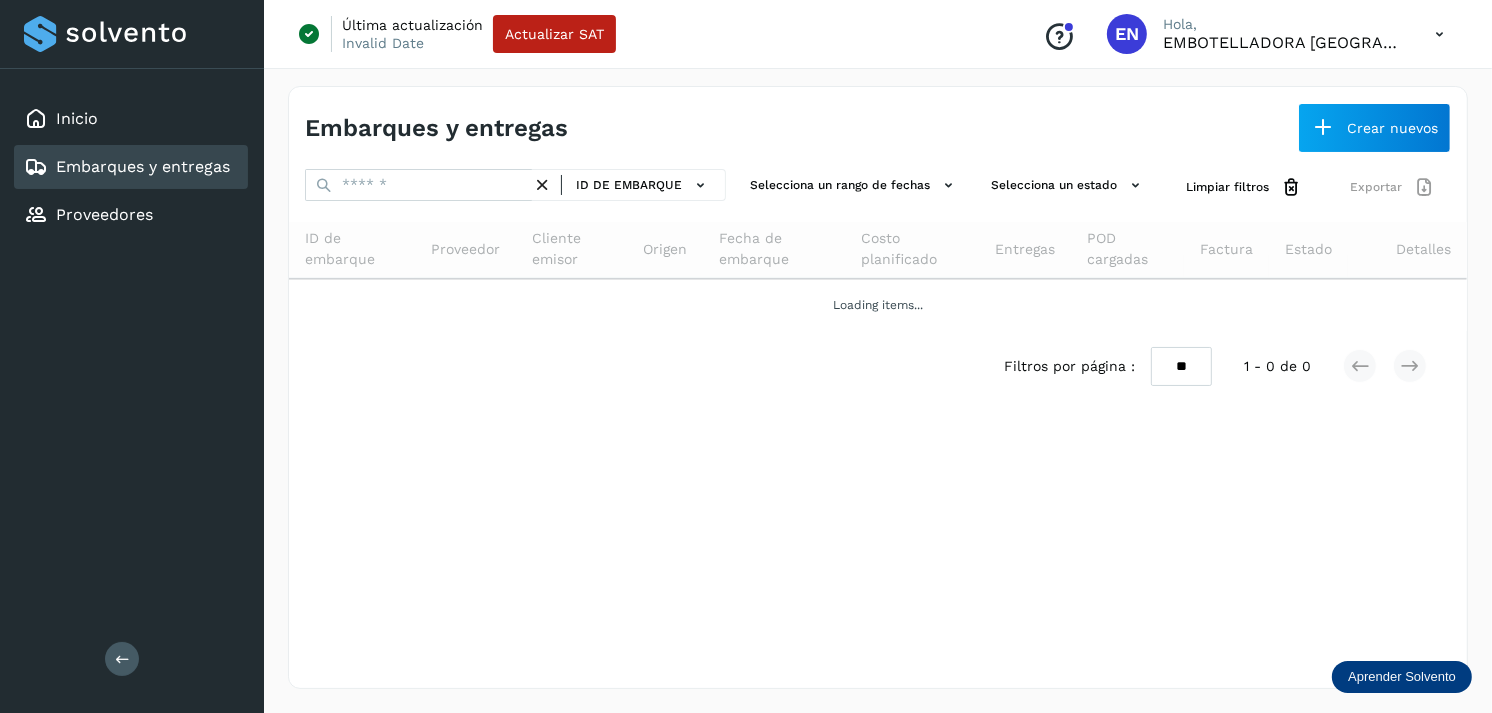 scroll, scrollTop: 0, scrollLeft: 0, axis: both 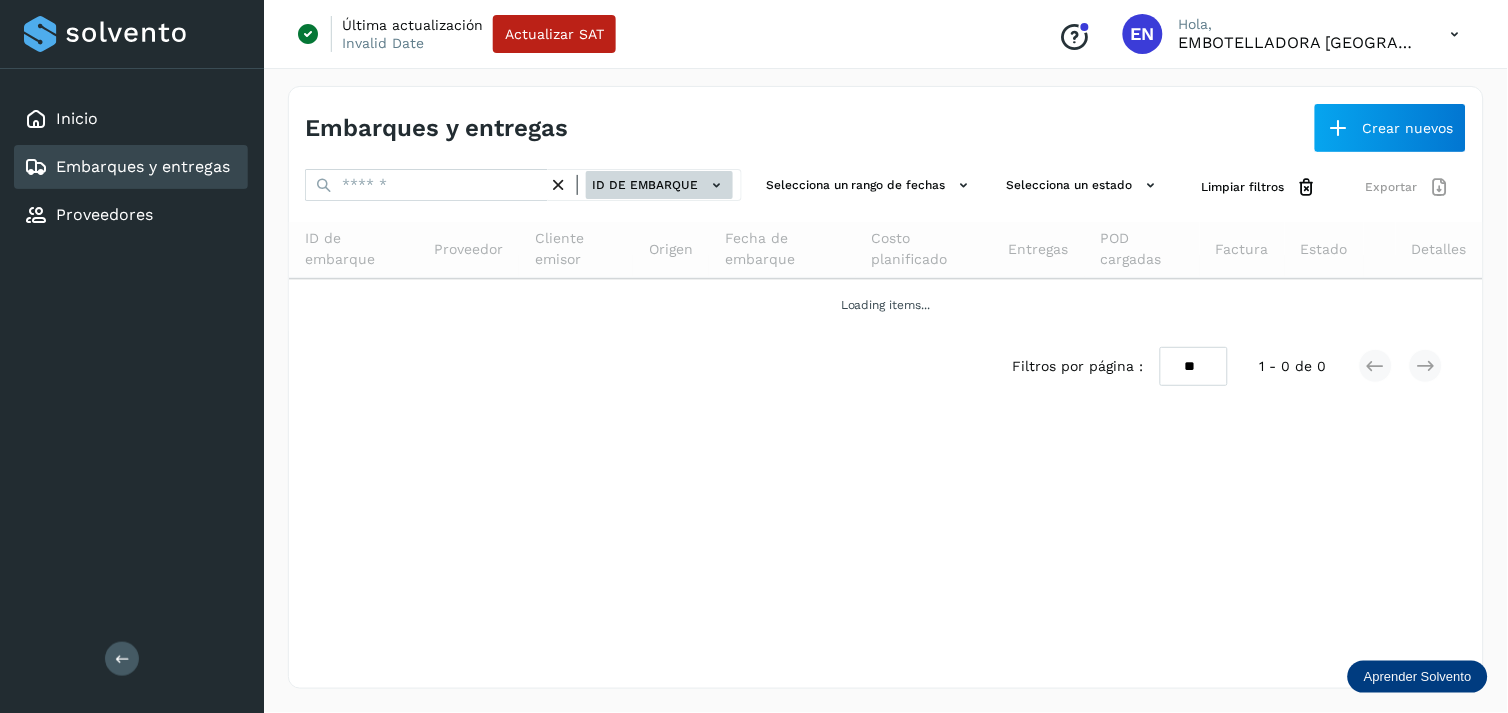 click on "ID de embarque" 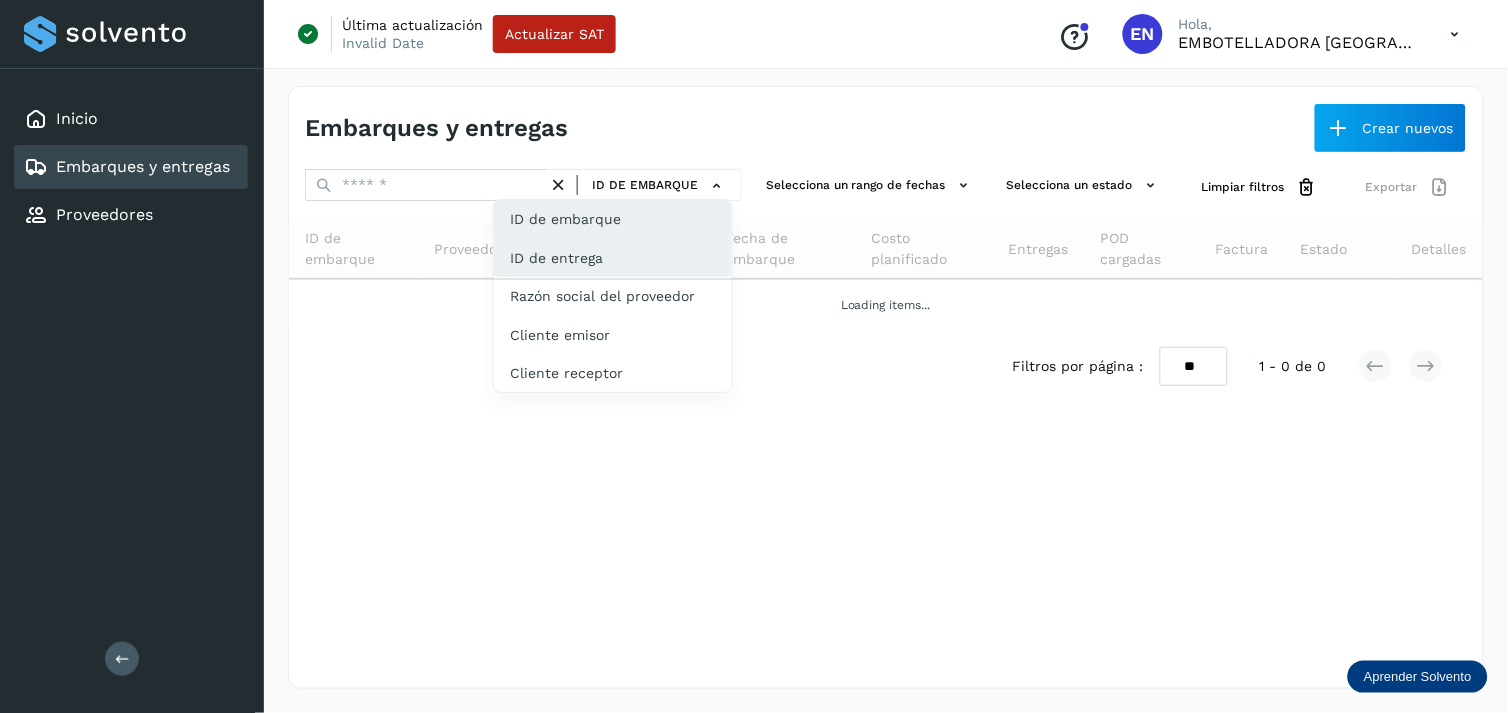 click on "ID de entrega" 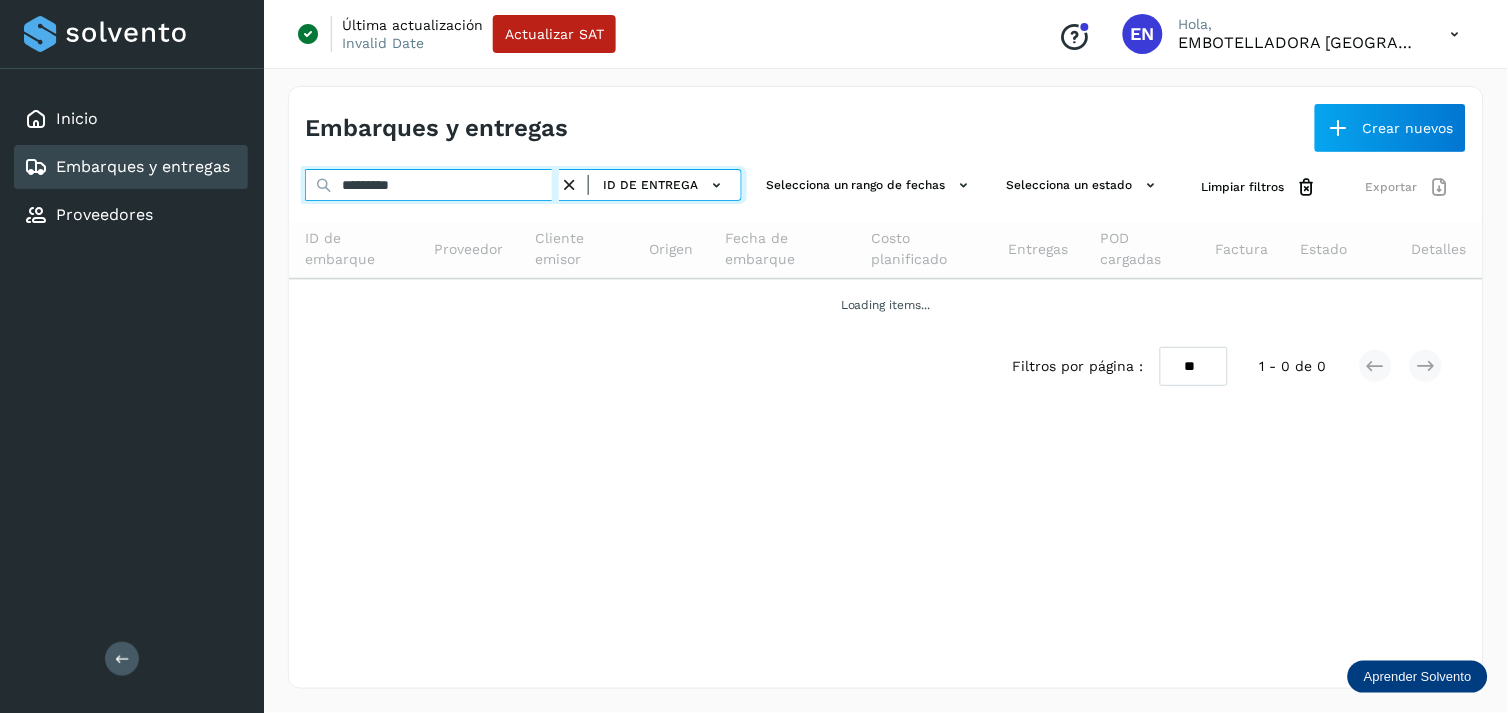 click on "*********" at bounding box center [432, 185] 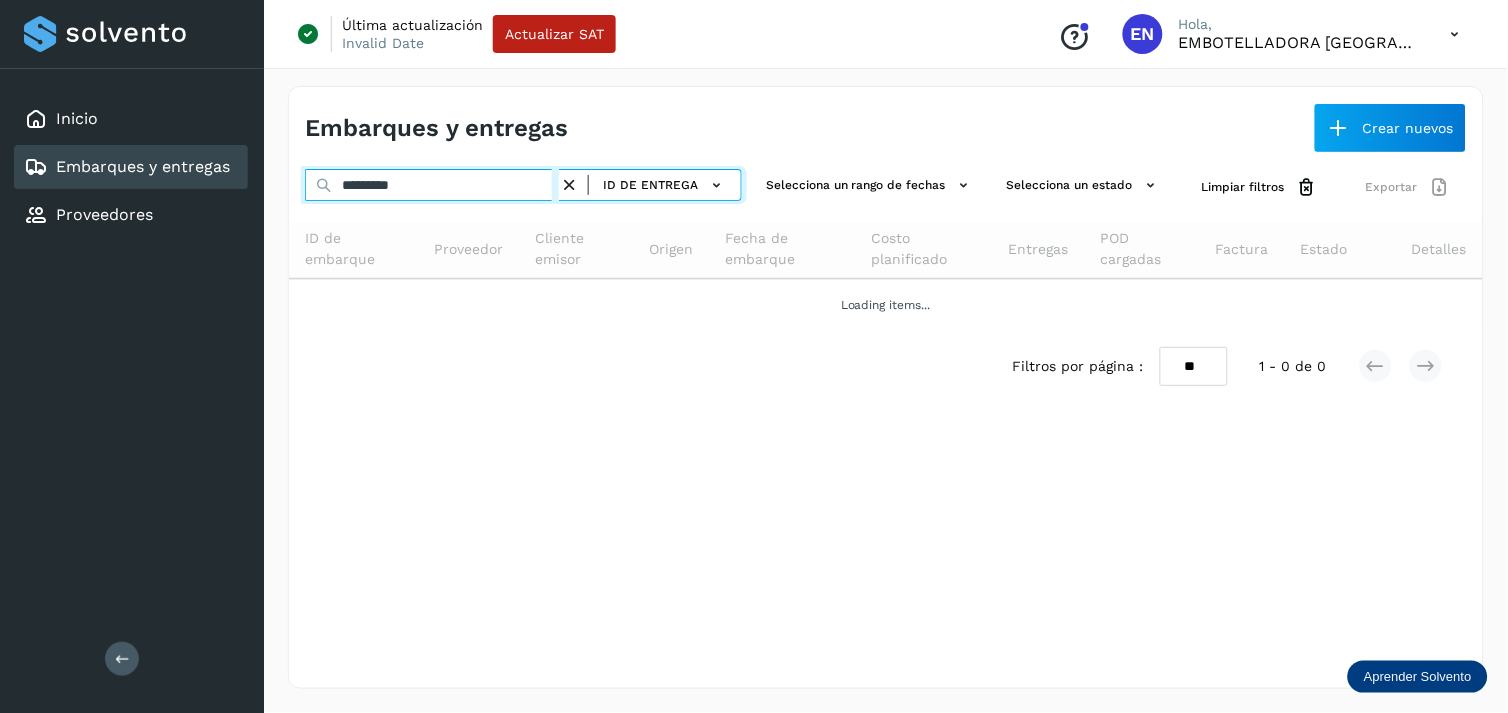 click on "*********" at bounding box center [432, 185] 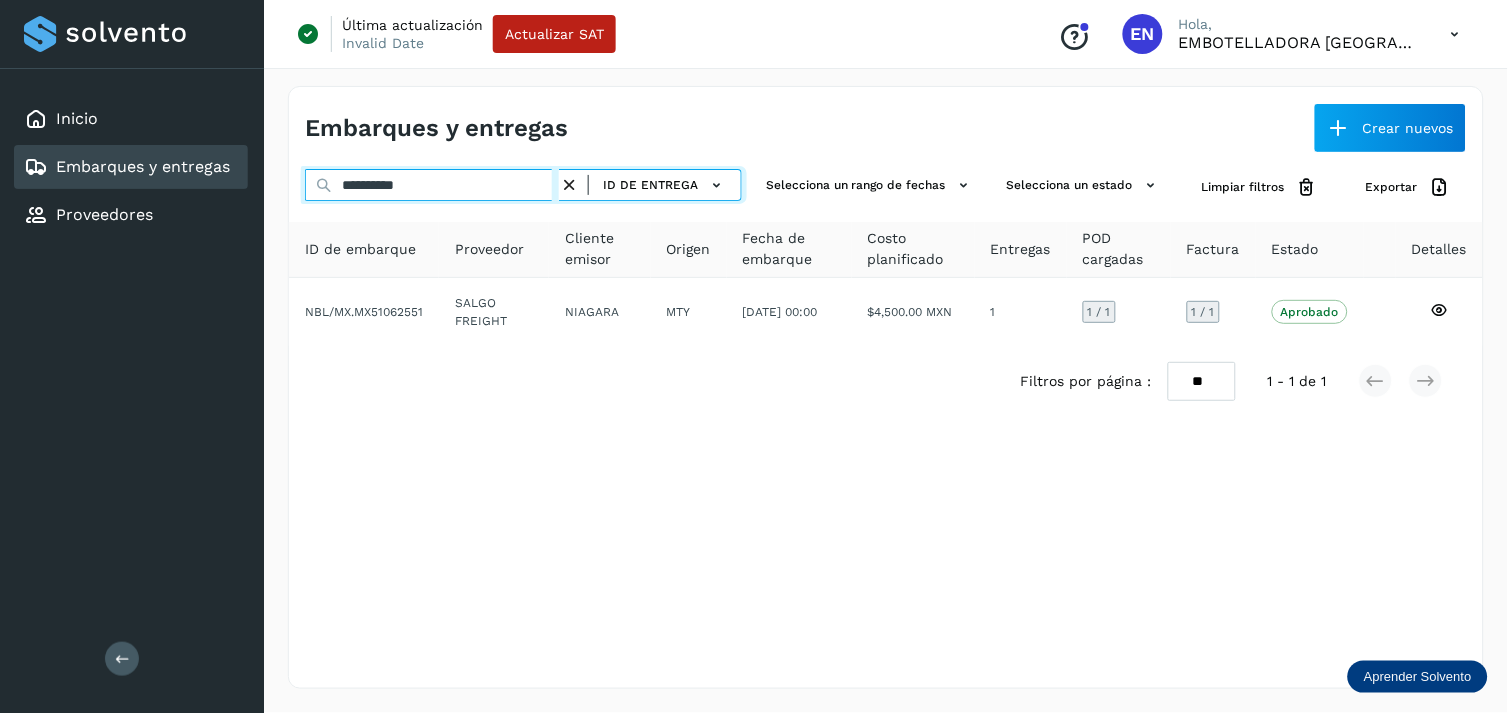 type on "**********" 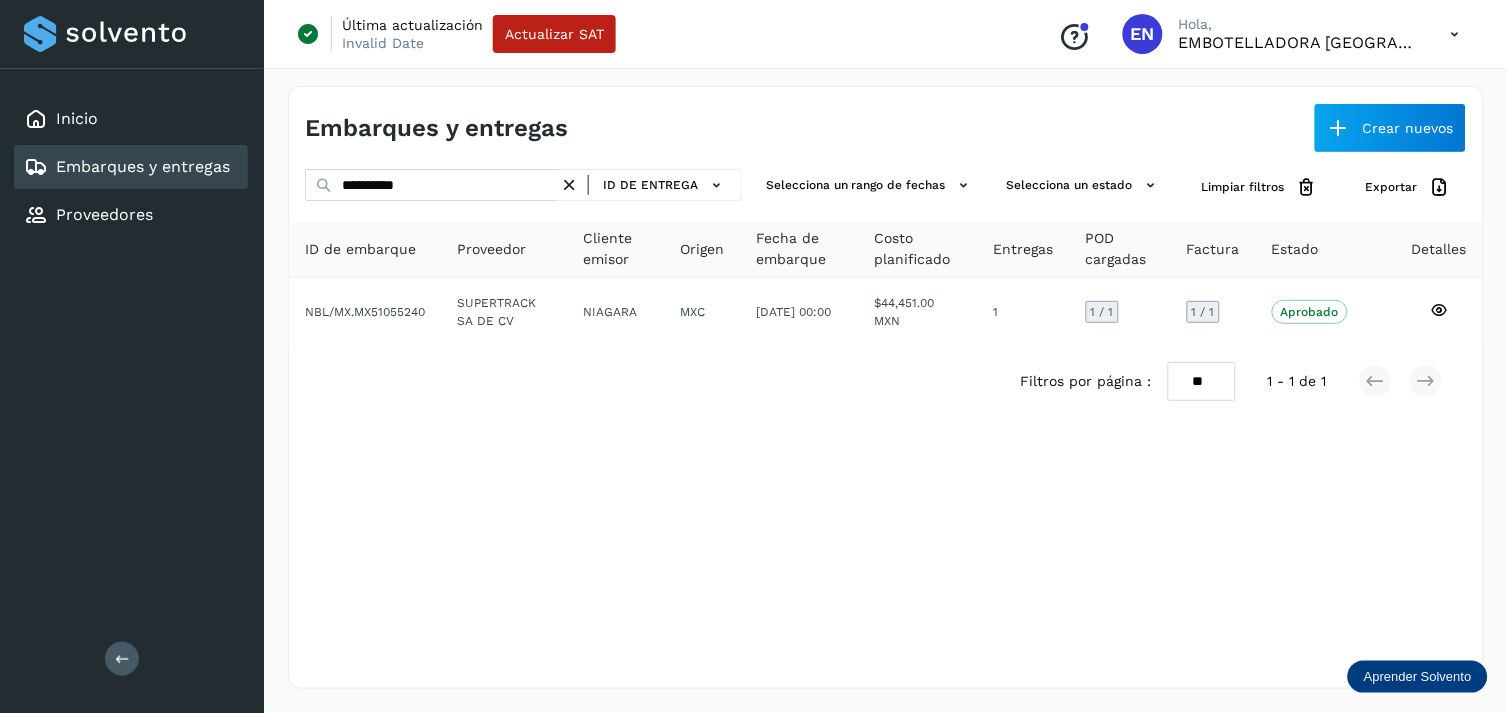 click on "Filtros por página : ** ** ** 1 - 1 de 1" at bounding box center [886, 381] 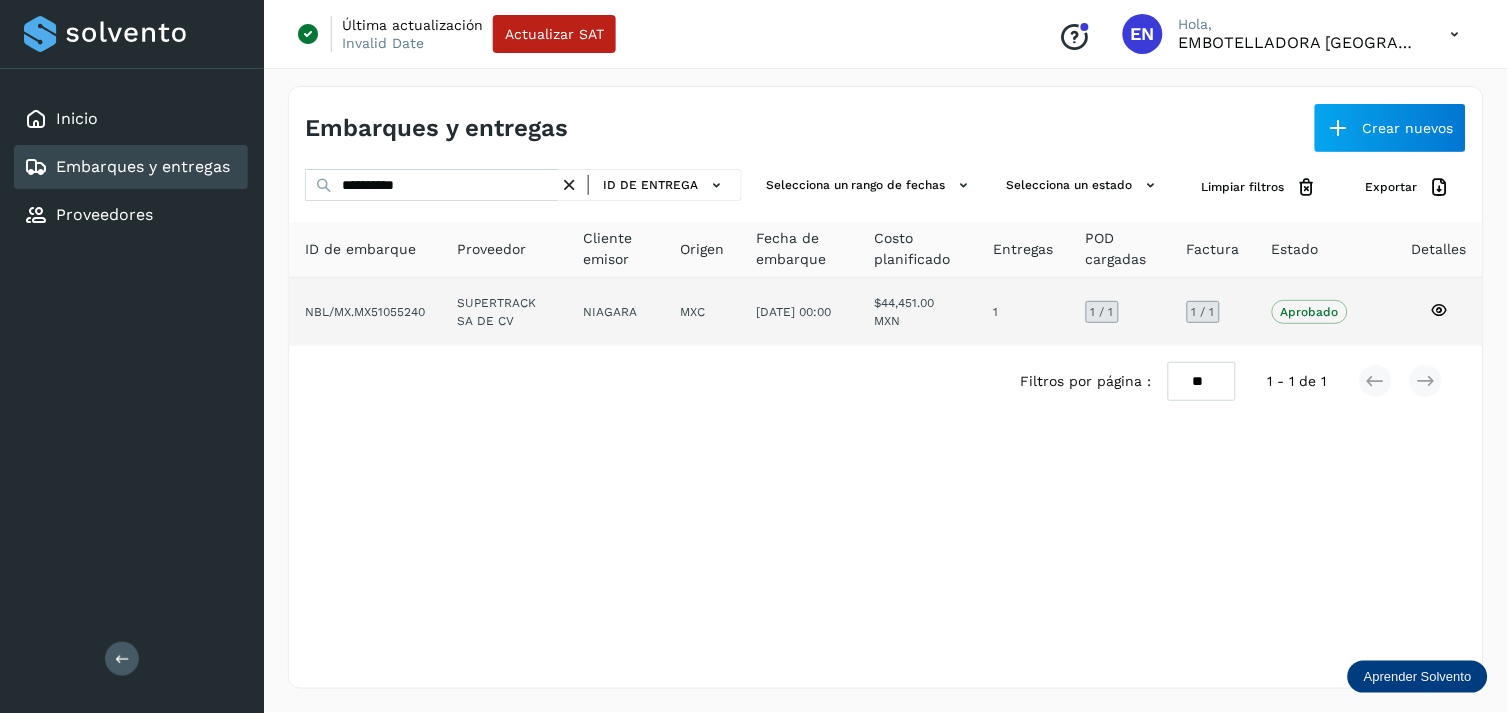 click on "NIAGARA" 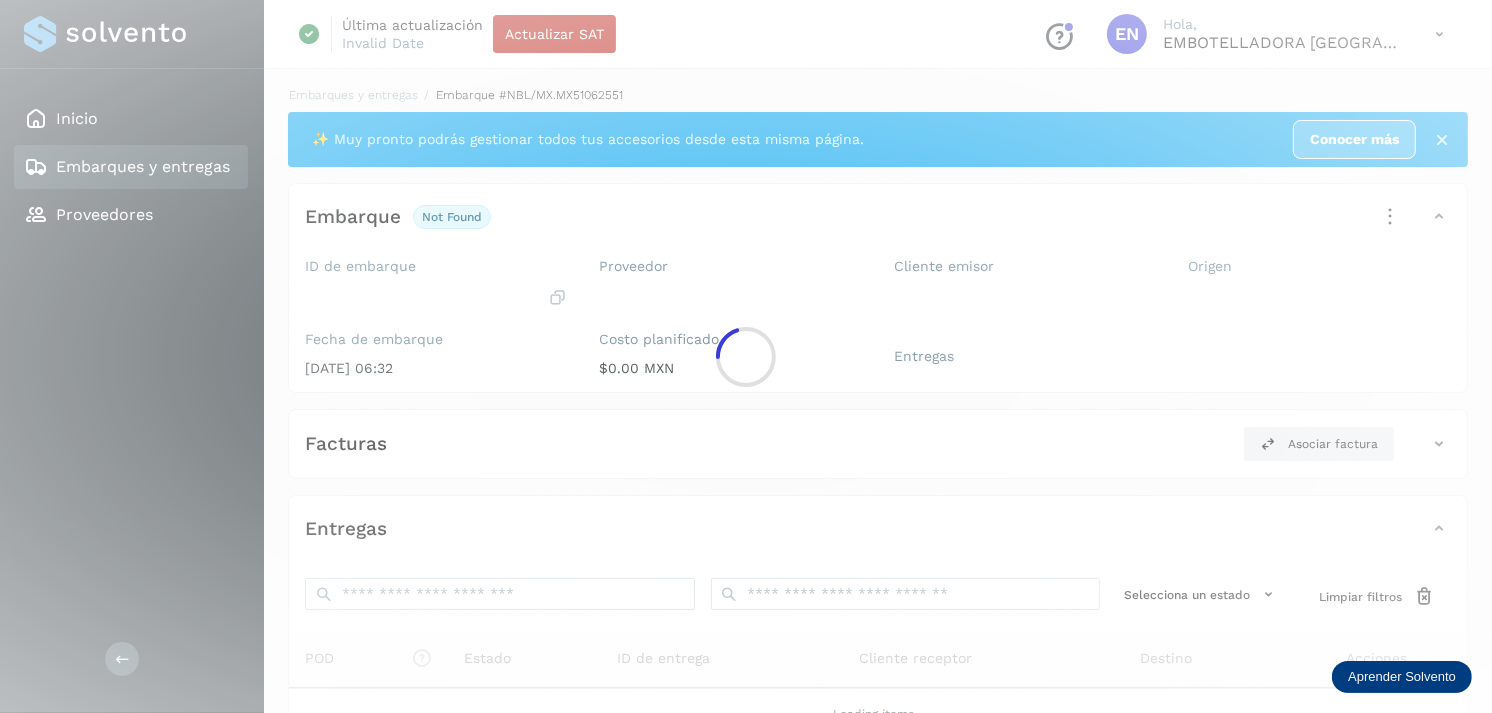 click 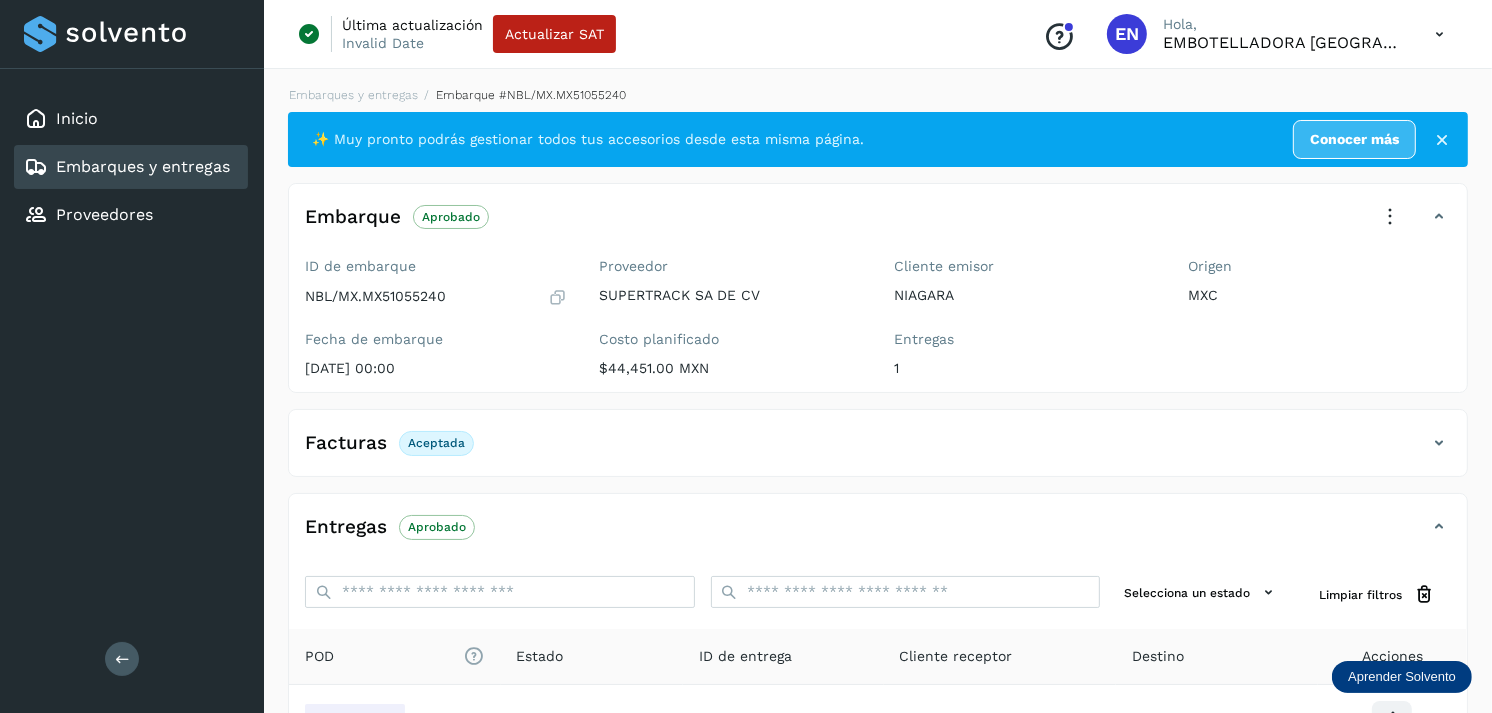 scroll, scrollTop: 241, scrollLeft: 0, axis: vertical 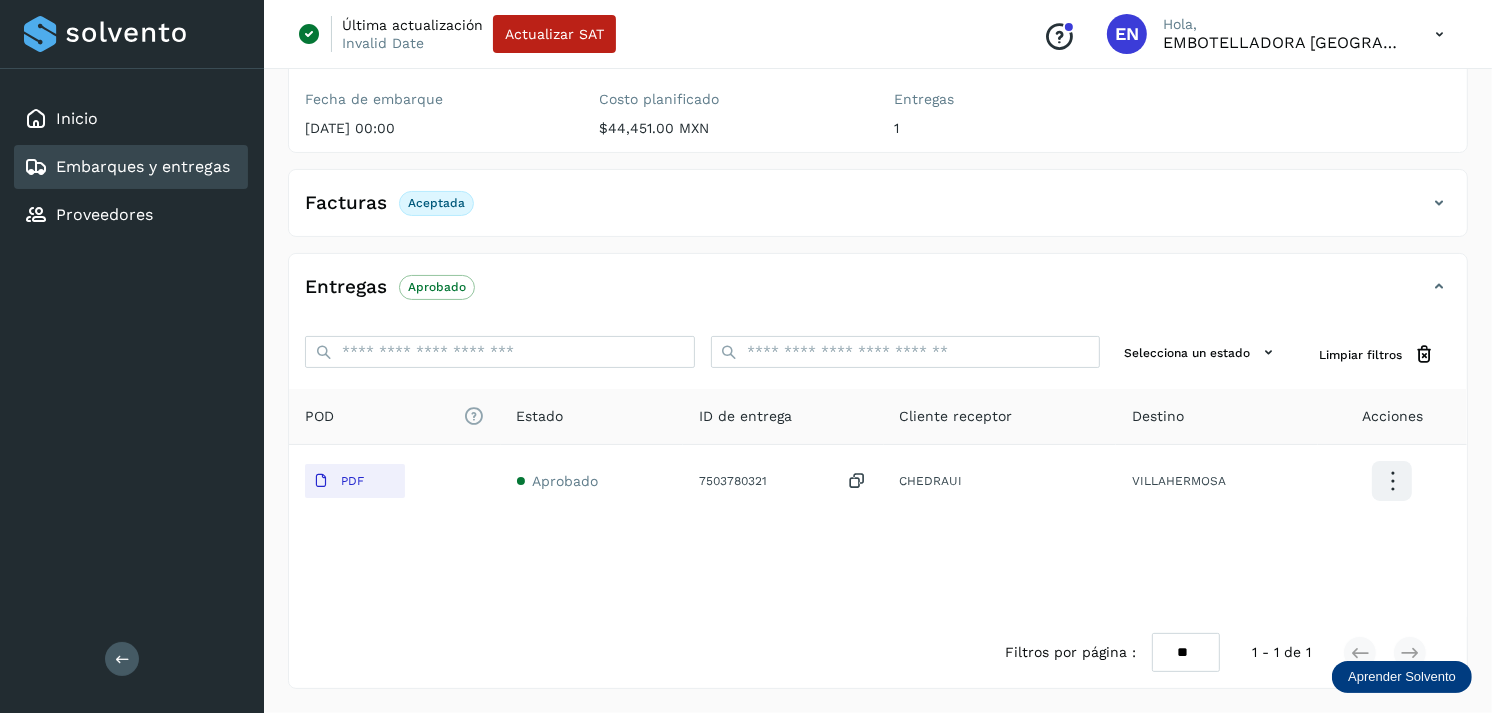 click on "Embarques y entregas" 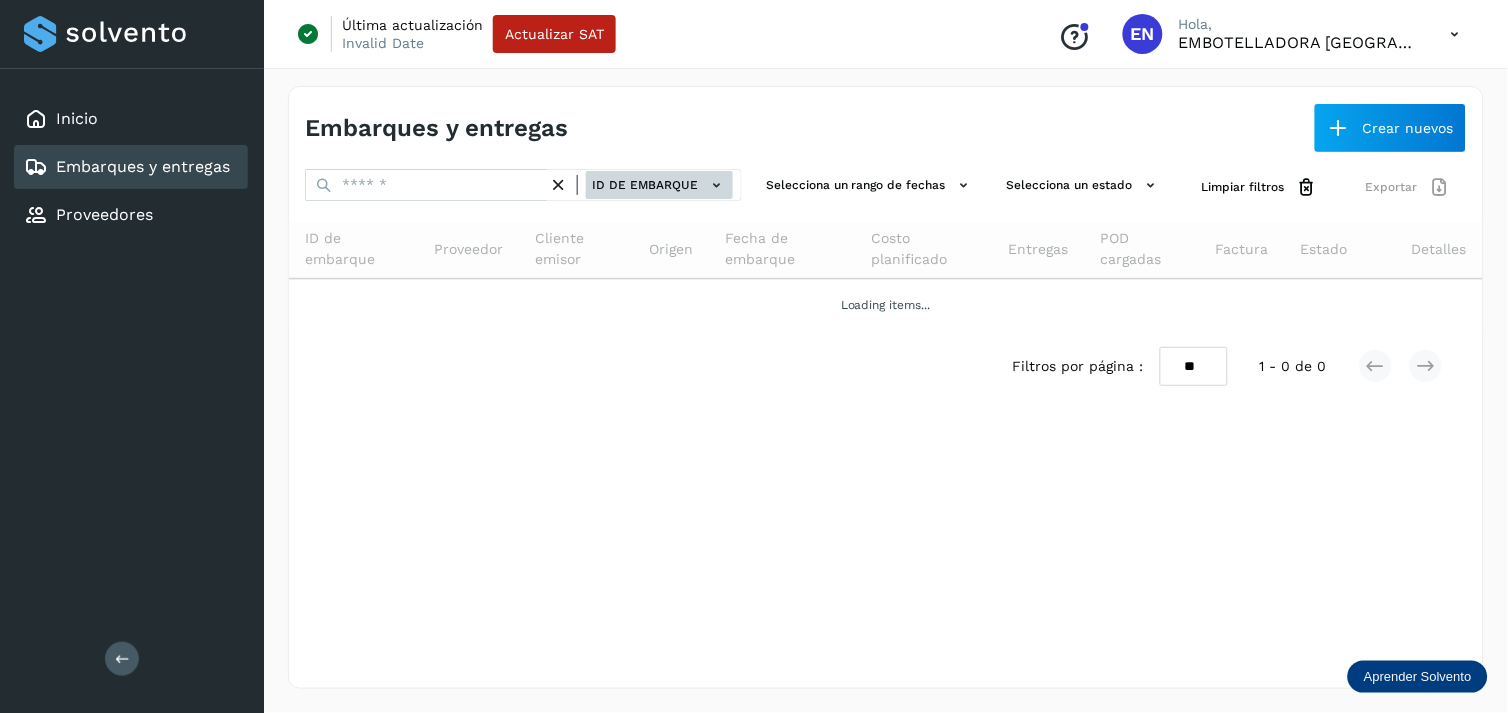 click on "ID de embarque" 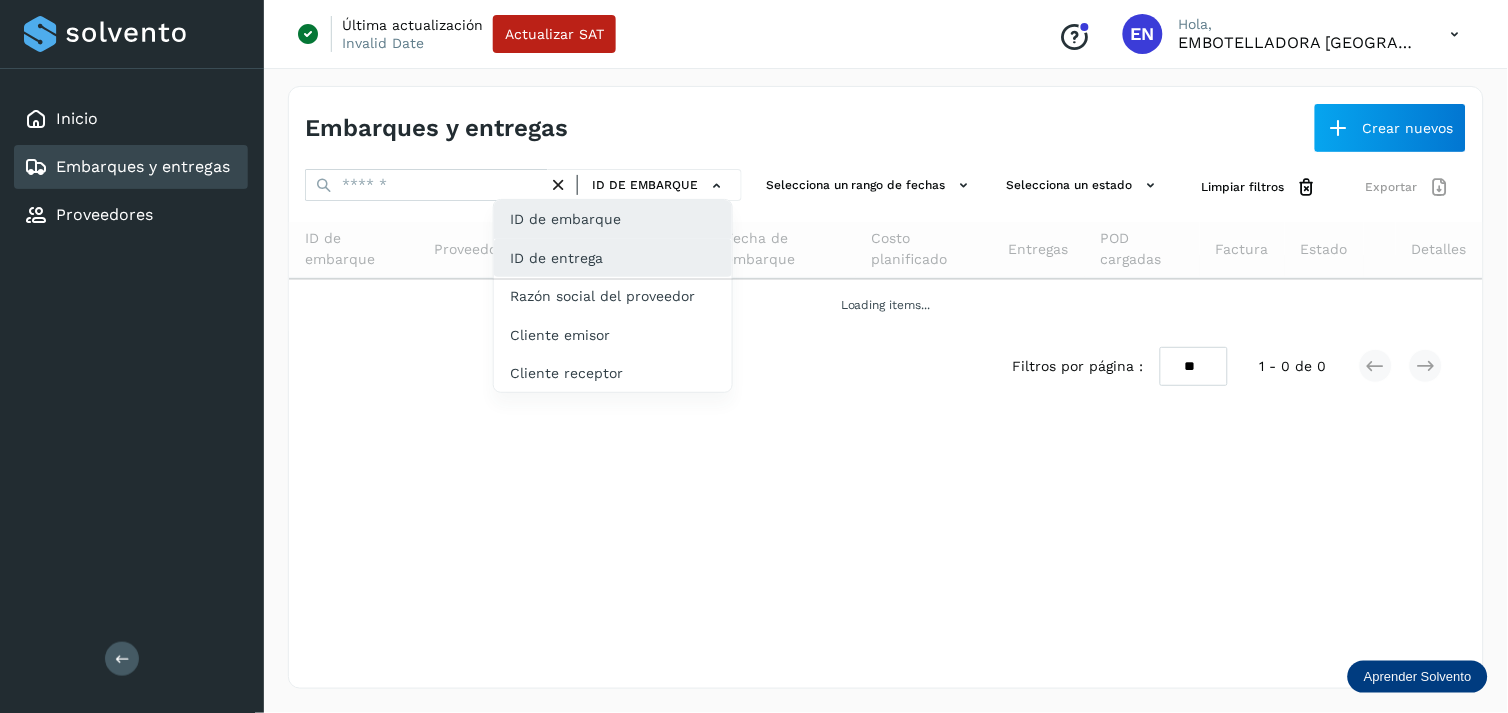 click on "ID de entrega" 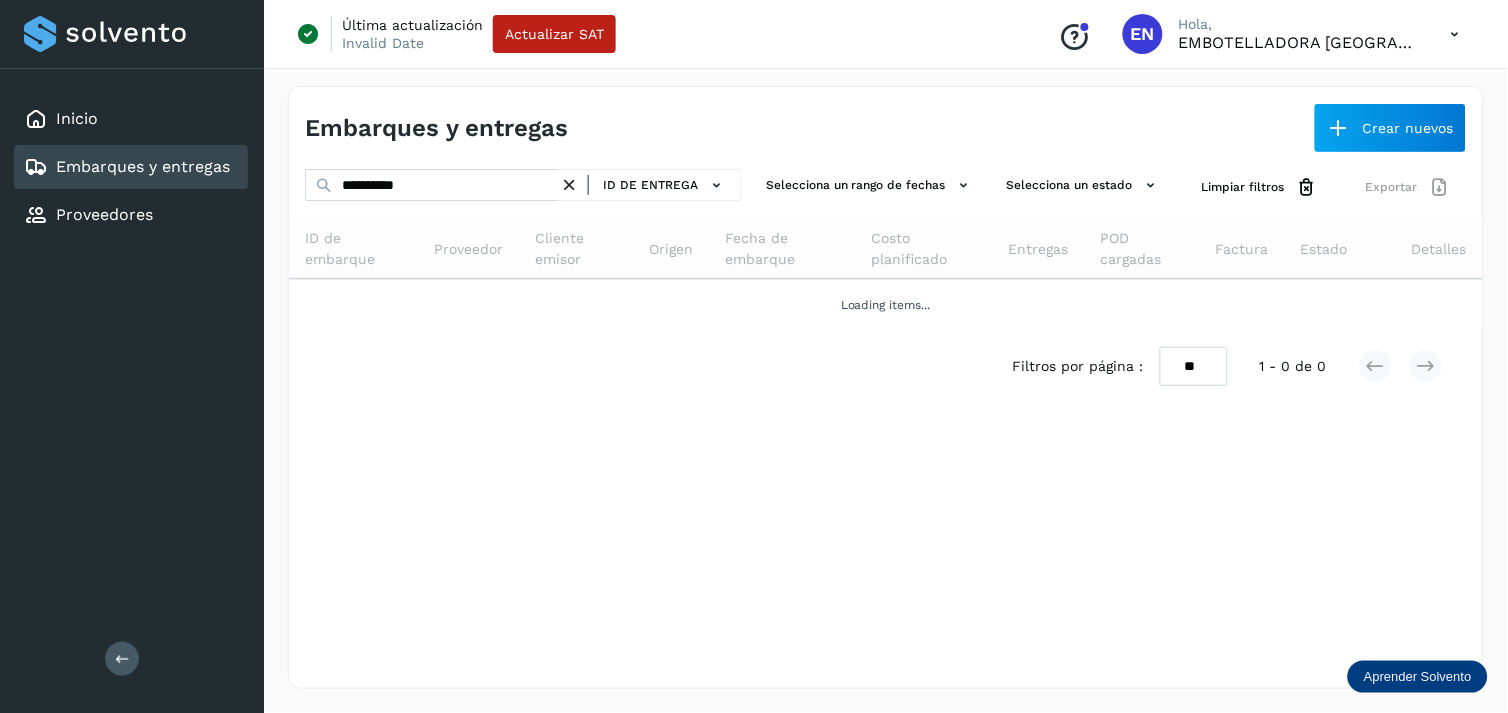 drag, startPoint x: 534, startPoint y: 217, endPoint x: 471, endPoint y: 183, distance: 71.5891 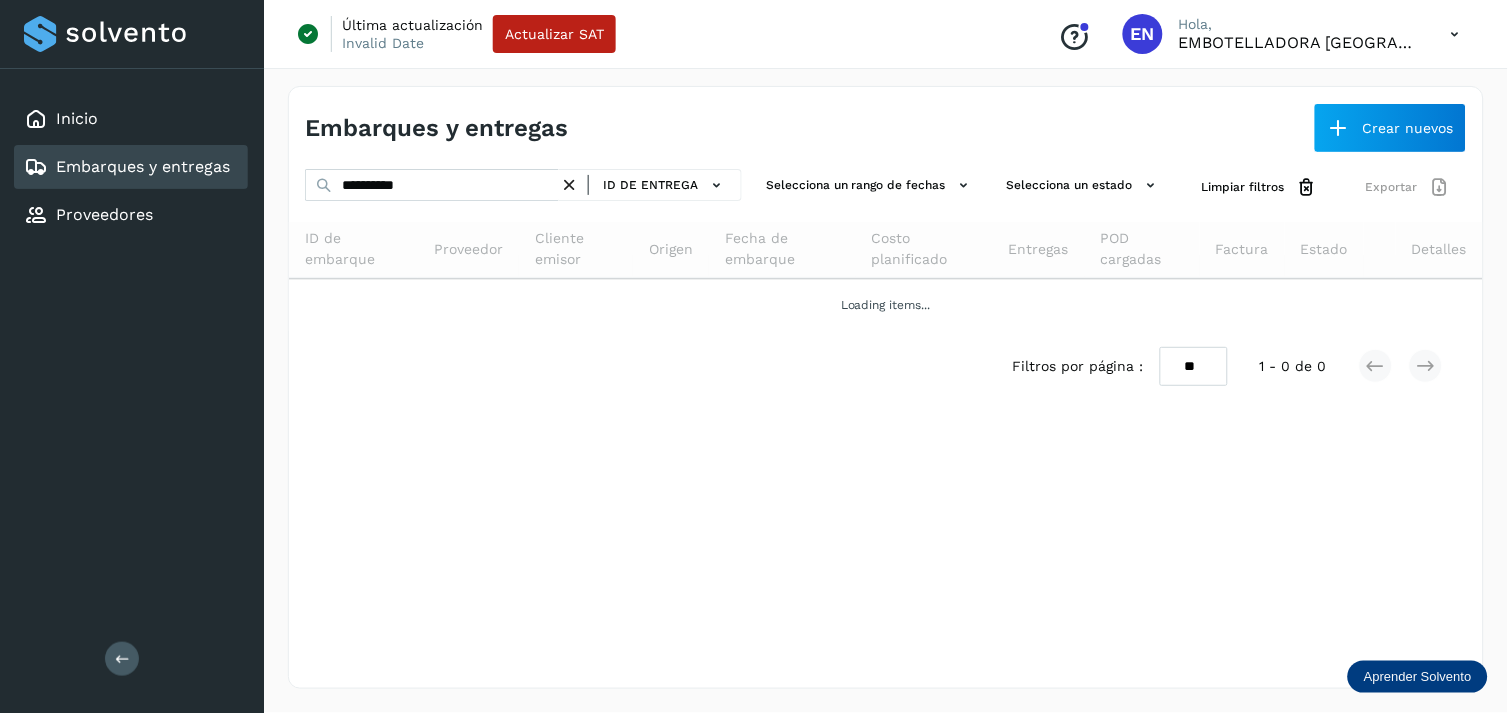 click on "**********" at bounding box center (886, 285) 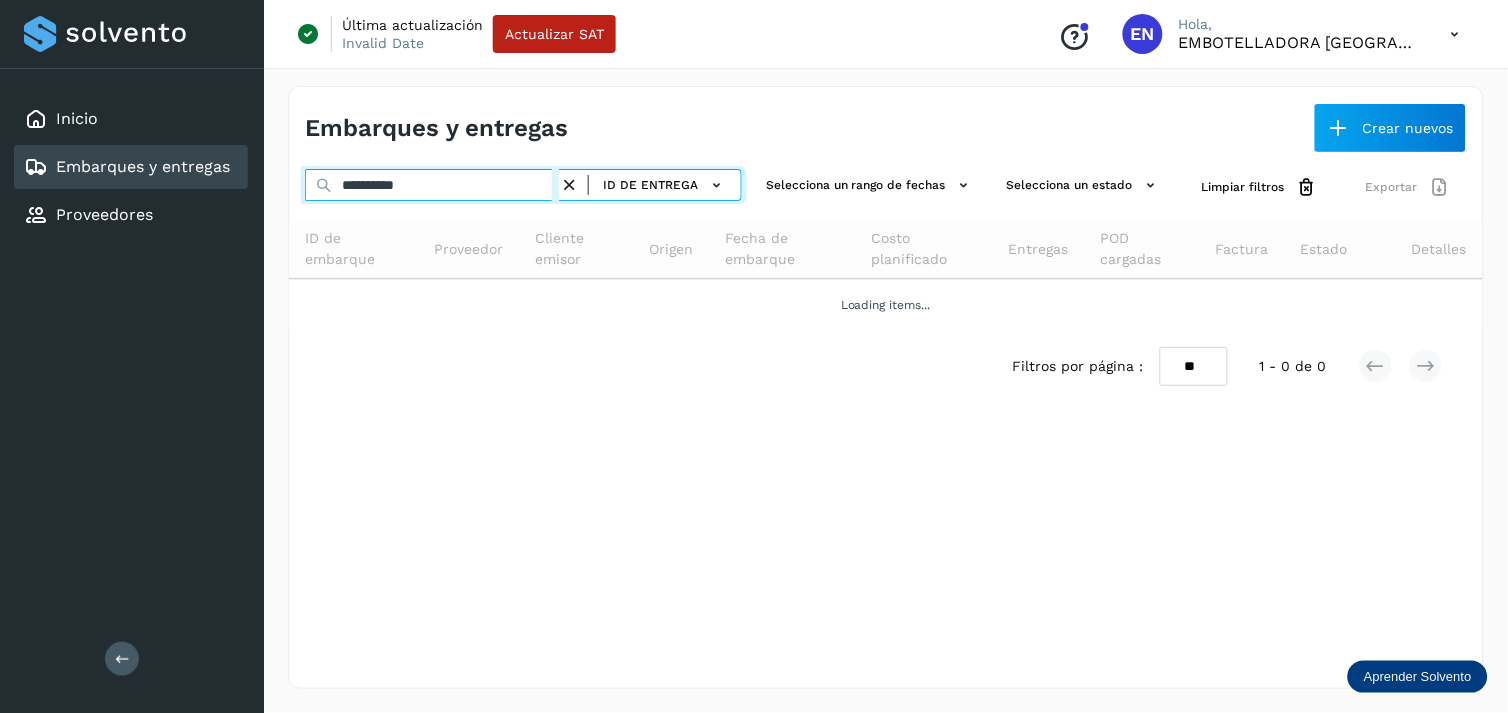 click on "**********" at bounding box center (432, 185) 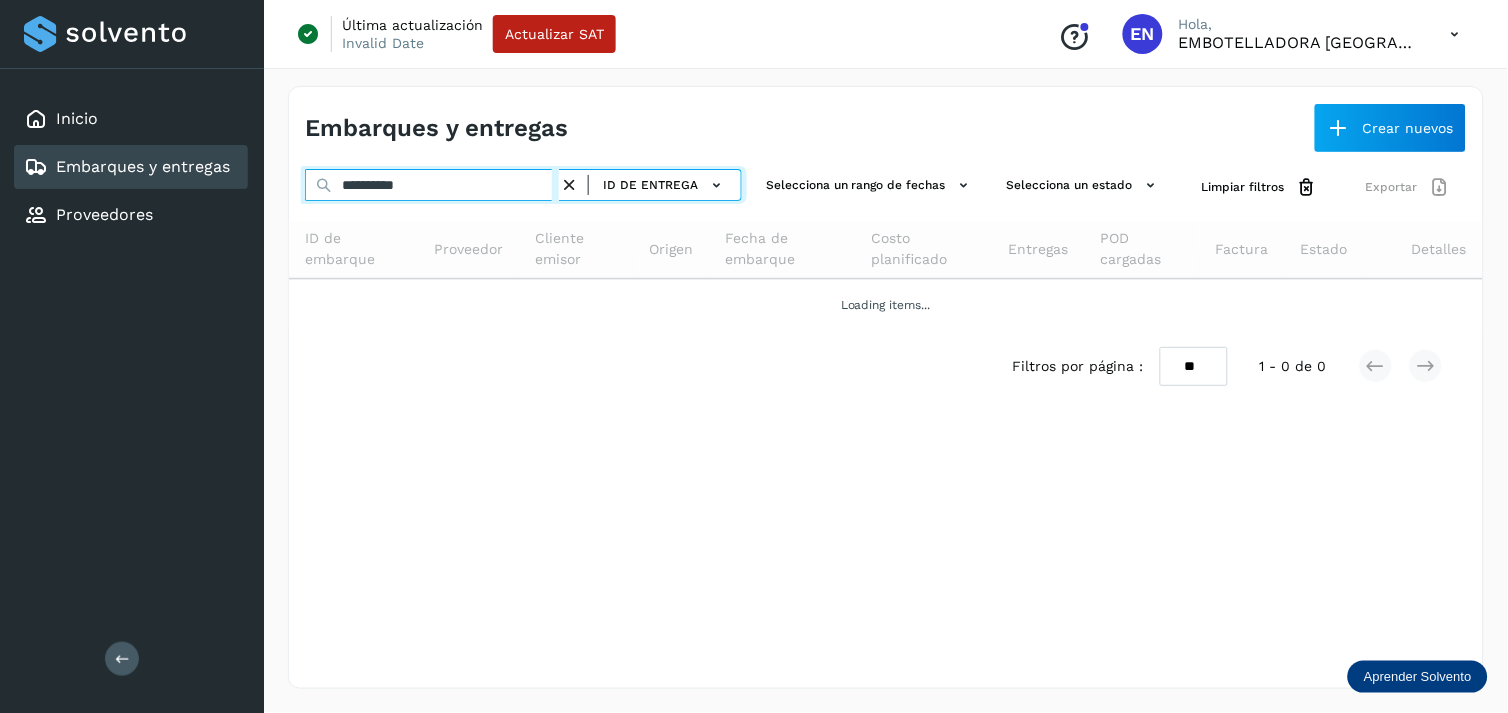 paste 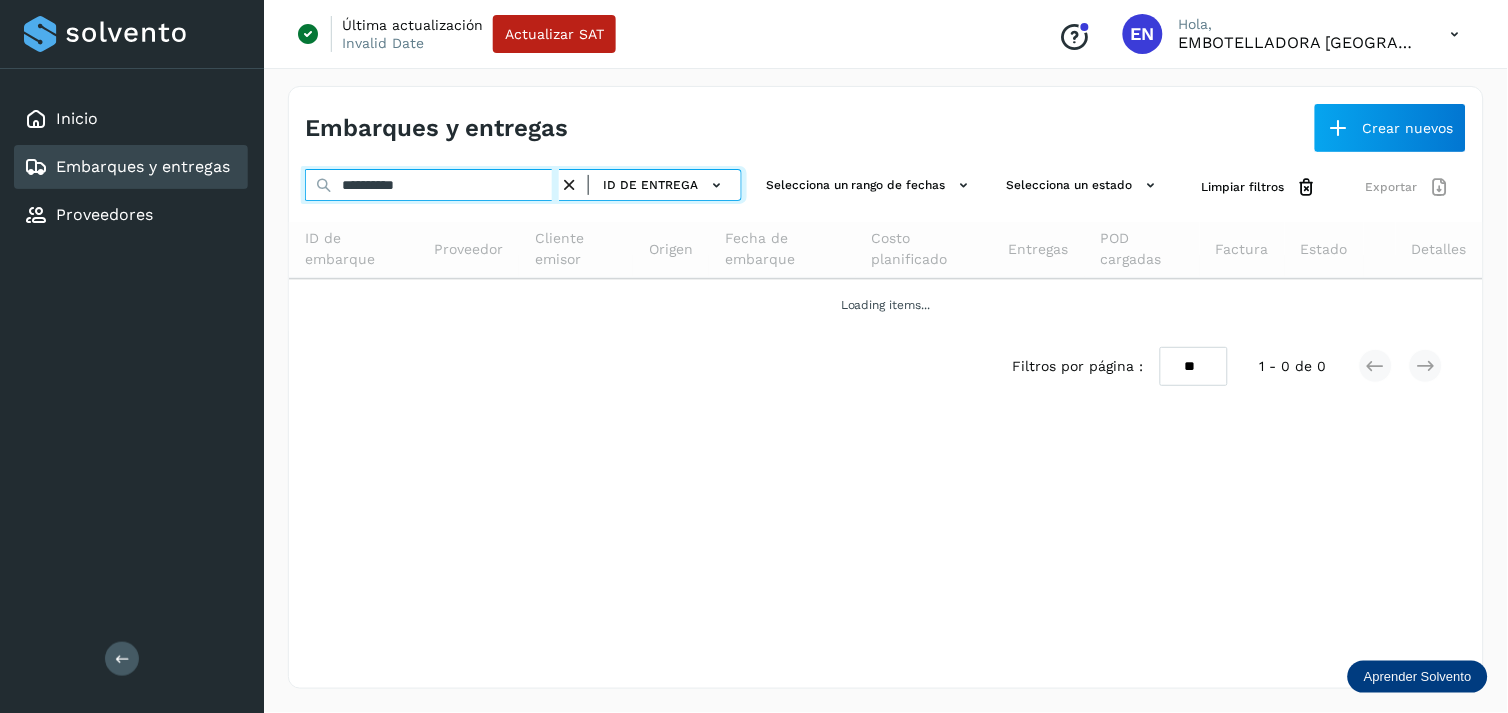 click on "**********" at bounding box center (432, 185) 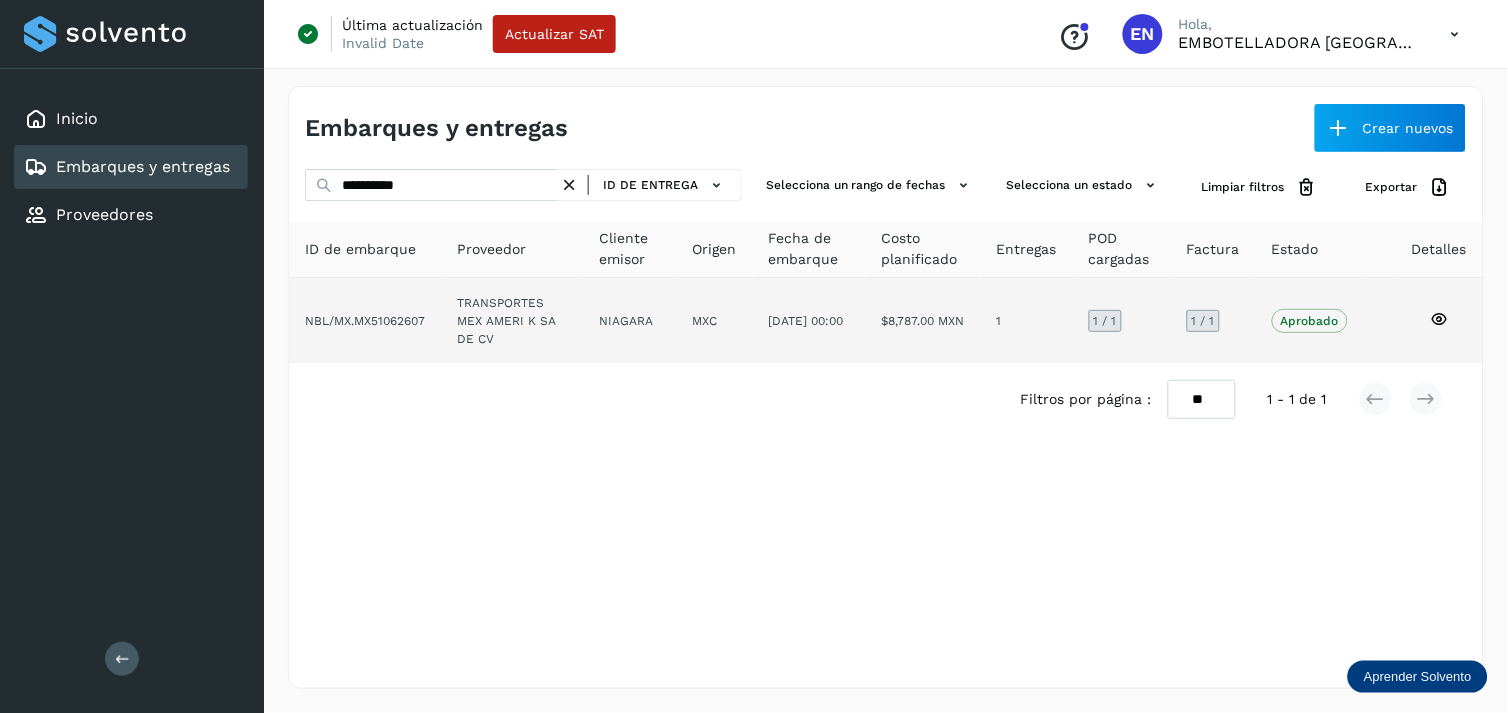 click on "TRANSPORTES MEX AMERI K SA DE CV" 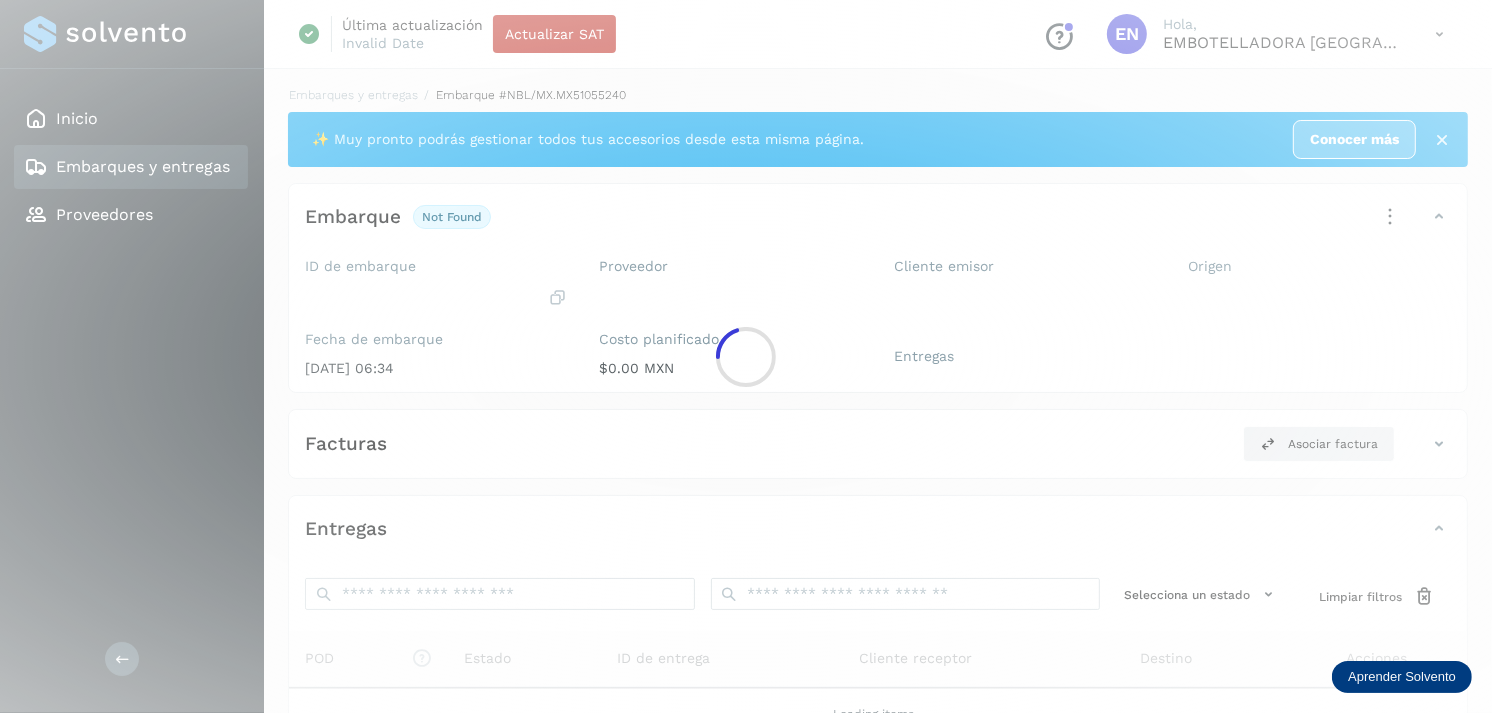 click 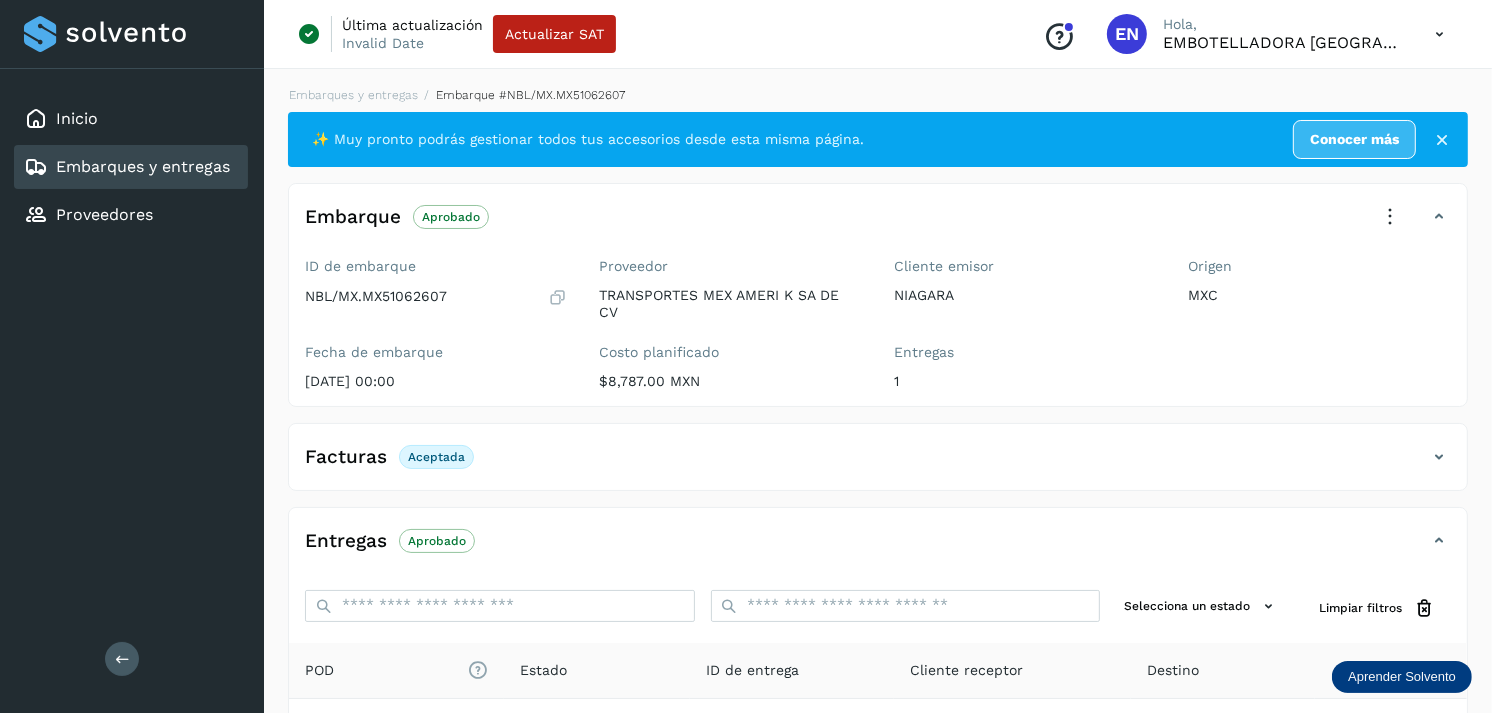 scroll, scrollTop: 254, scrollLeft: 0, axis: vertical 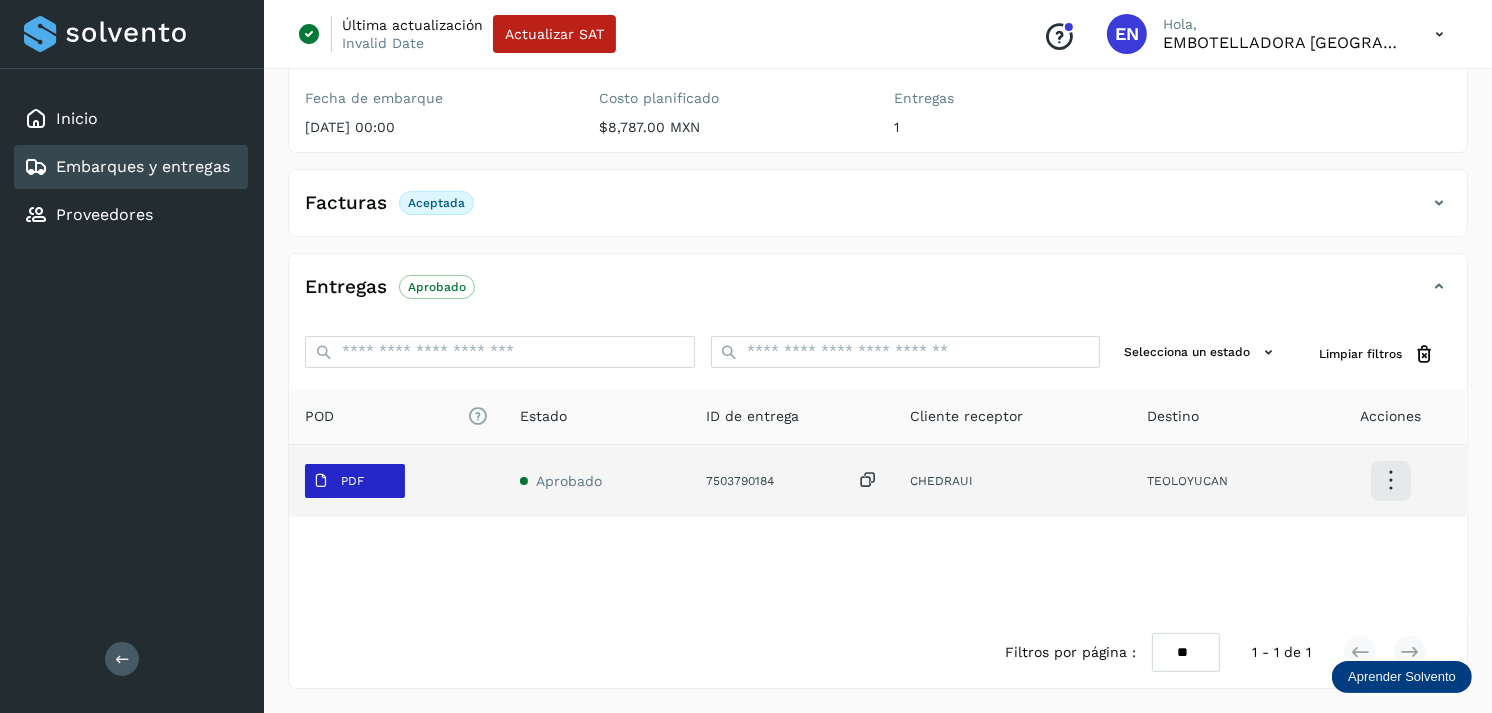 click on "PDF" at bounding box center (338, 481) 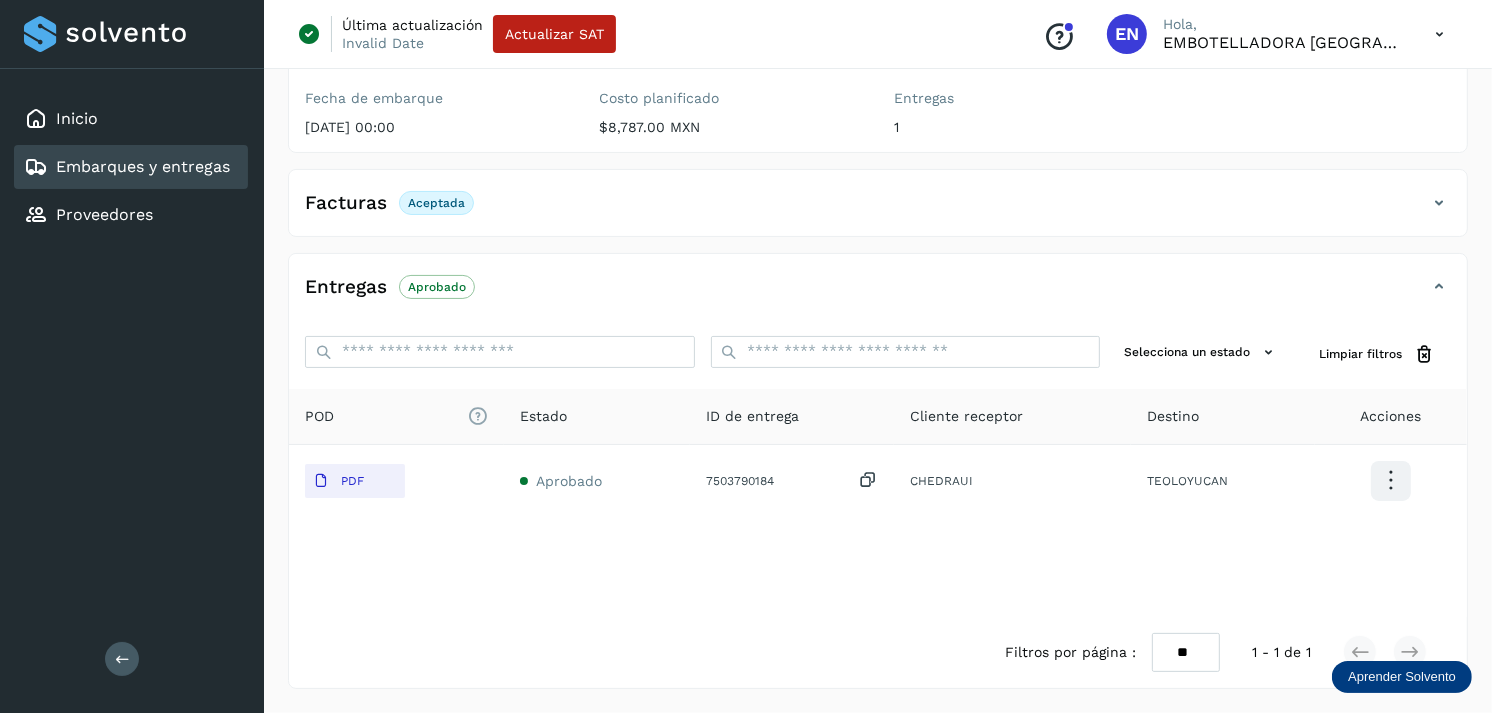 click on "Embarques y entregas" at bounding box center [143, 166] 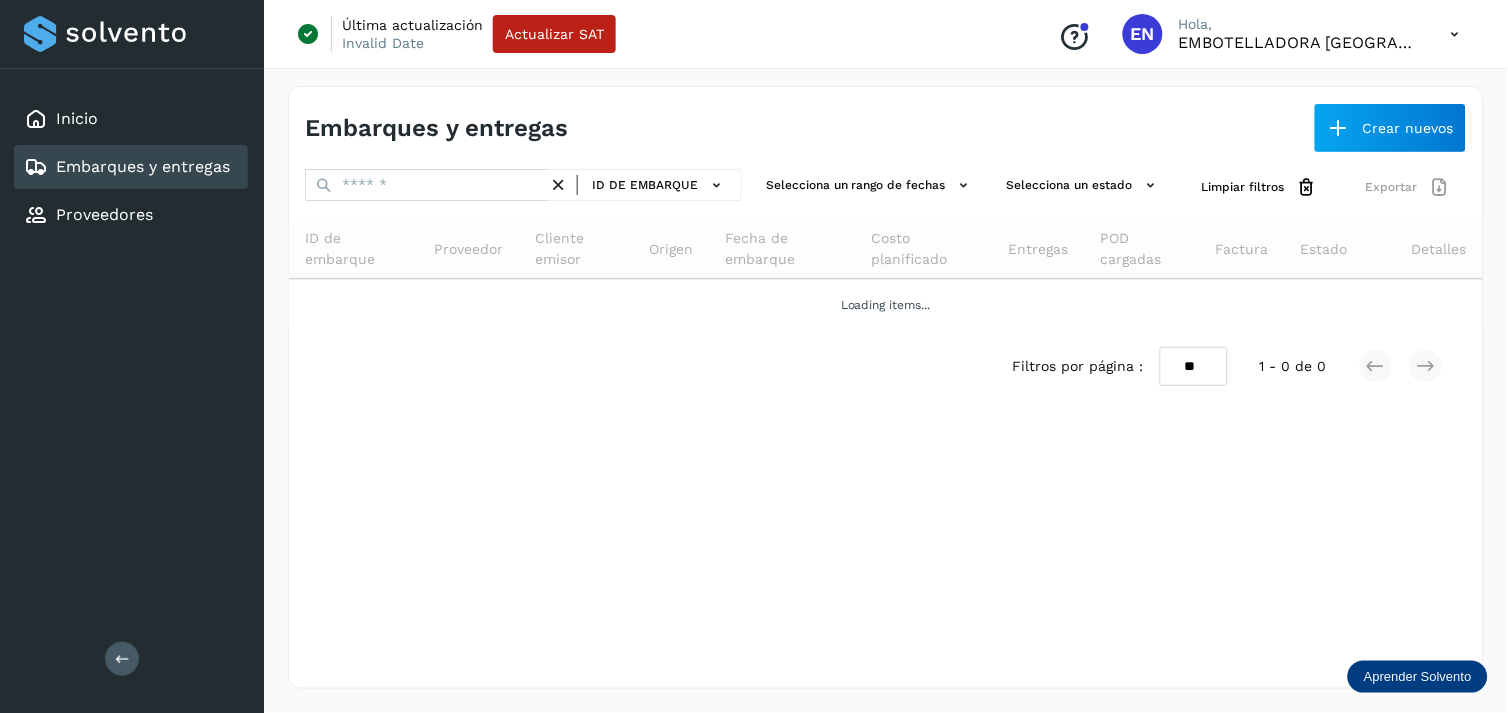click on "Embarques y entregas Crear nuevos ID de embarque Selecciona un rango de fechas  Selecciona un estado Limpiar filtros Exportar ID de embarque Proveedor Cliente emisor Origen Fecha de embarque Costo planificado Entregas POD cargadas Factura Estado Detalles Loading items... Filtros por página : ** ** ** 1 - 0 de 0" at bounding box center [886, 387] 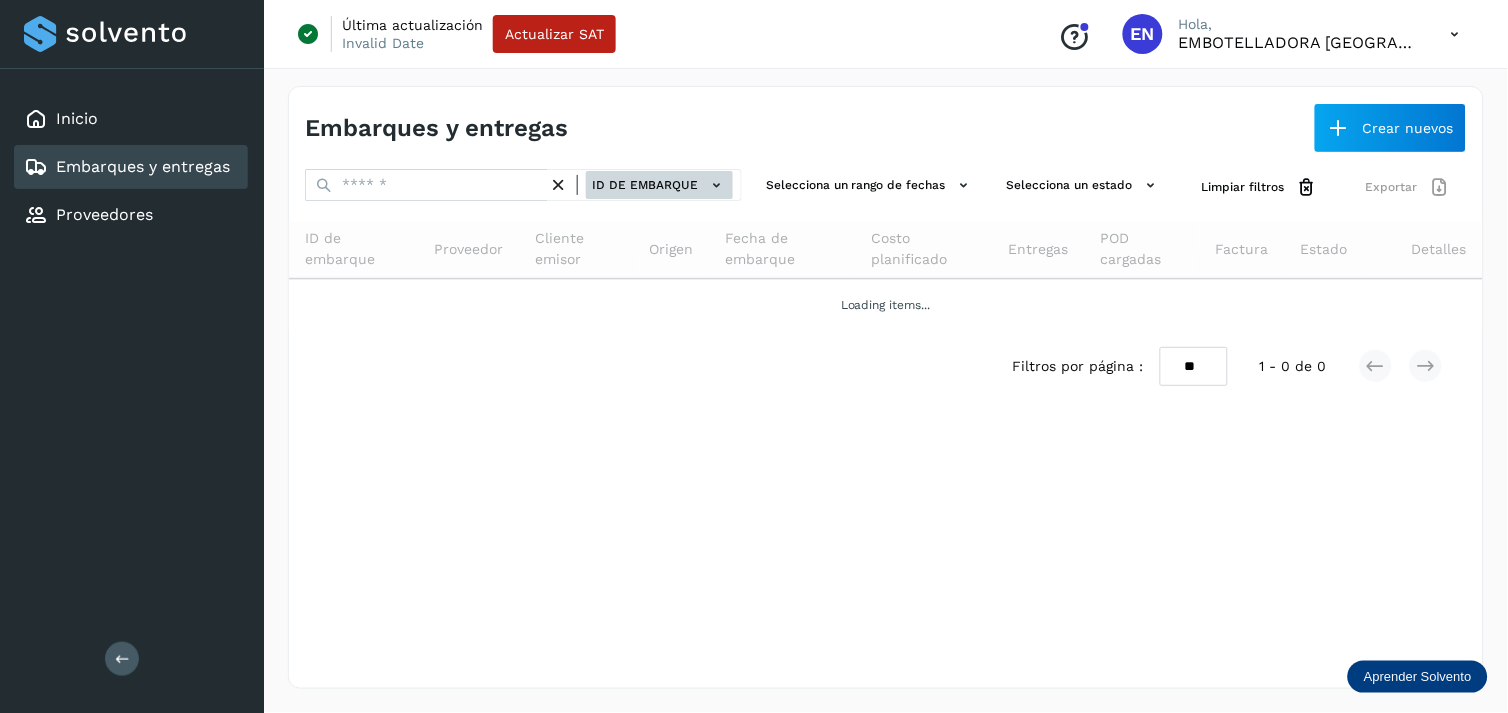 click on "ID de embarque" 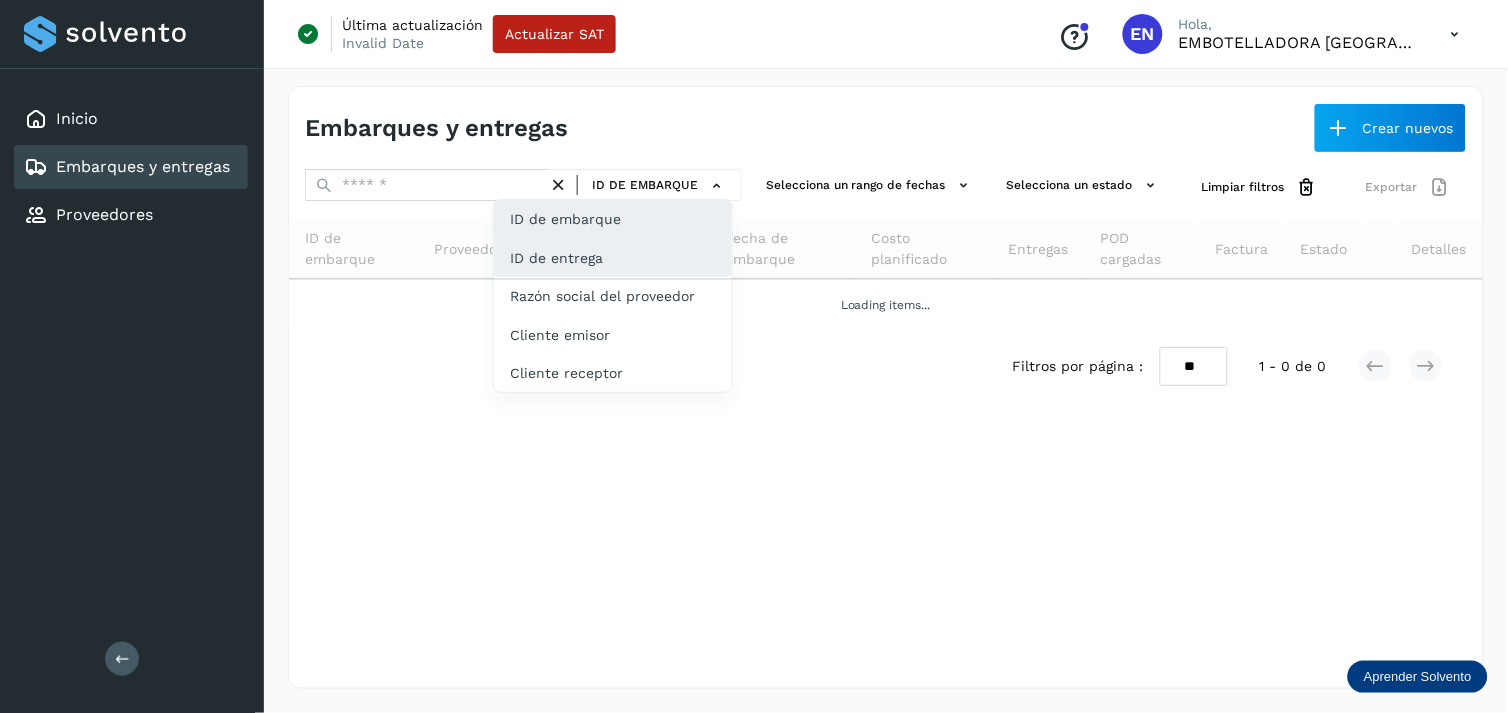 click on "ID de entrega" 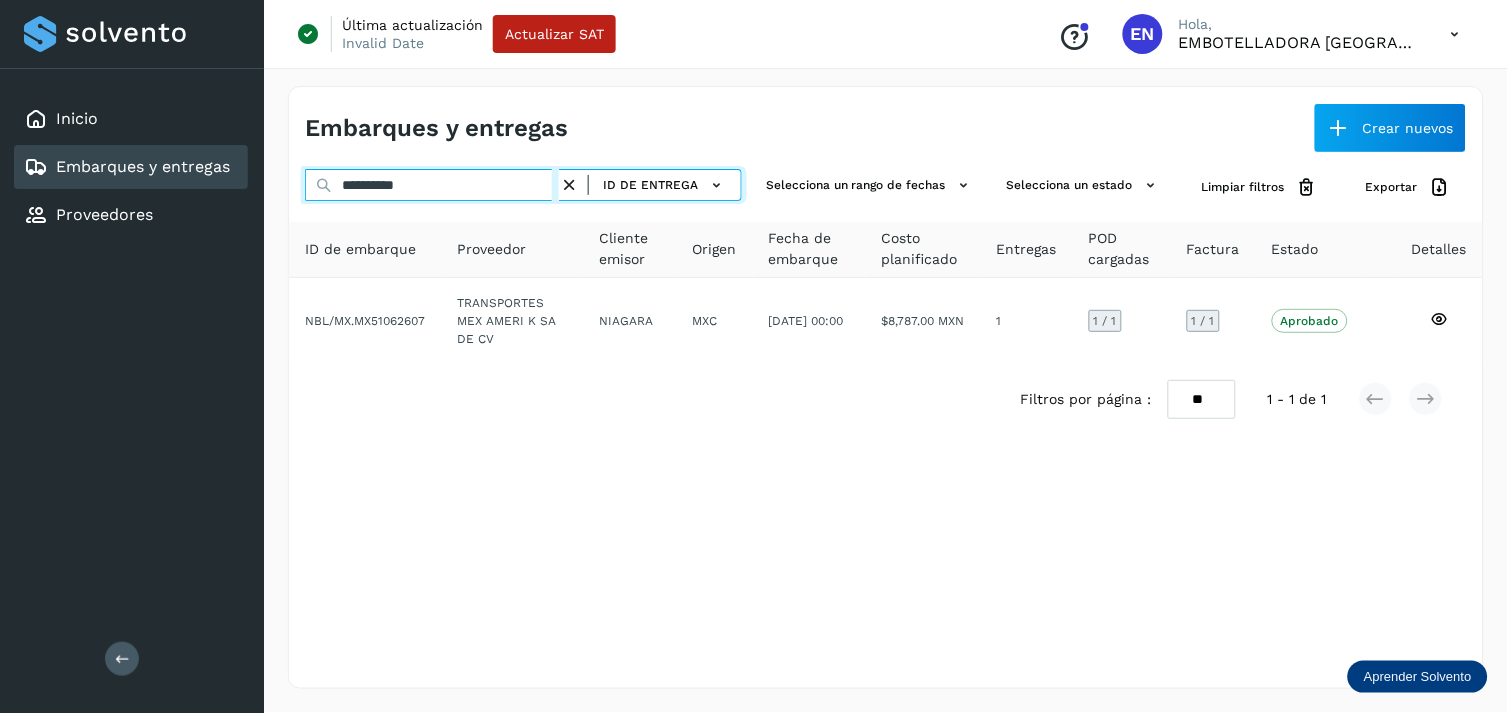 click on "**********" at bounding box center [432, 185] 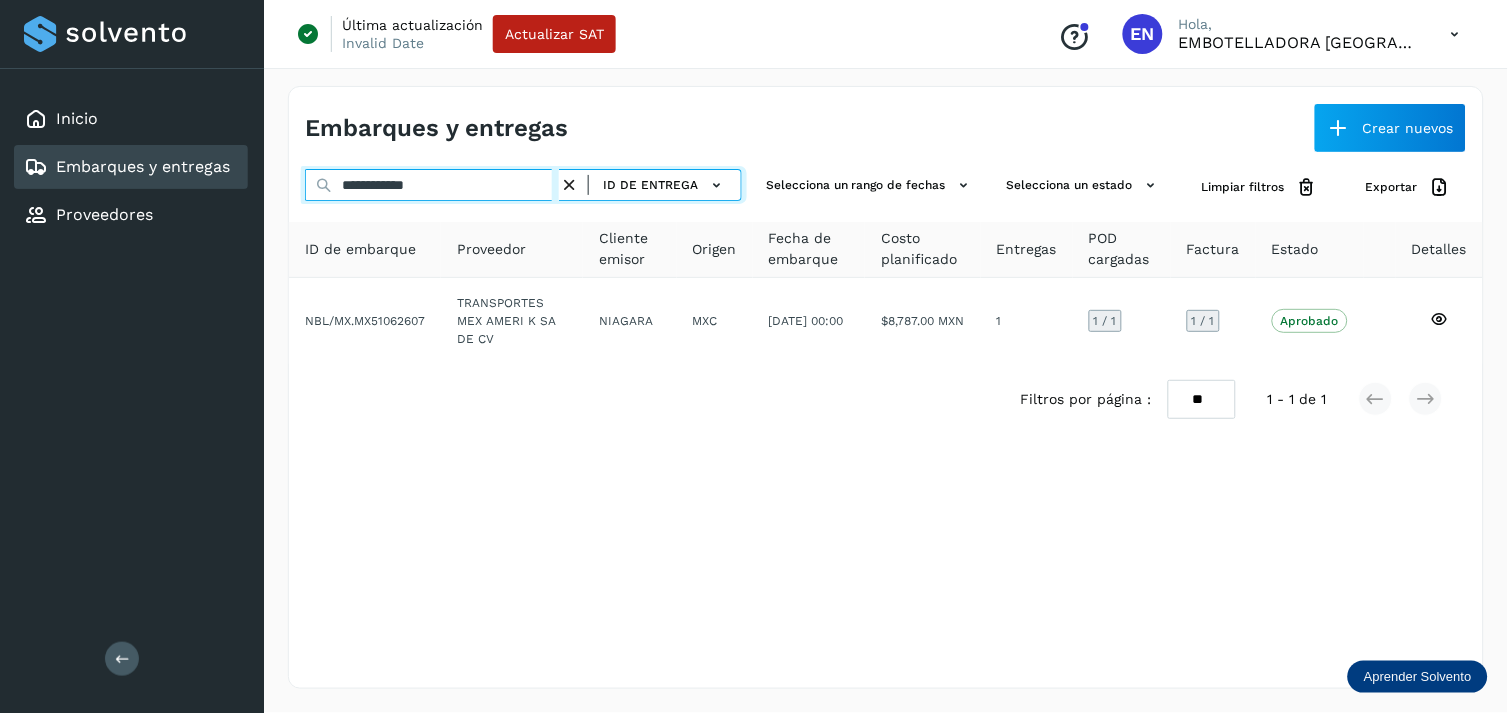 type on "**********" 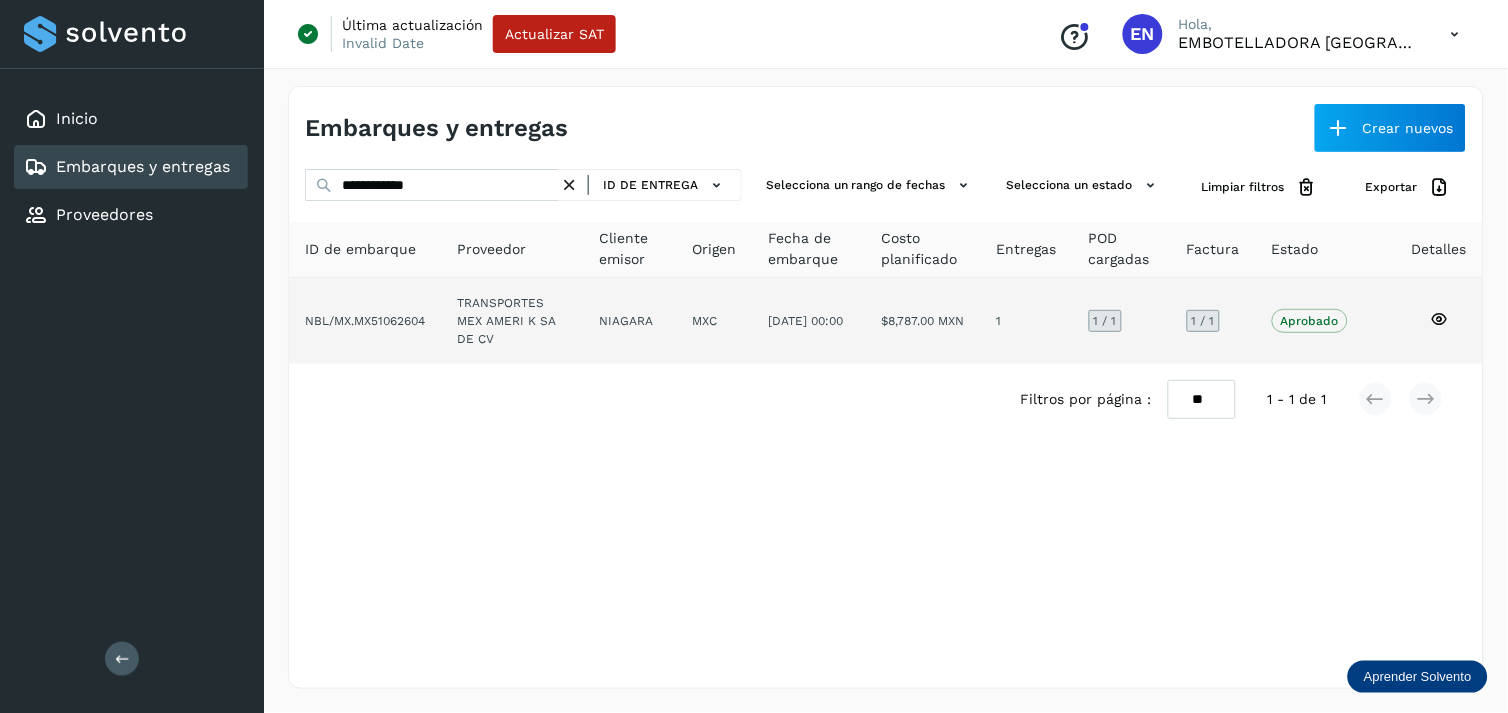 click on "MXC" 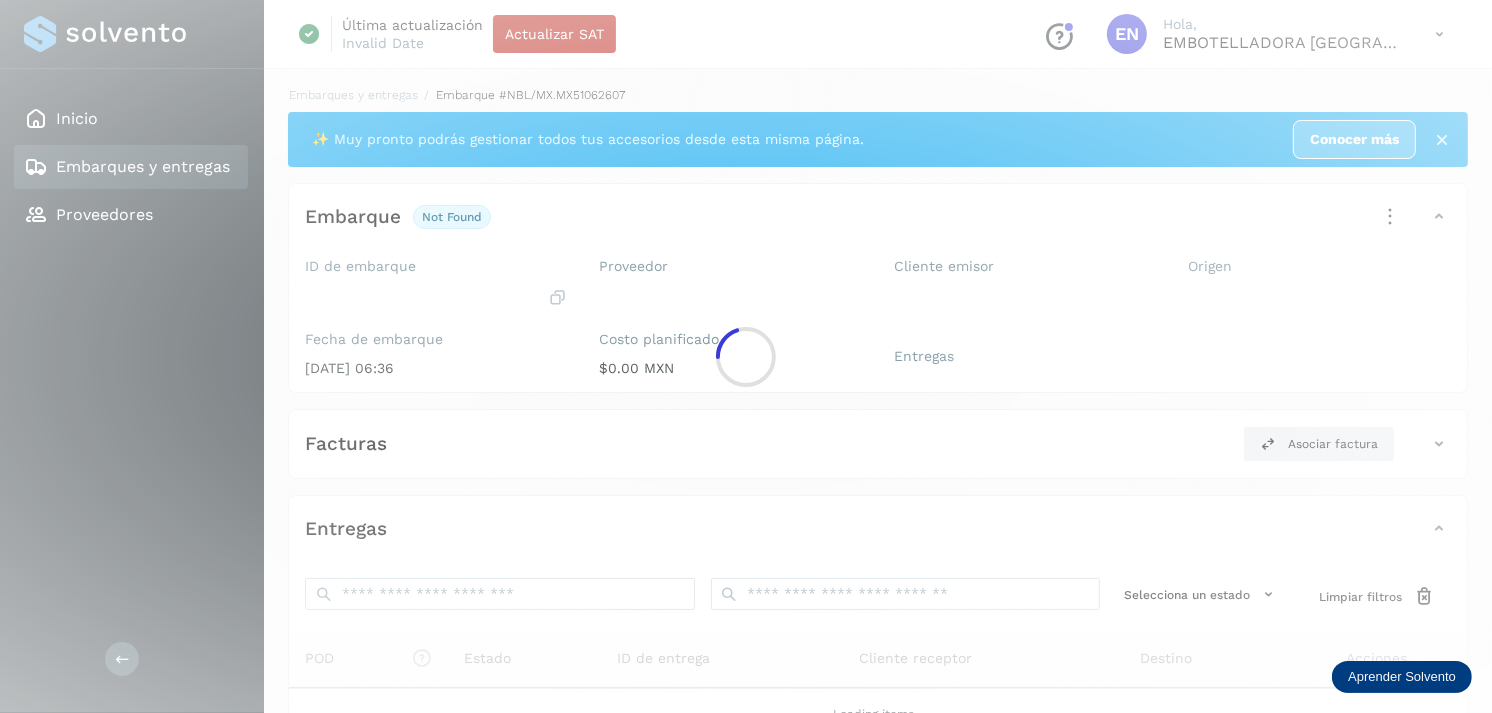click 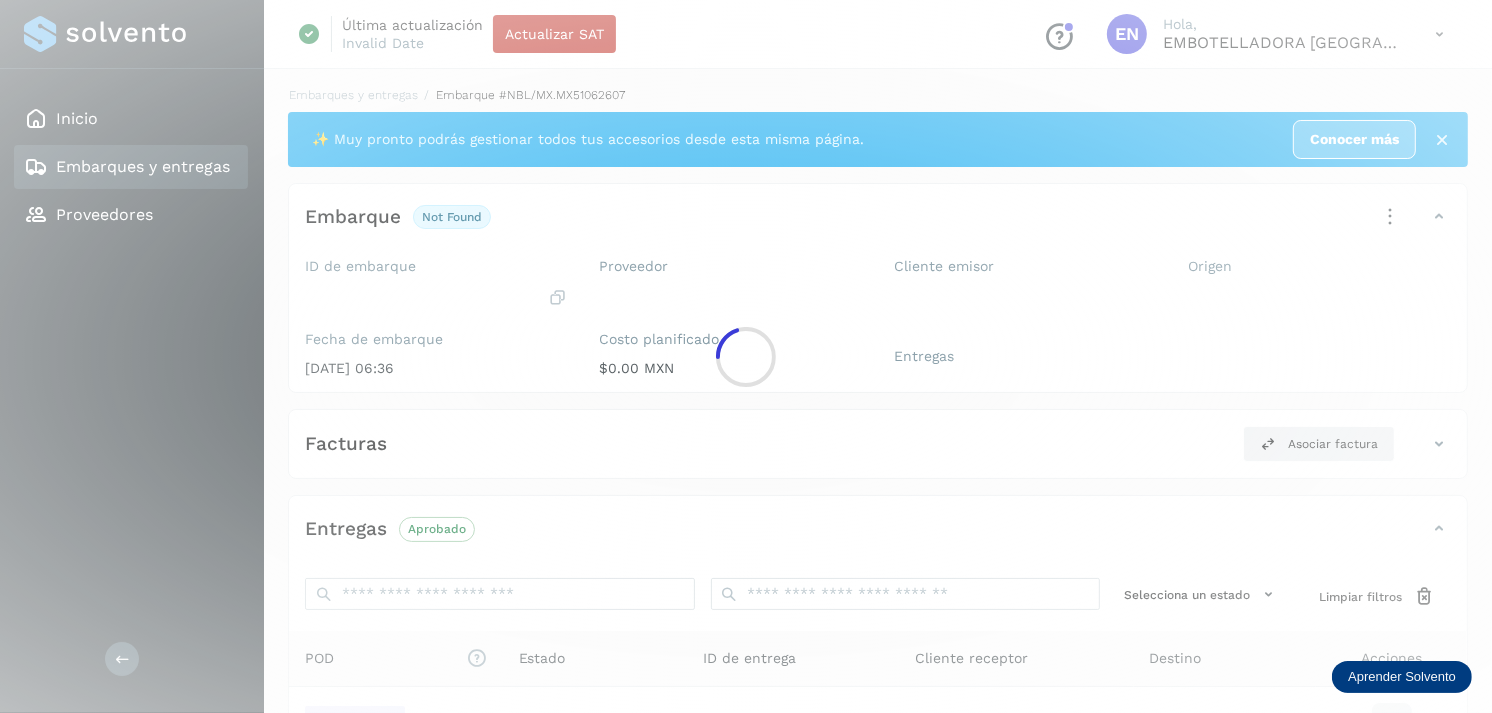 scroll, scrollTop: 254, scrollLeft: 0, axis: vertical 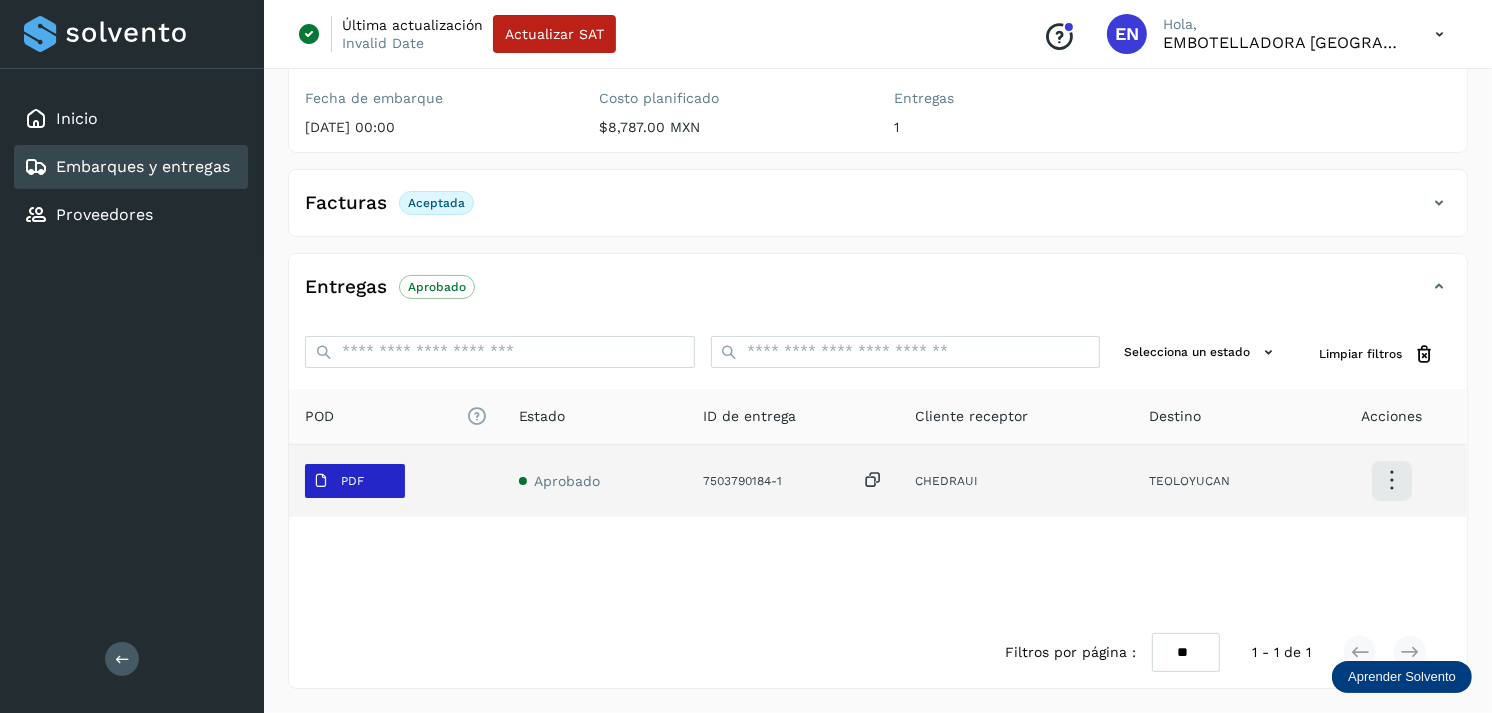 click on "PDF" at bounding box center (355, 481) 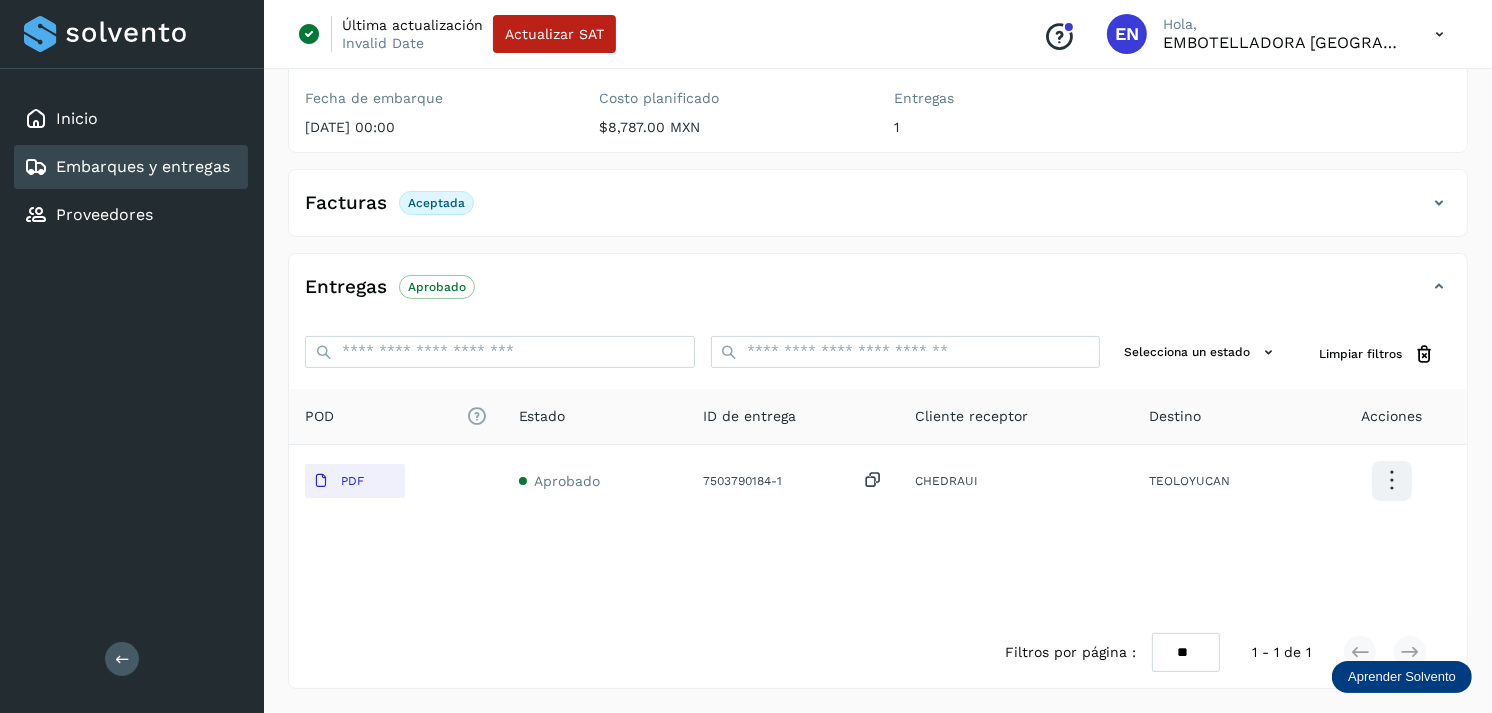 type 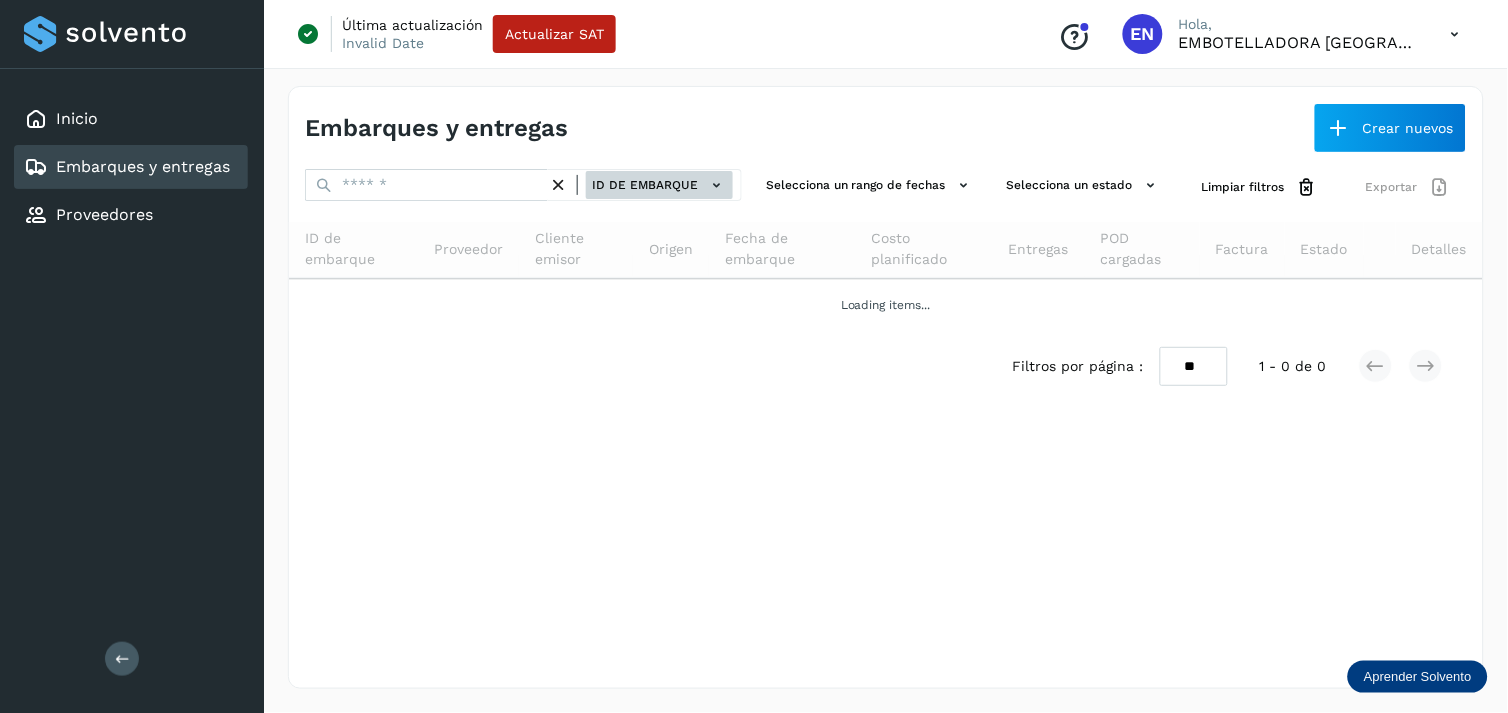 click 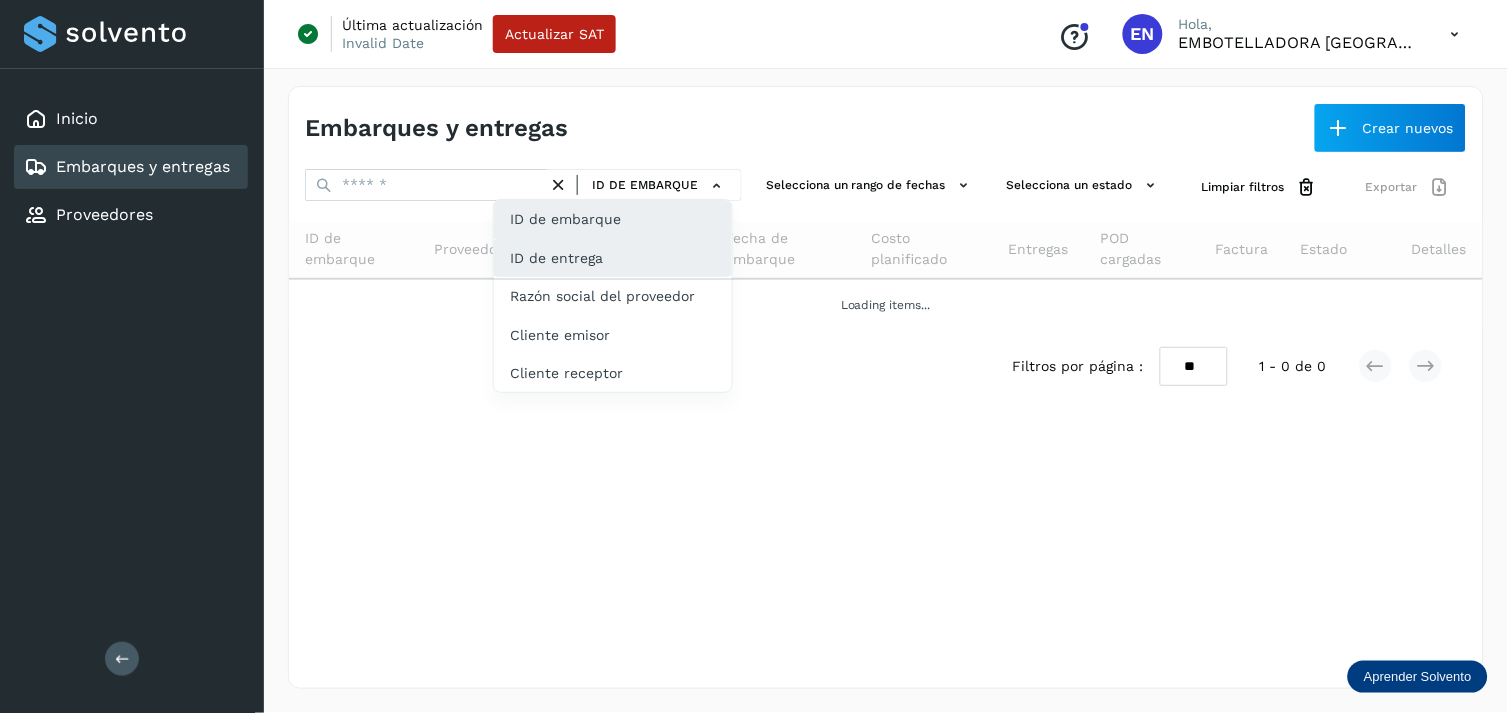 click on "ID de entrega" 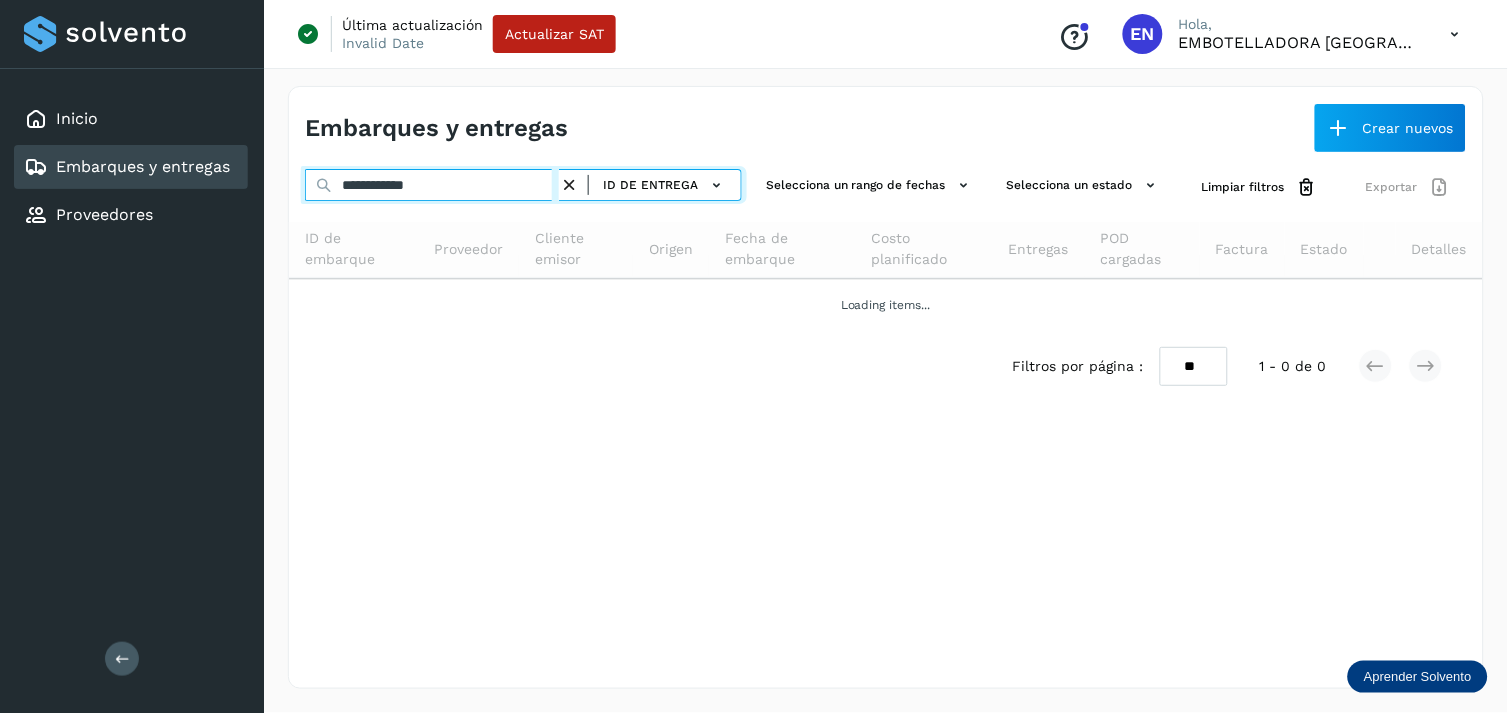click on "**********" at bounding box center (432, 185) 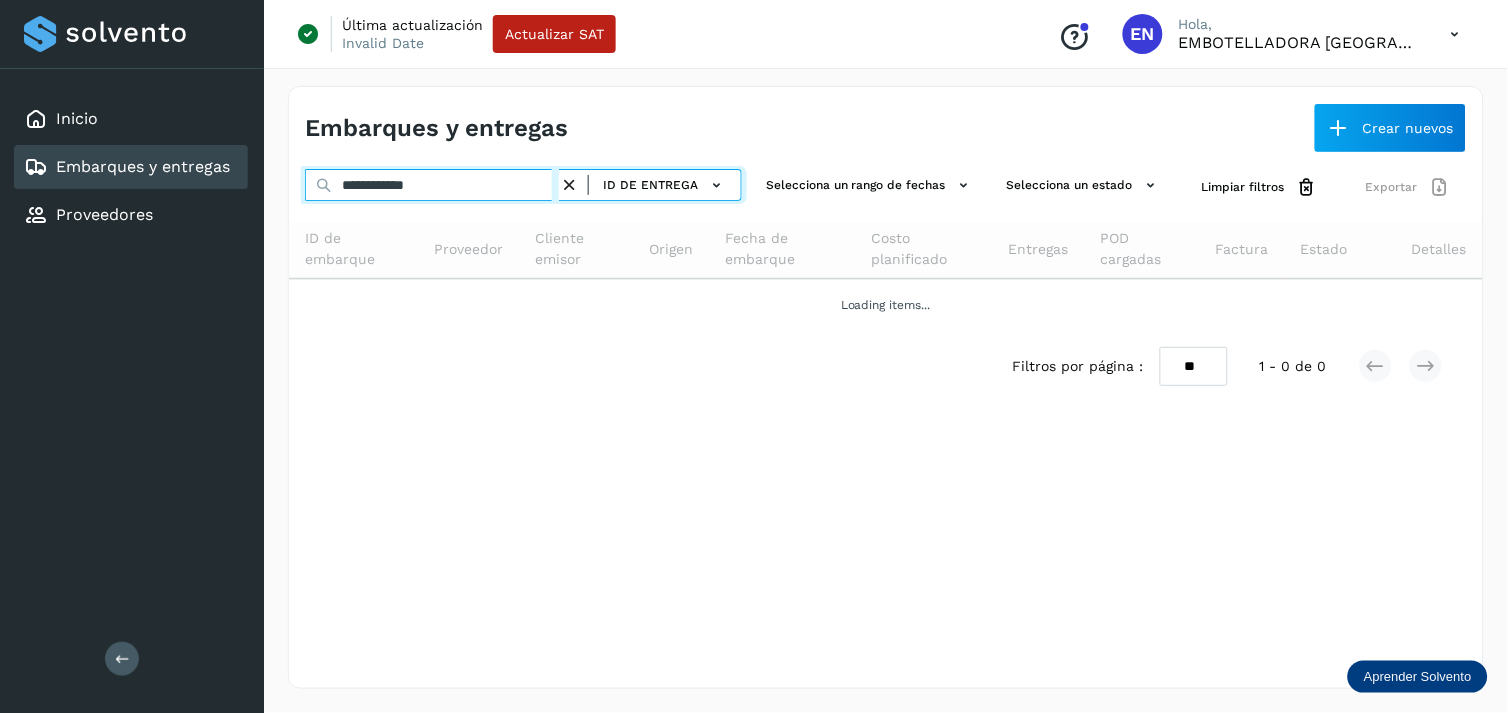 click on "**********" at bounding box center (432, 185) 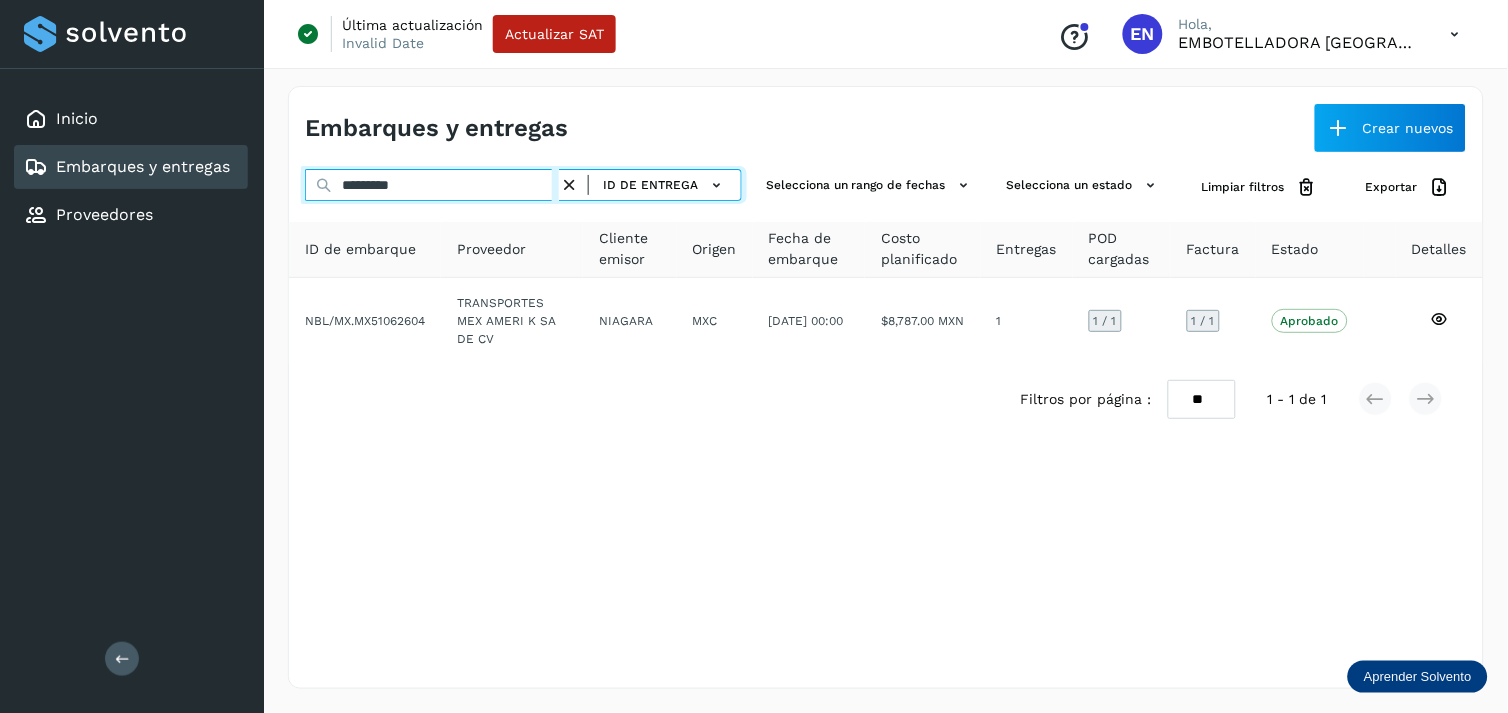 type on "*********" 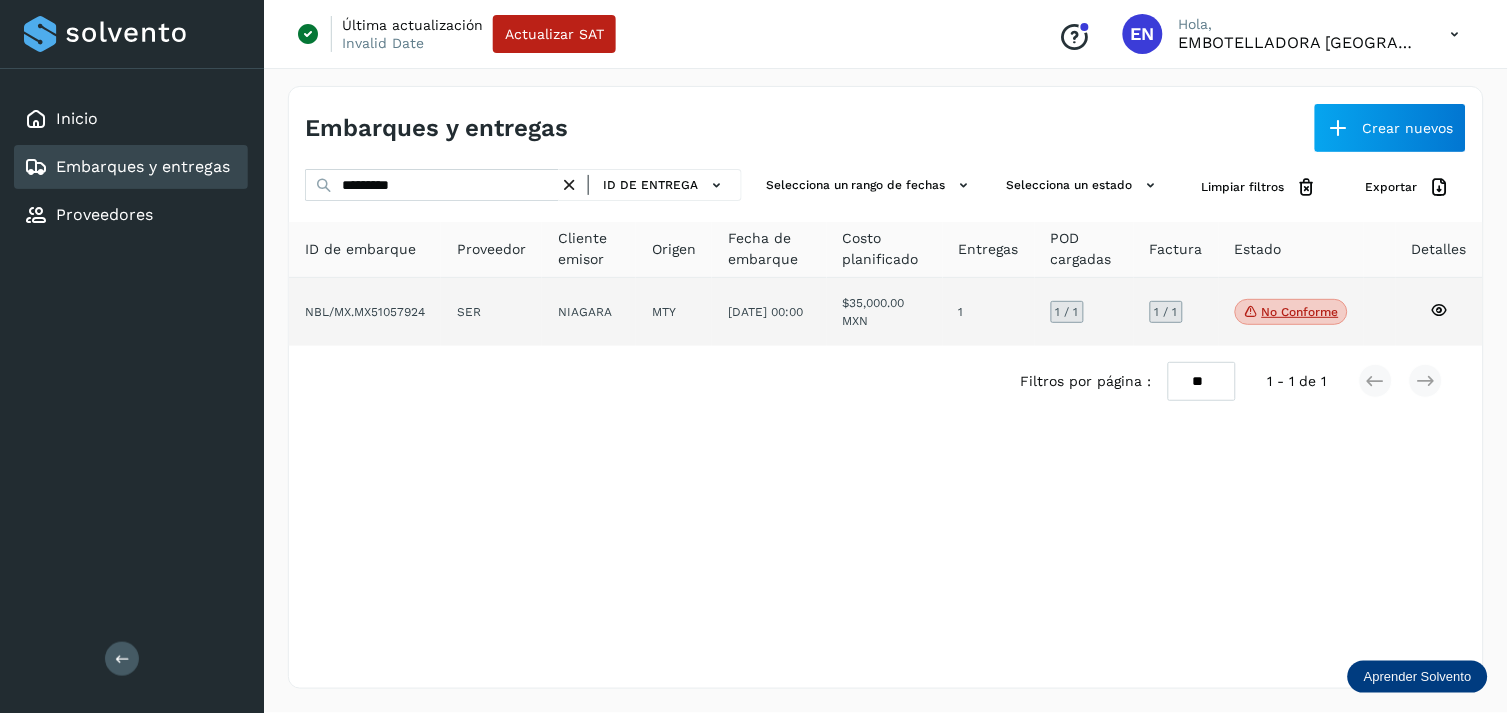 drag, startPoint x: 771, startPoint y: 273, endPoint x: 737, endPoint y: 298, distance: 42.201897 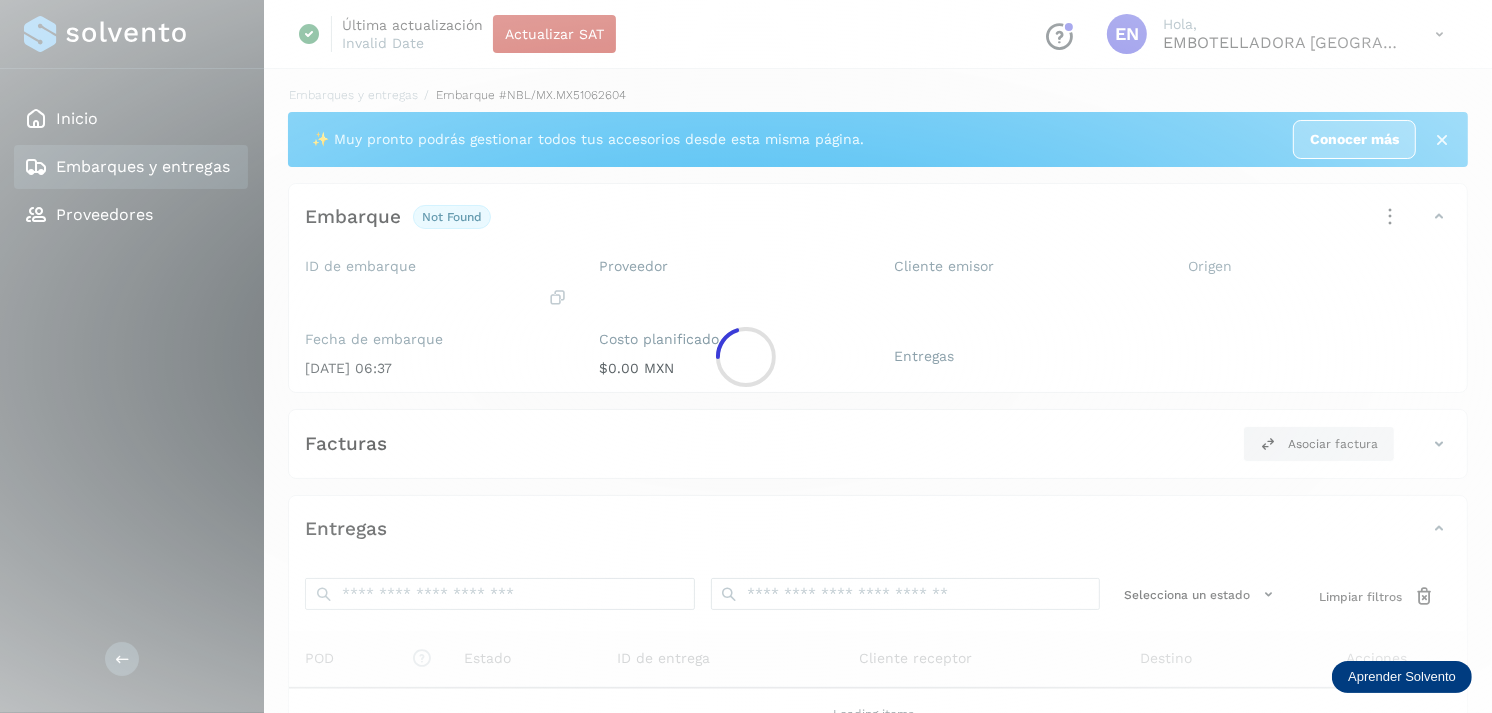 click 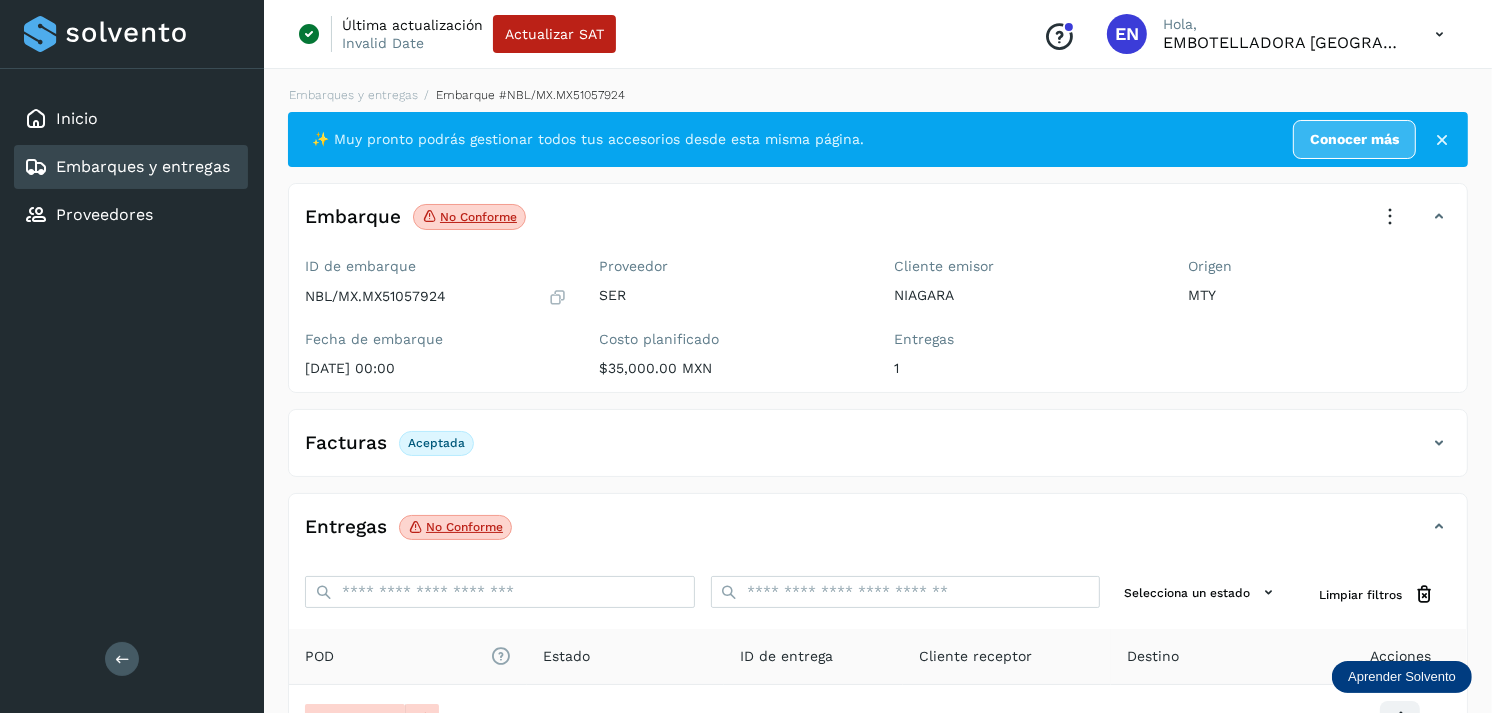 scroll, scrollTop: 241, scrollLeft: 0, axis: vertical 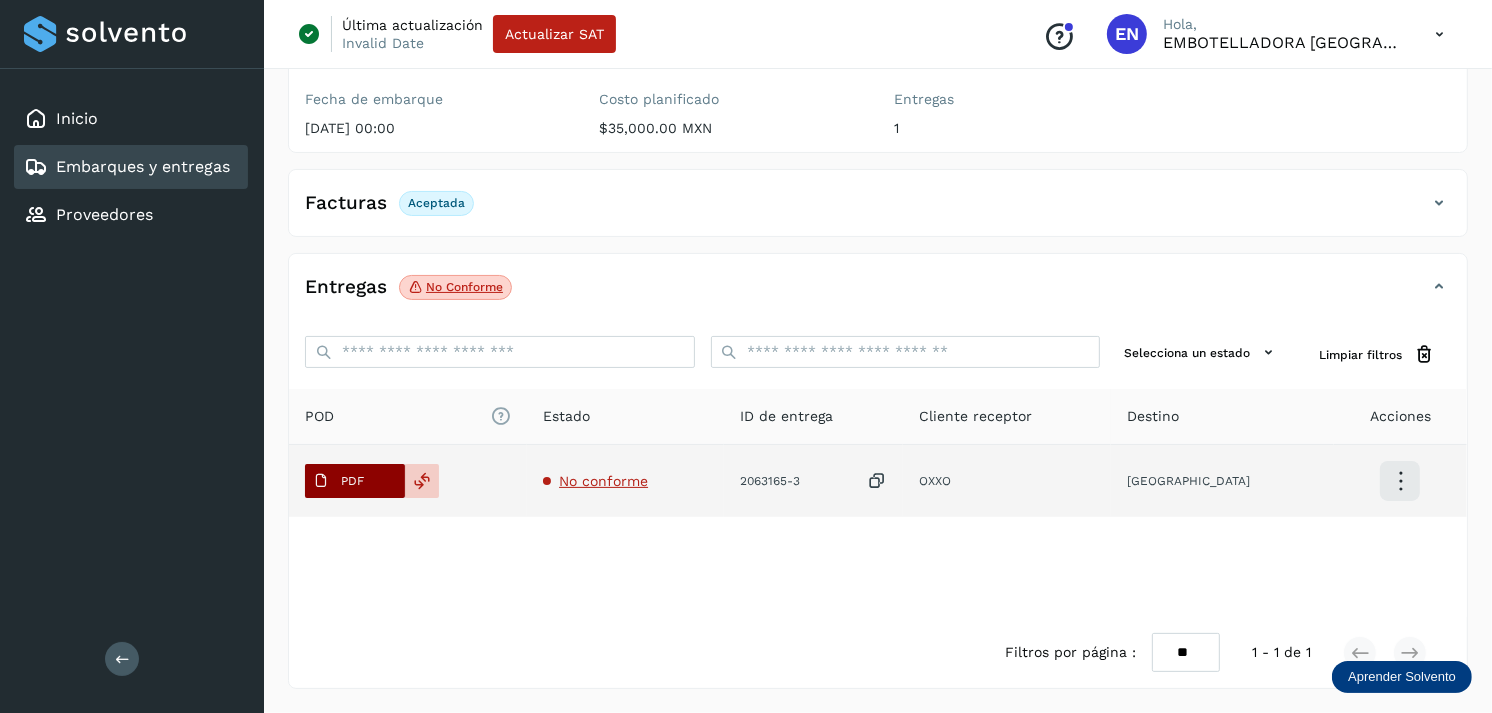 click on "PDF" at bounding box center (338, 481) 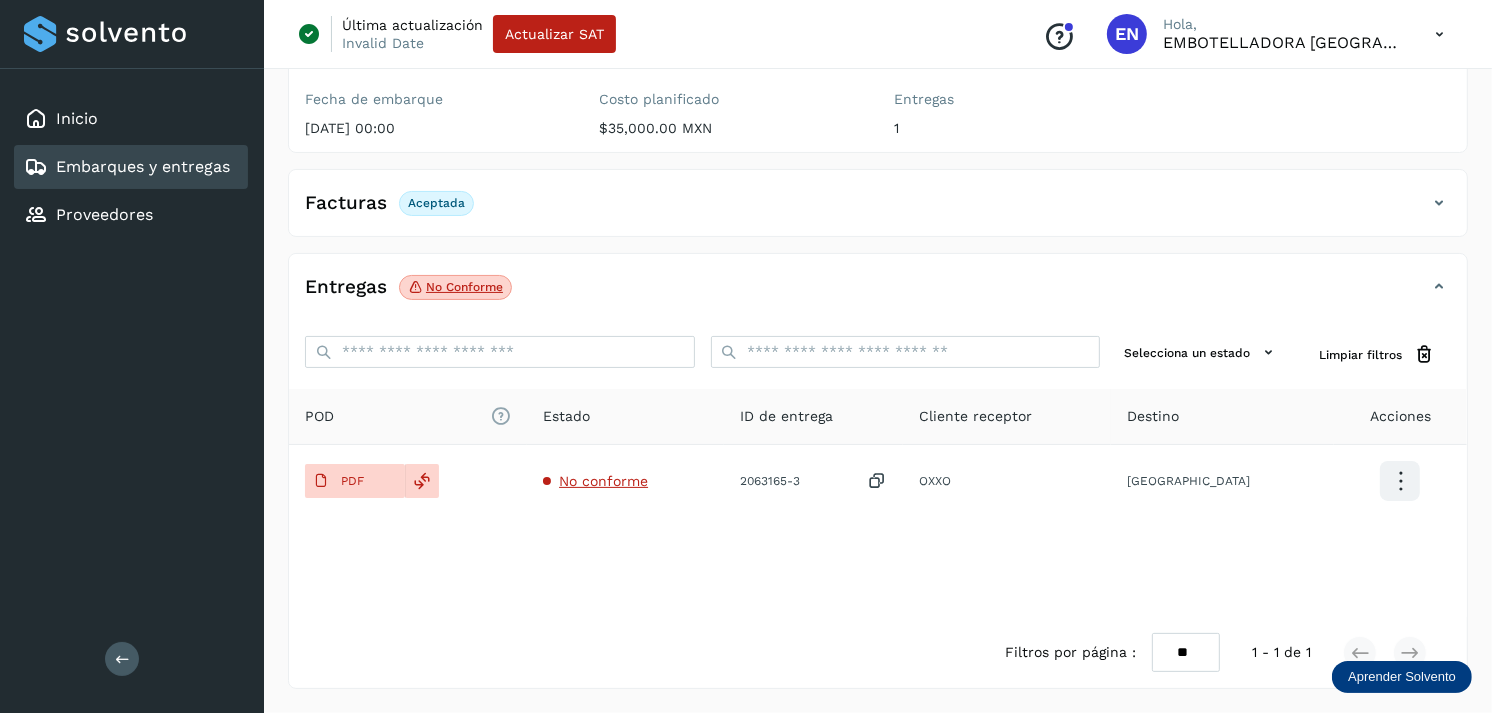 type 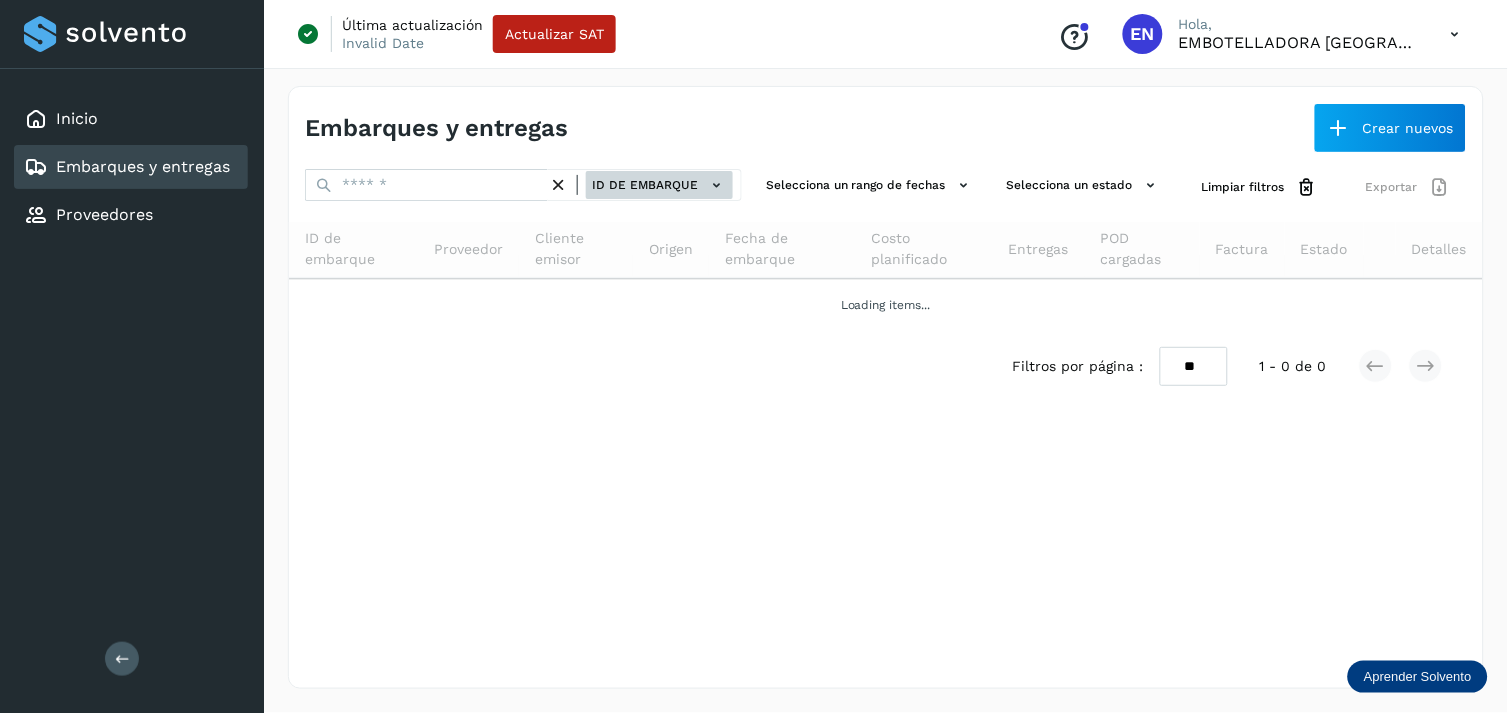 click on "ID de embarque" 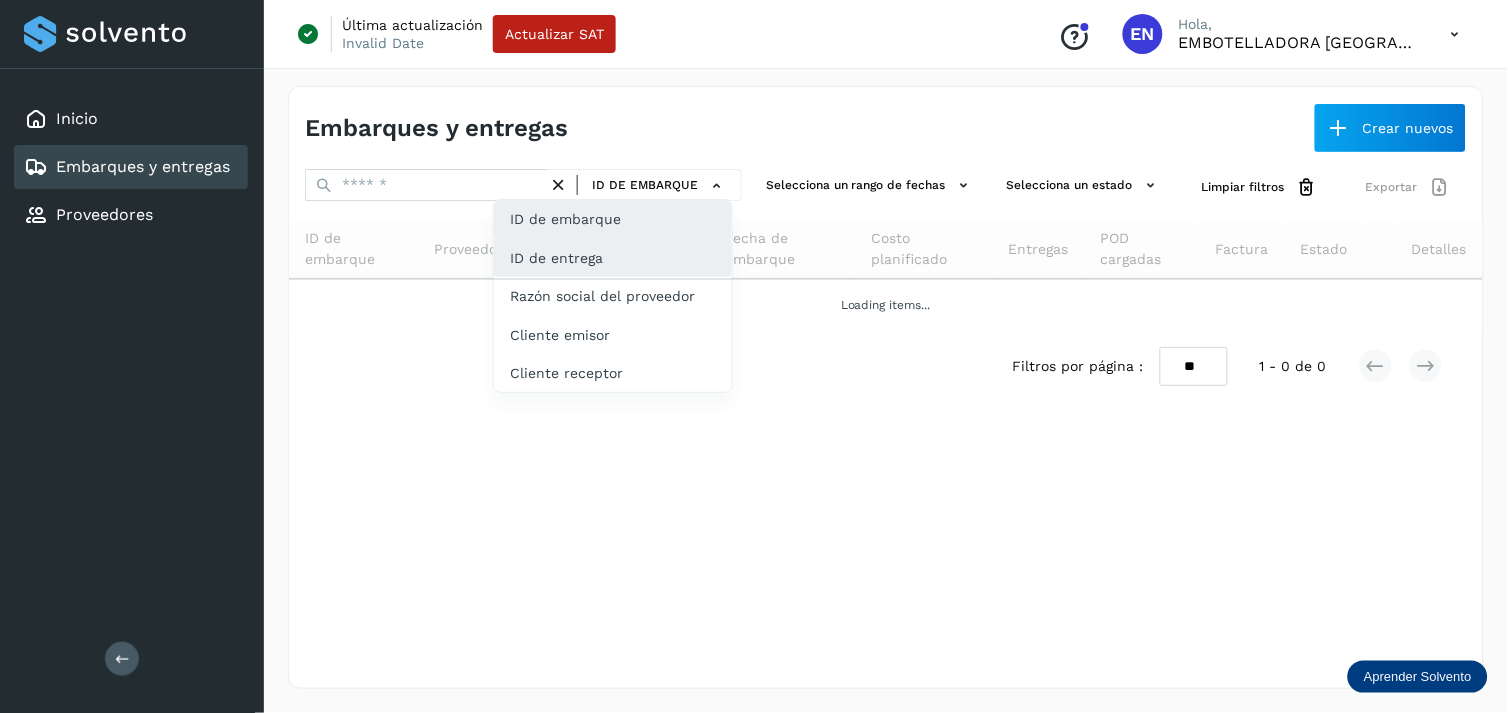 click on "ID de entrega" 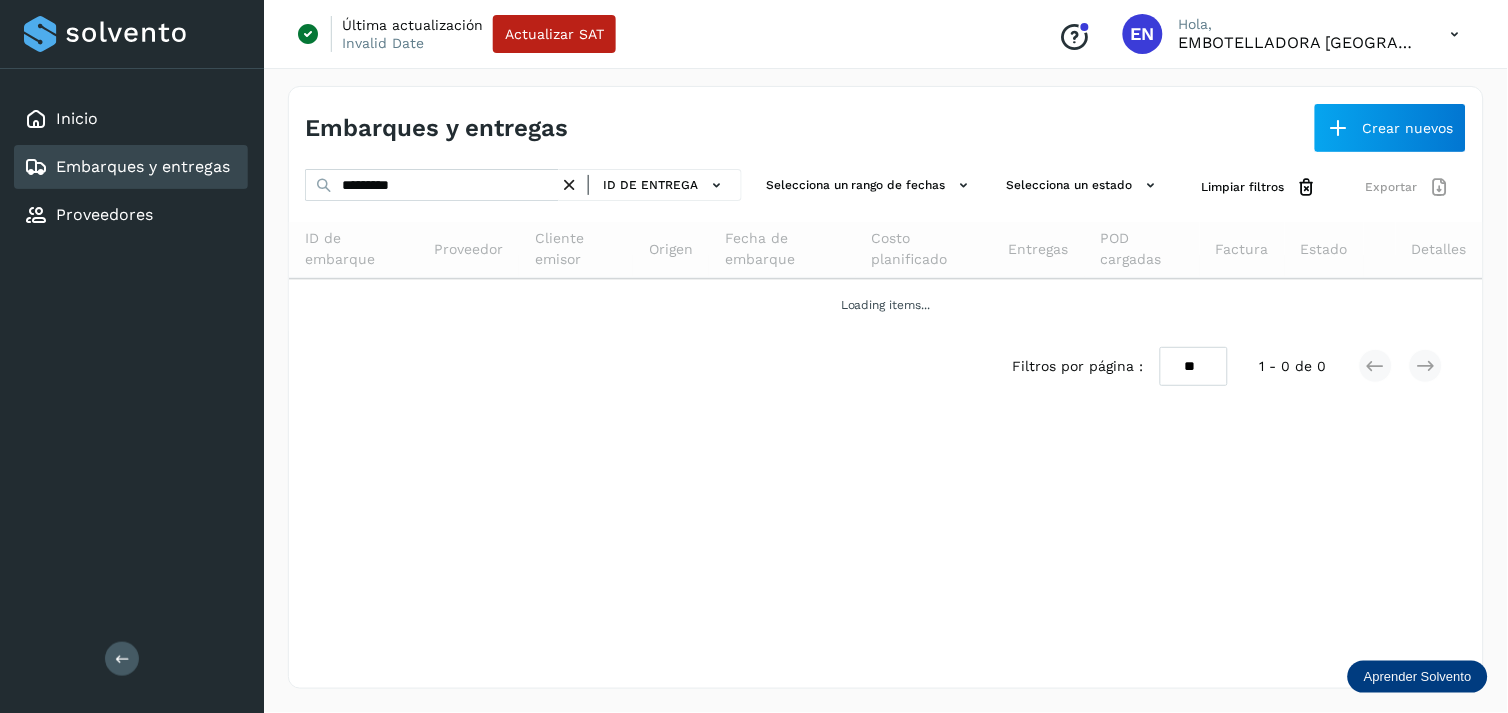 drag, startPoint x: 521, startPoint y: 205, endPoint x: 473, endPoint y: 183, distance: 52.801514 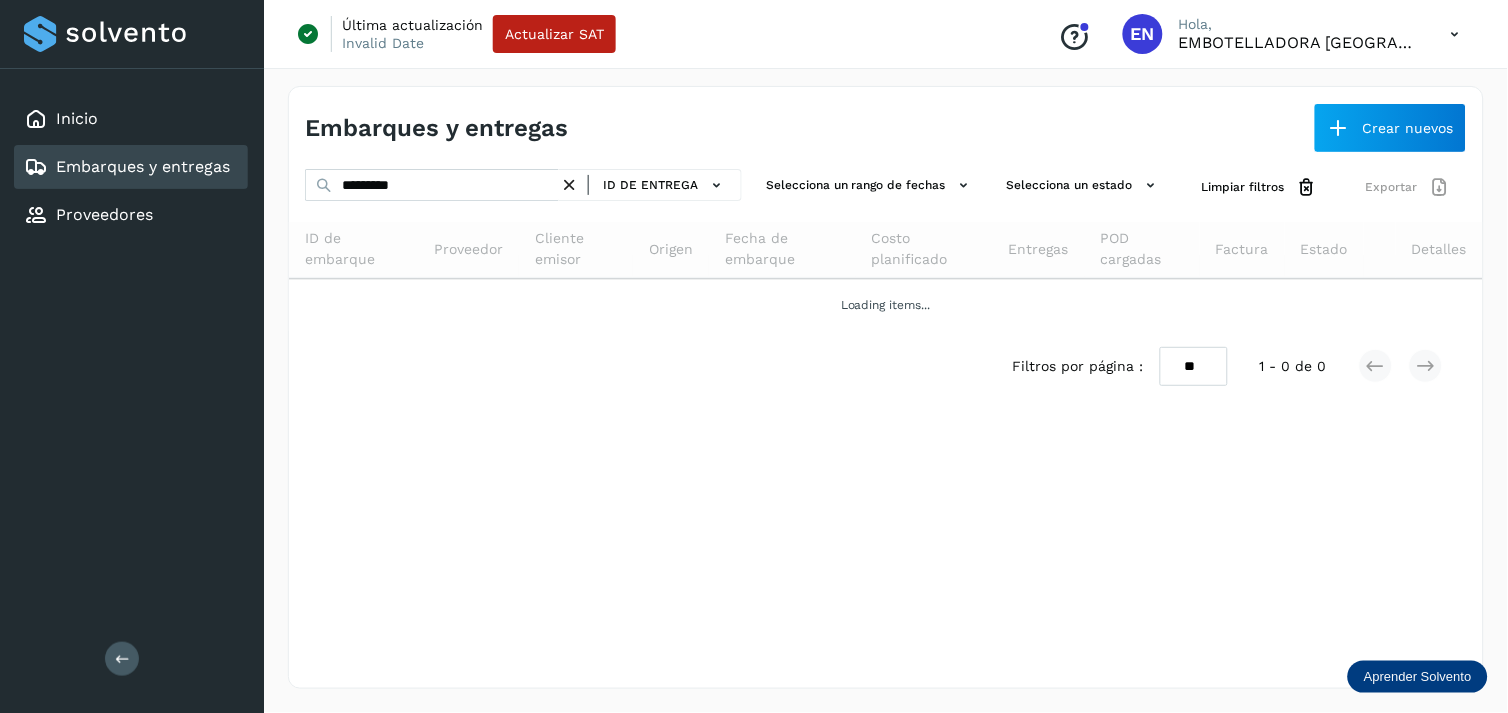 click on "********* ID de entrega" at bounding box center [523, 187] 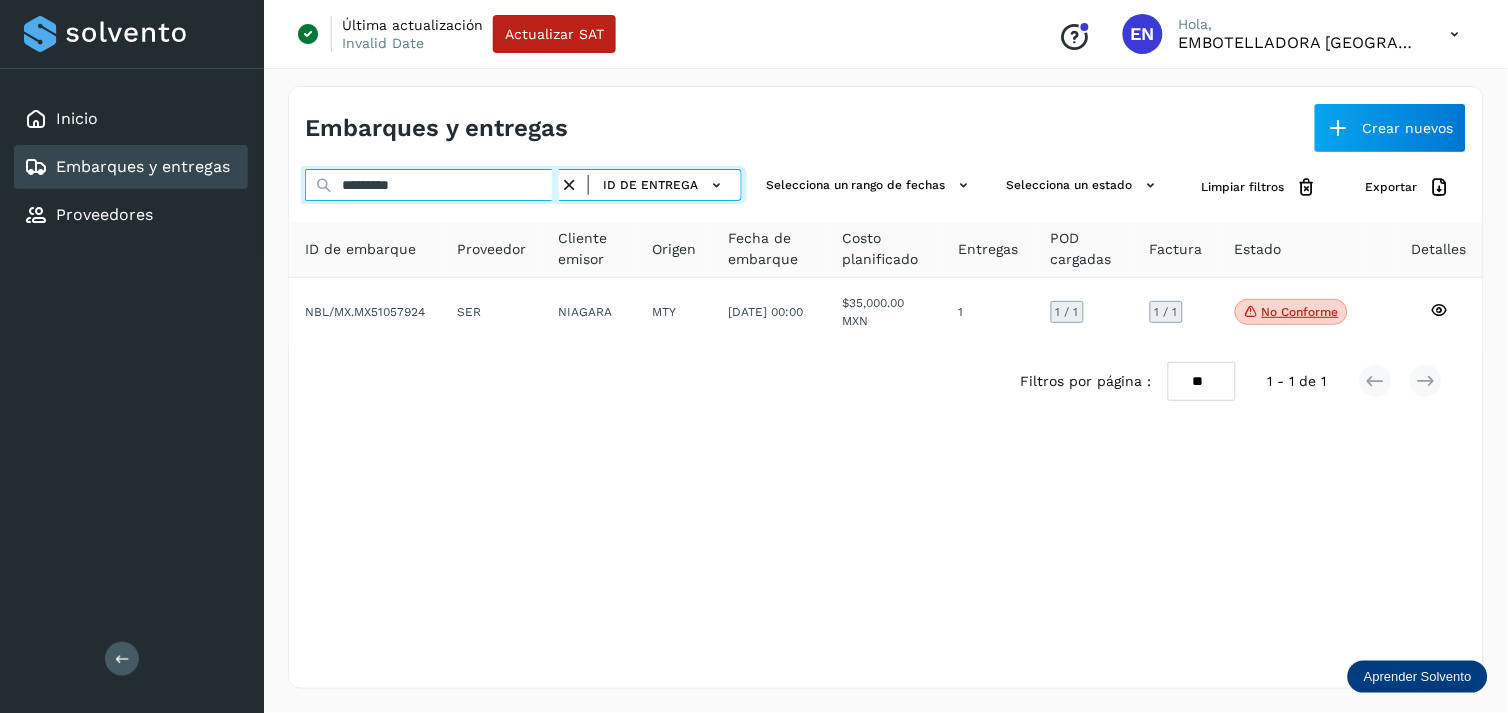 click on "*********" at bounding box center (432, 185) 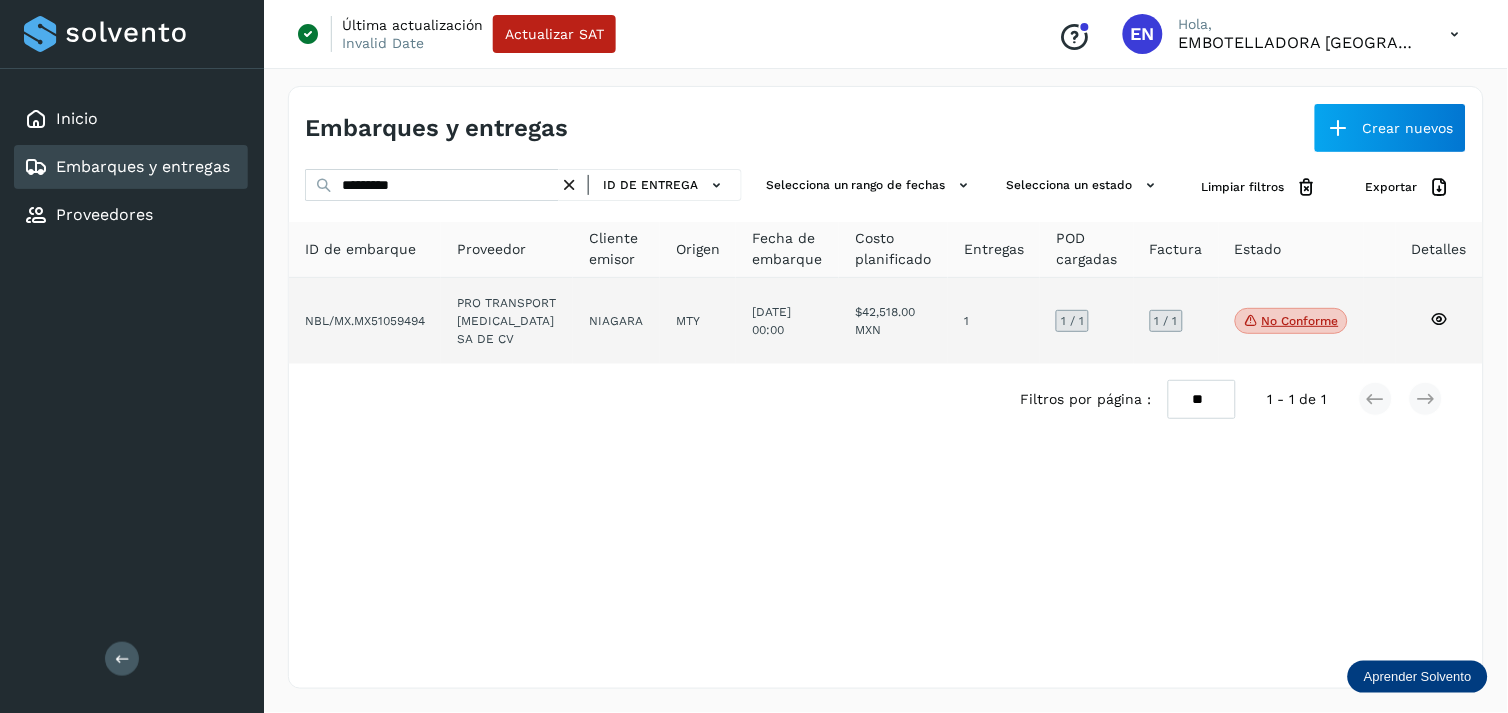 click on "NIAGARA" 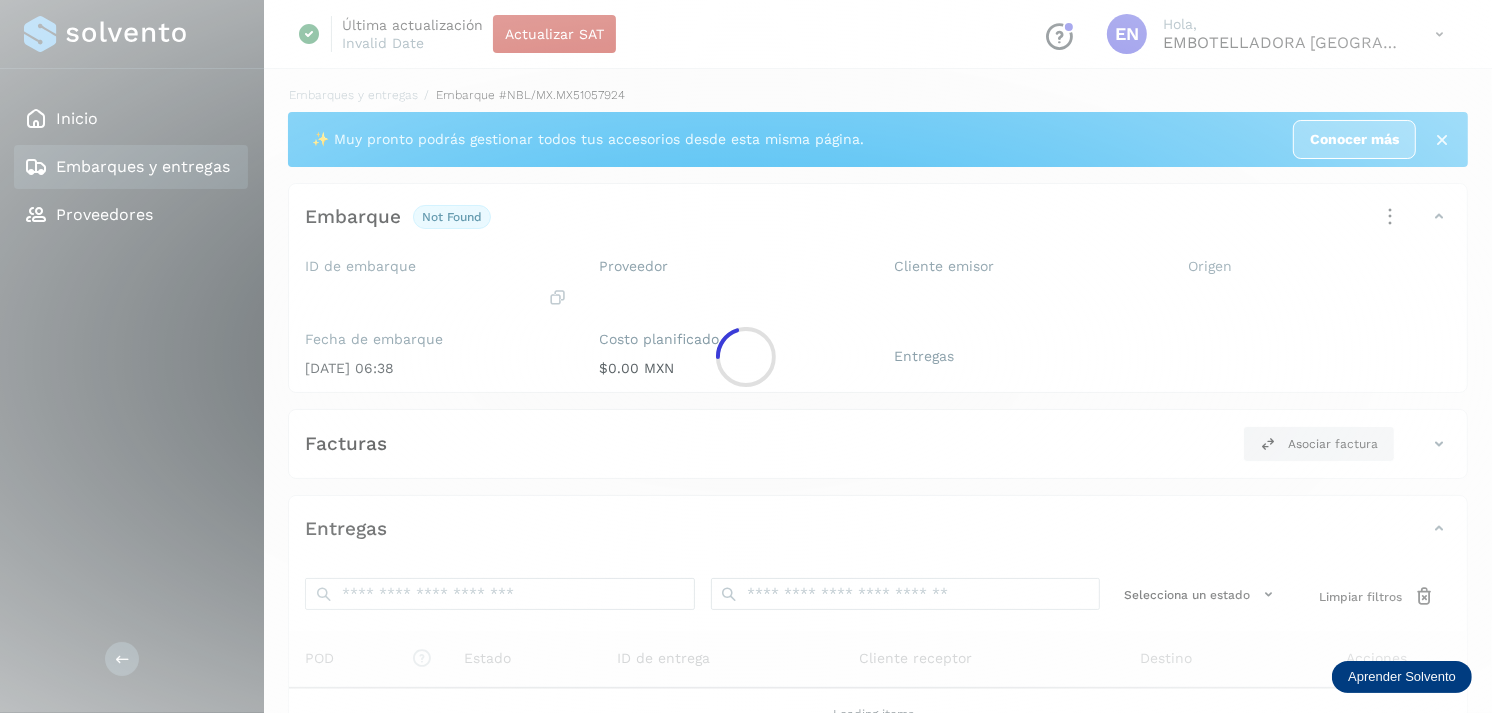 click 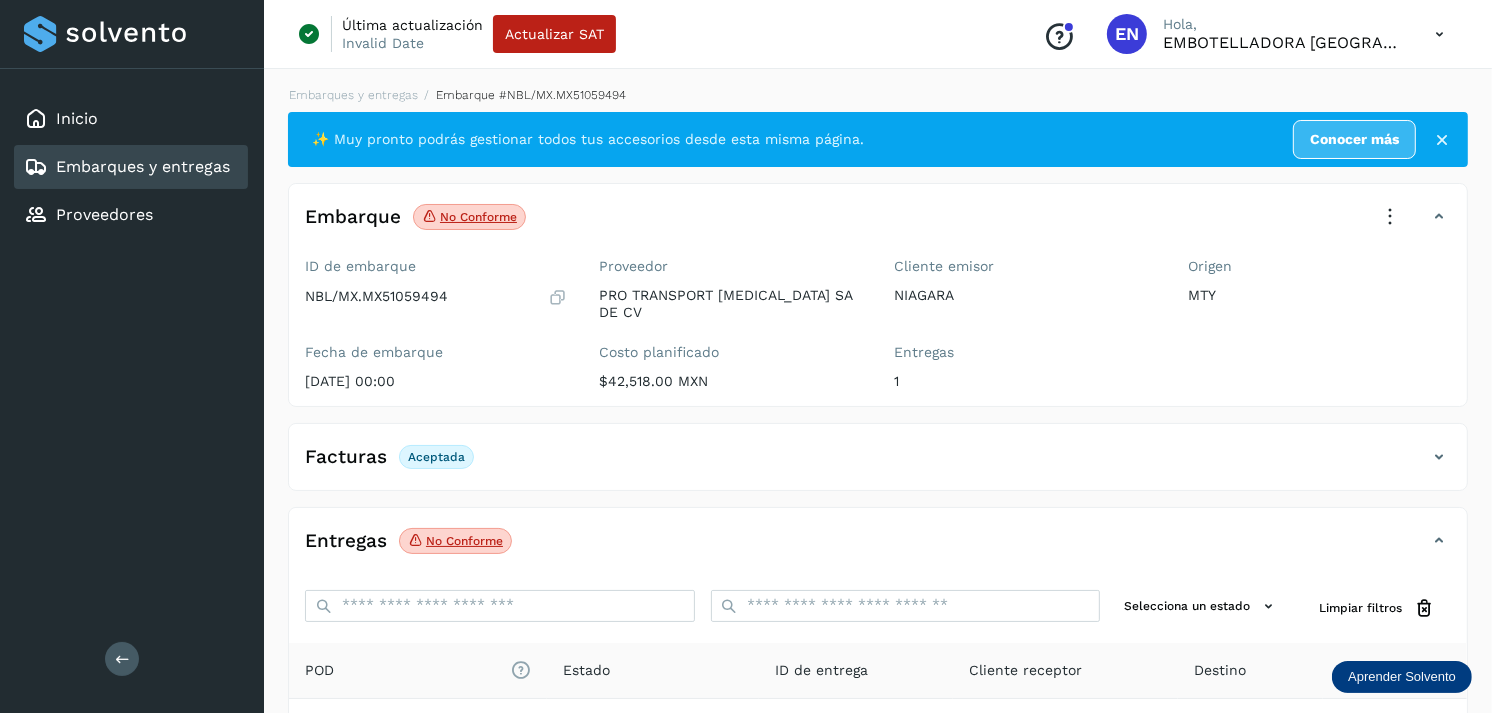 scroll, scrollTop: 241, scrollLeft: 0, axis: vertical 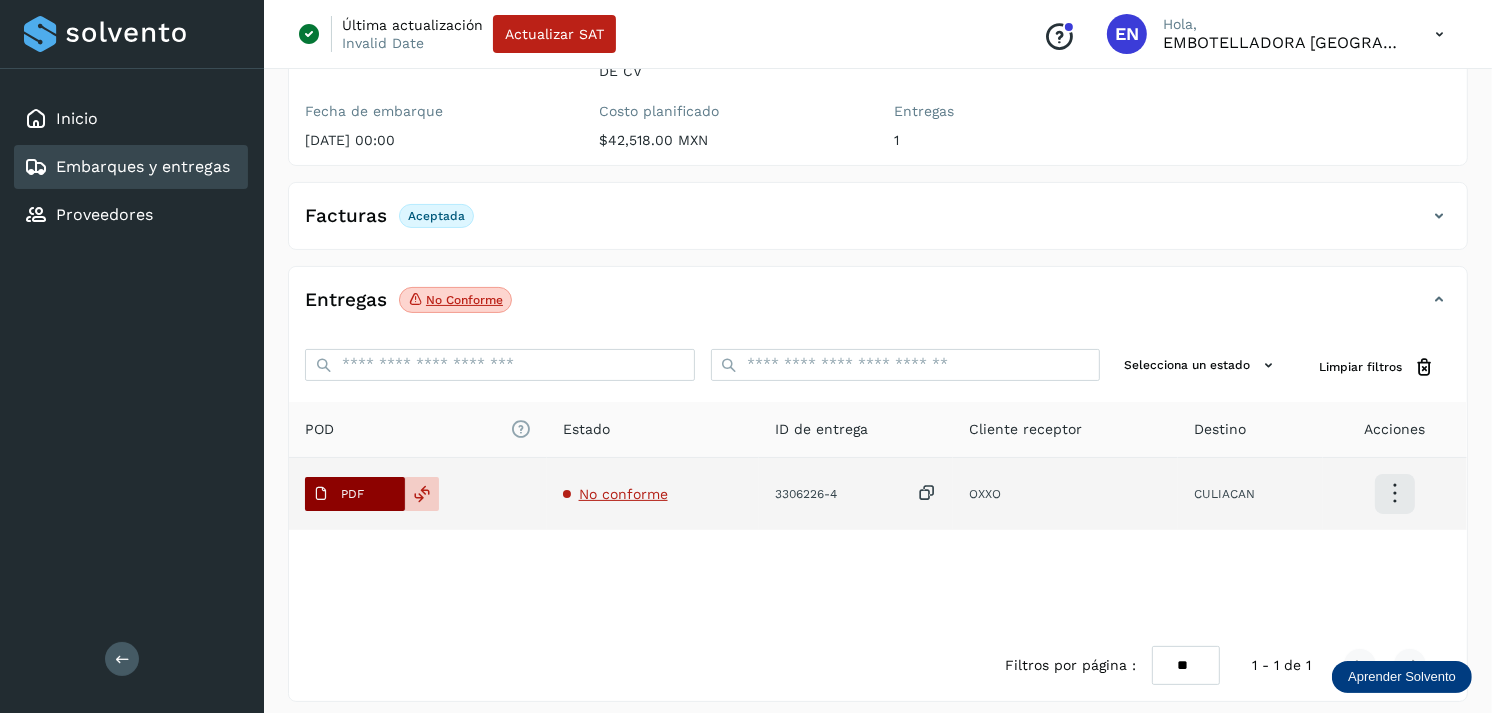 click on "PDF" at bounding box center (352, 494) 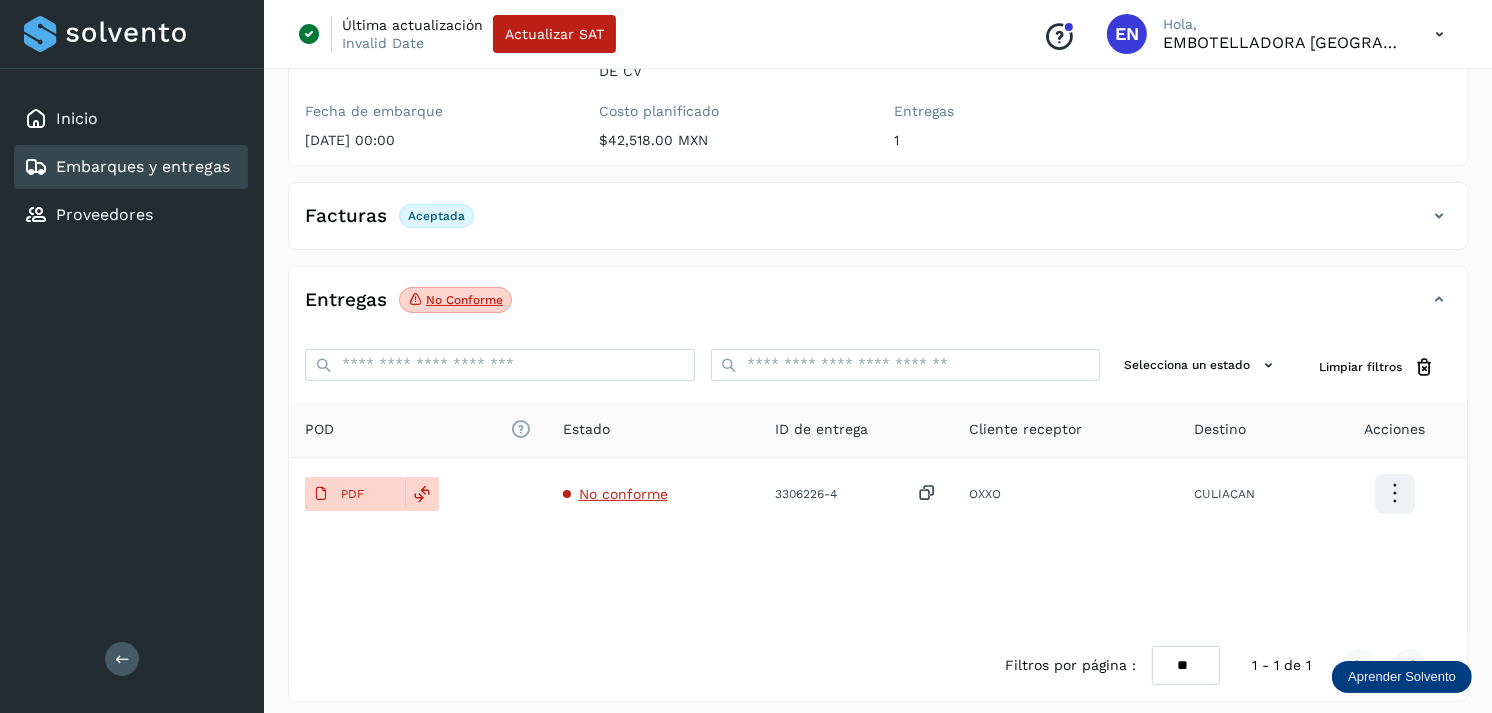 type 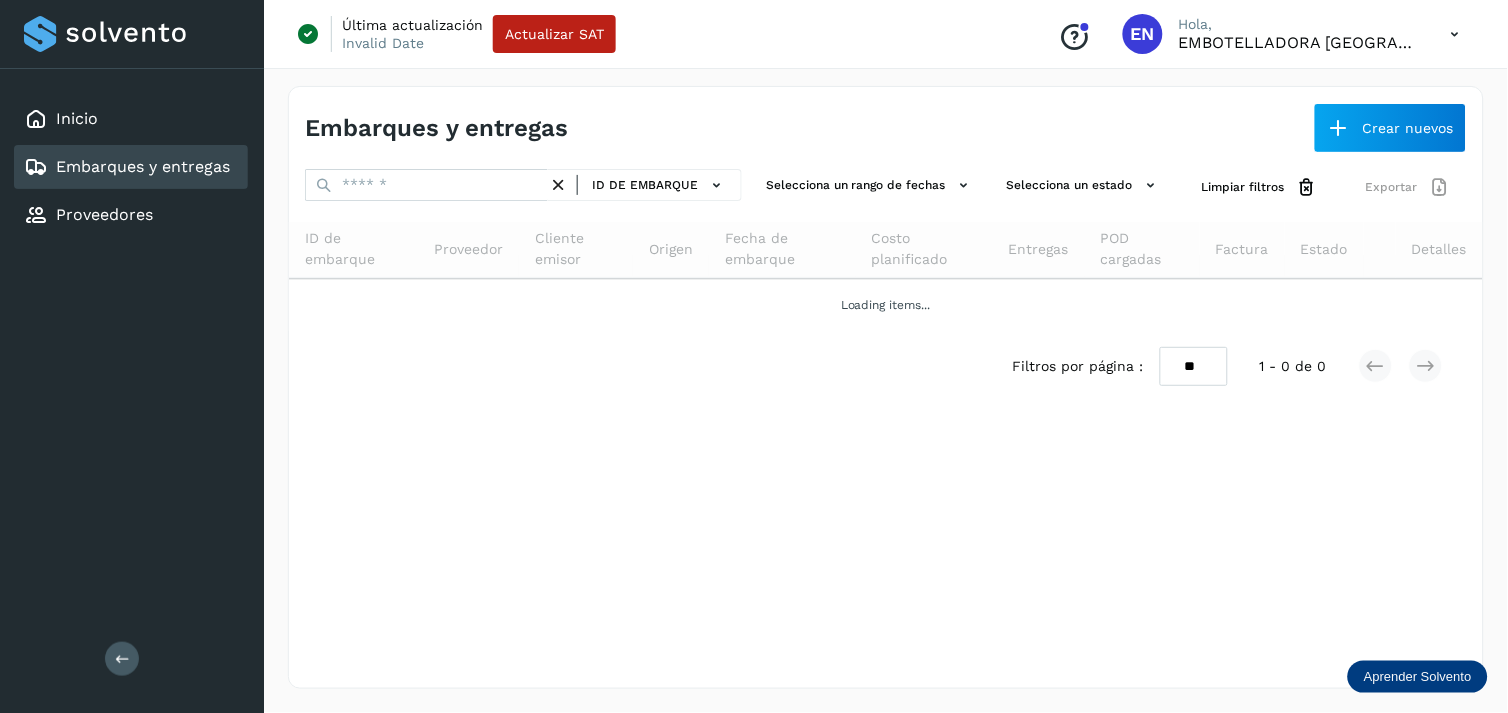 click on "Embarques y entregas Crear nuevos ID de embarque Selecciona un rango de fechas  Selecciona un estado Limpiar filtros Exportar ID de embarque Proveedor Cliente emisor Origen Fecha de embarque Costo planificado Entregas POD cargadas Factura Estado Detalles Loading items... Filtros por página : ** ** ** 1 - 0 de 0" at bounding box center [886, 387] 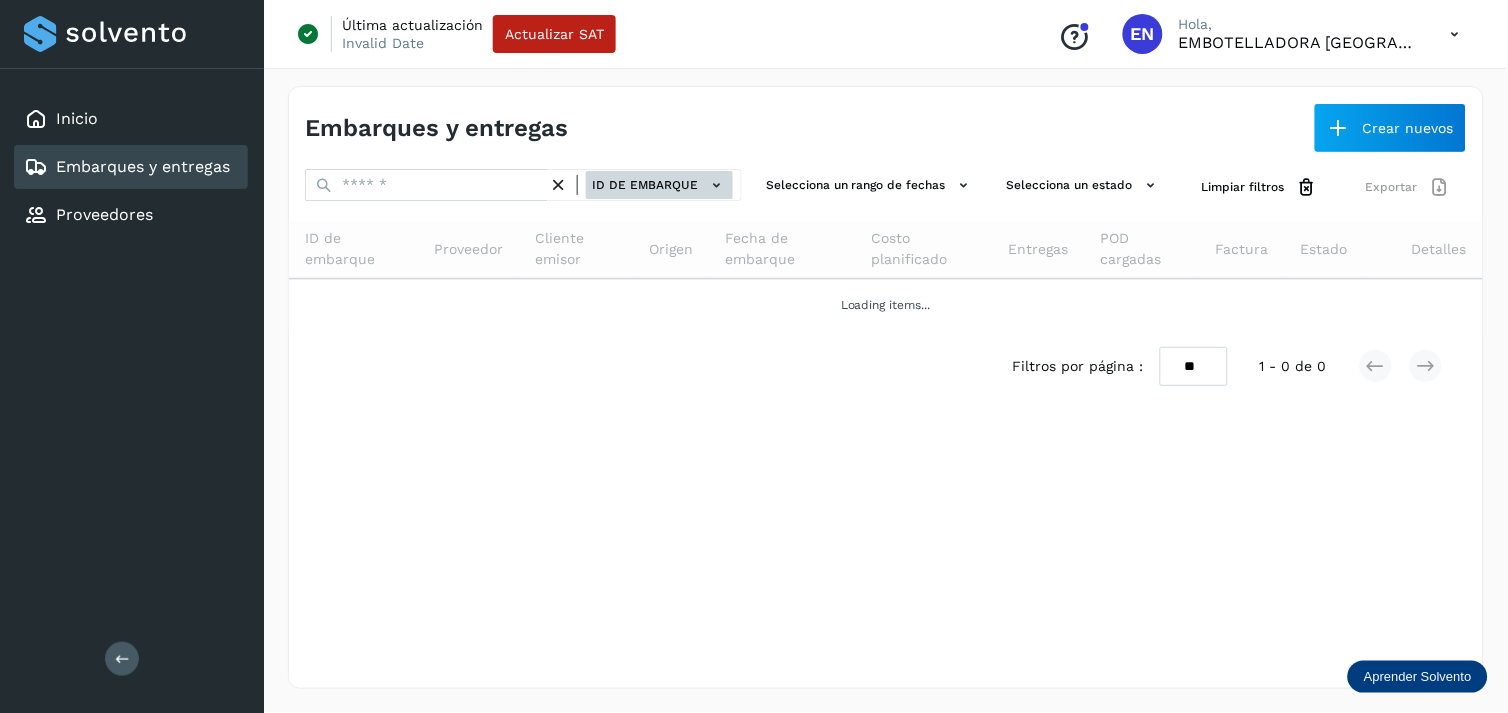 click on "ID de embarque" 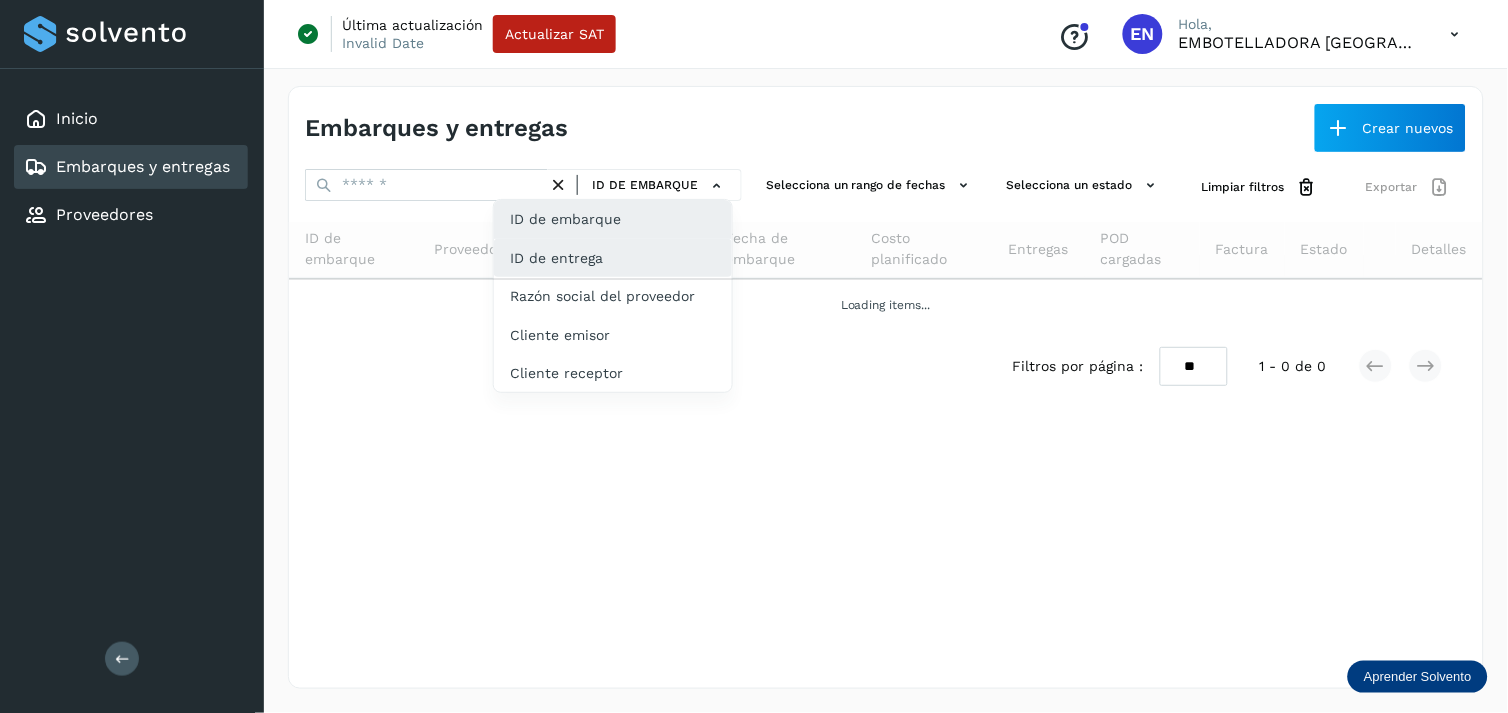 drag, startPoint x: 547, startPoint y: 276, endPoint x: 577, endPoint y: 257, distance: 35.510563 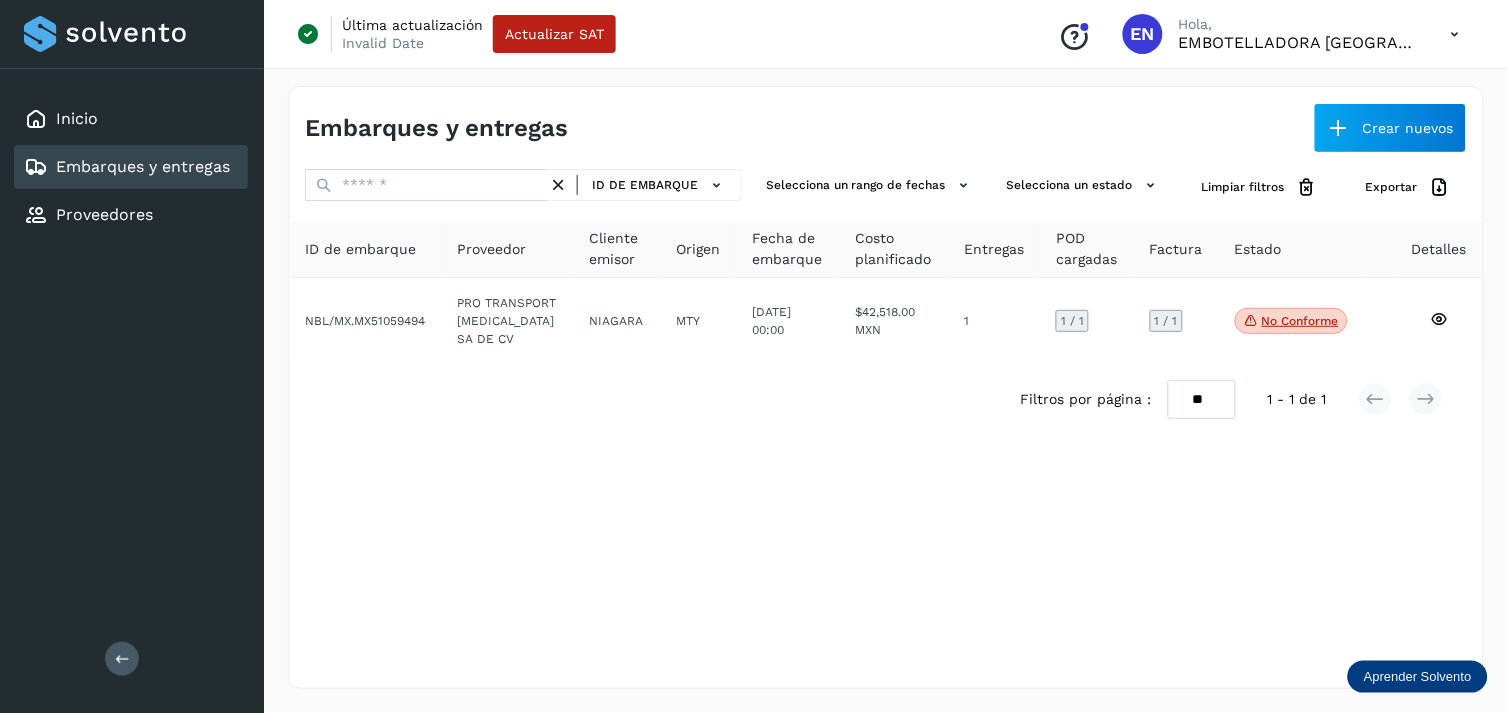 click on "ID de embarque" at bounding box center (645, 185) 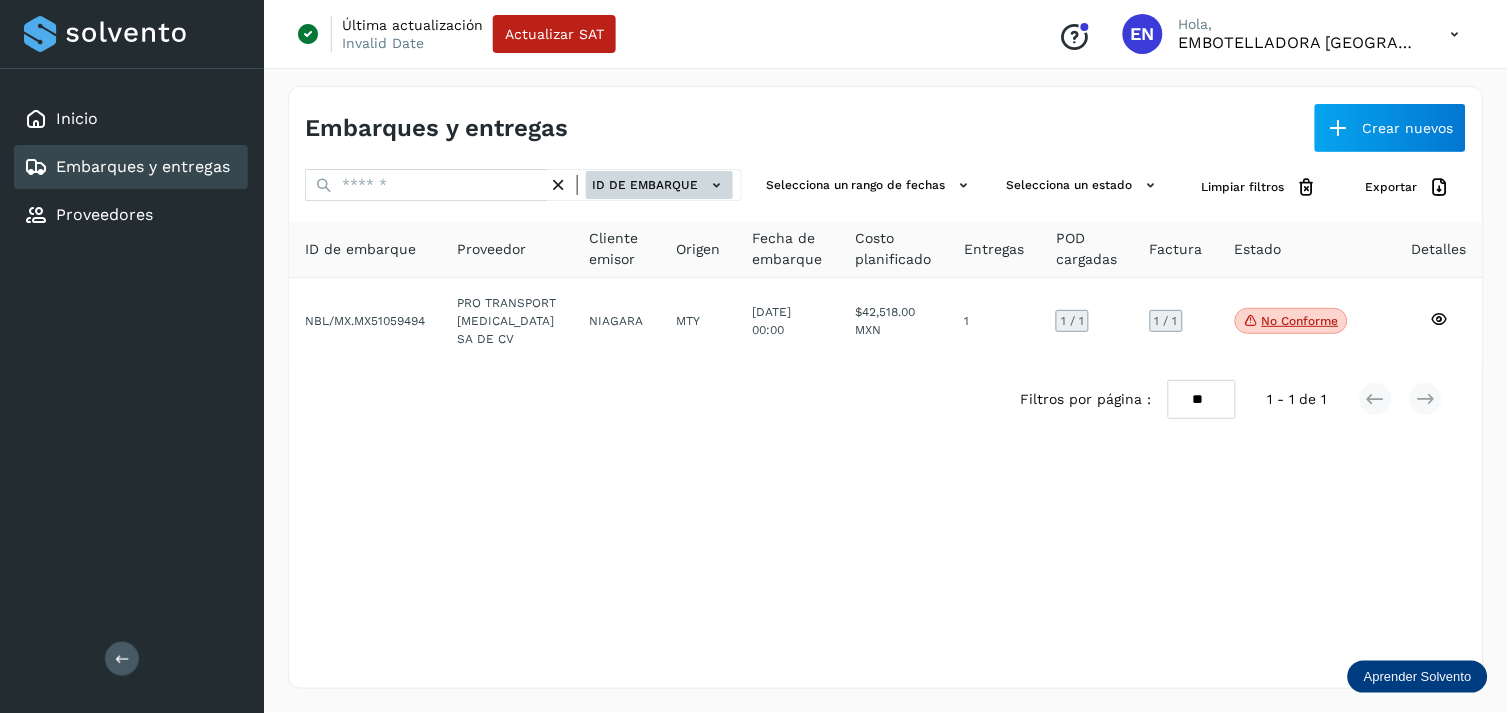 click on "ID de embarque" 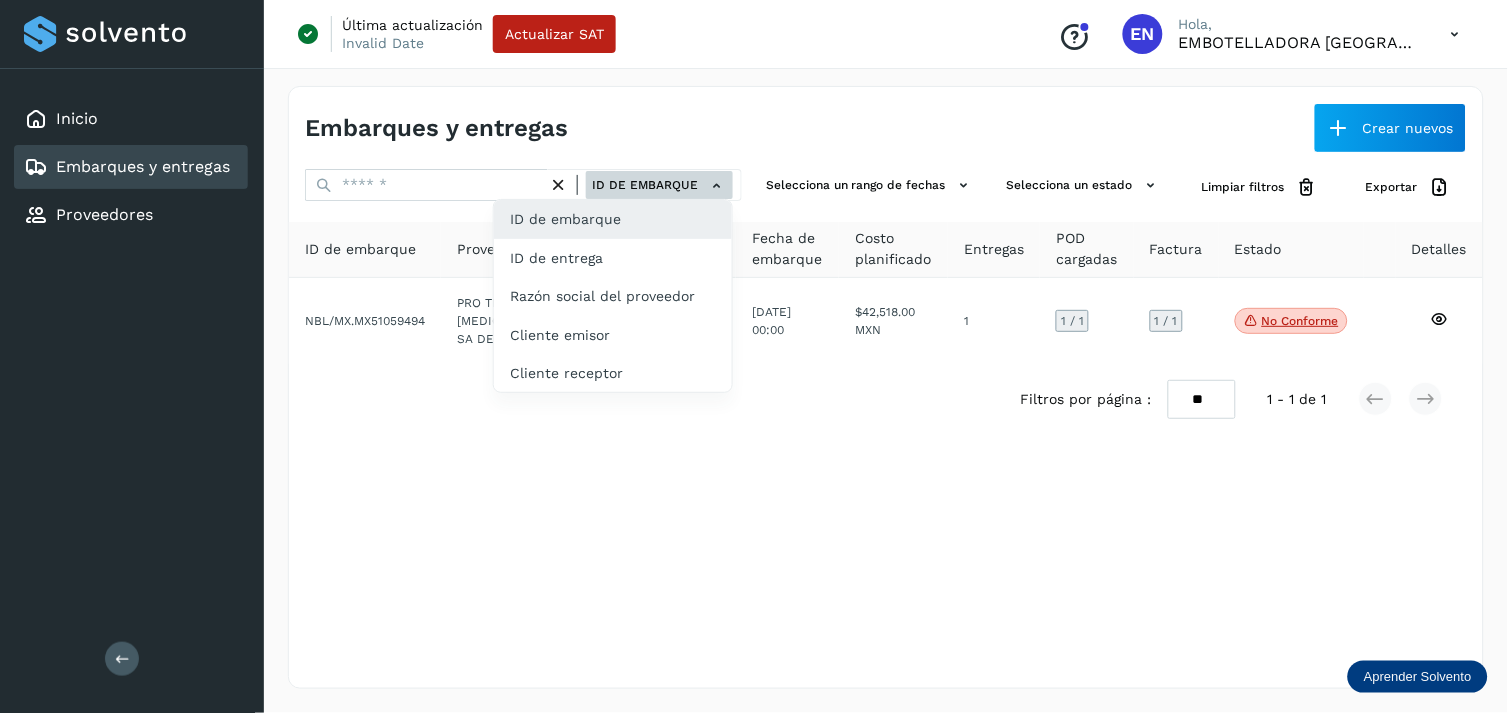 click on "ID de entrega" 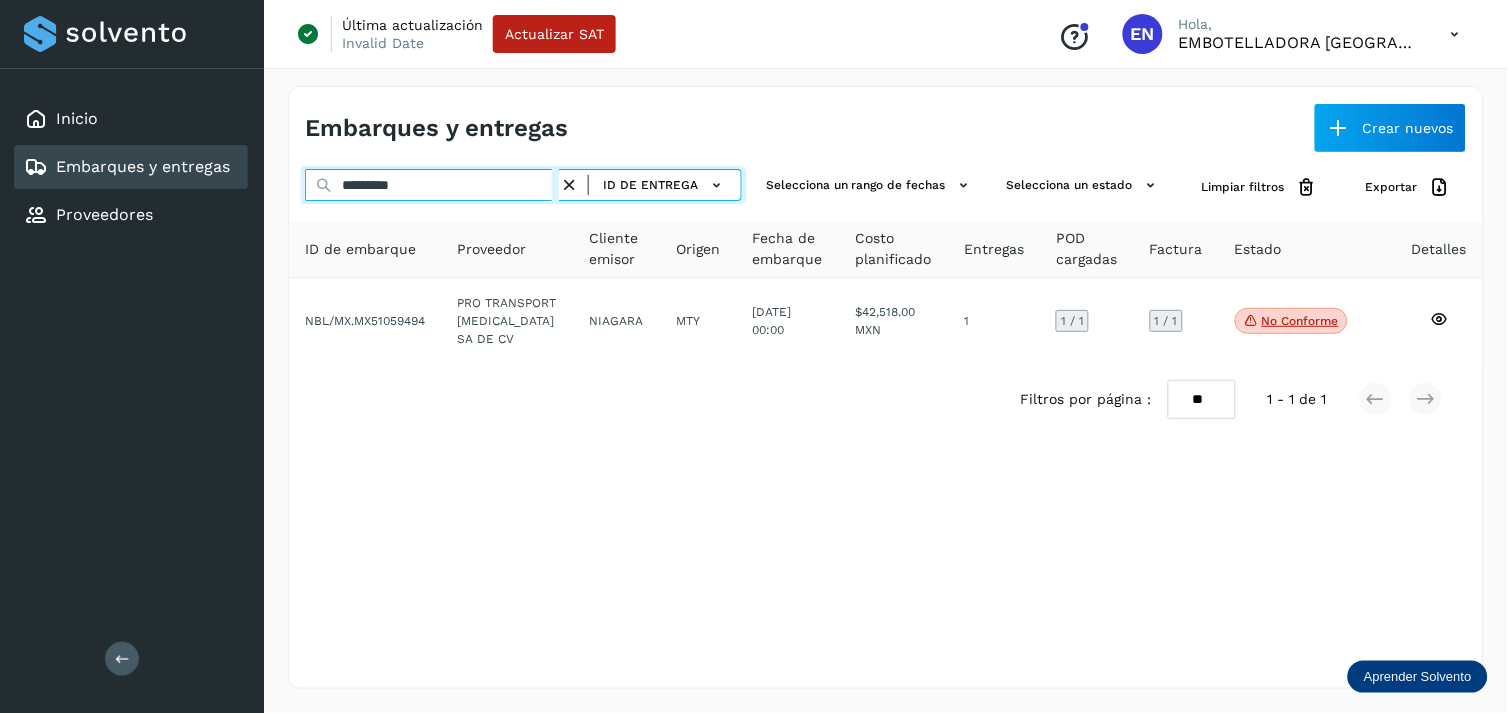 click on "*********" at bounding box center (432, 185) 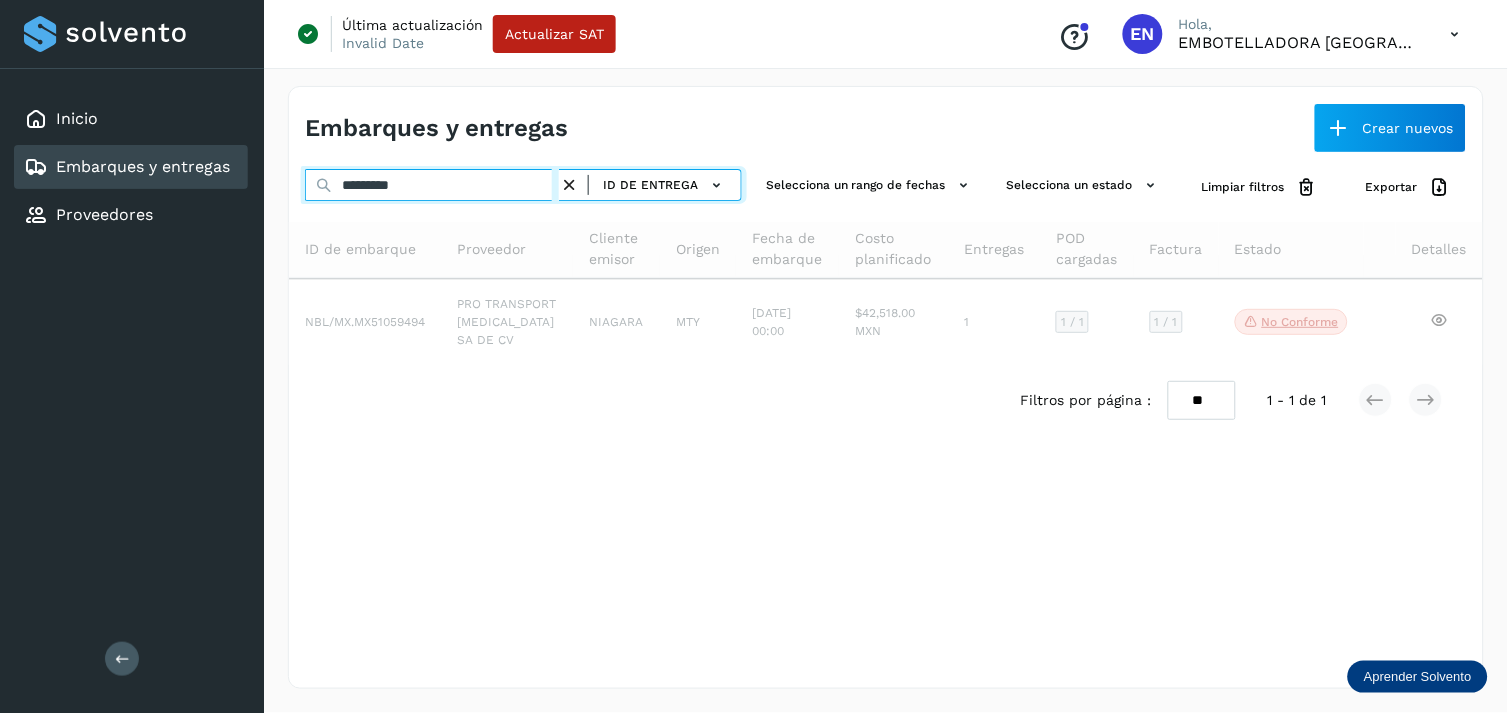 type on "*********" 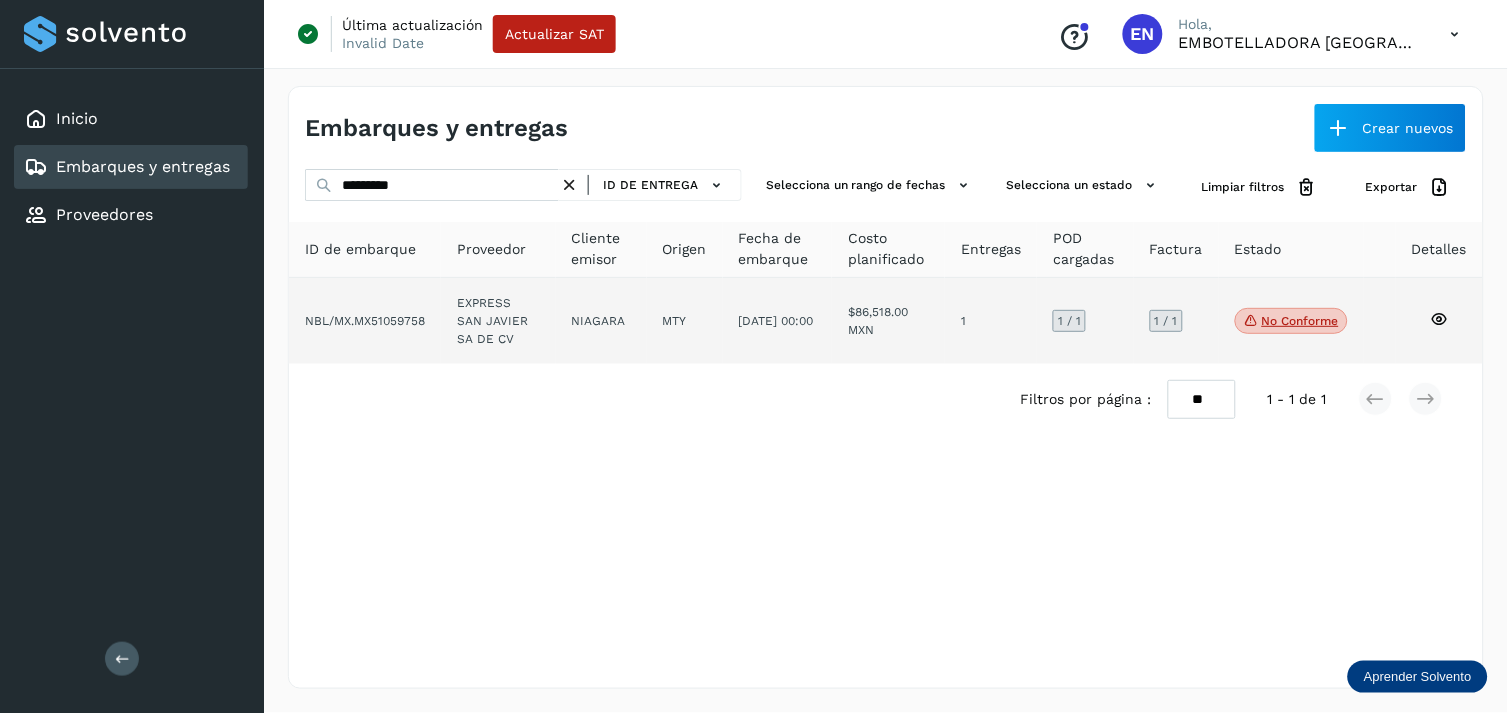 click on "MTY" 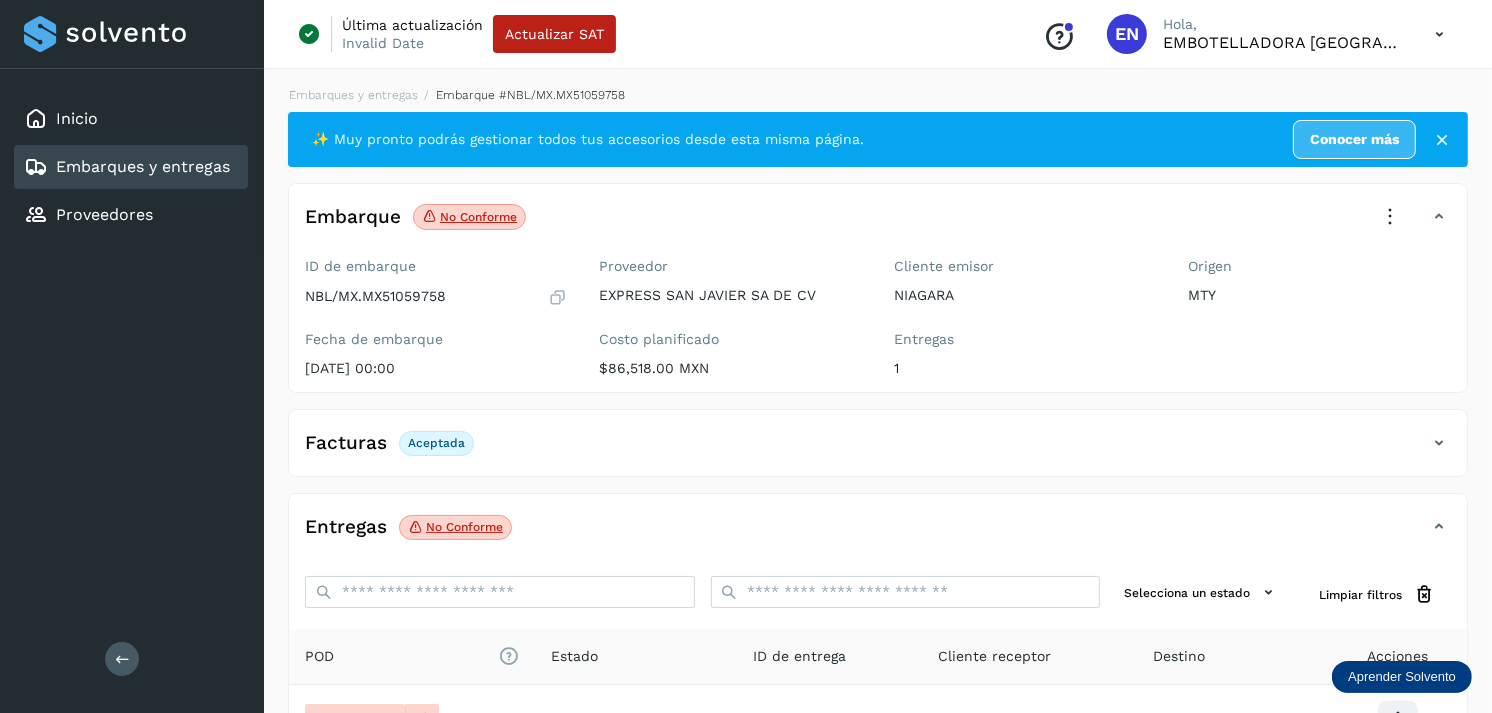 scroll, scrollTop: 241, scrollLeft: 0, axis: vertical 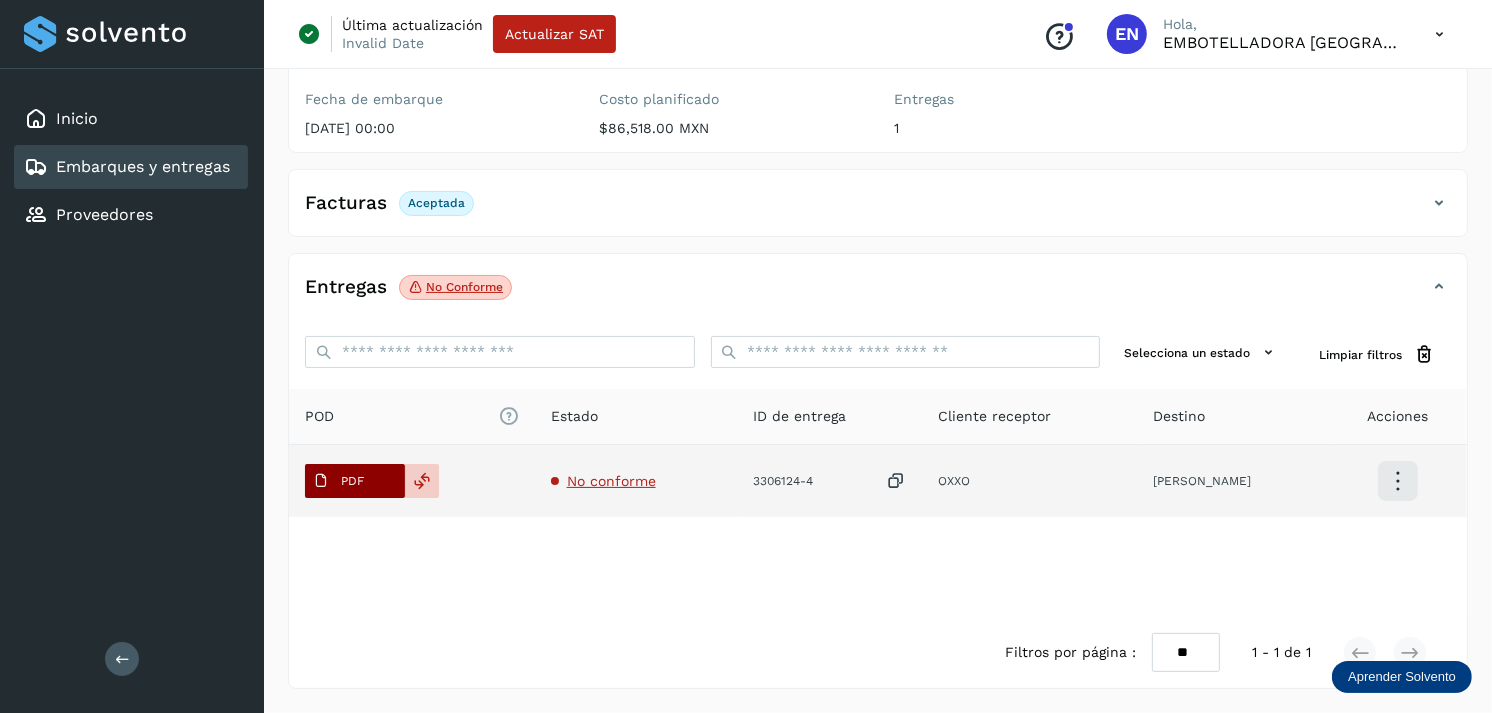 click on "PDF" at bounding box center (352, 481) 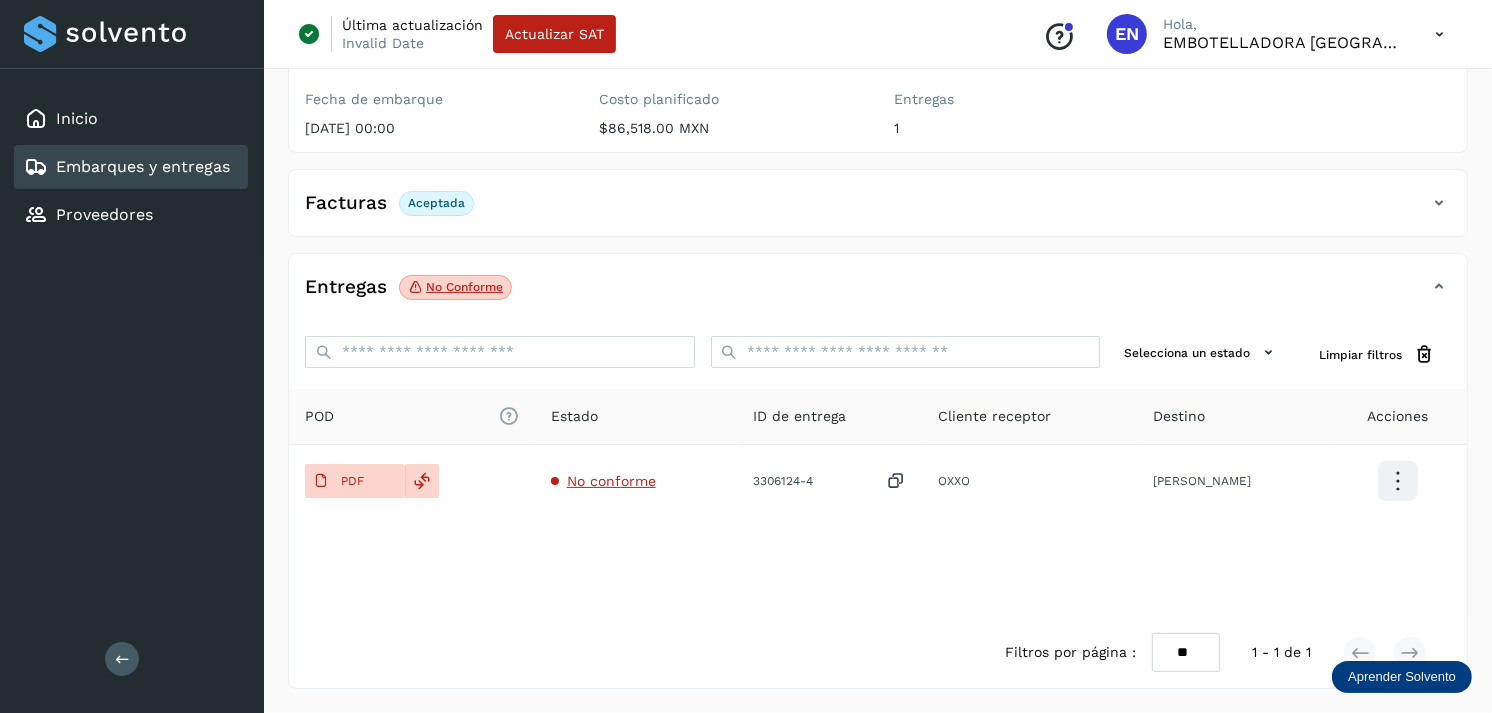 click on "Embarques y entregas" at bounding box center [143, 166] 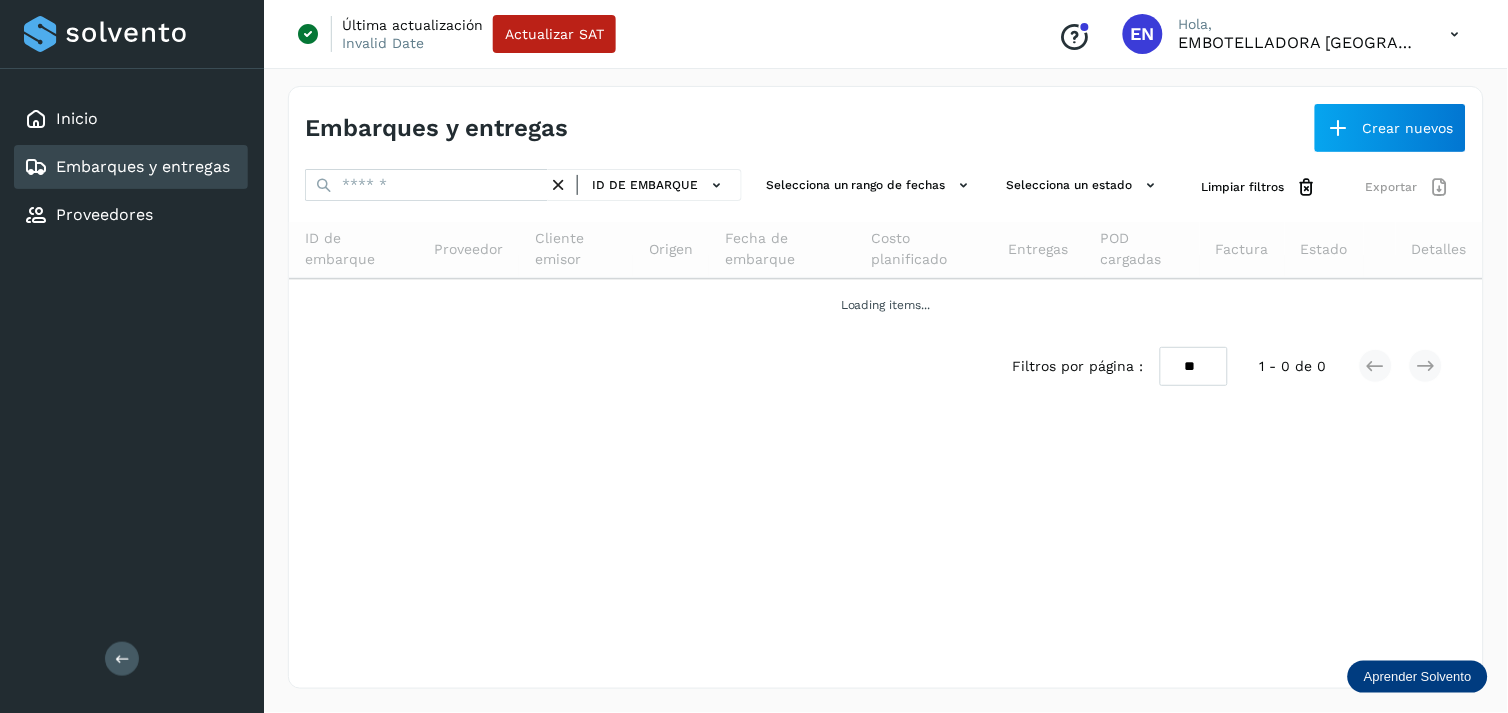 click on "ID de embarque" at bounding box center (645, 185) 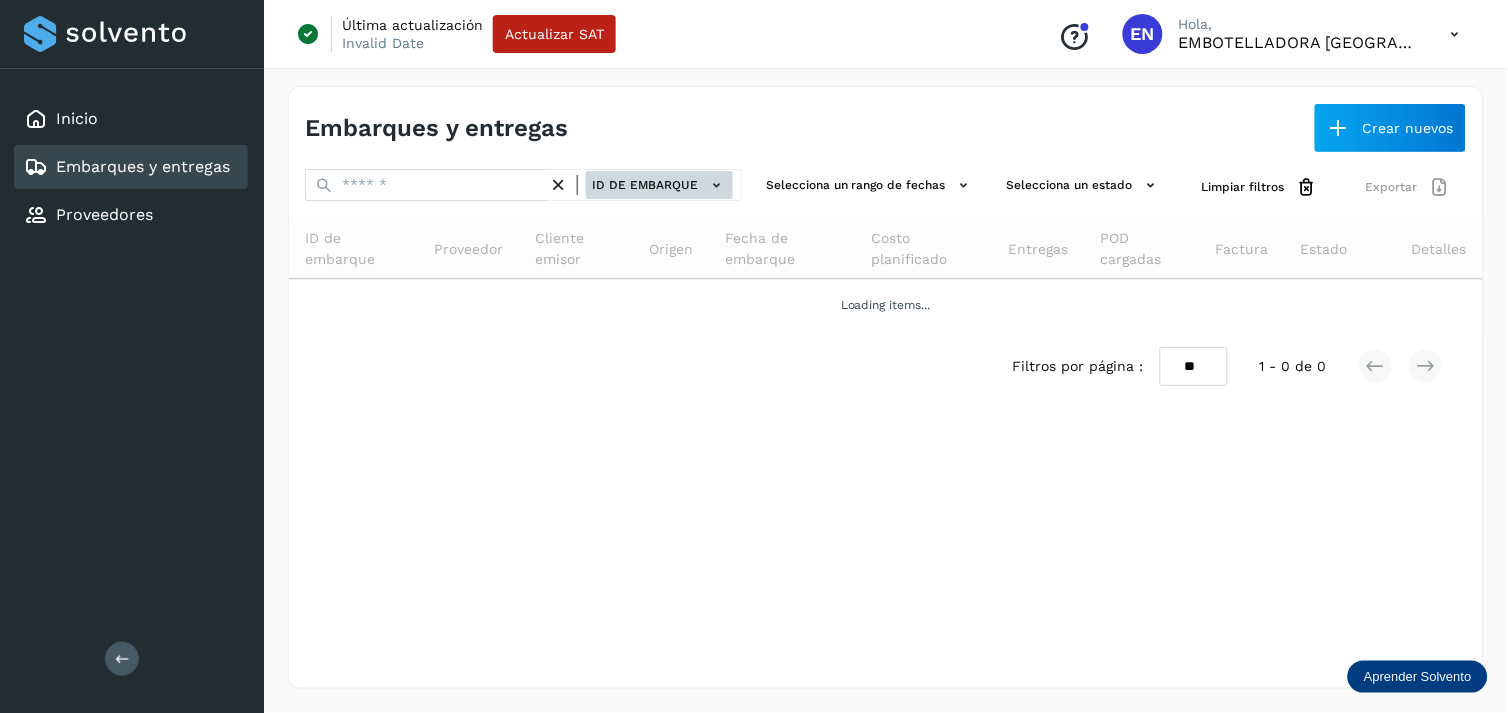 click on "ID de embarque" 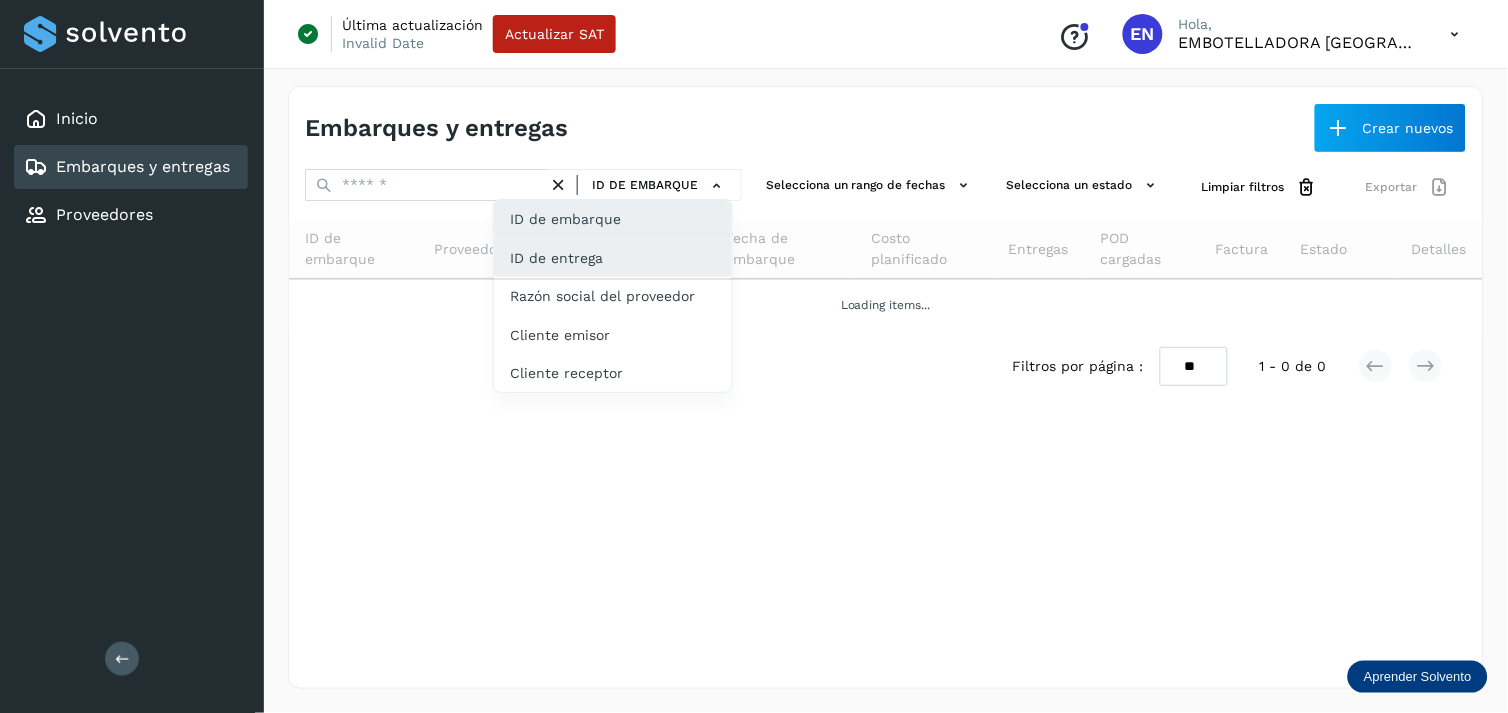 click on "ID de entrega" 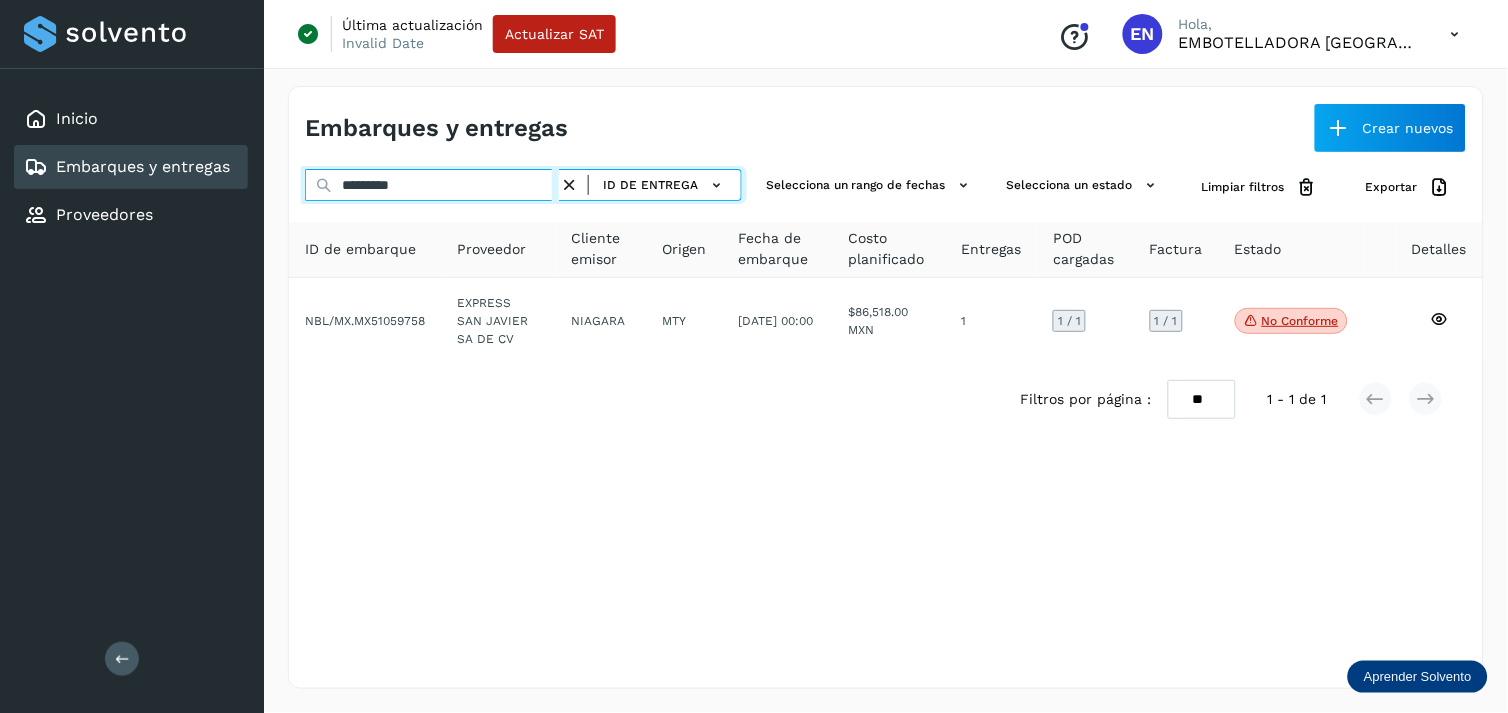 click on "*********" at bounding box center [432, 185] 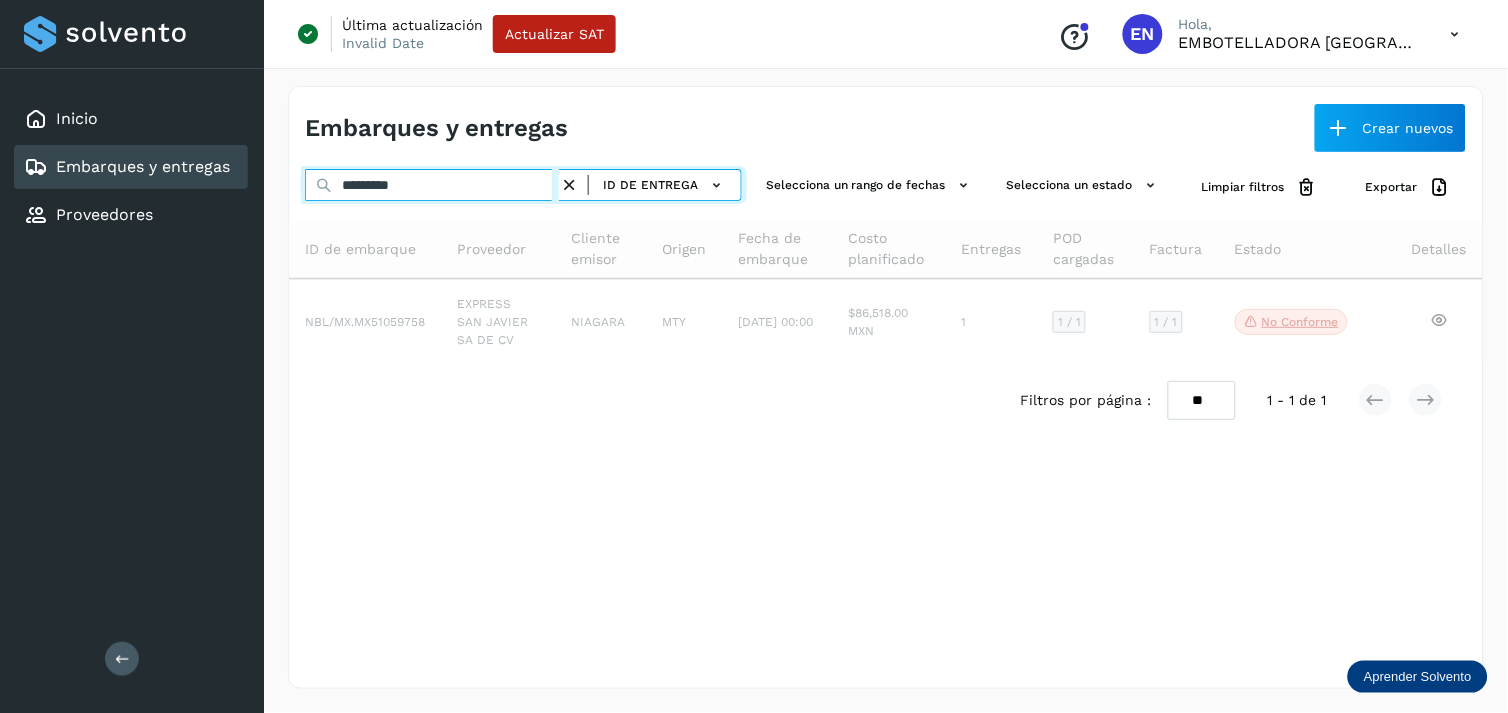 type on "*********" 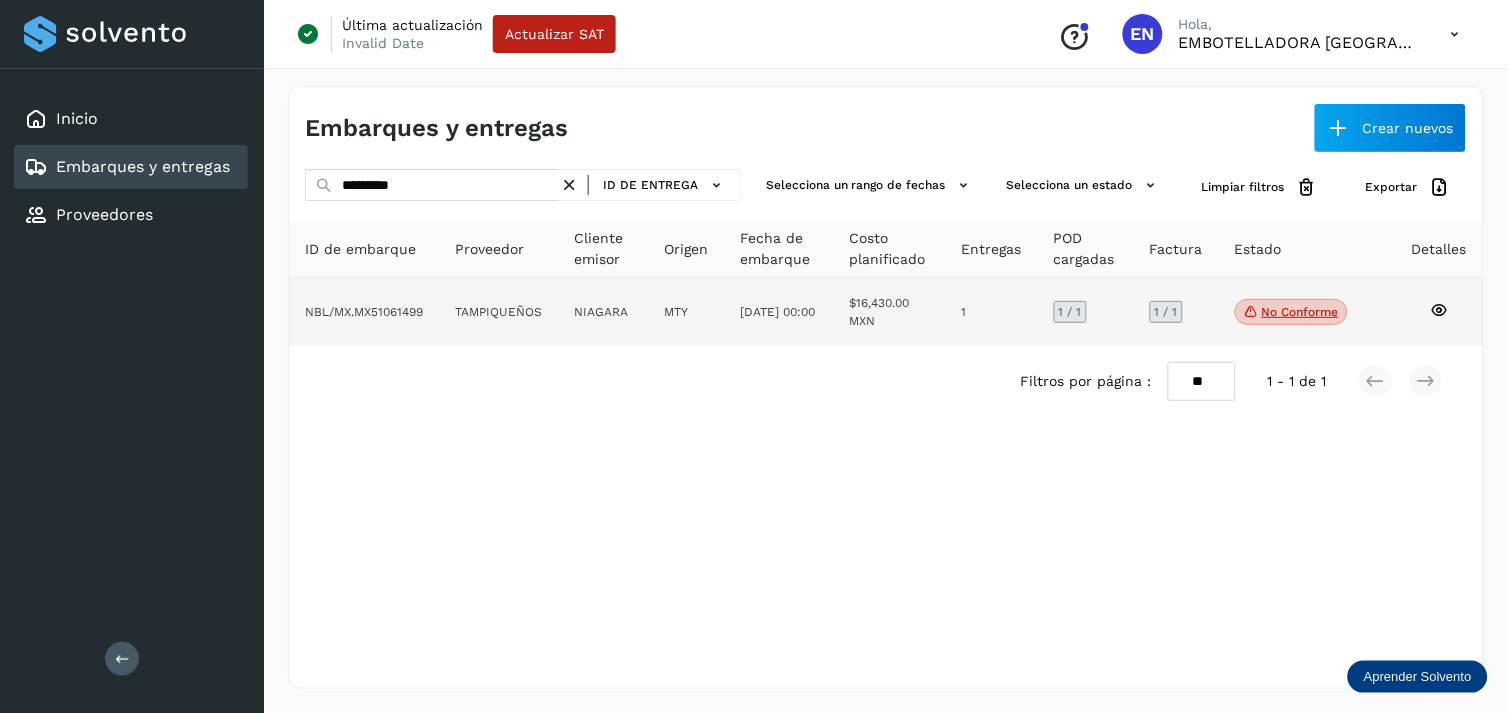 click on "NIAGARA" 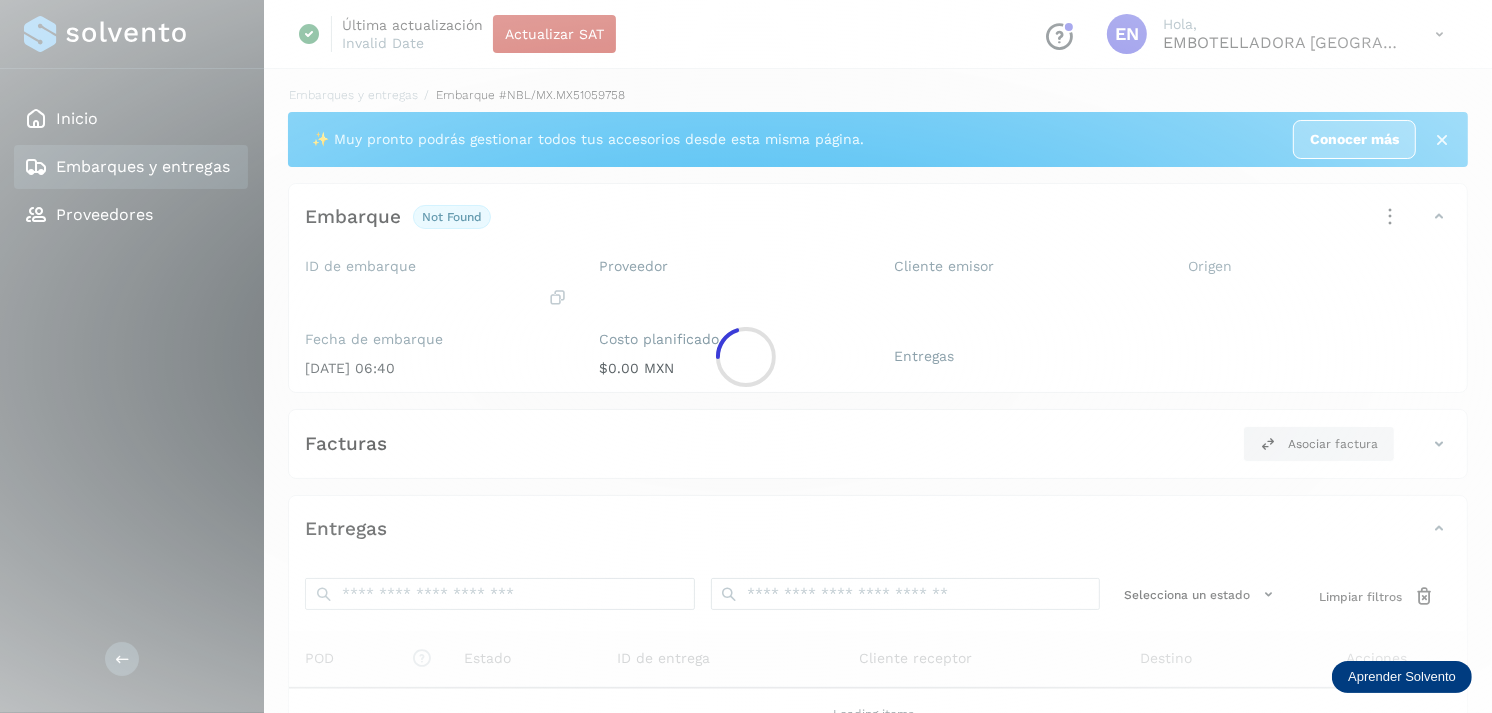 click 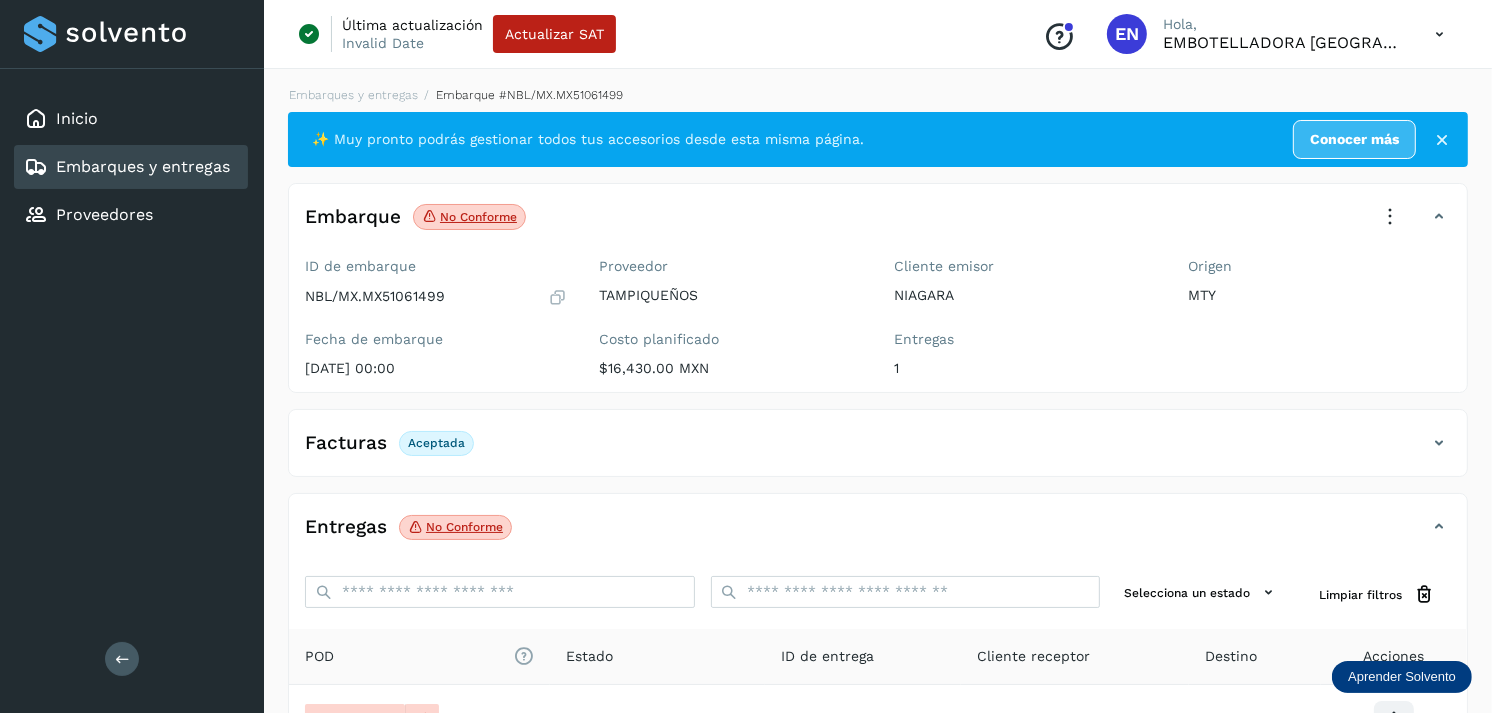 scroll, scrollTop: 241, scrollLeft: 0, axis: vertical 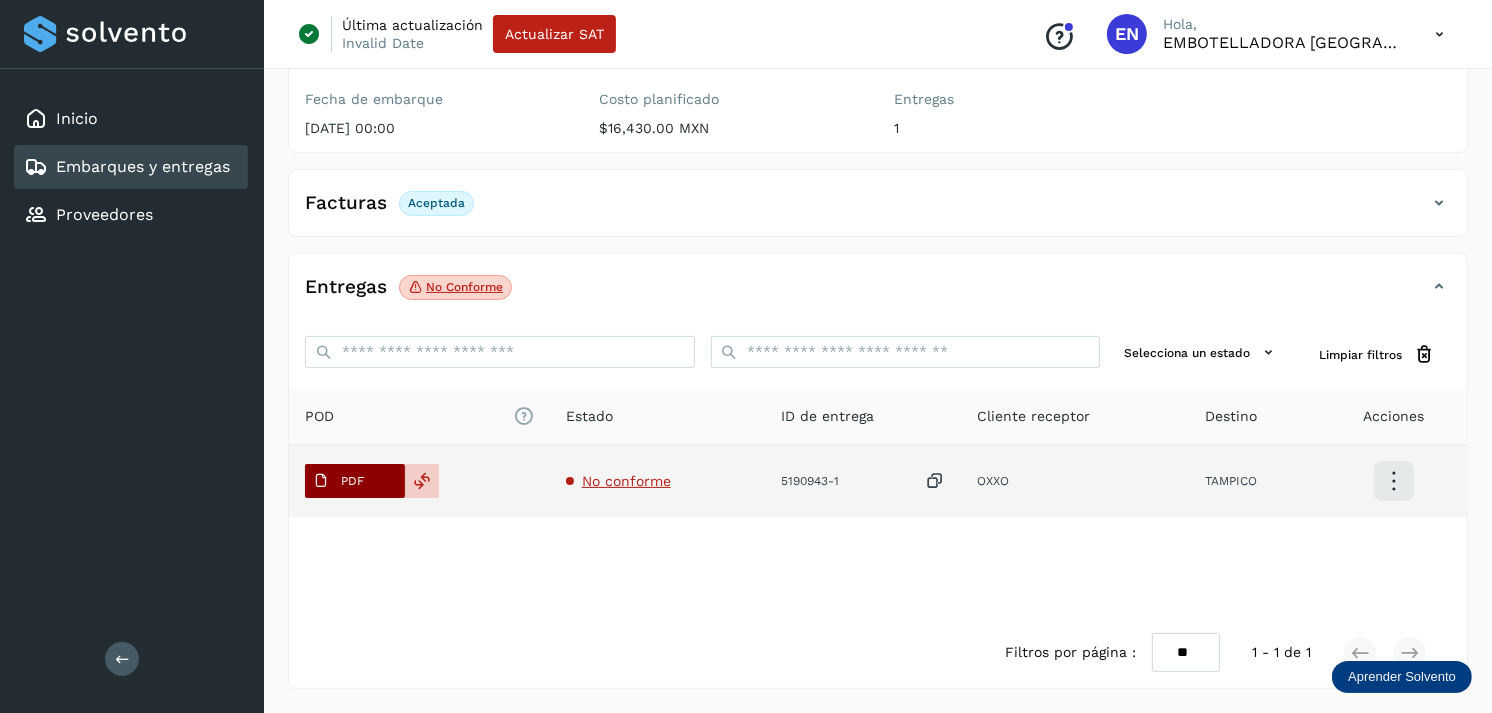 click on "PDF" at bounding box center (338, 481) 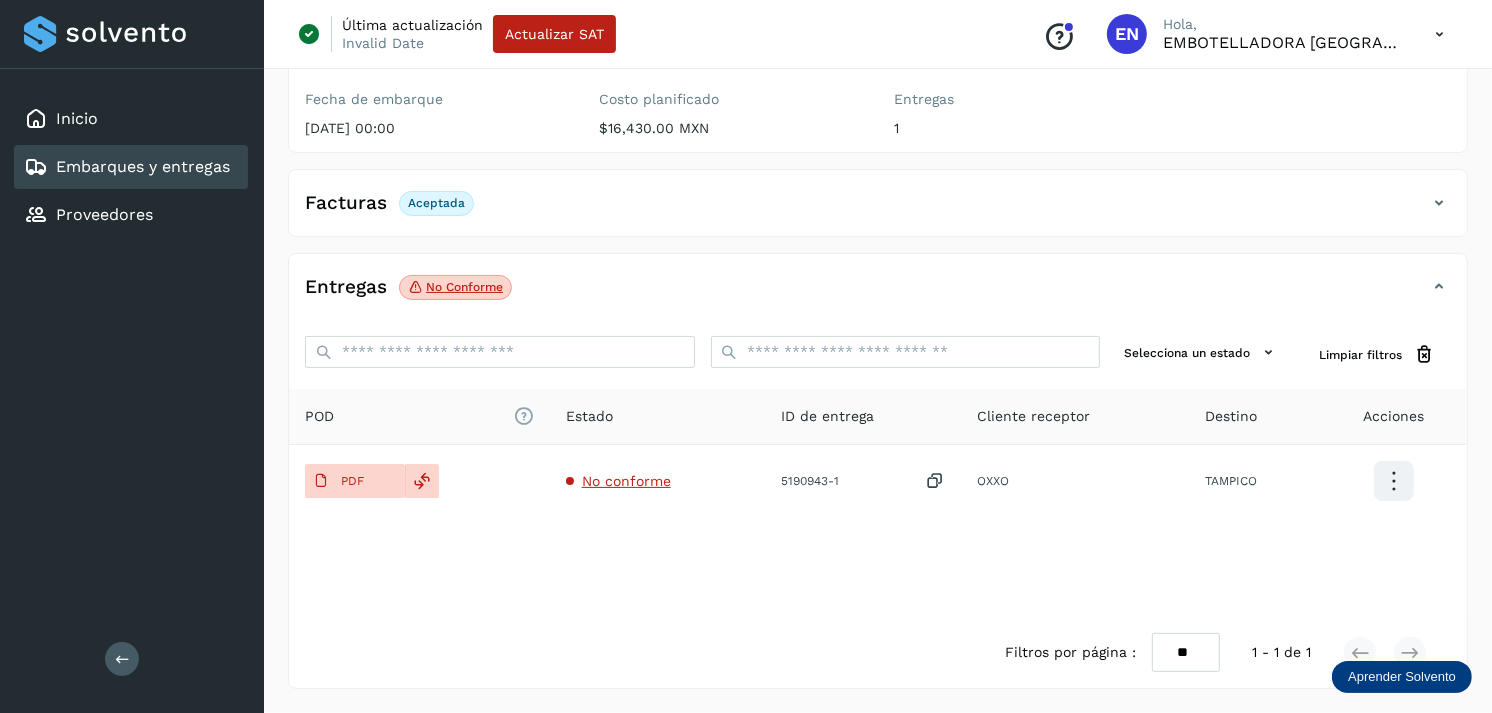 type 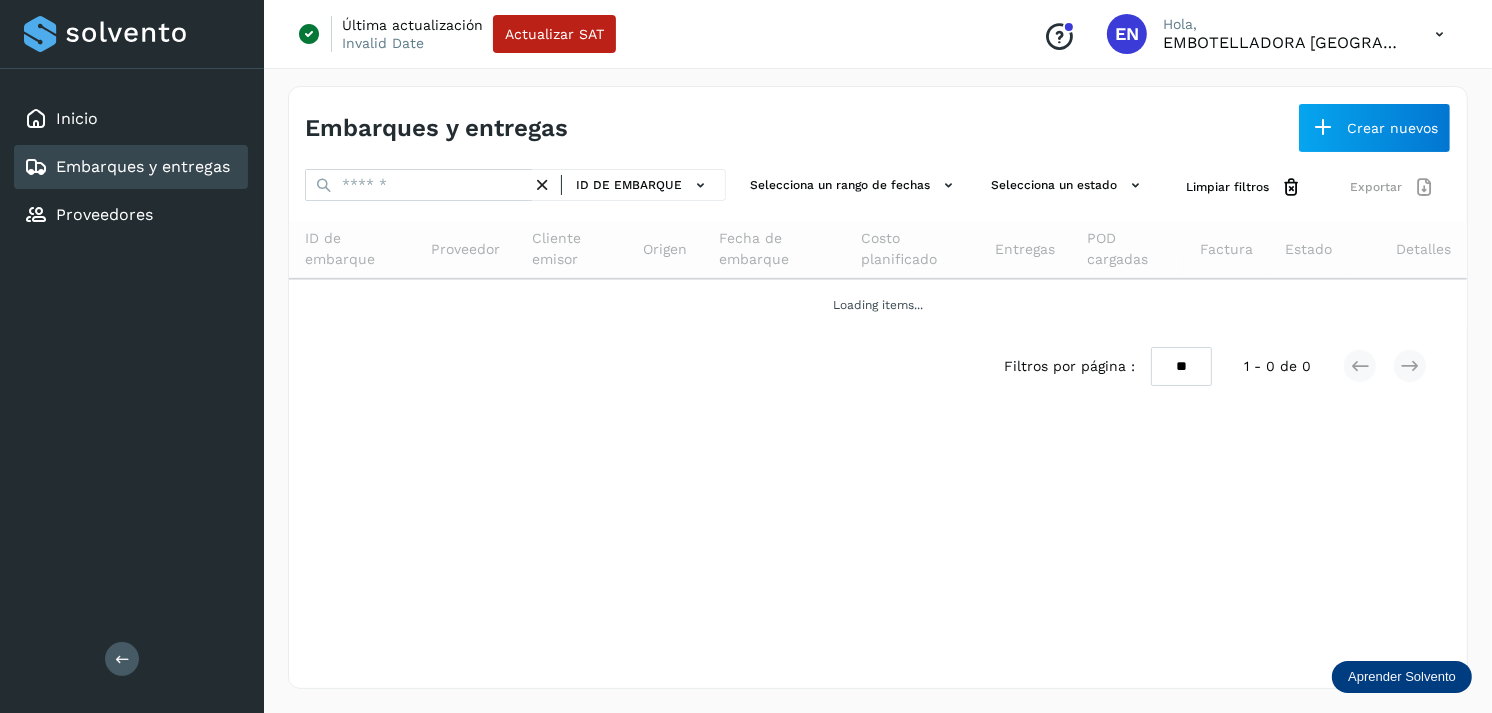scroll, scrollTop: 0, scrollLeft: 0, axis: both 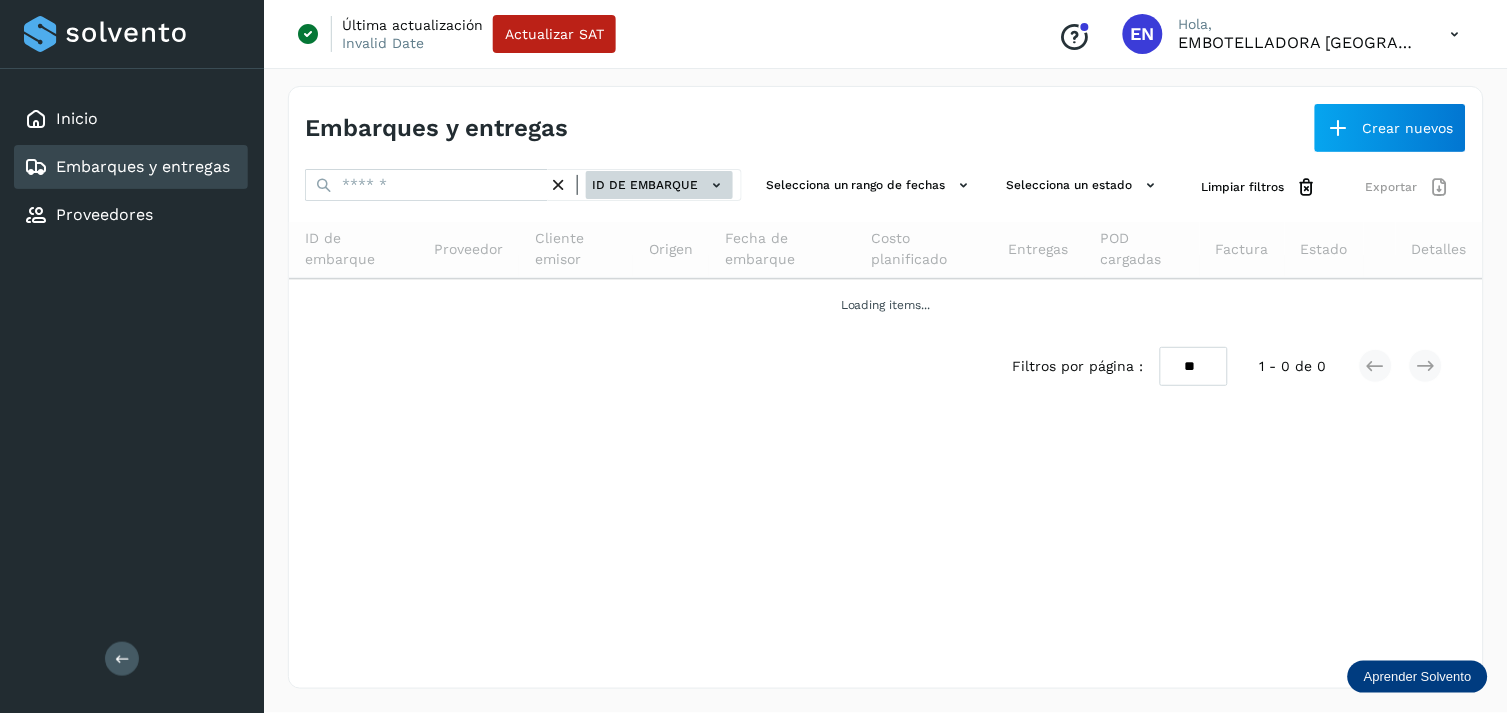 click on "ID de embarque" 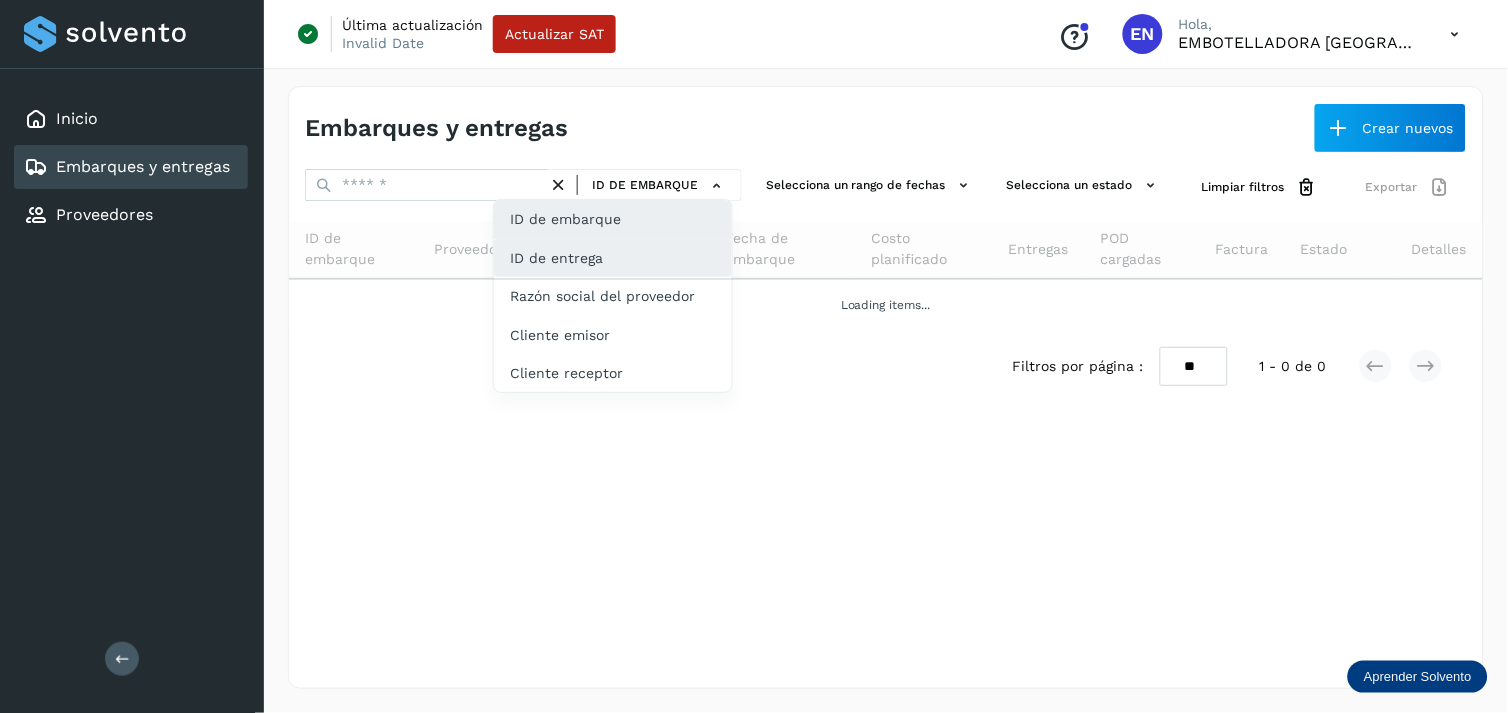 click on "ID de entrega" 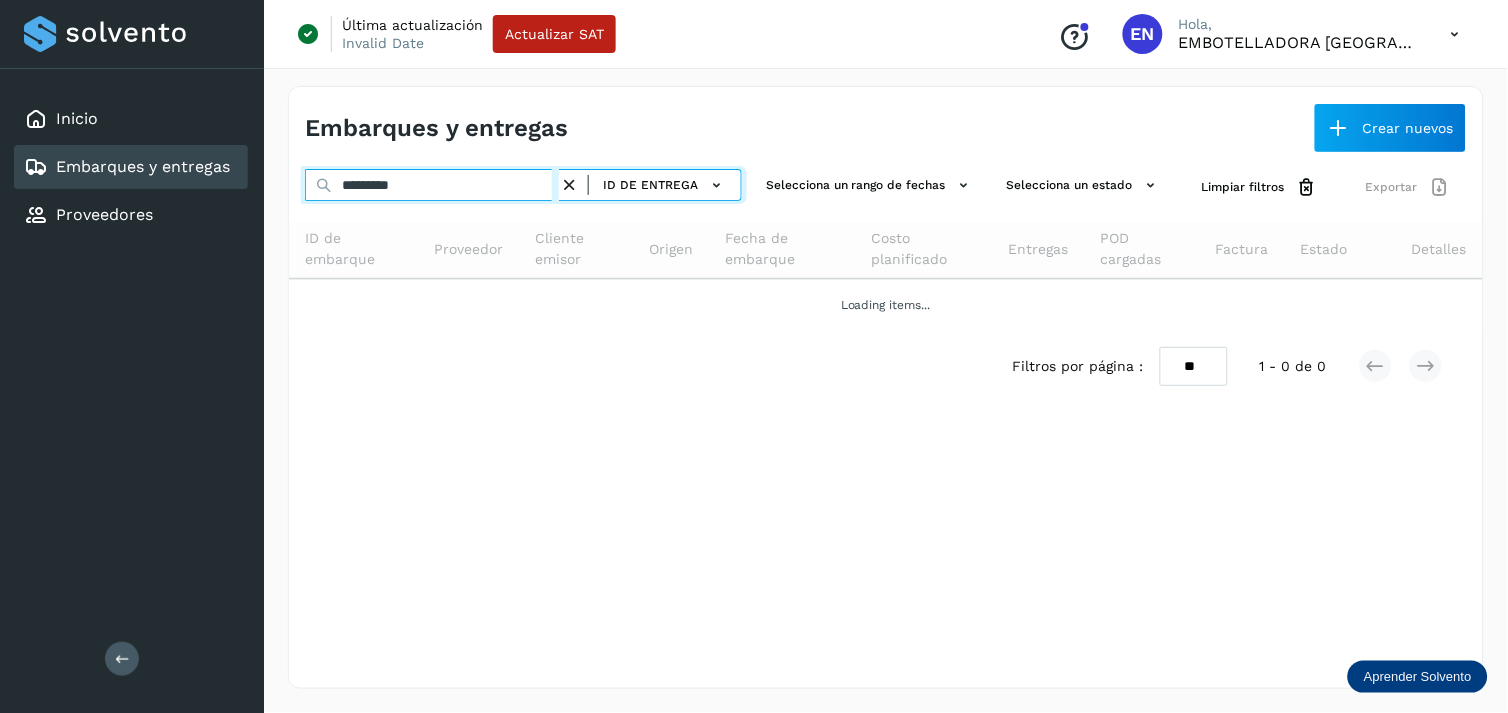 click on "*********" at bounding box center (432, 185) 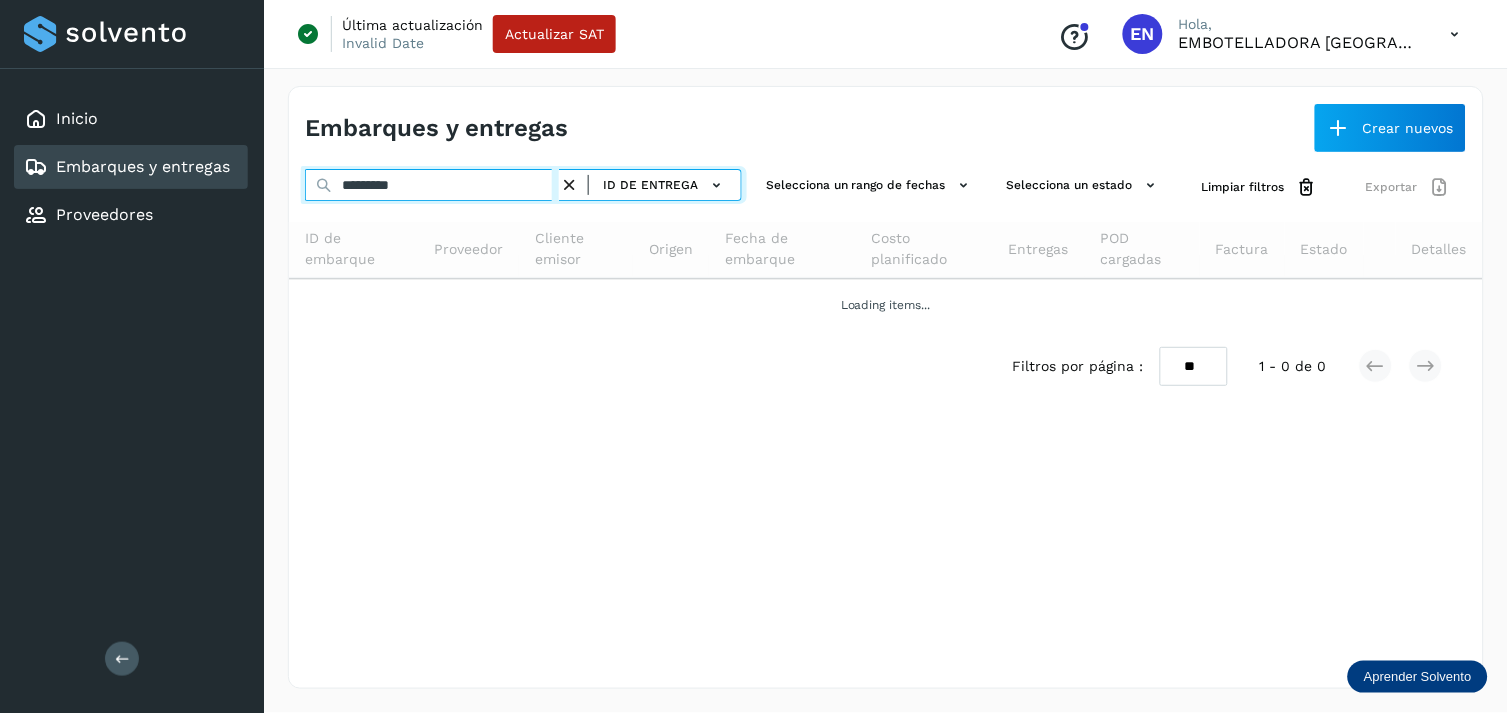 click on "*********" at bounding box center (432, 185) 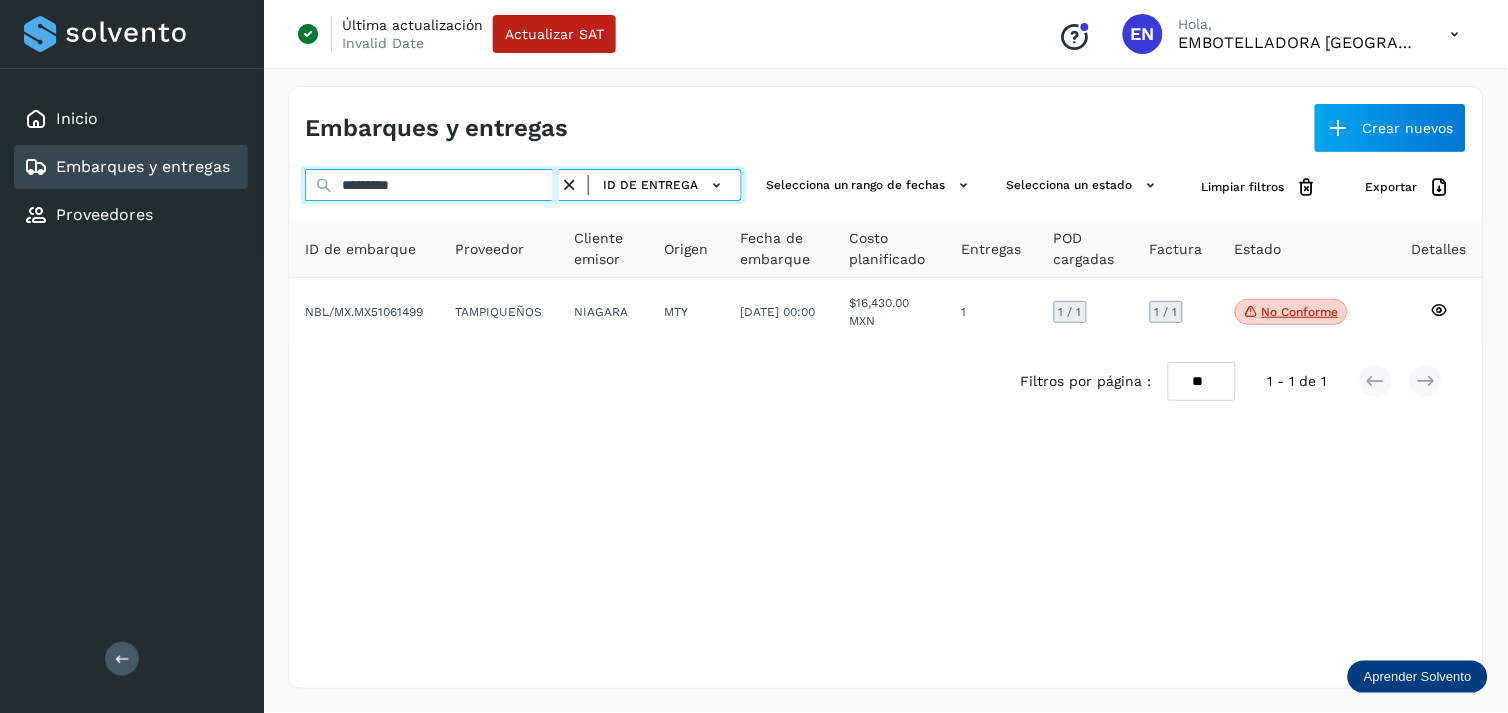 paste 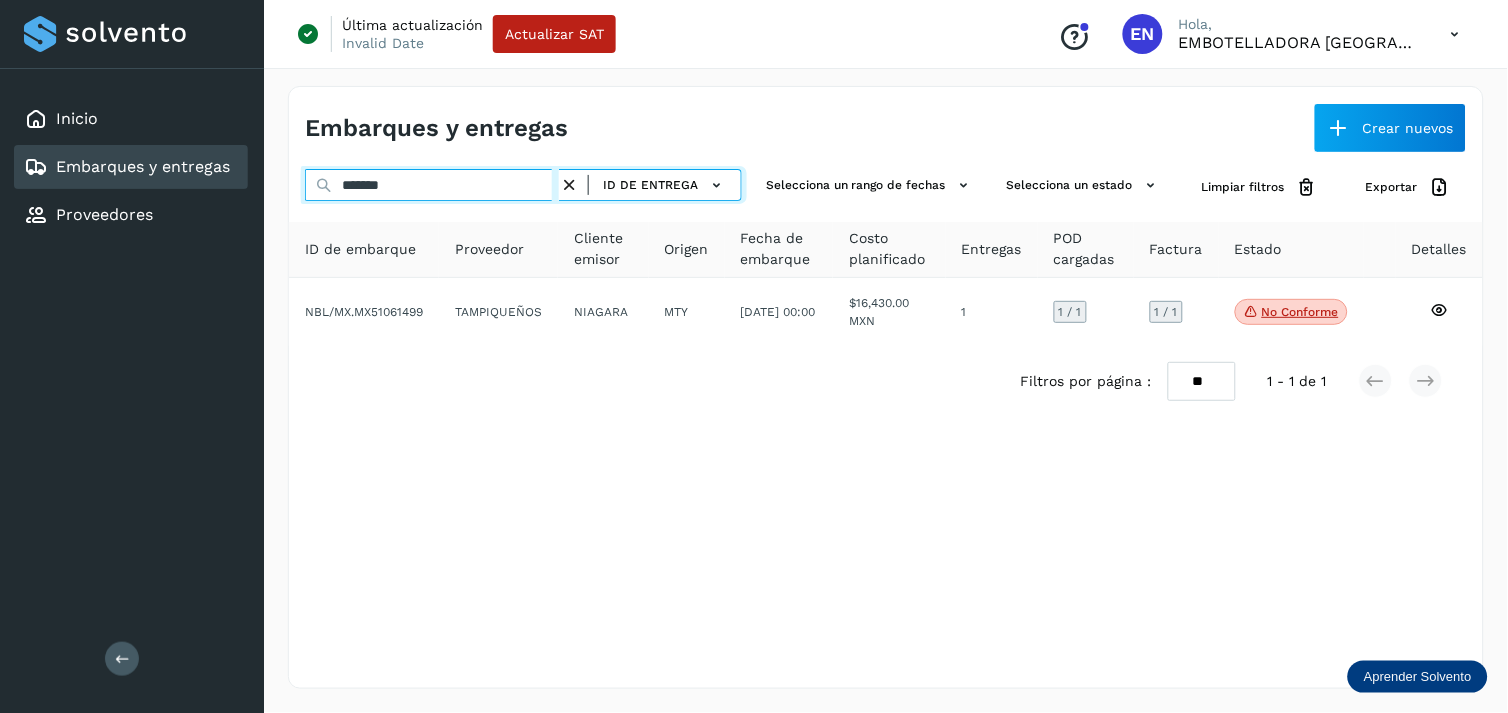 click on "*******" at bounding box center (432, 185) 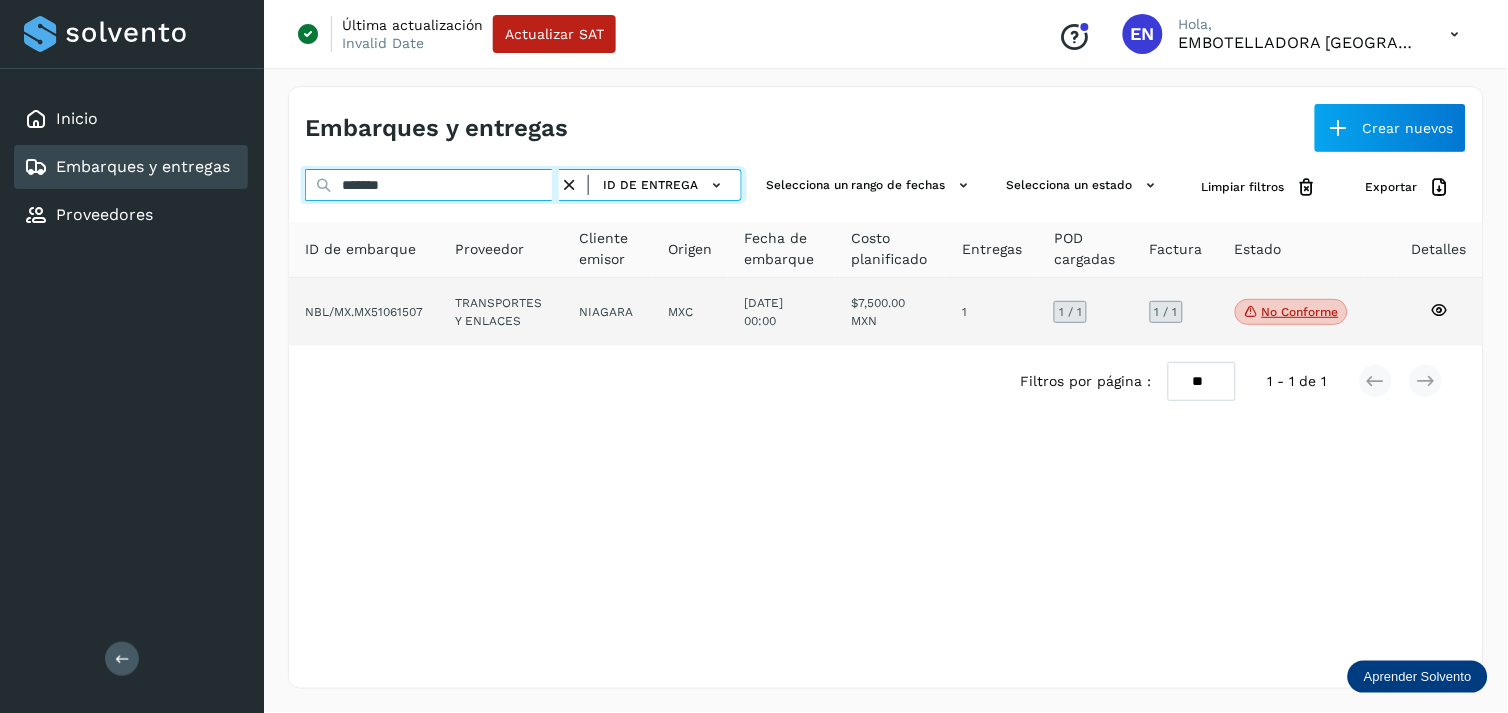 type on "*******" 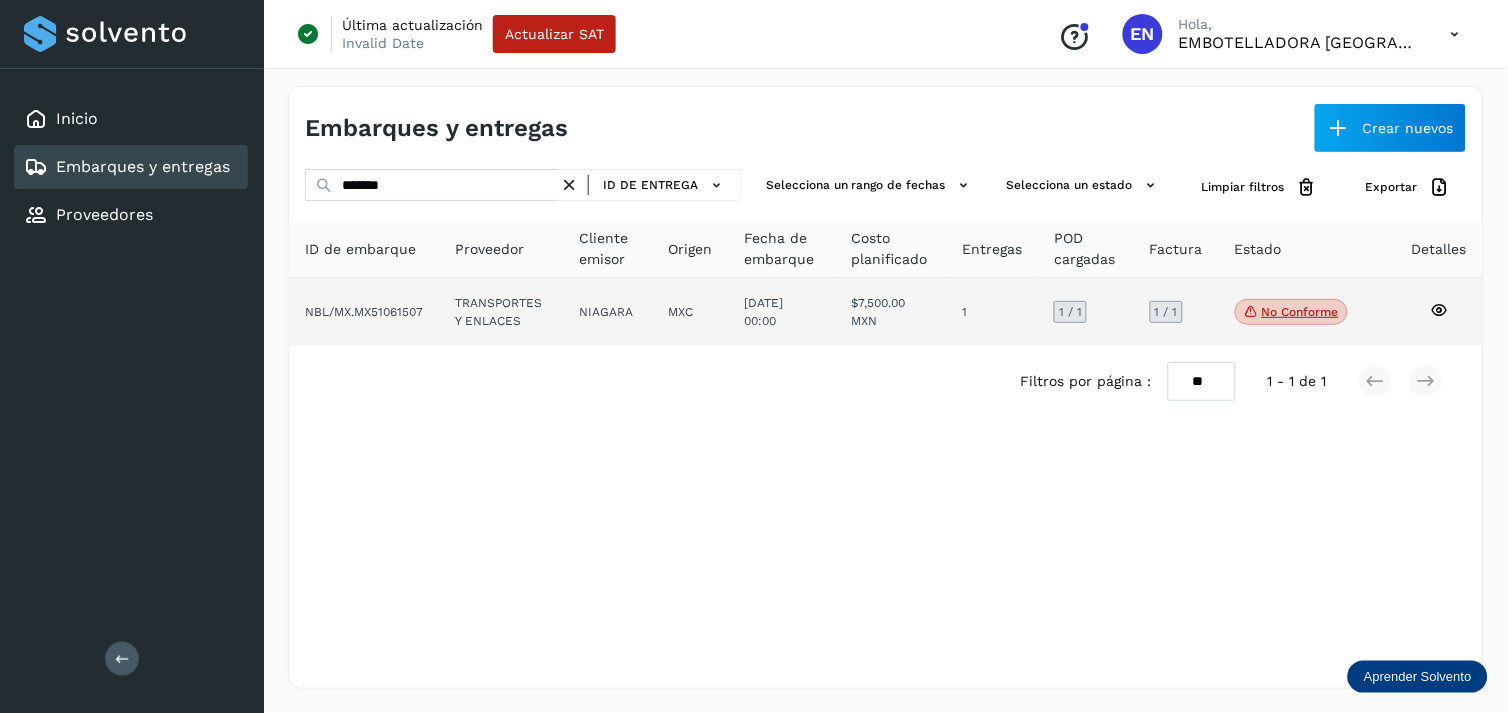 click on "NIAGARA" 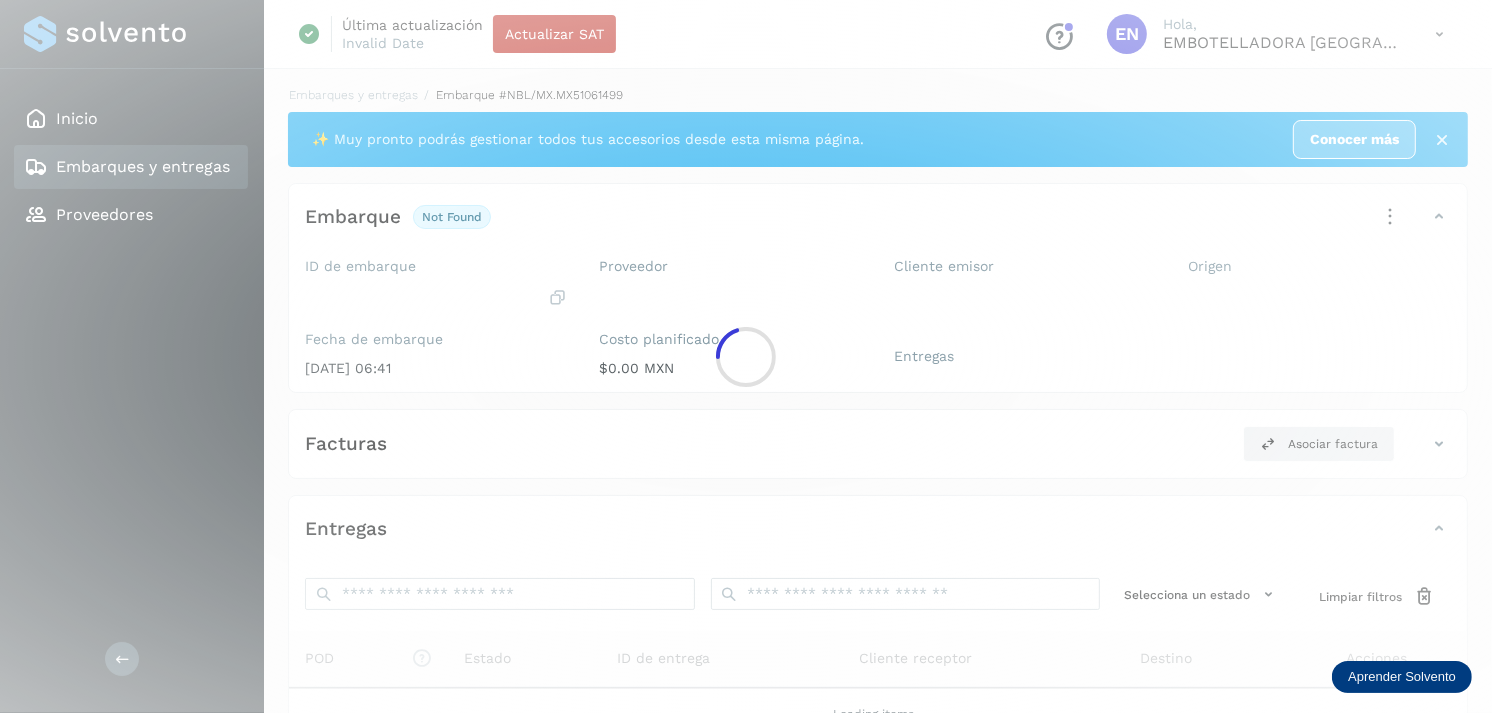 click 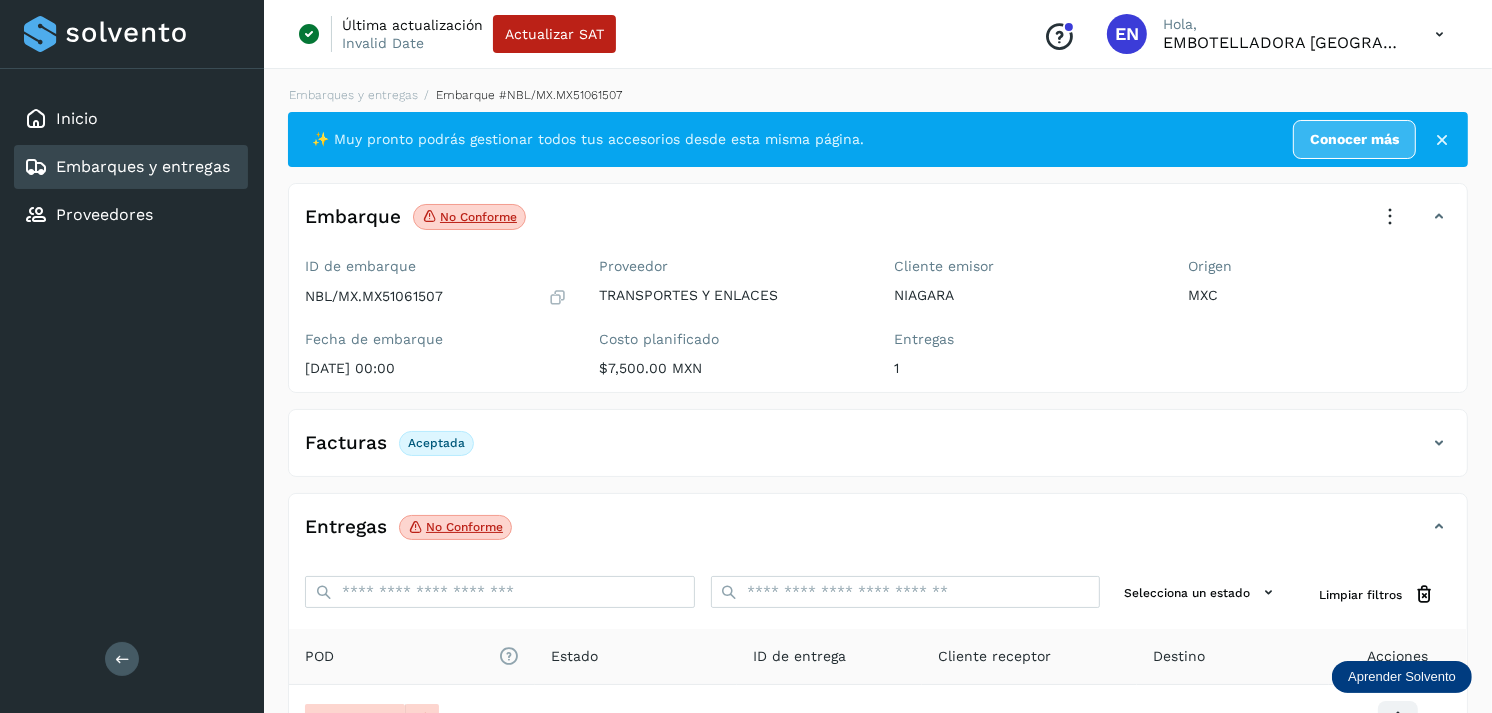 scroll, scrollTop: 241, scrollLeft: 0, axis: vertical 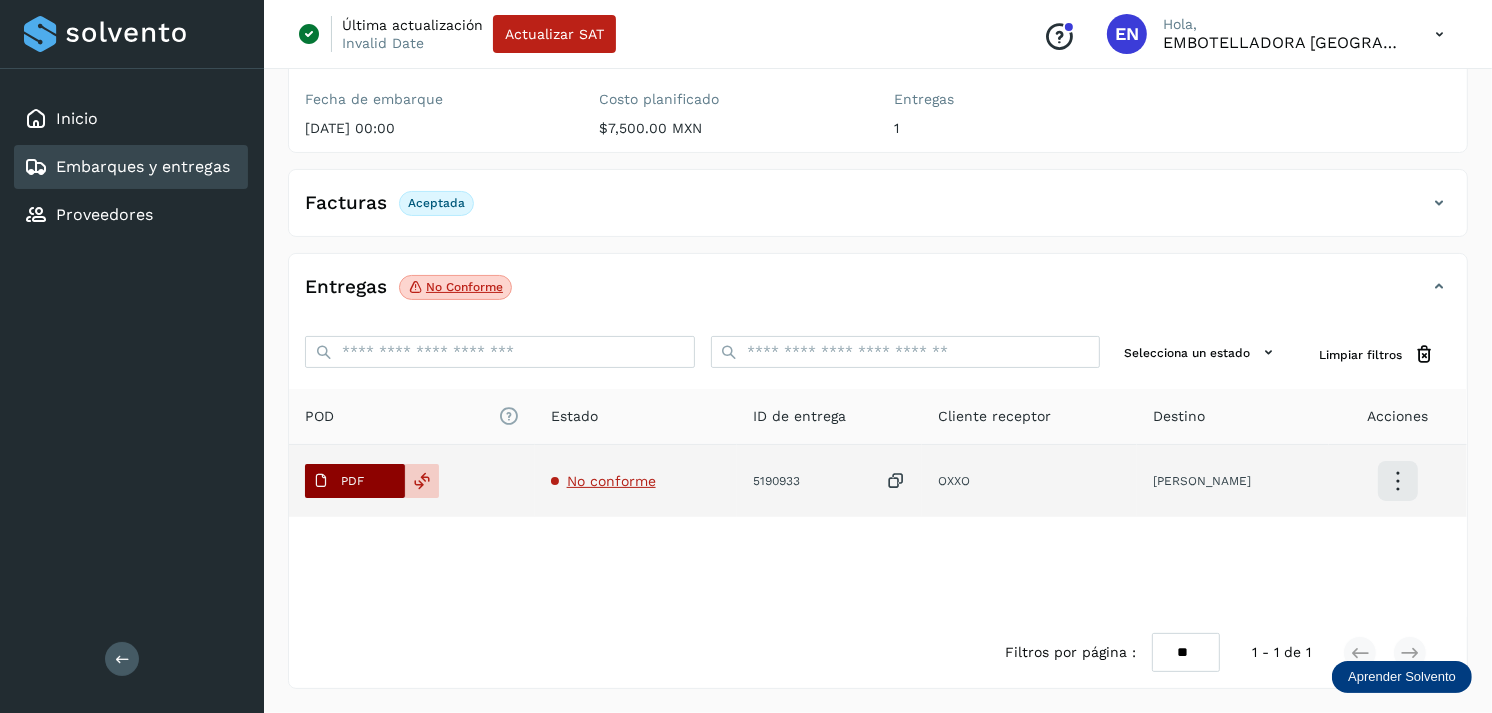 click on "PDF" at bounding box center [338, 481] 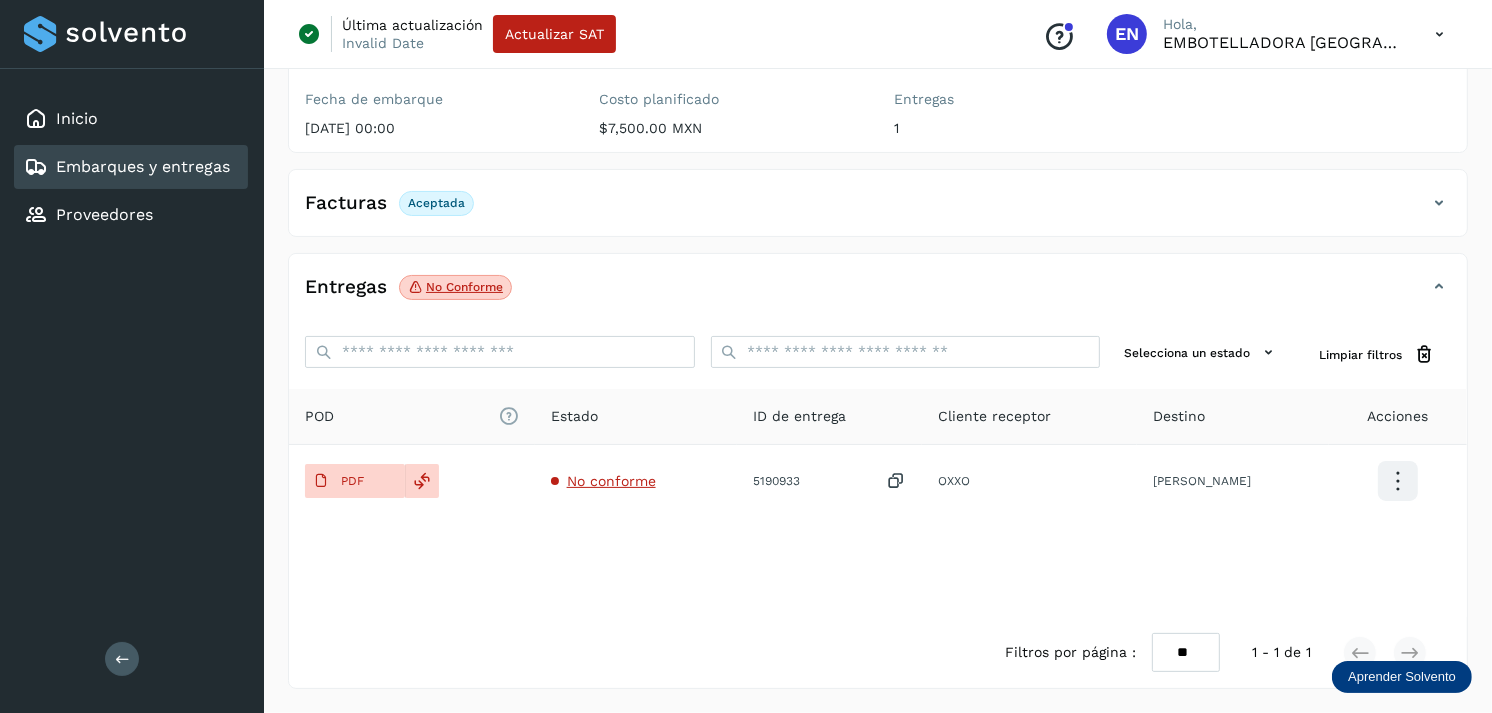 click on "Embarques y entregas" at bounding box center [143, 166] 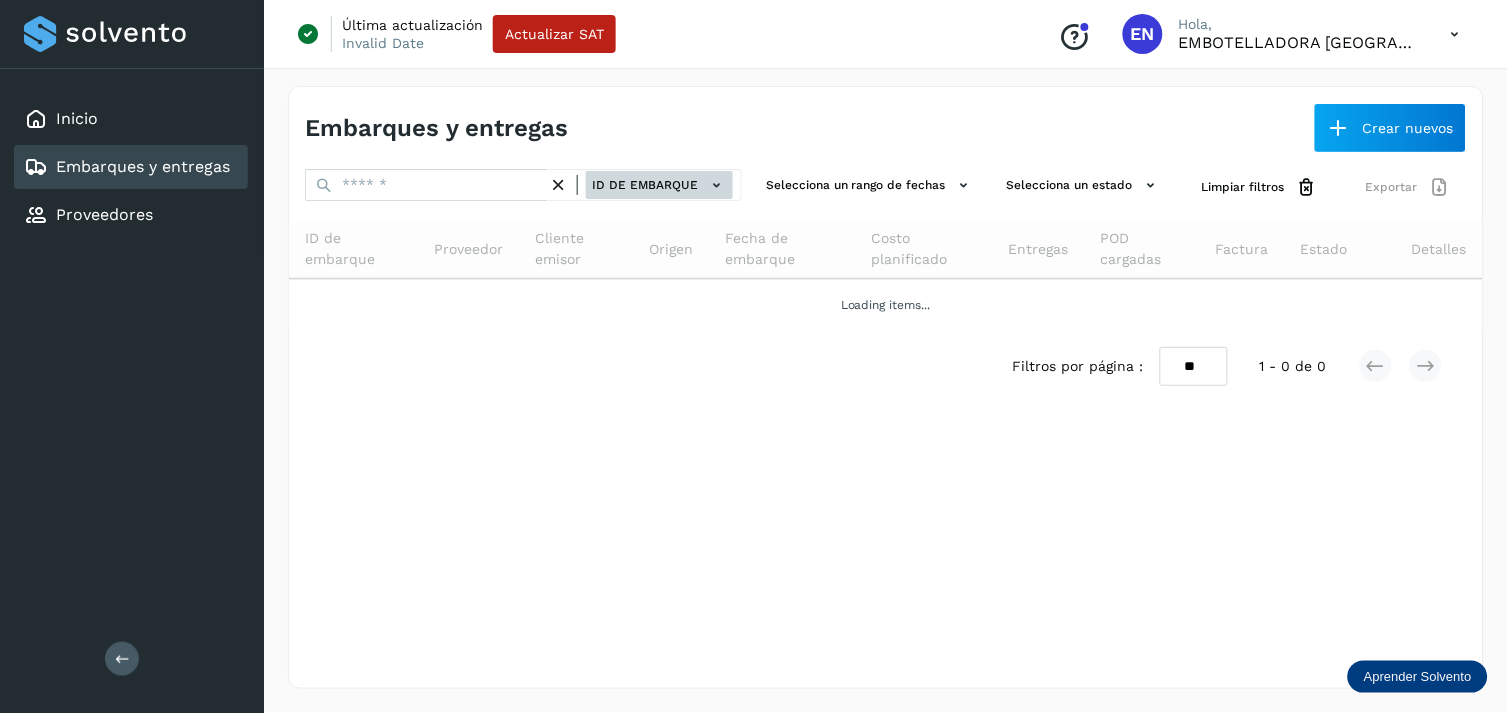 click on "ID de embarque" at bounding box center [659, 185] 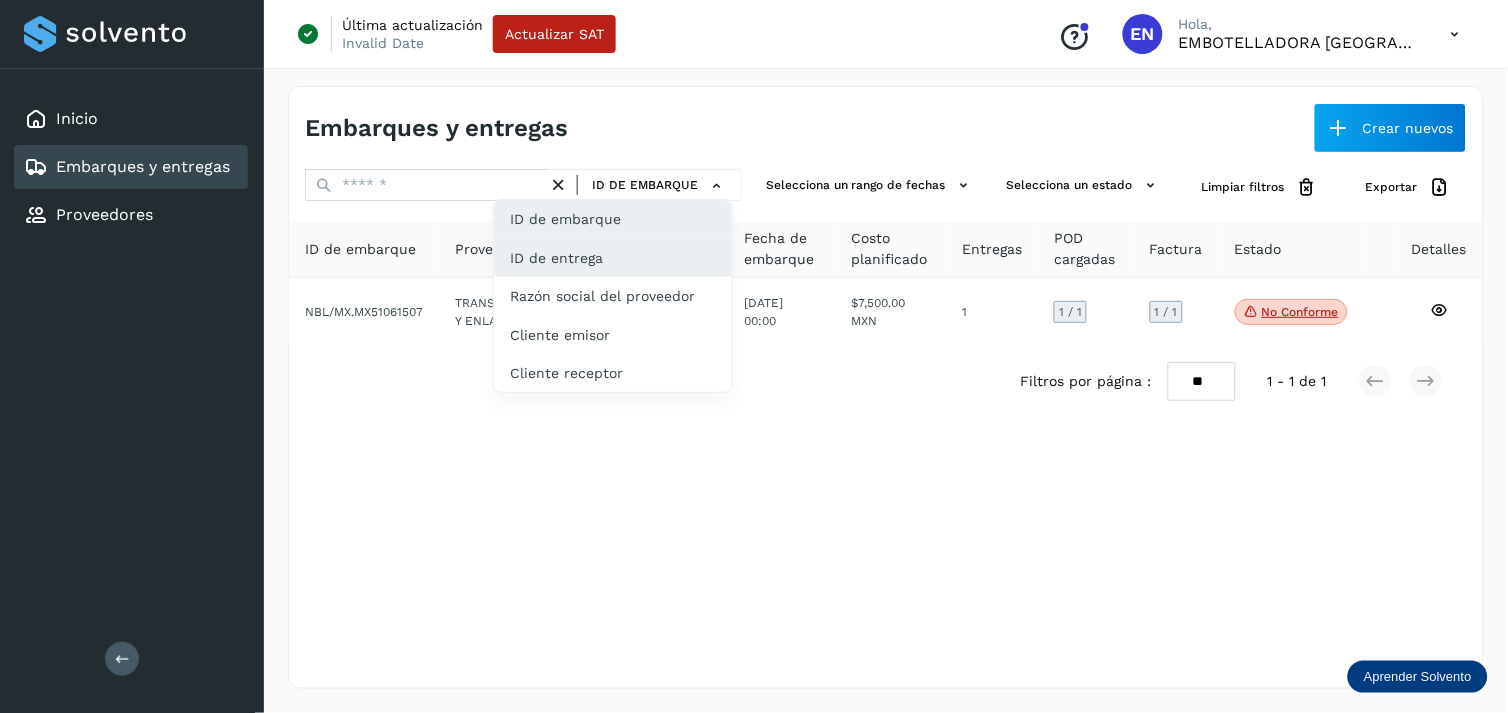 click on "ID de entrega" 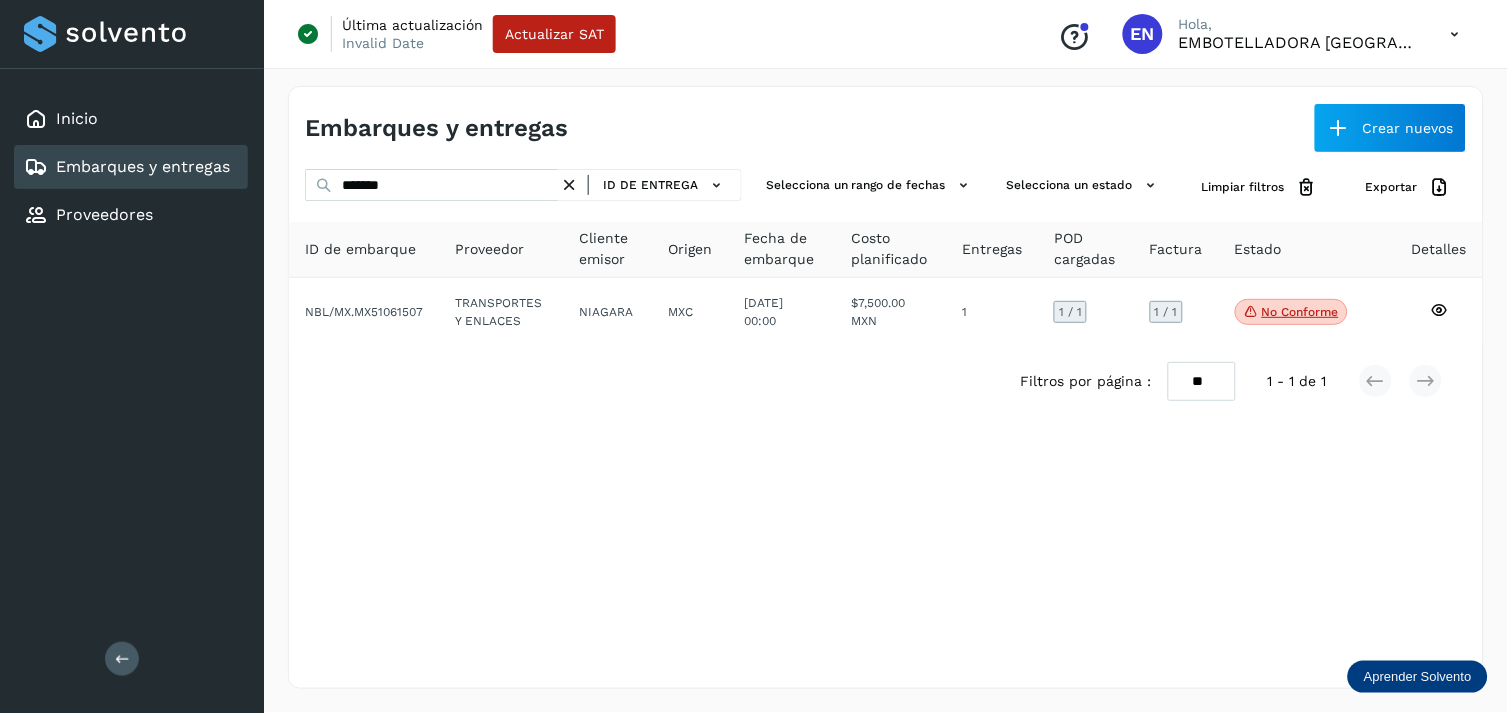 click at bounding box center [569, 185] 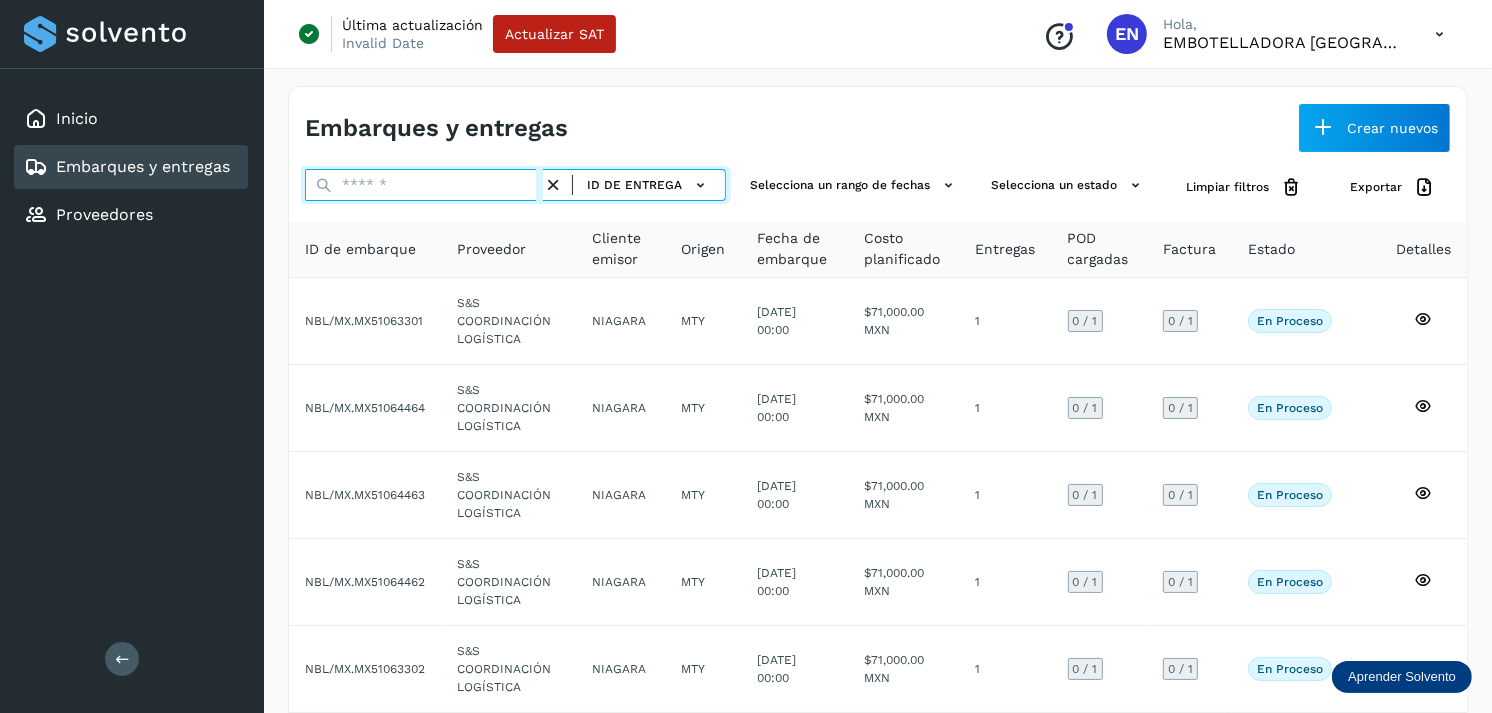 paste on "*********" 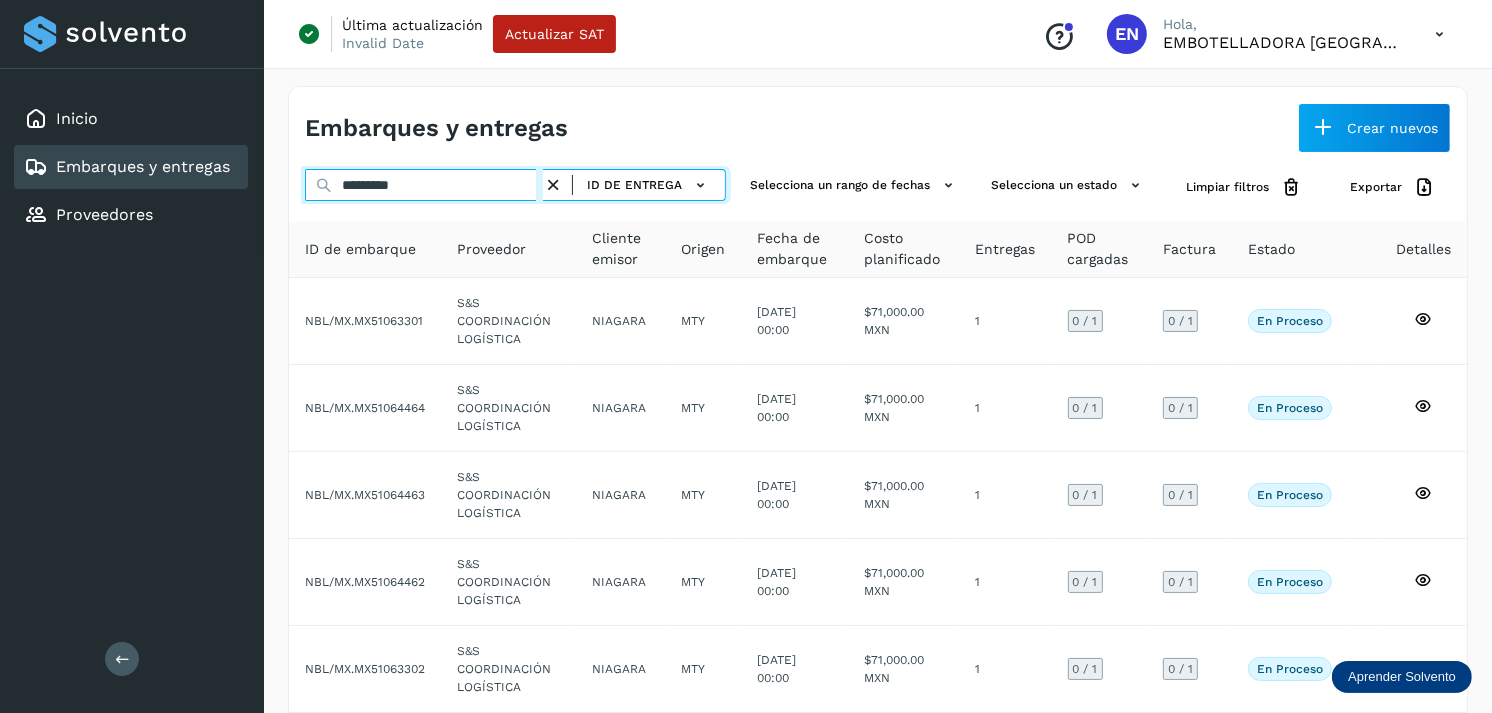click on "*********" at bounding box center [424, 185] 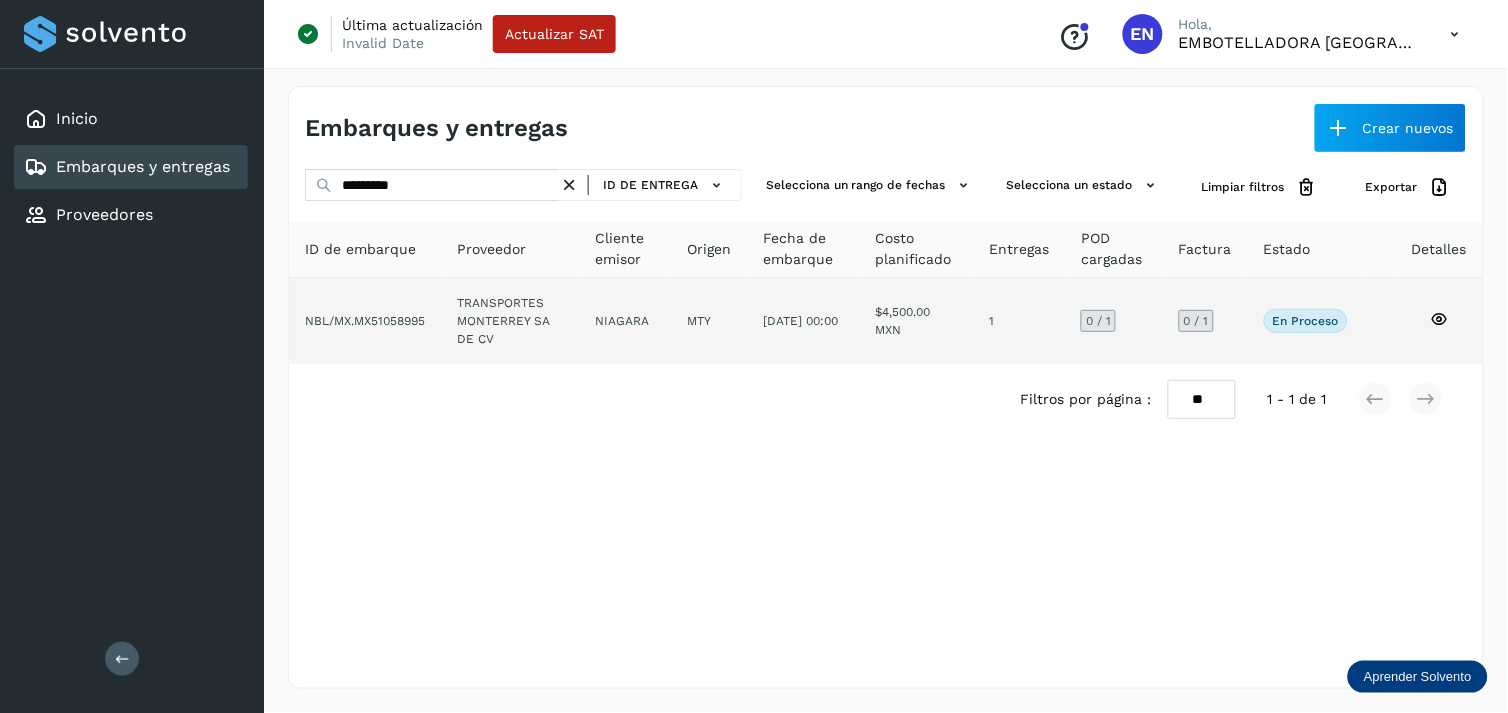 click on "NBL/MX.MX51058995" 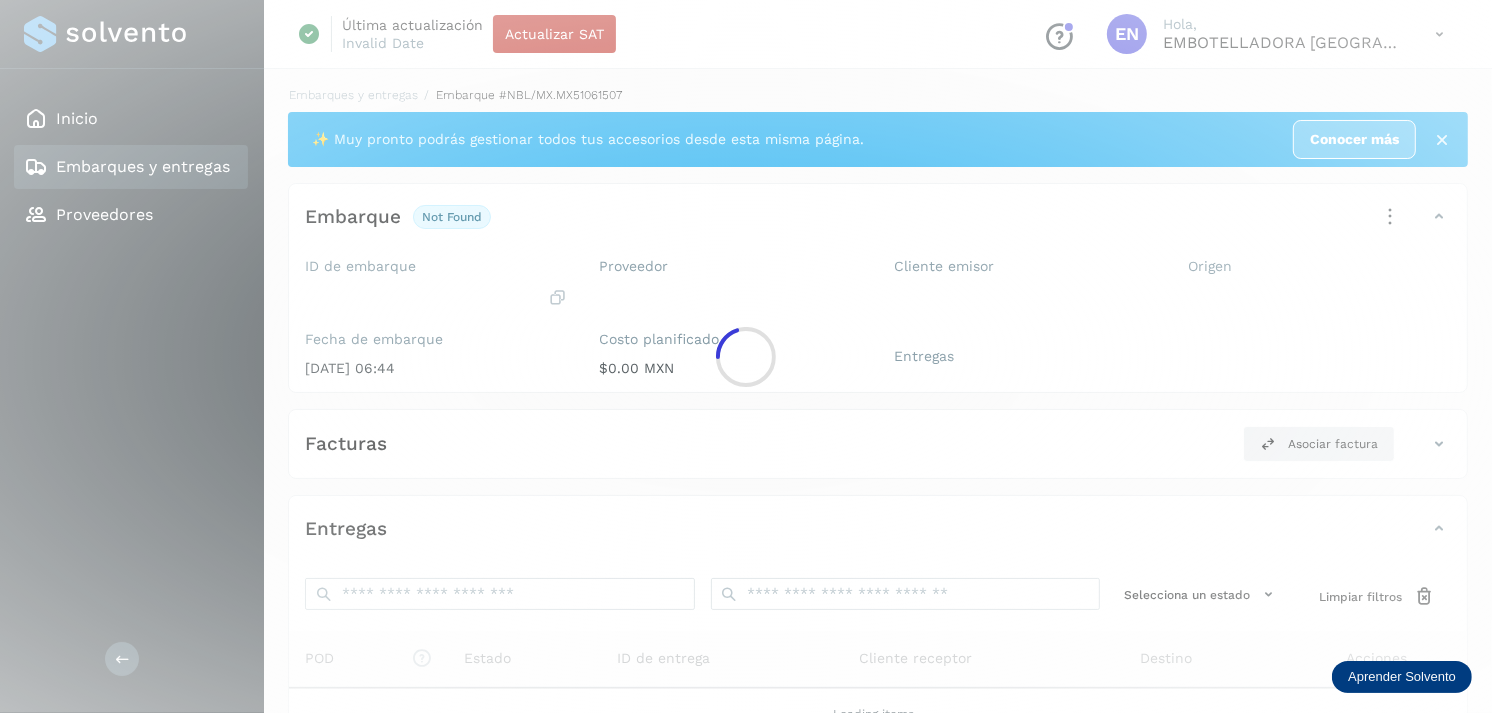 click 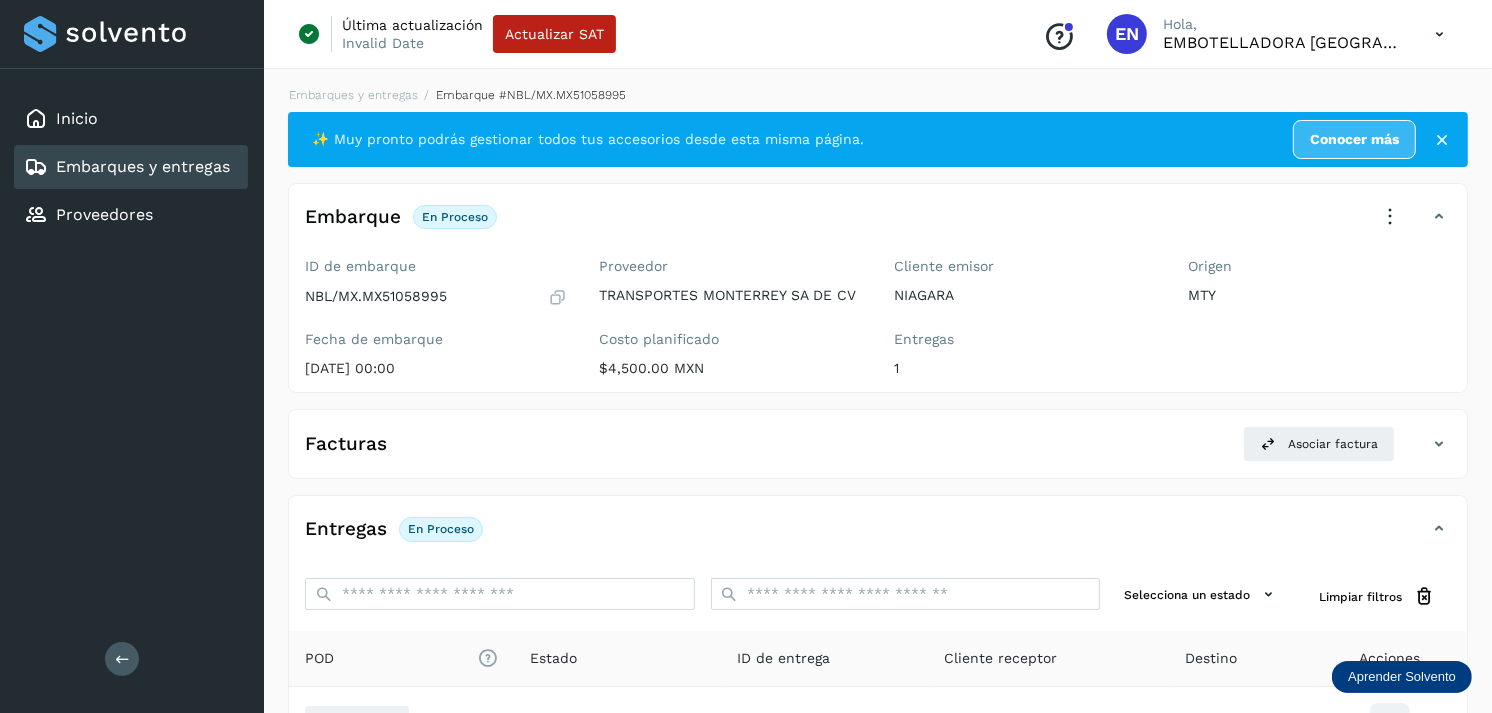 scroll, scrollTop: 243, scrollLeft: 0, axis: vertical 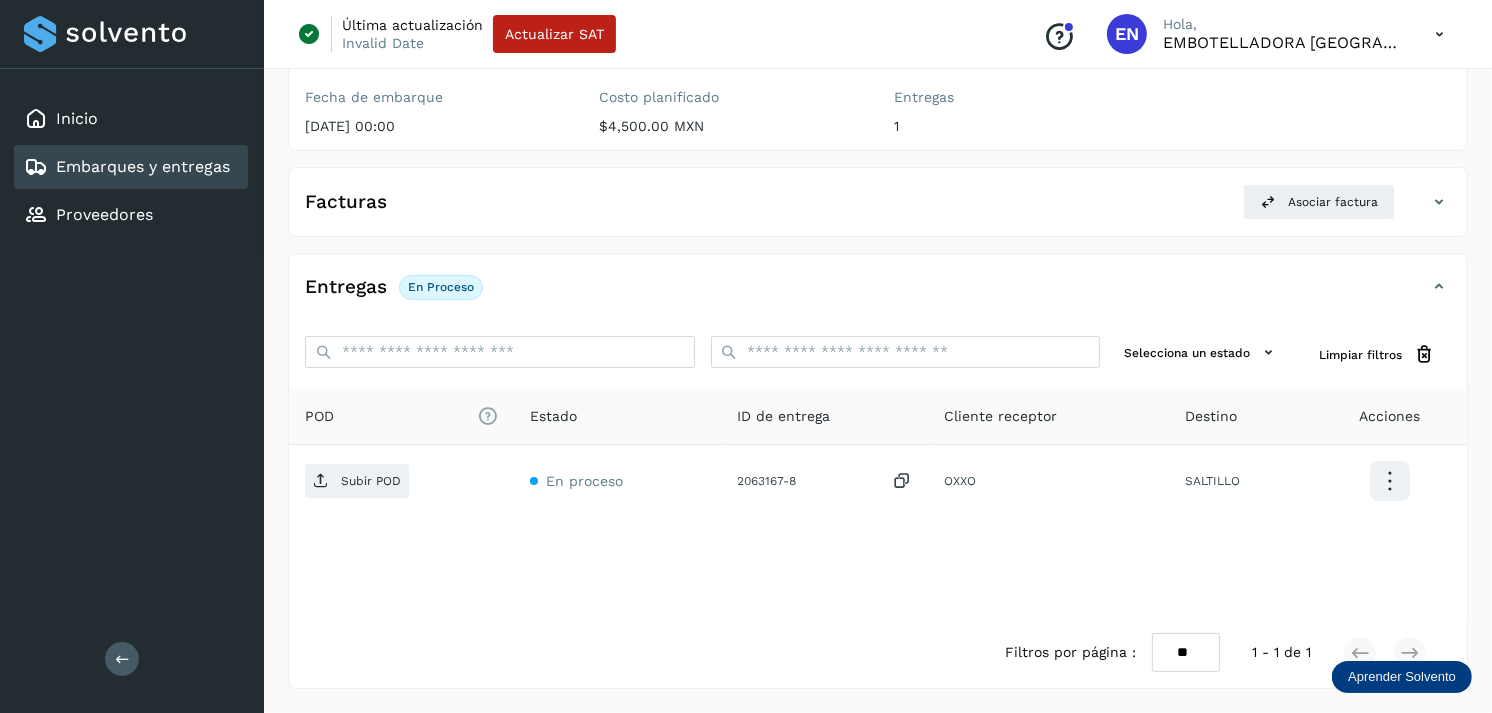 click on "Embarques y entregas" 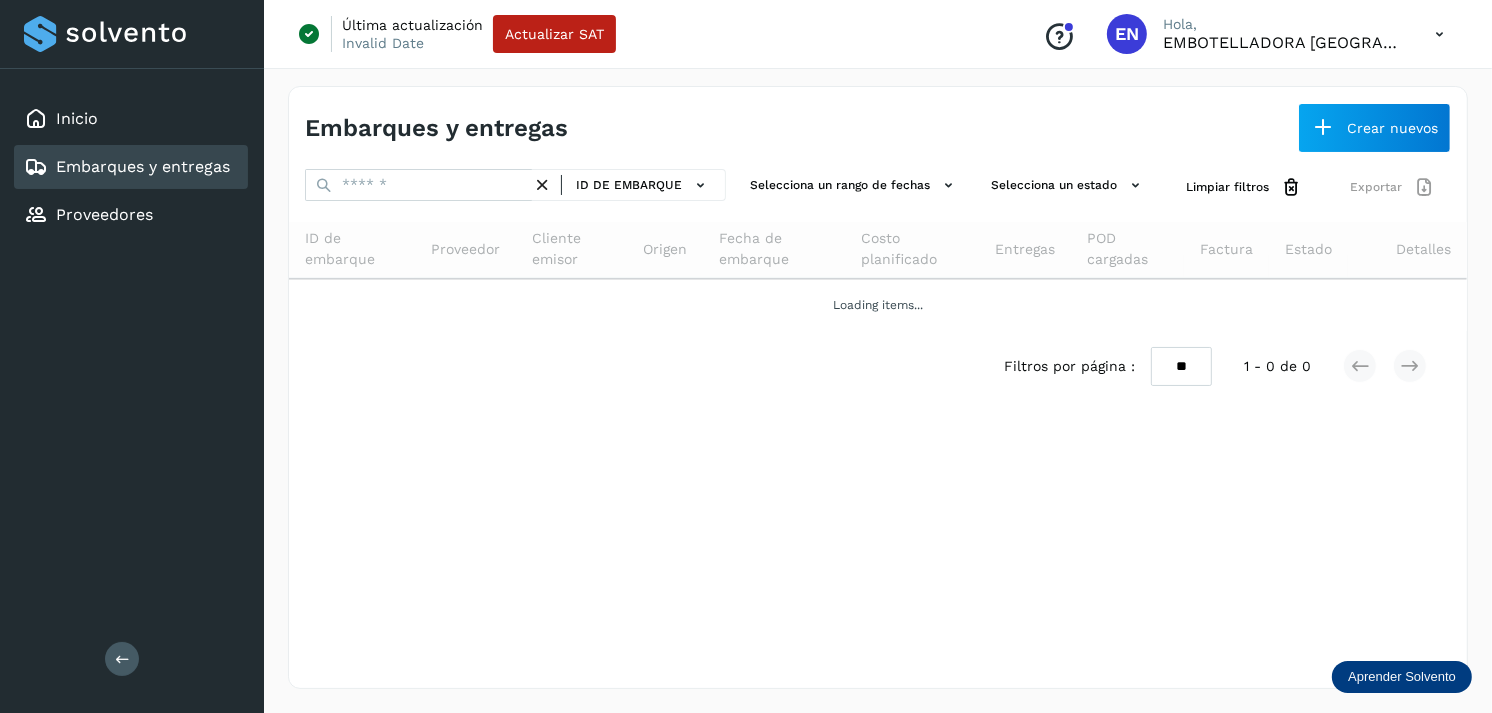 scroll, scrollTop: 0, scrollLeft: 0, axis: both 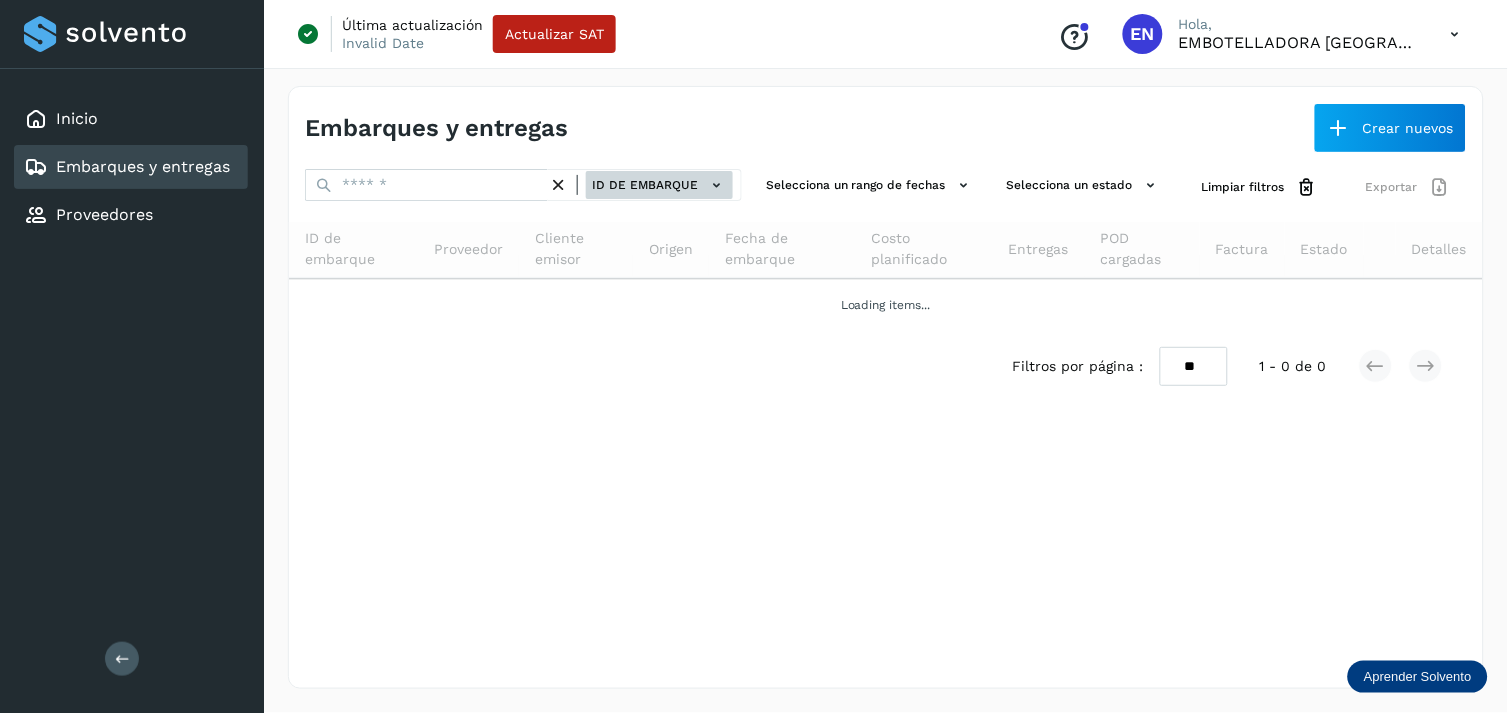 click on "ID de embarque" at bounding box center [659, 185] 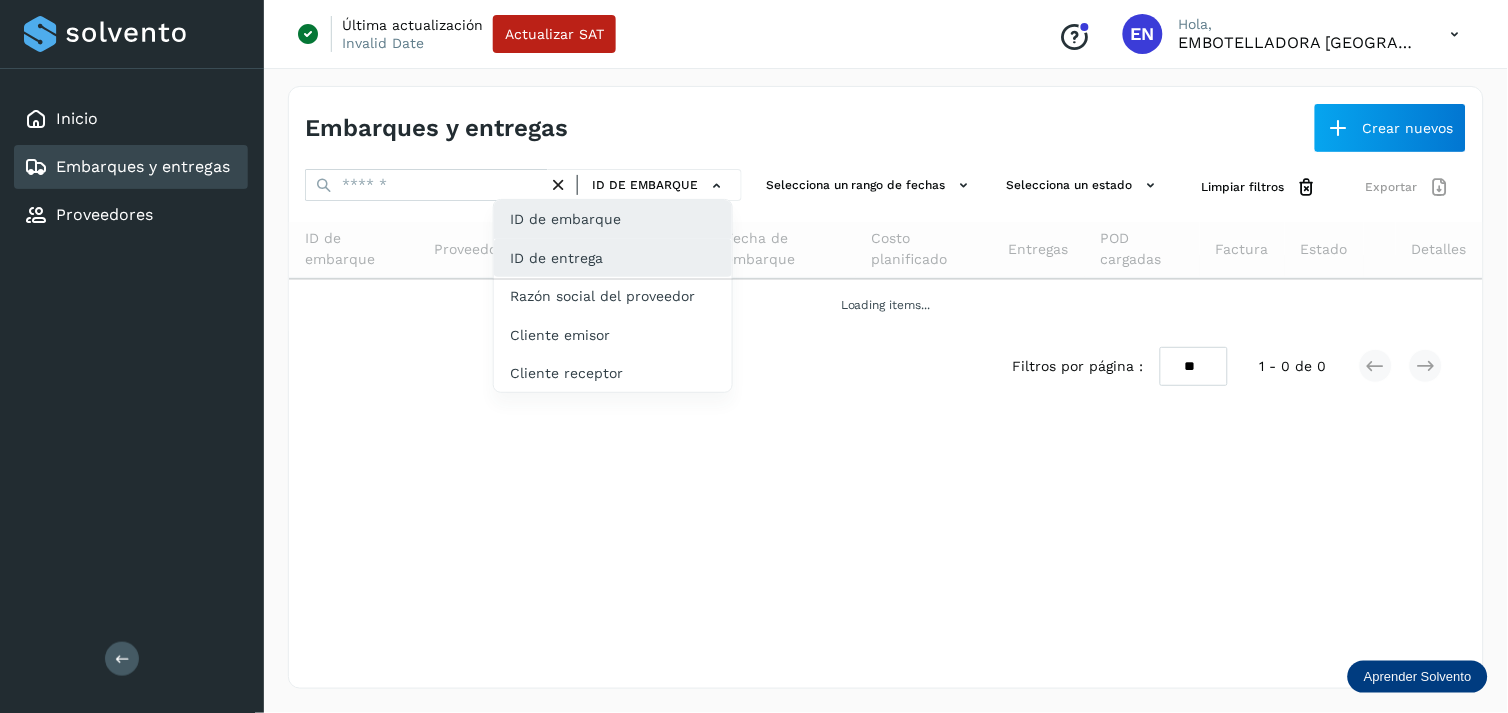 click on "ID de entrega" 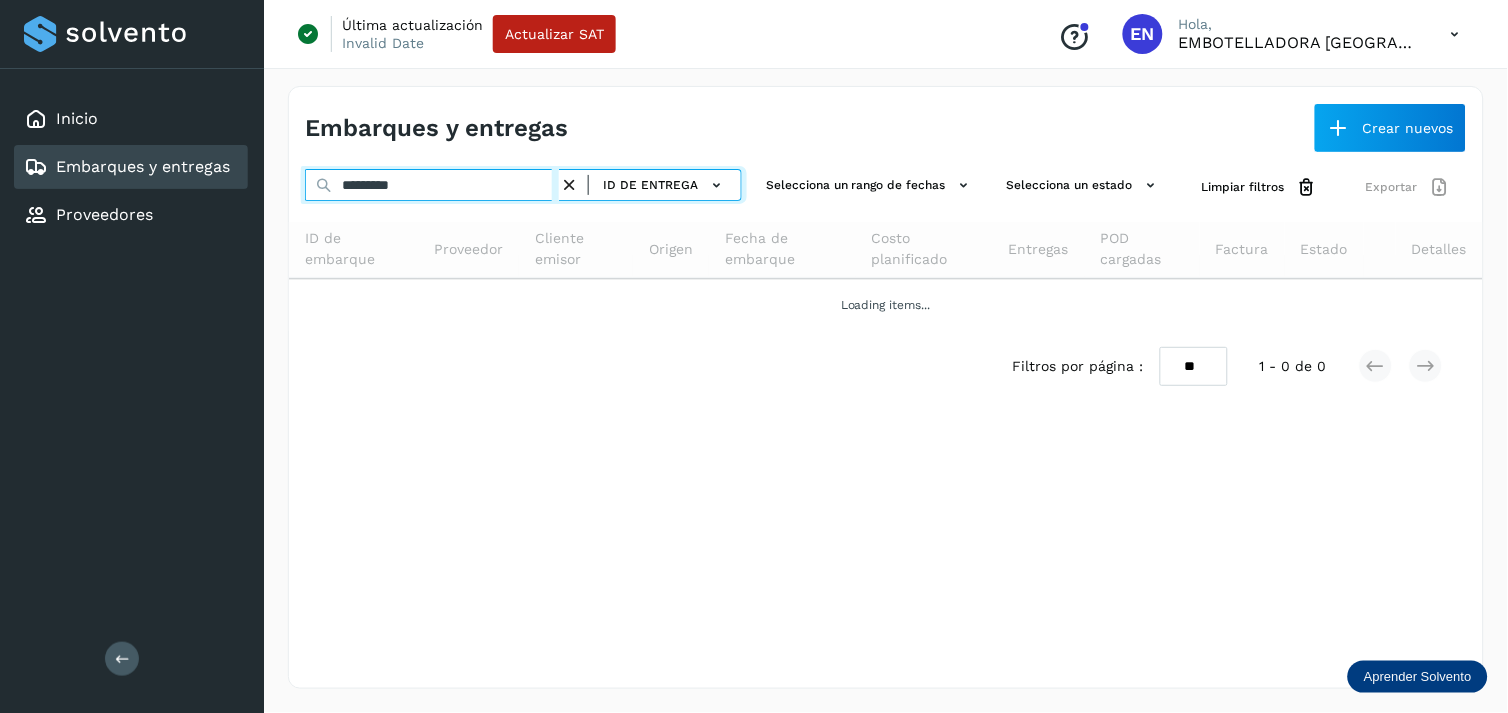 click on "*********" at bounding box center (432, 185) 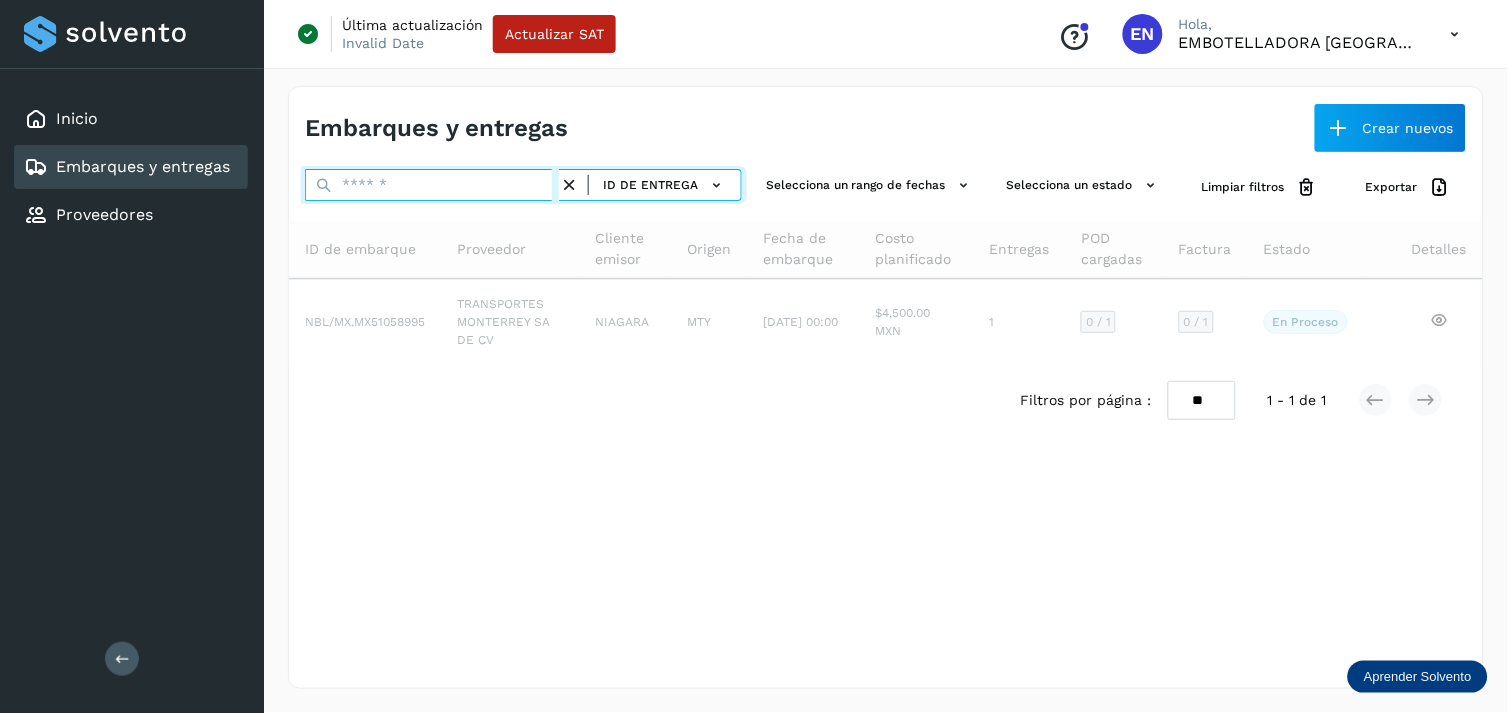 paste on "*******" 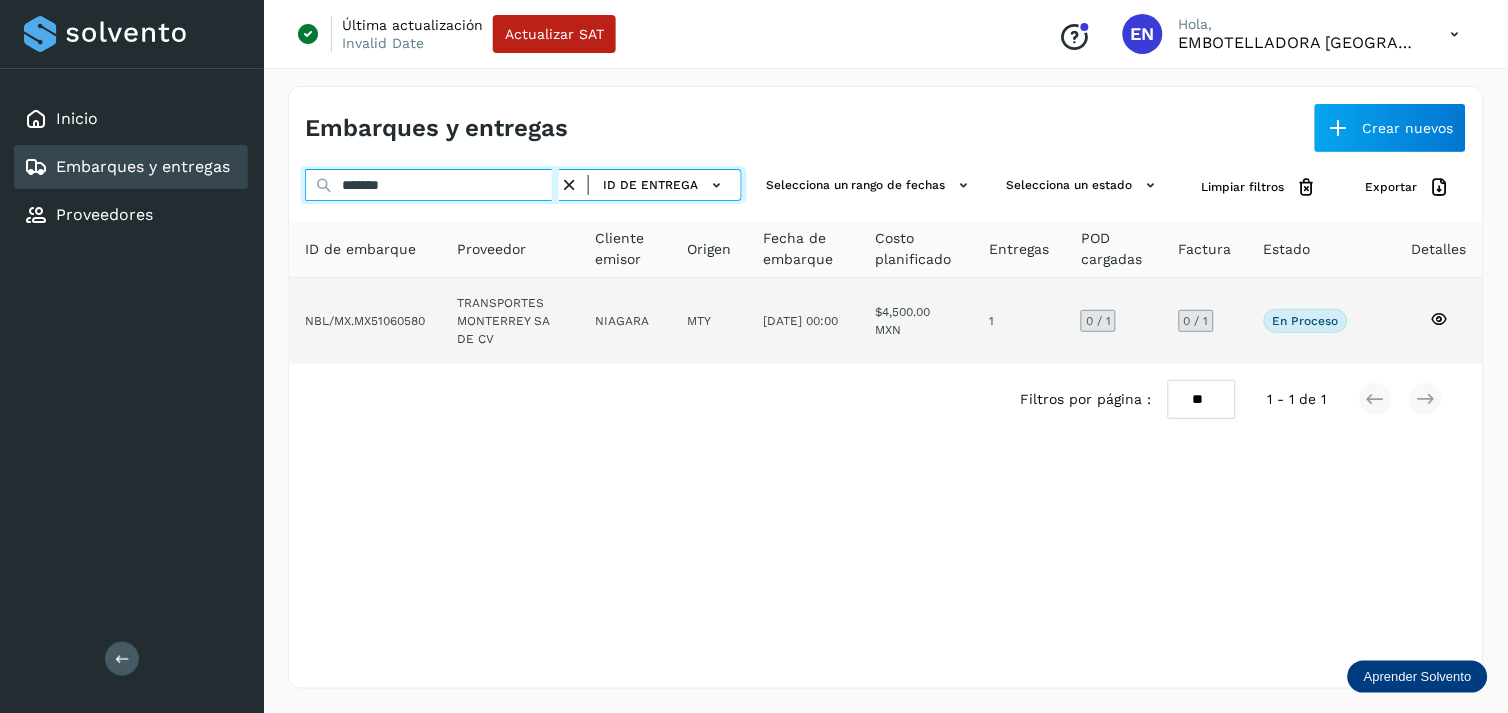 type on "*******" 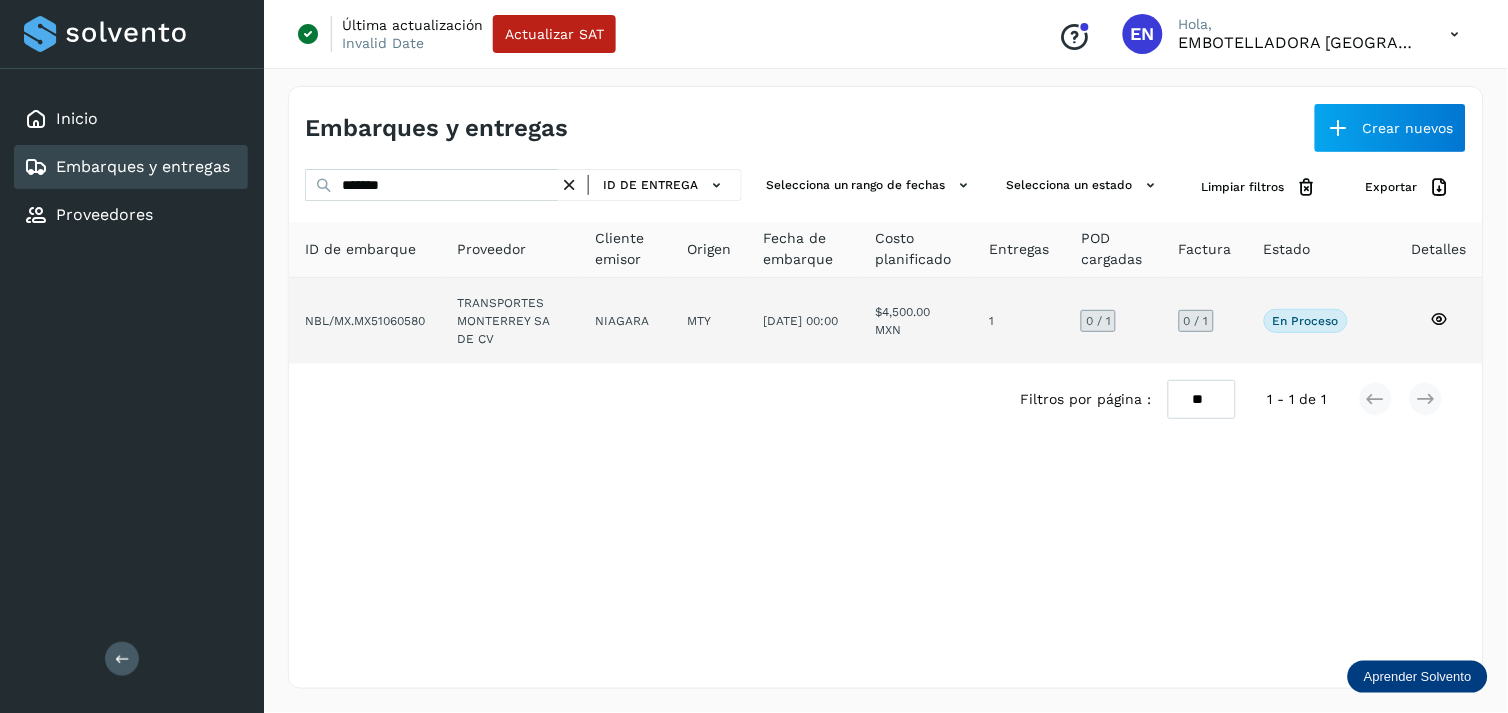 click on "TRANSPORTES MONTERREY SA DE CV" 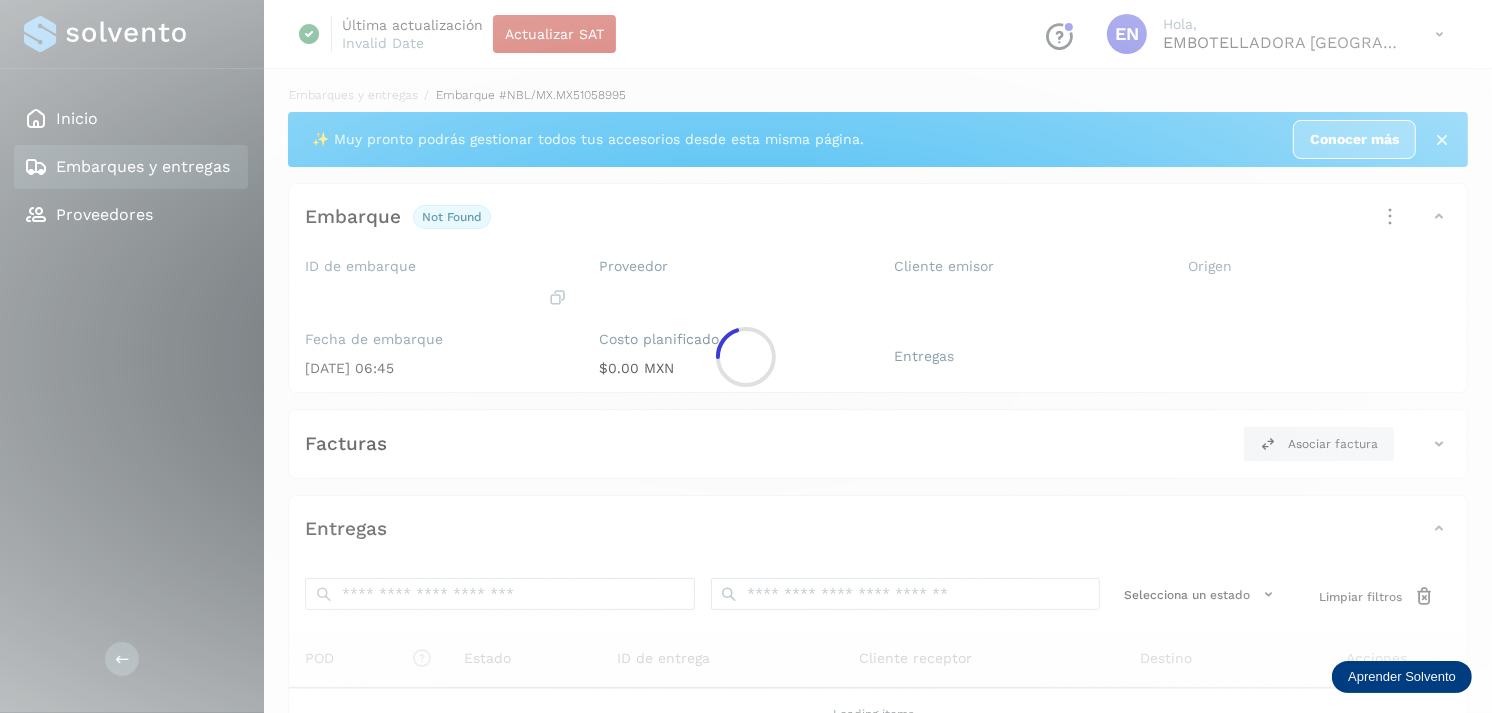 click 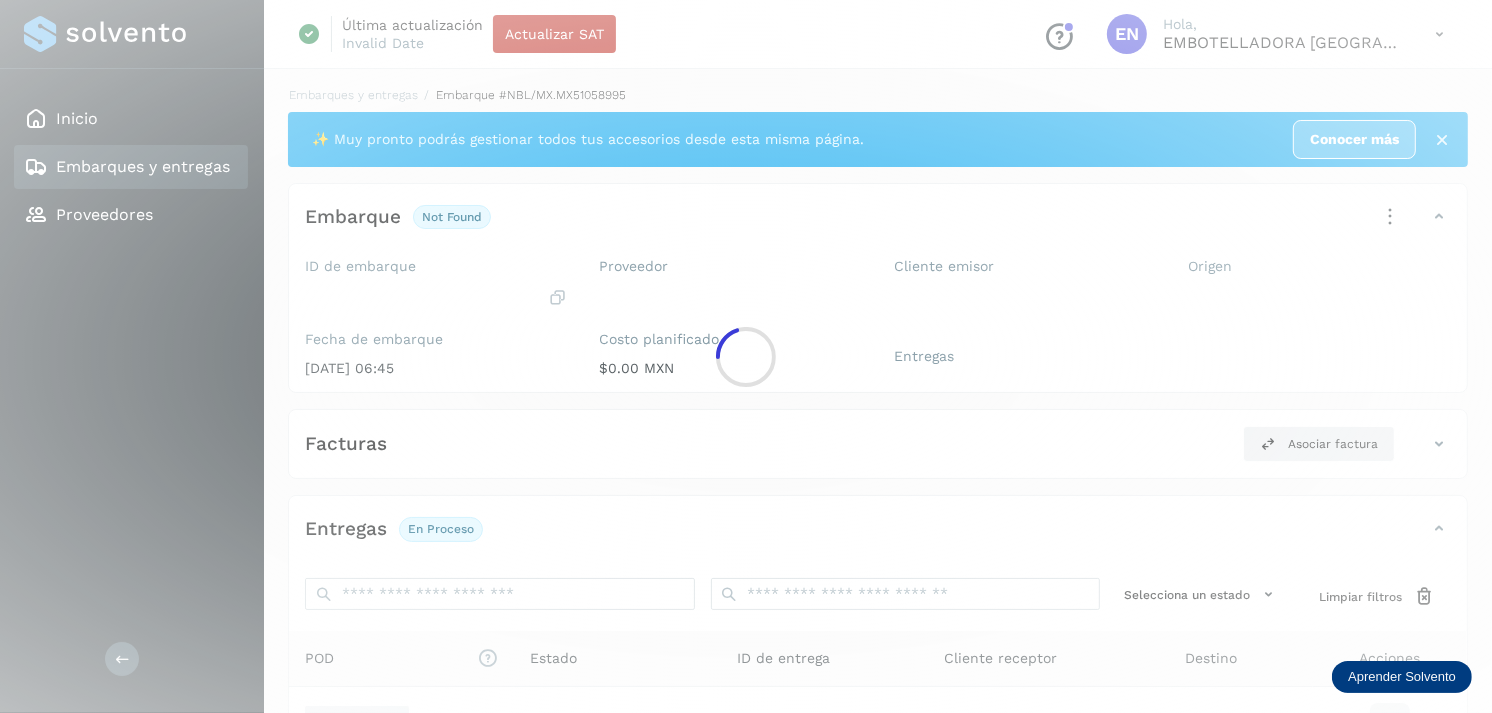 scroll, scrollTop: 243, scrollLeft: 0, axis: vertical 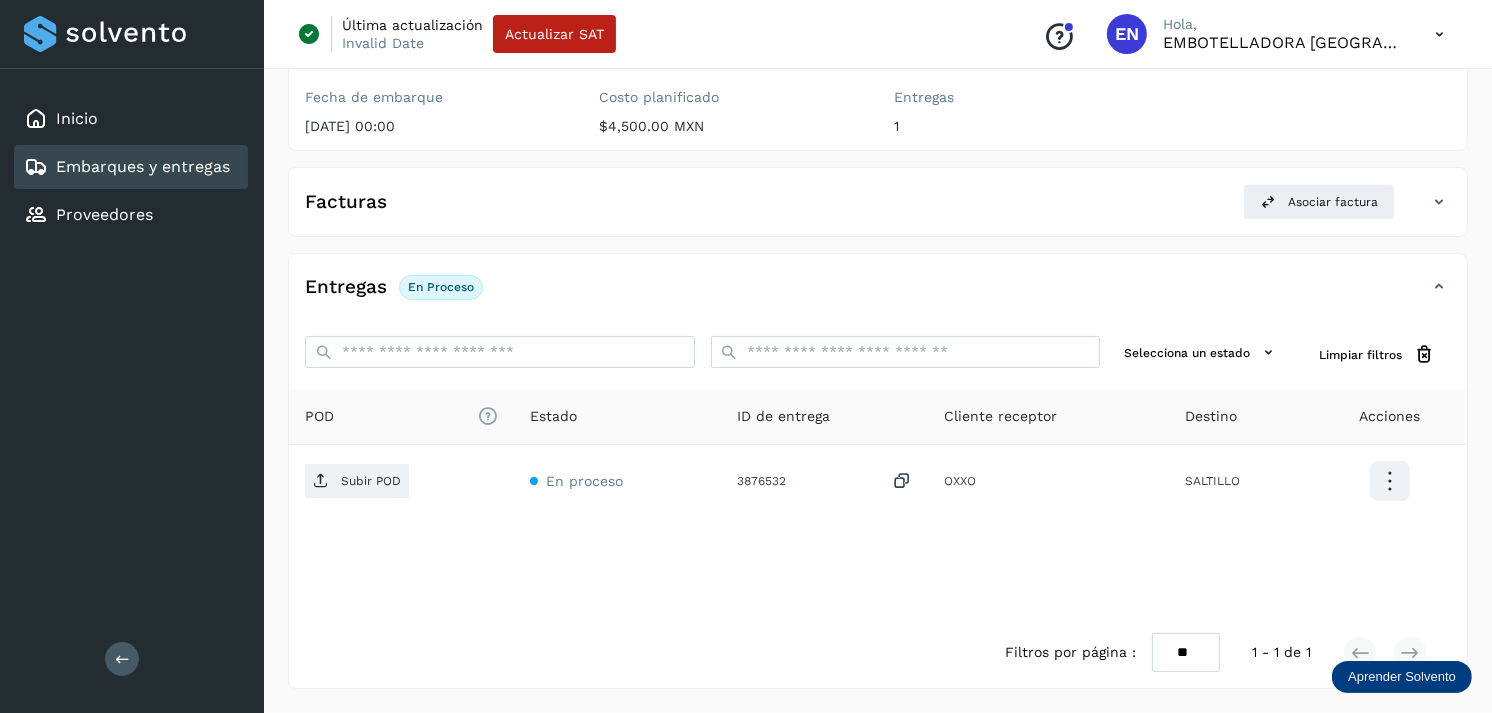 click on "Embarques y entregas" at bounding box center [143, 166] 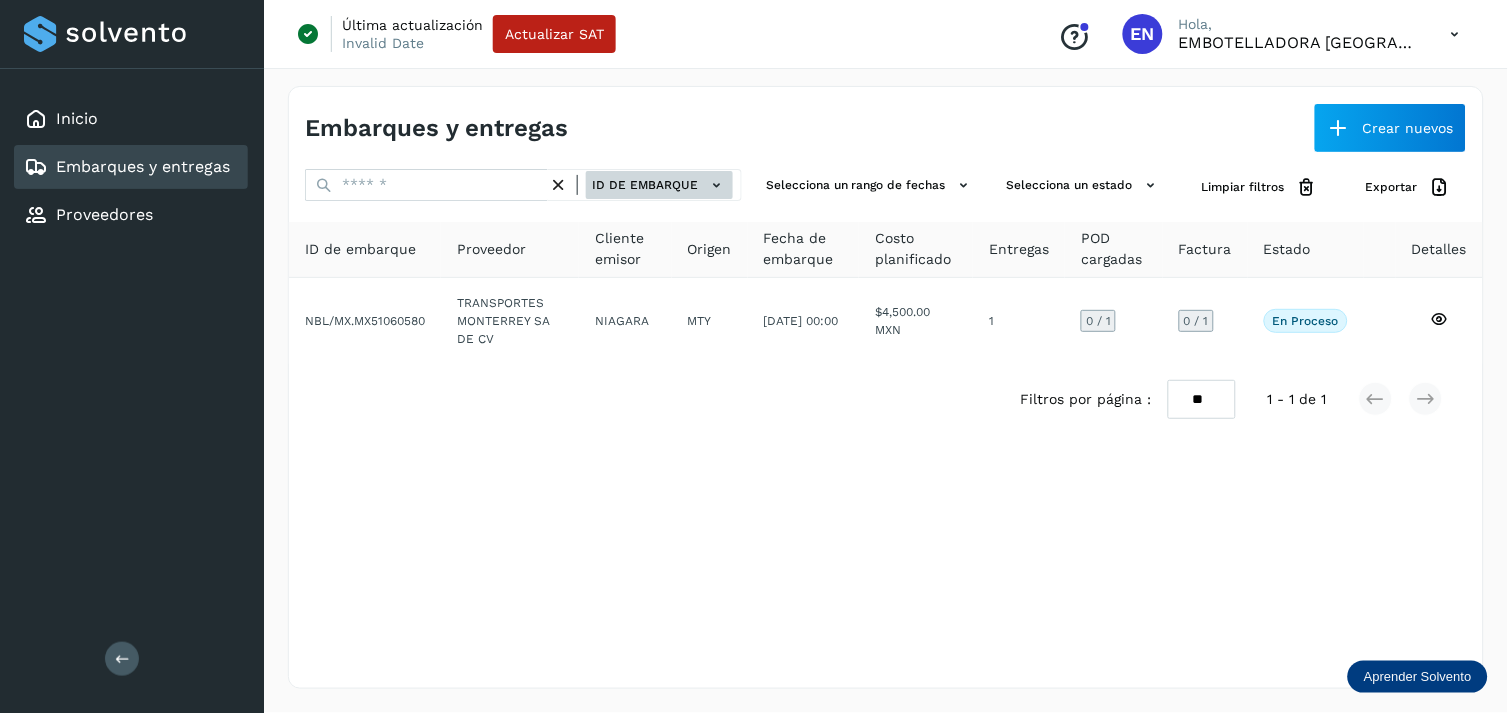 click on "ID de embarque" at bounding box center [659, 185] 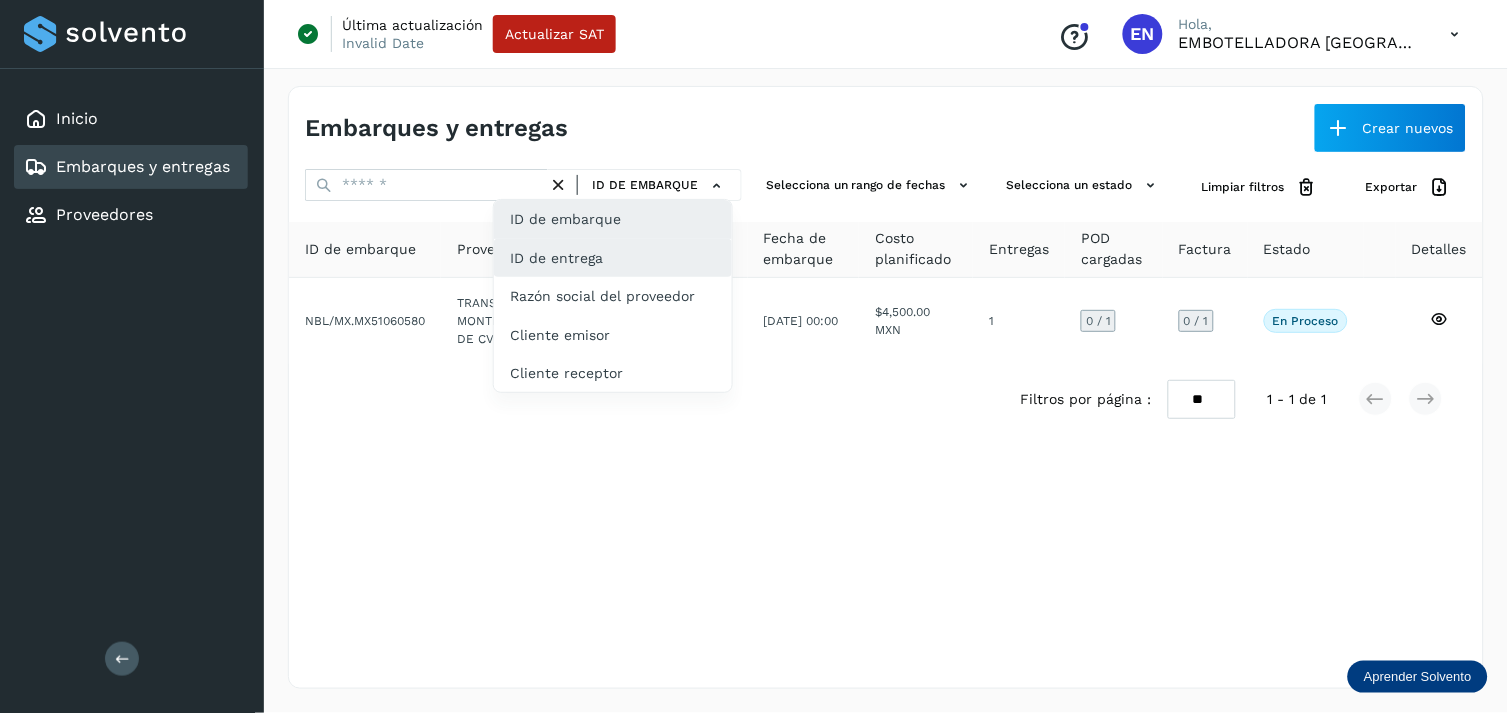 click on "ID de entrega" 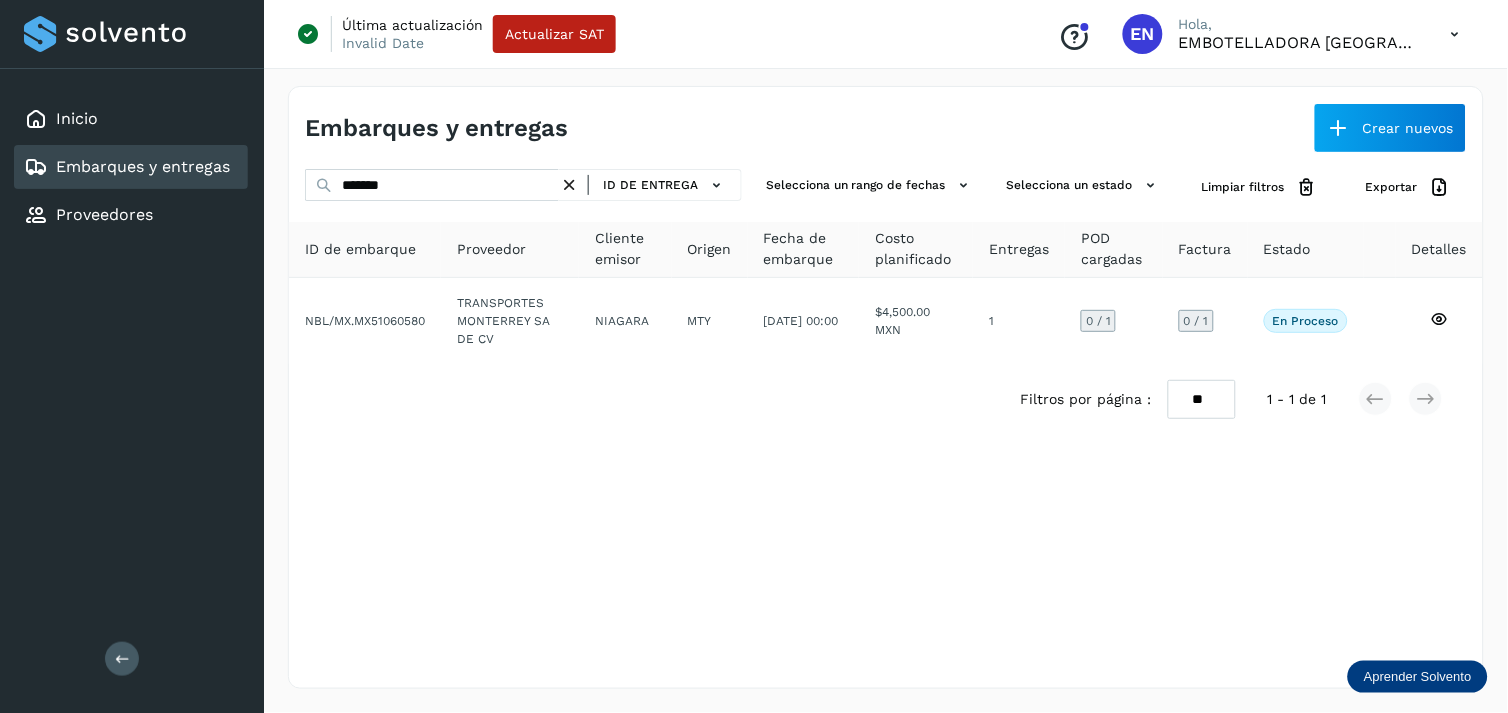 click at bounding box center [569, 185] 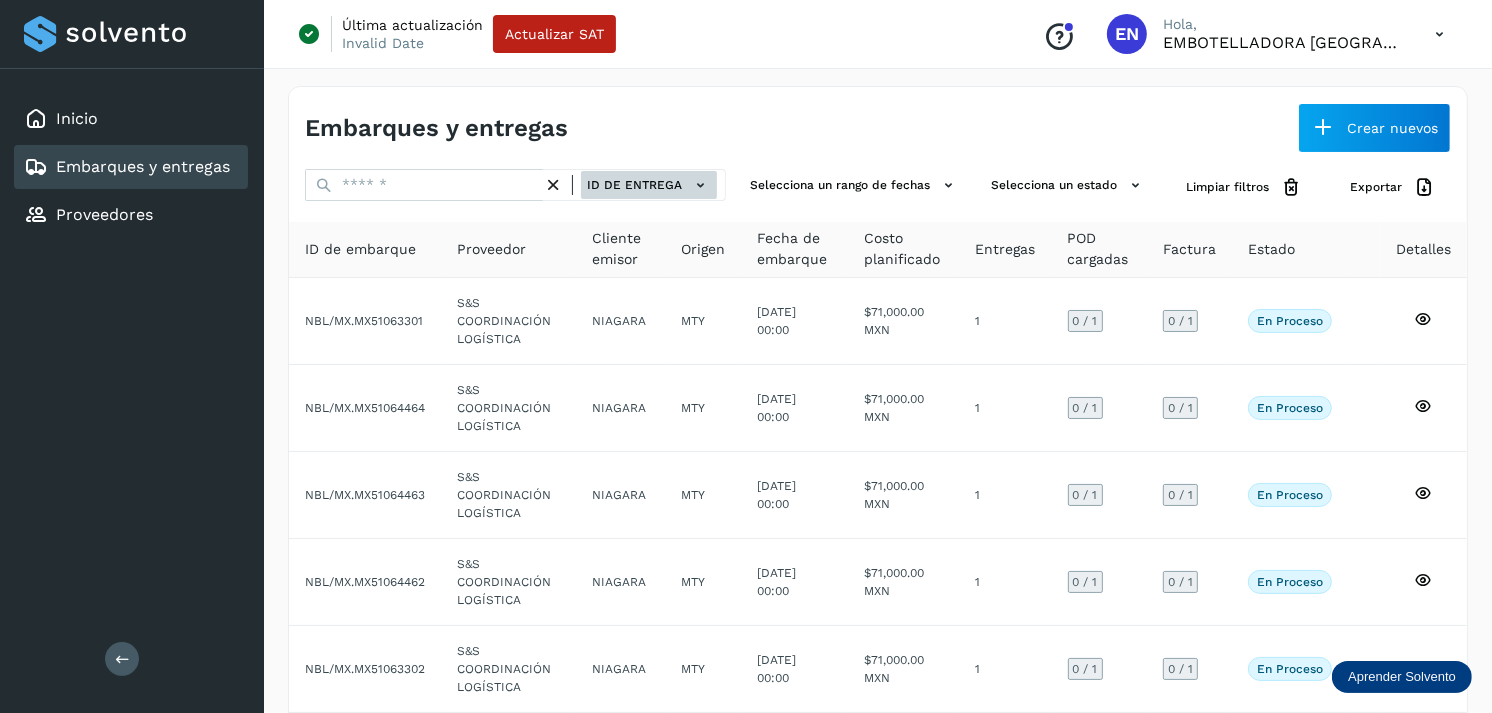 click on "ID de entrega" at bounding box center (649, 185) 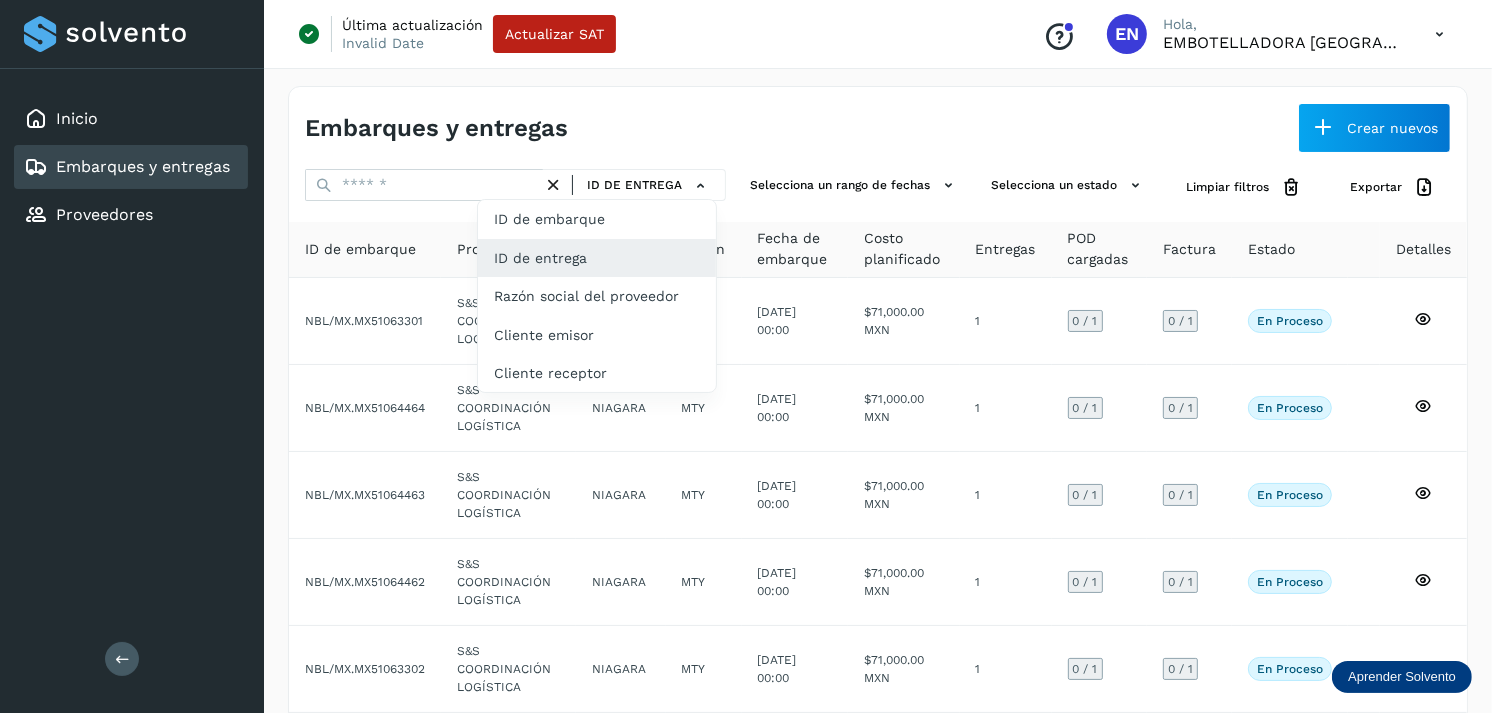 click at bounding box center (746, 356) 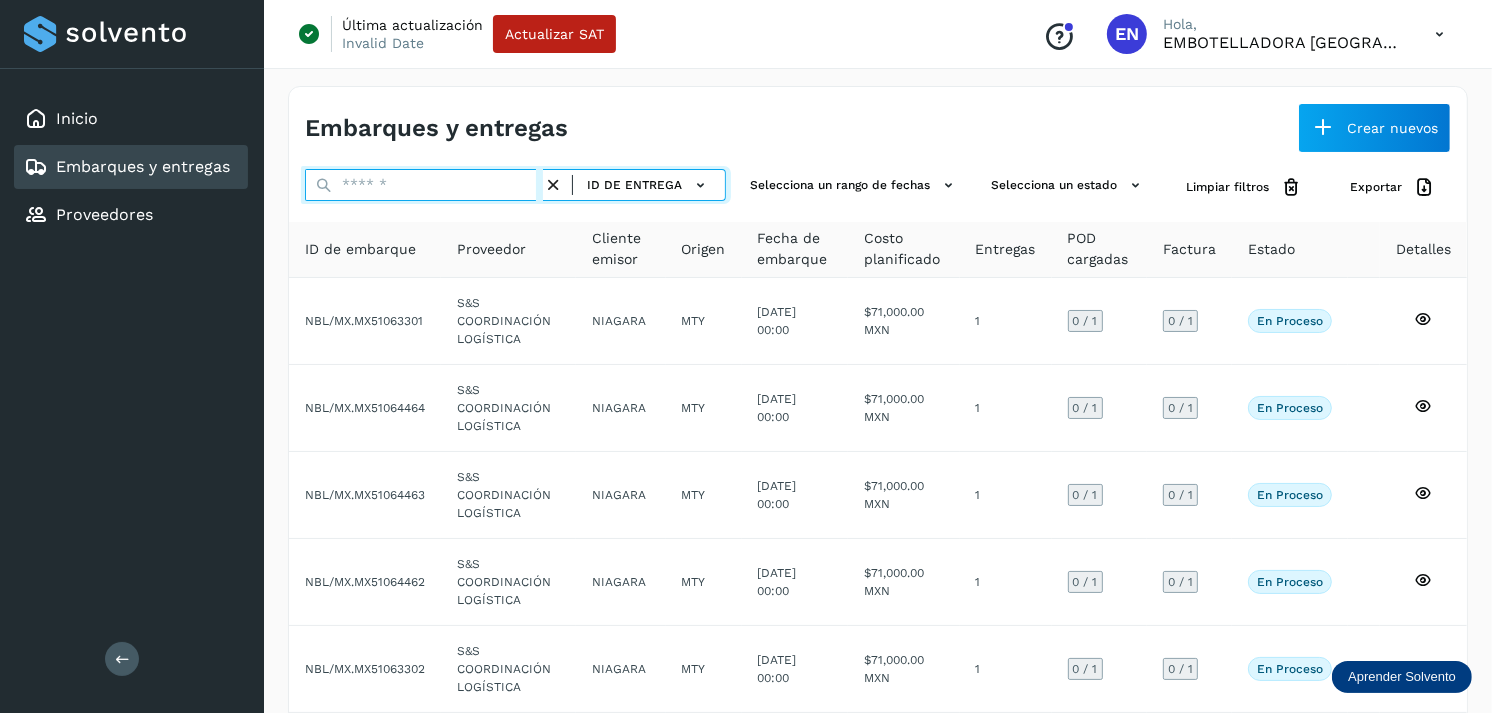 click at bounding box center [424, 185] 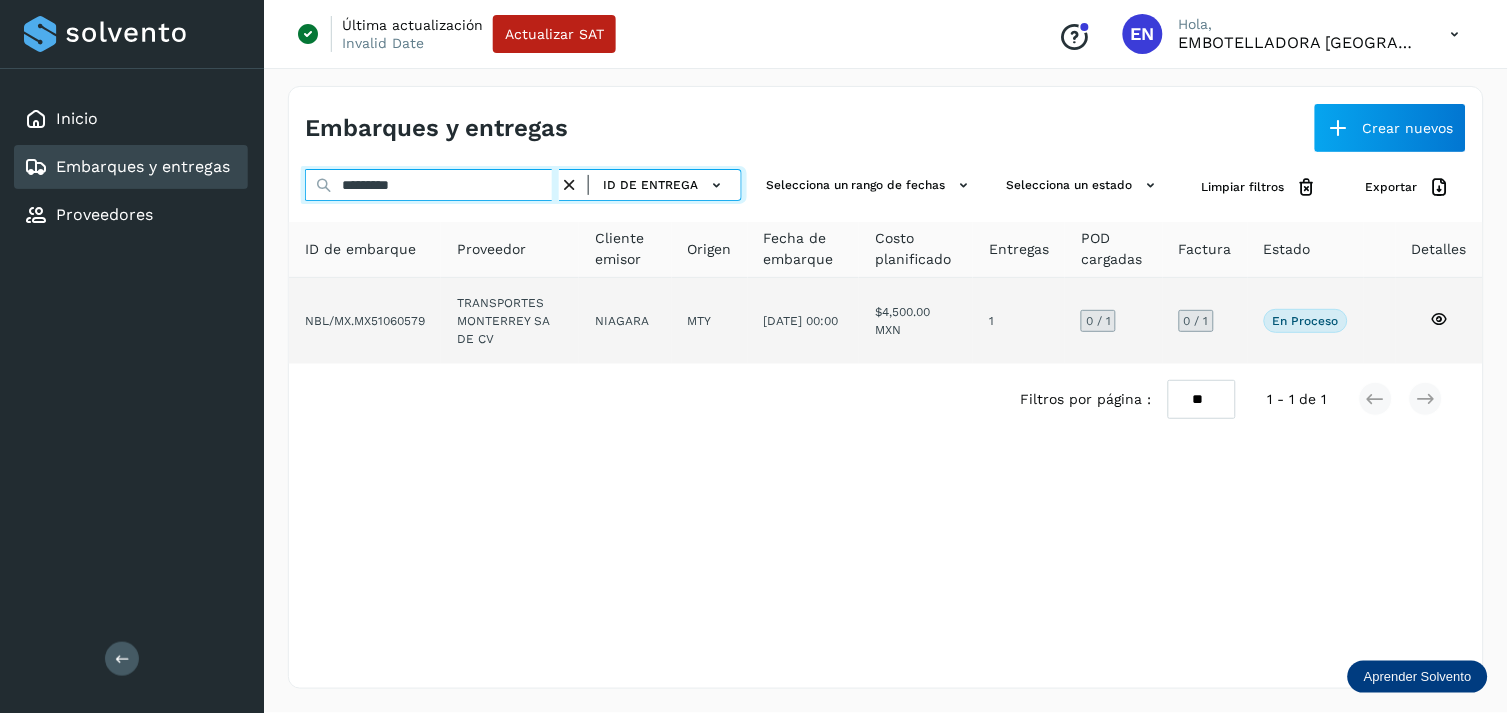 type on "*********" 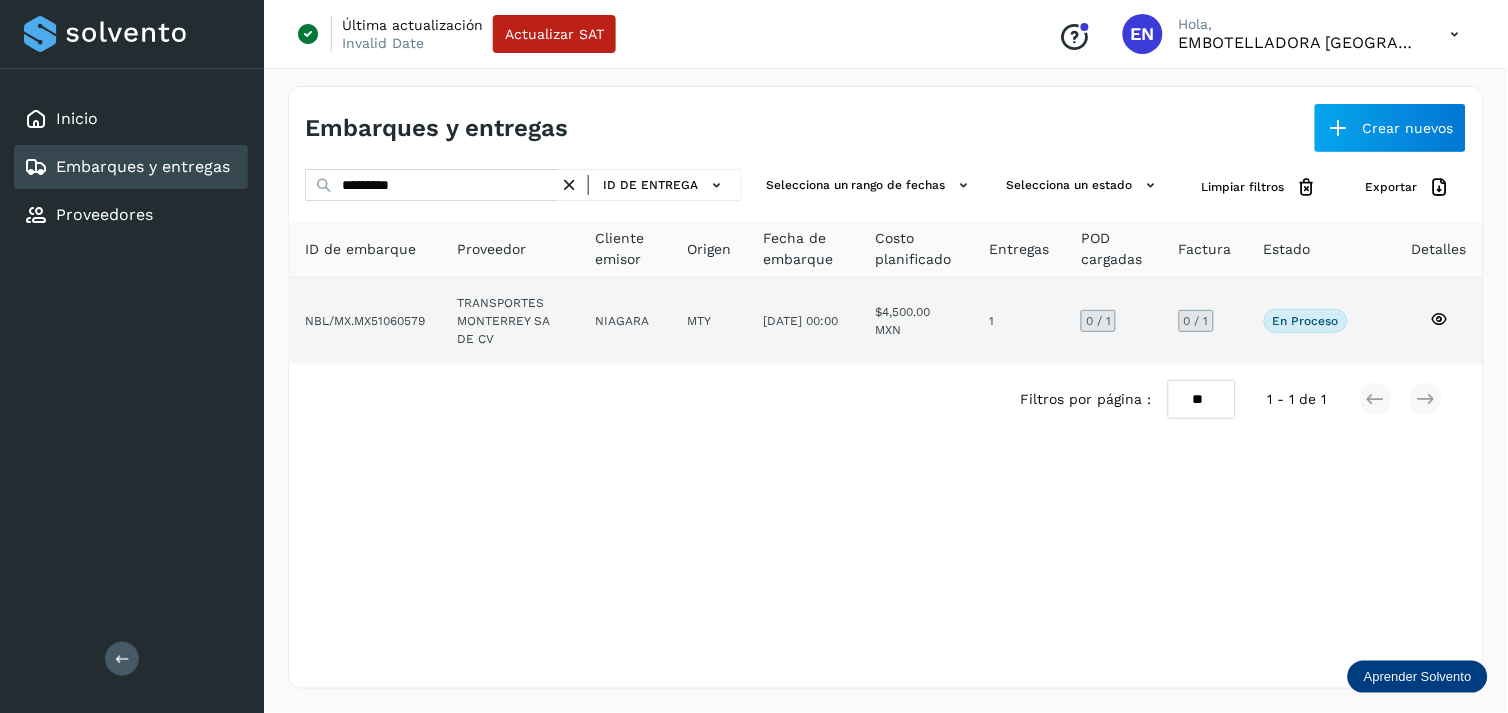click on "TRANSPORTES MONTERREY SA DE CV" 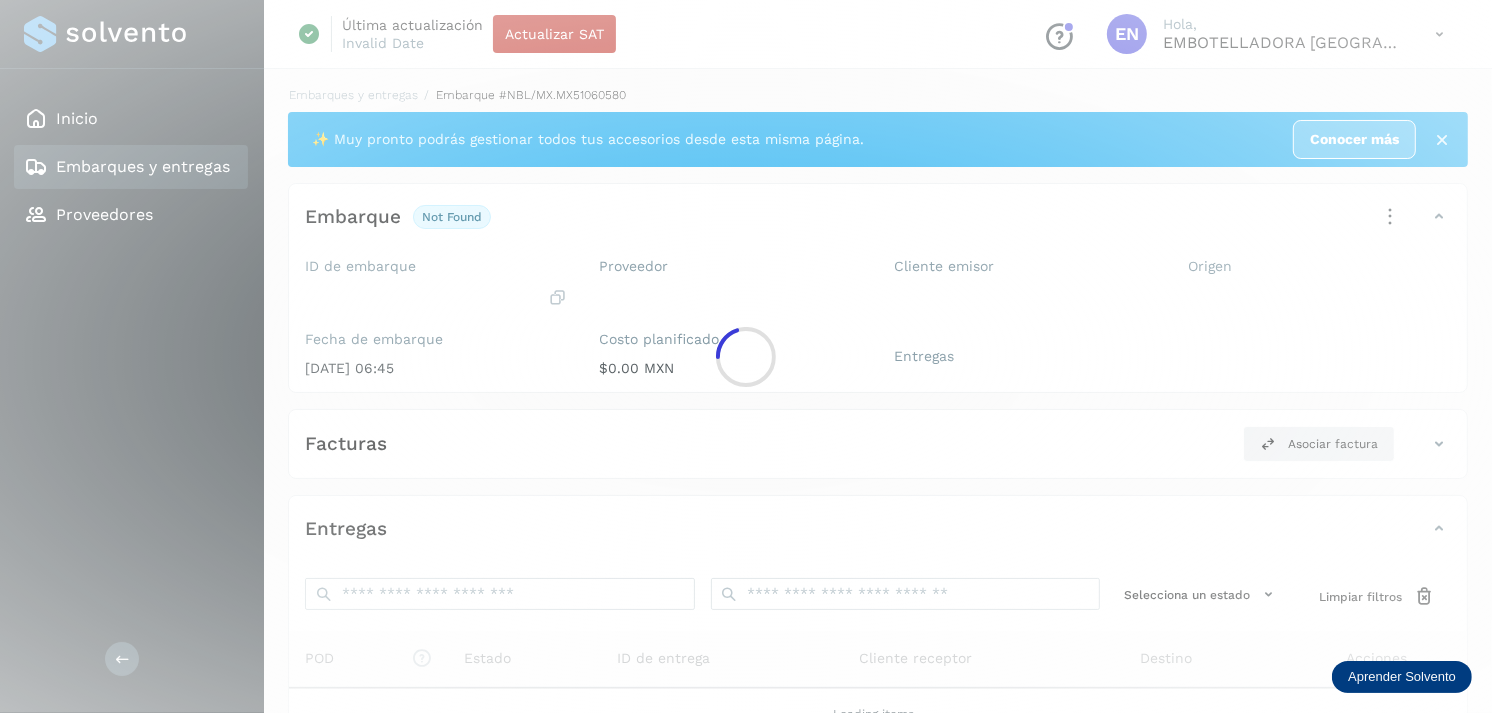 click 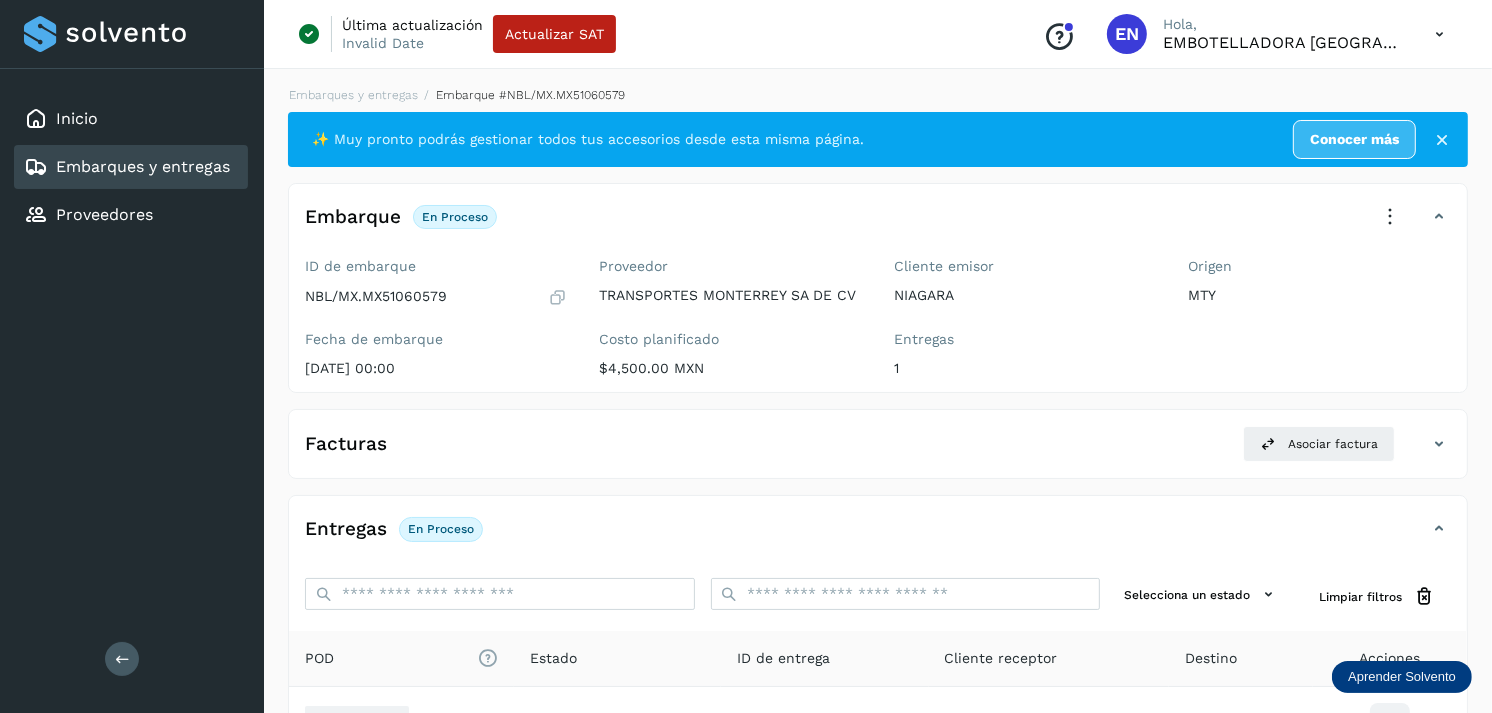 scroll, scrollTop: 243, scrollLeft: 0, axis: vertical 